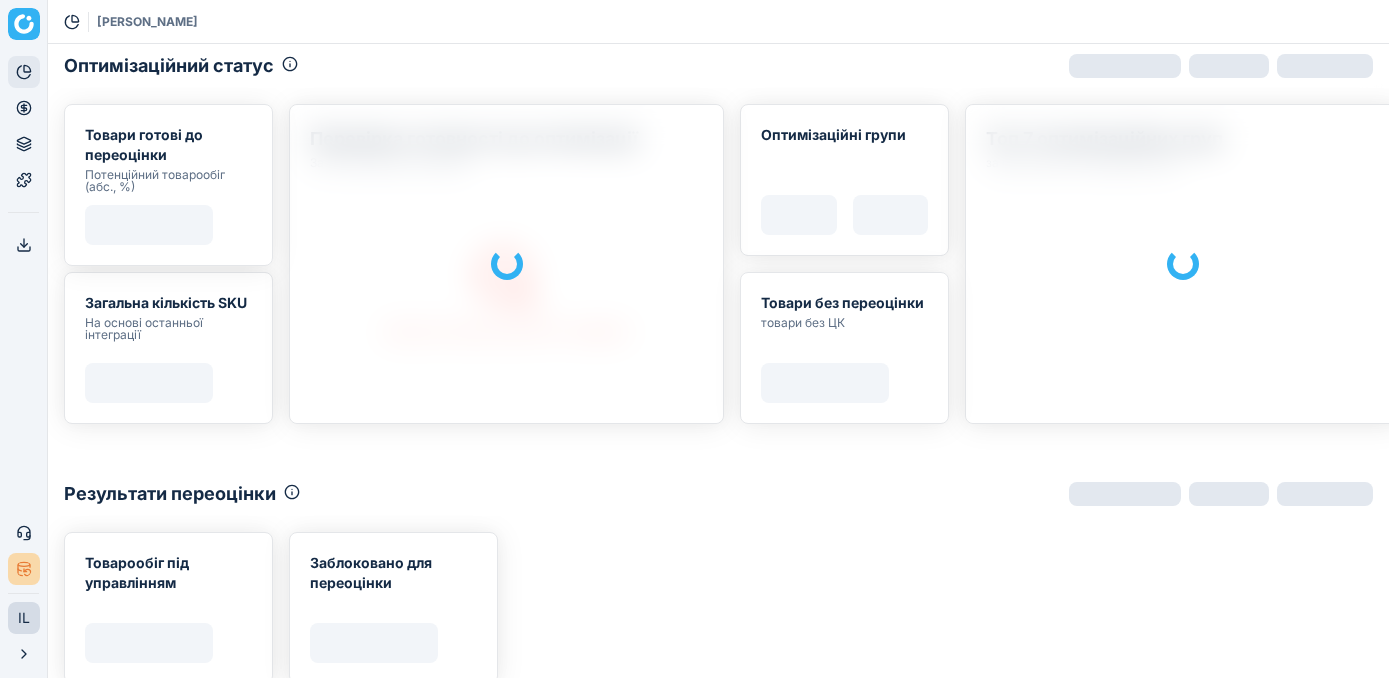 scroll, scrollTop: 0, scrollLeft: 0, axis: both 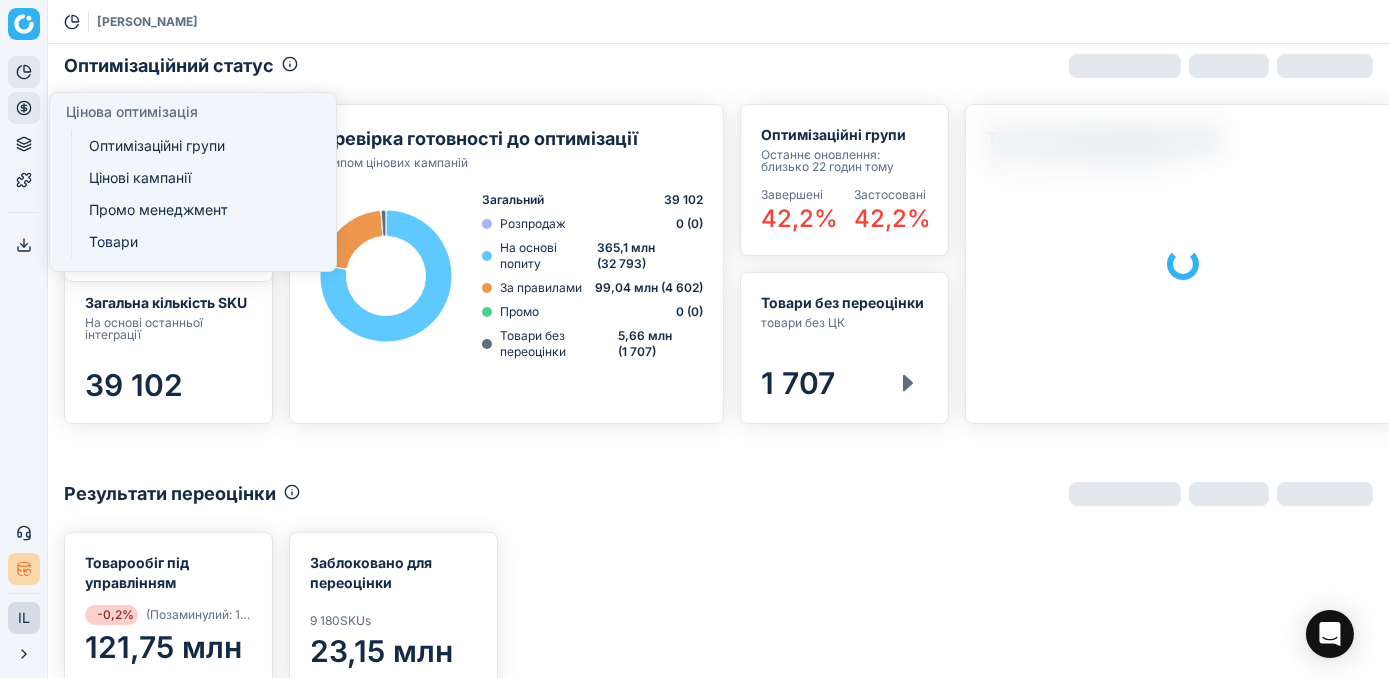 click 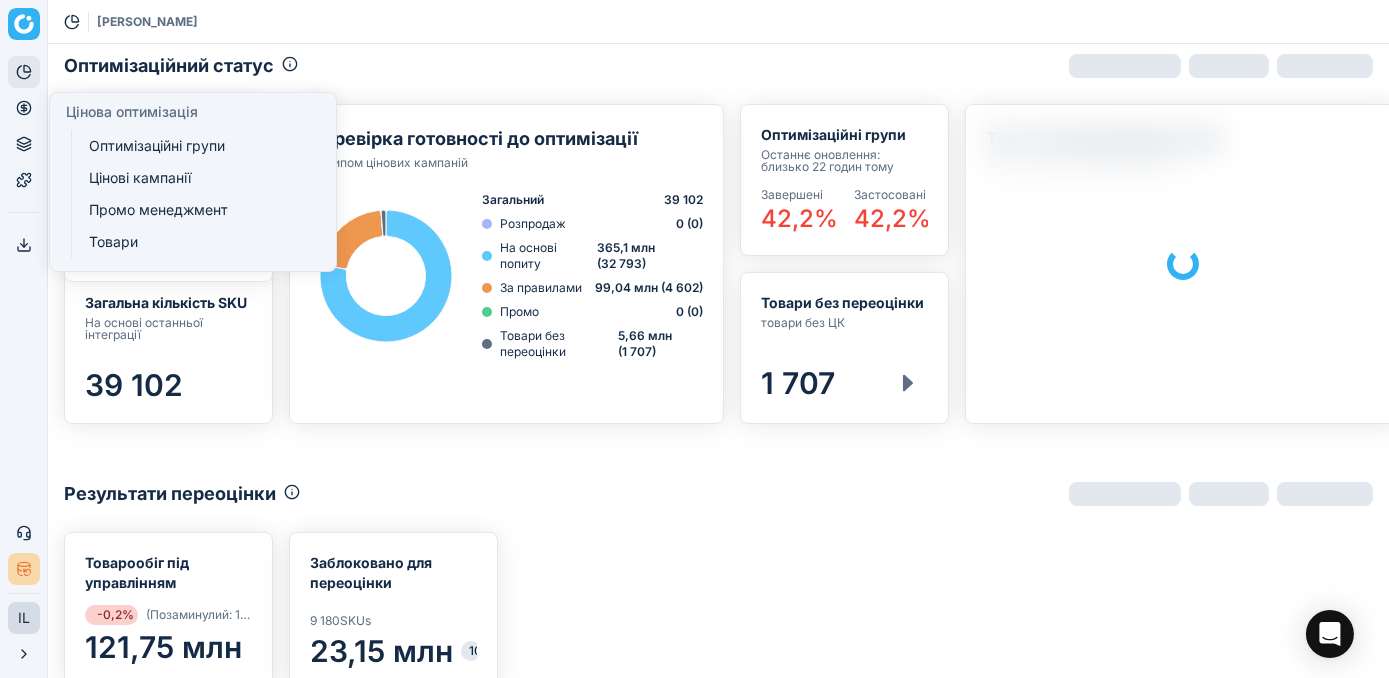 scroll, scrollTop: 356, scrollLeft: 1306, axis: both 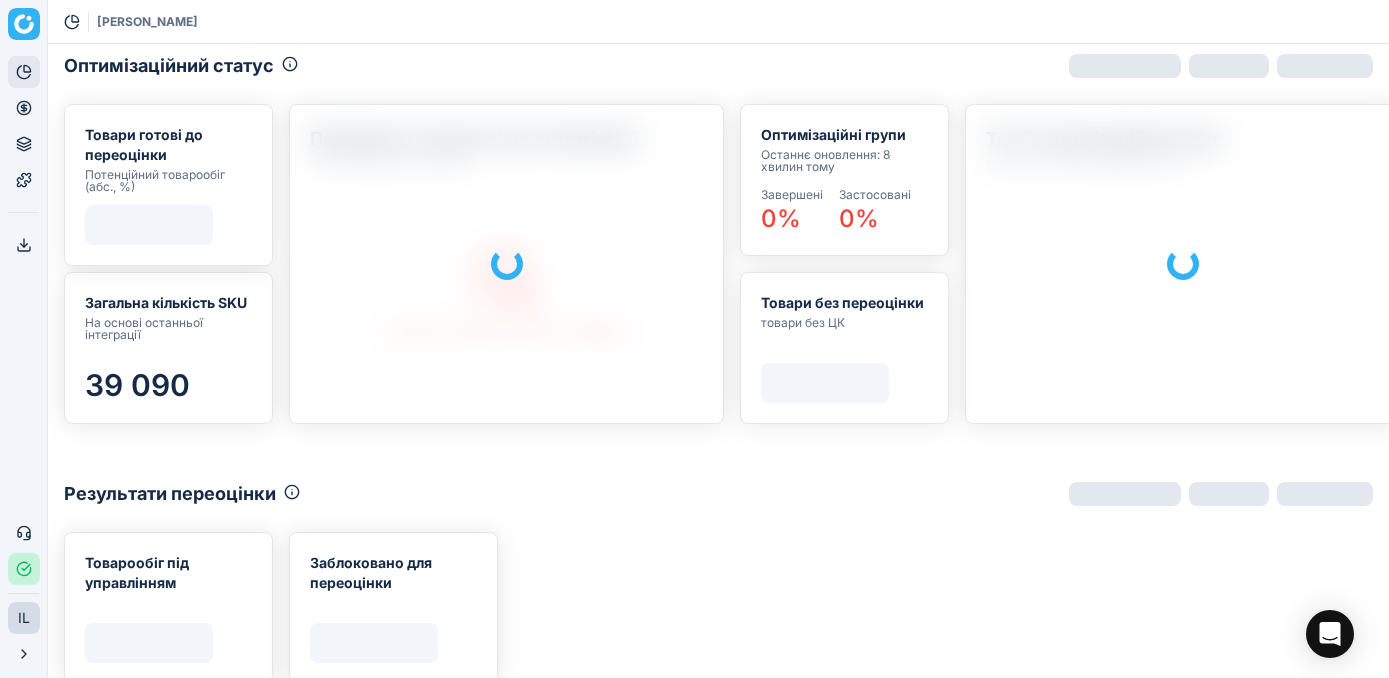 click 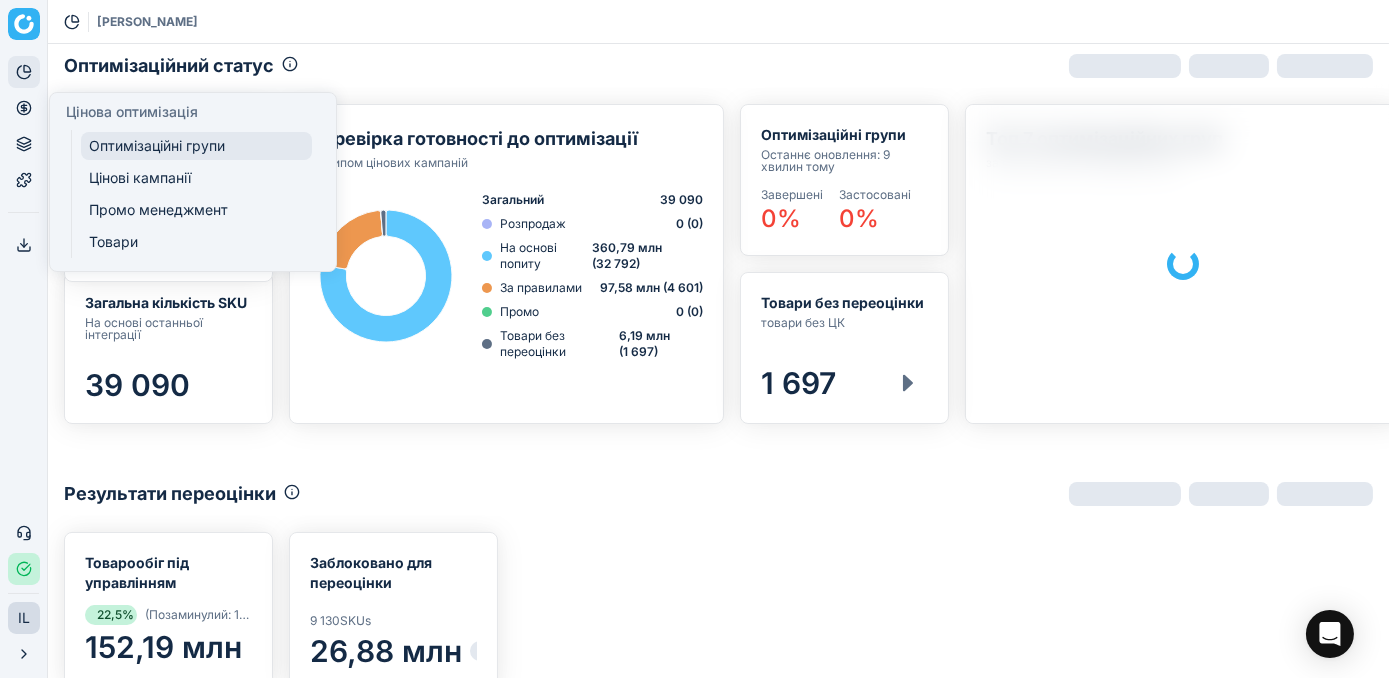 click on "Оптимізаційні групи" at bounding box center (196, 146) 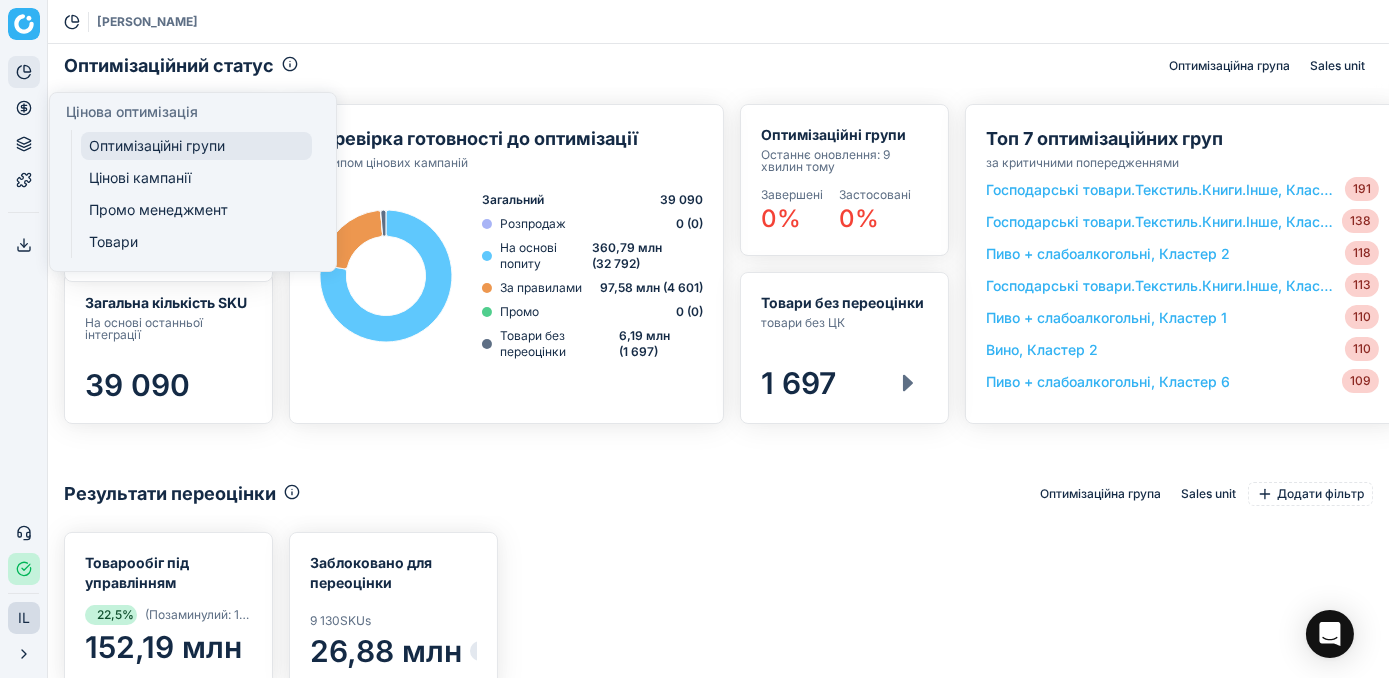 scroll, scrollTop: 2, scrollLeft: 2, axis: both 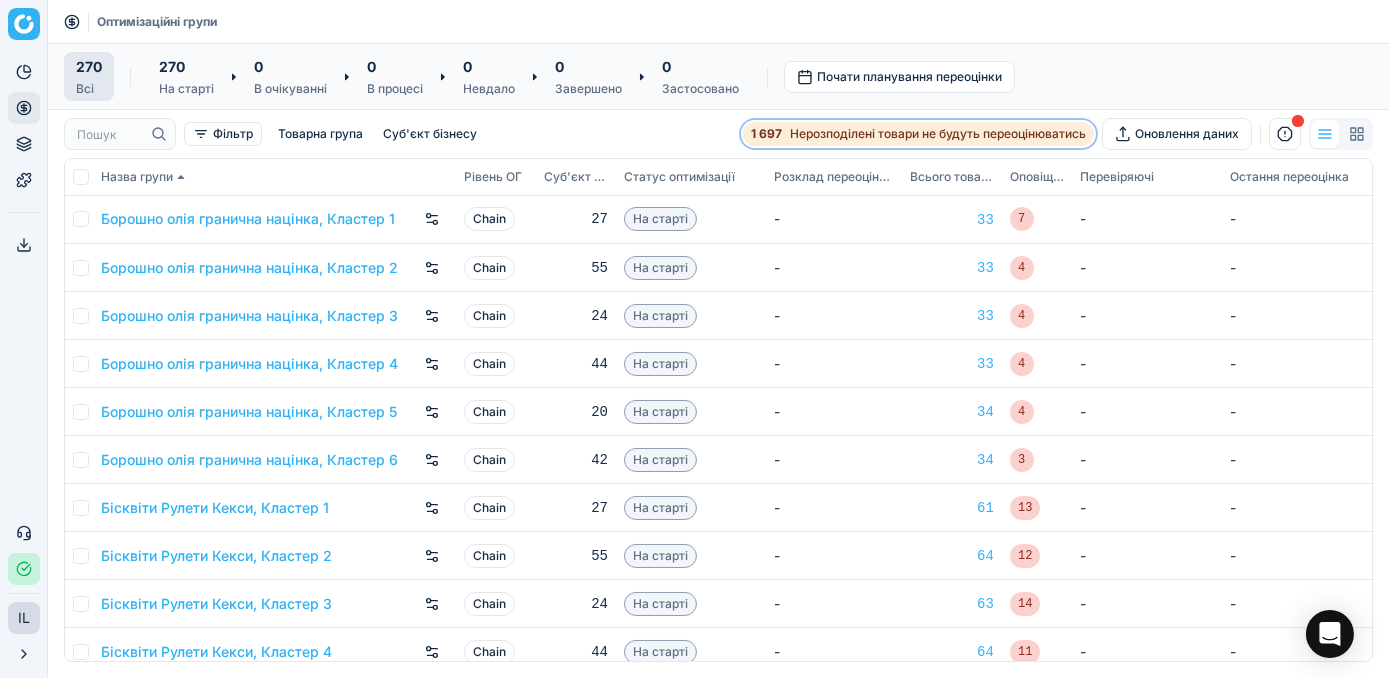 click on "1 697" at bounding box center (766, 134) 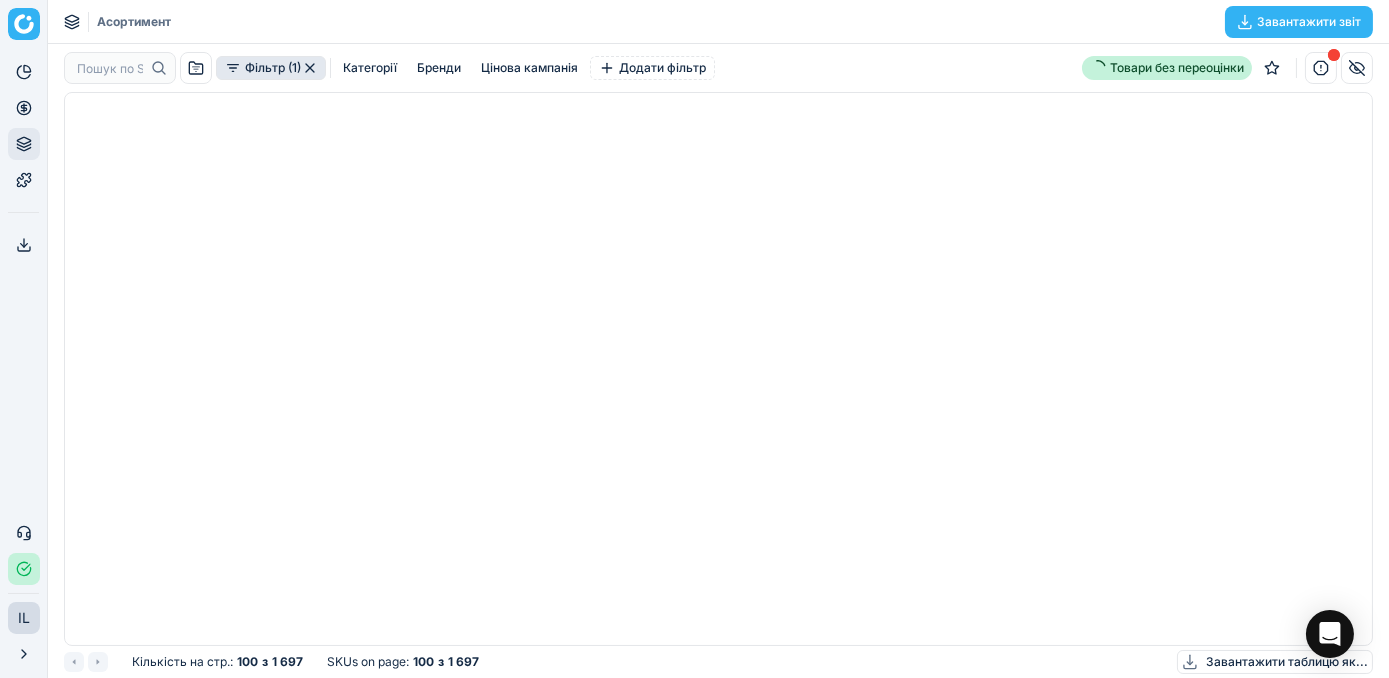 scroll, scrollTop: 2, scrollLeft: 2, axis: both 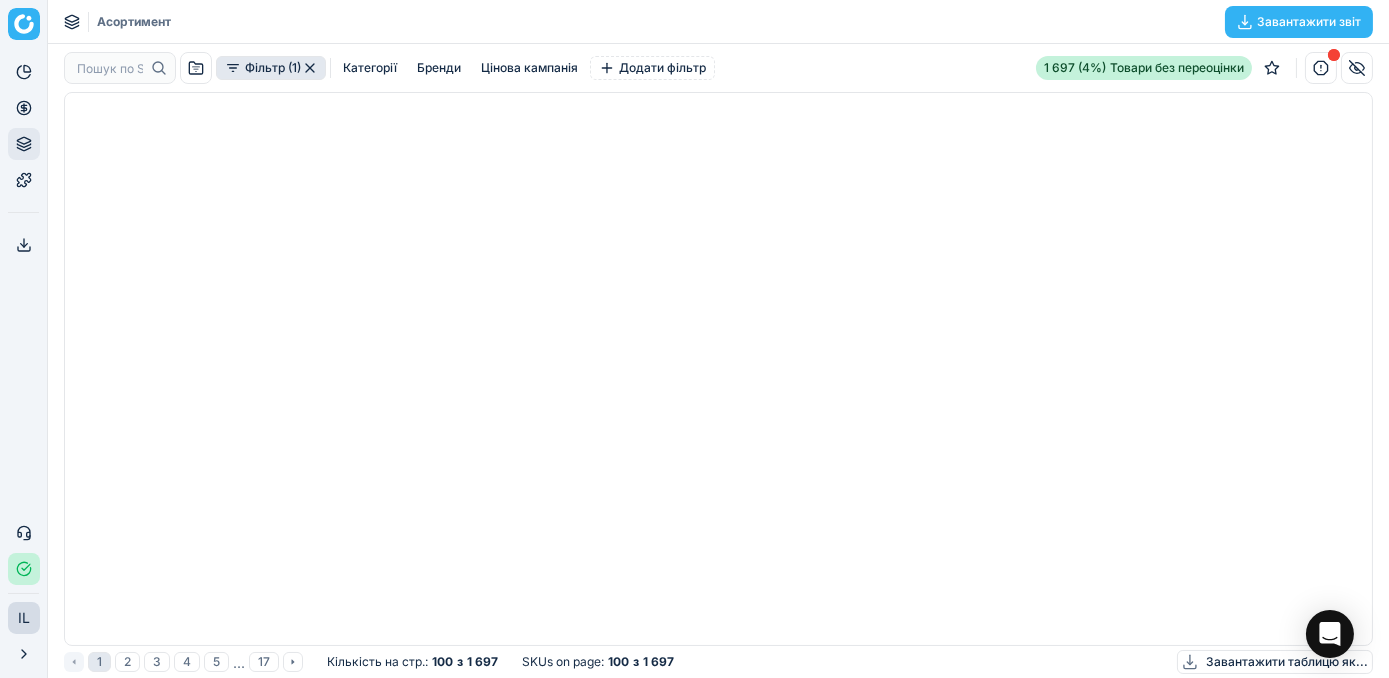 click 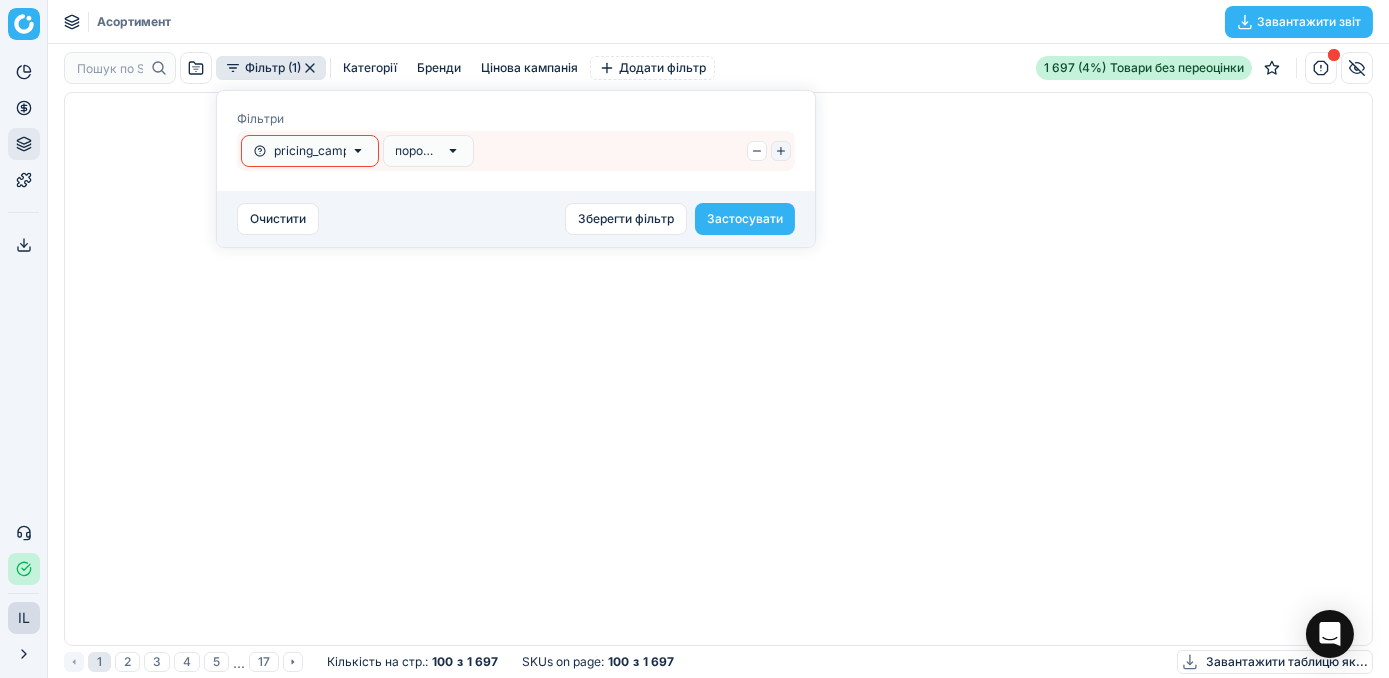 click 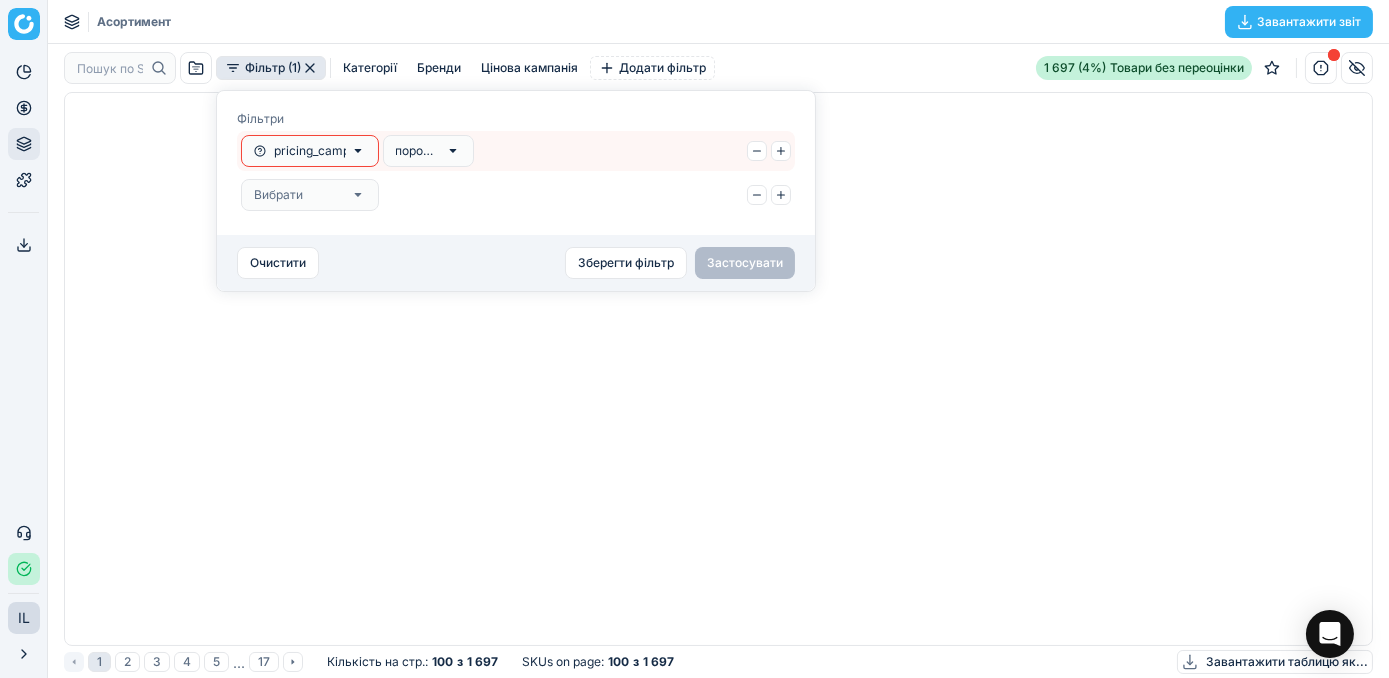 click at bounding box center [718, 369] 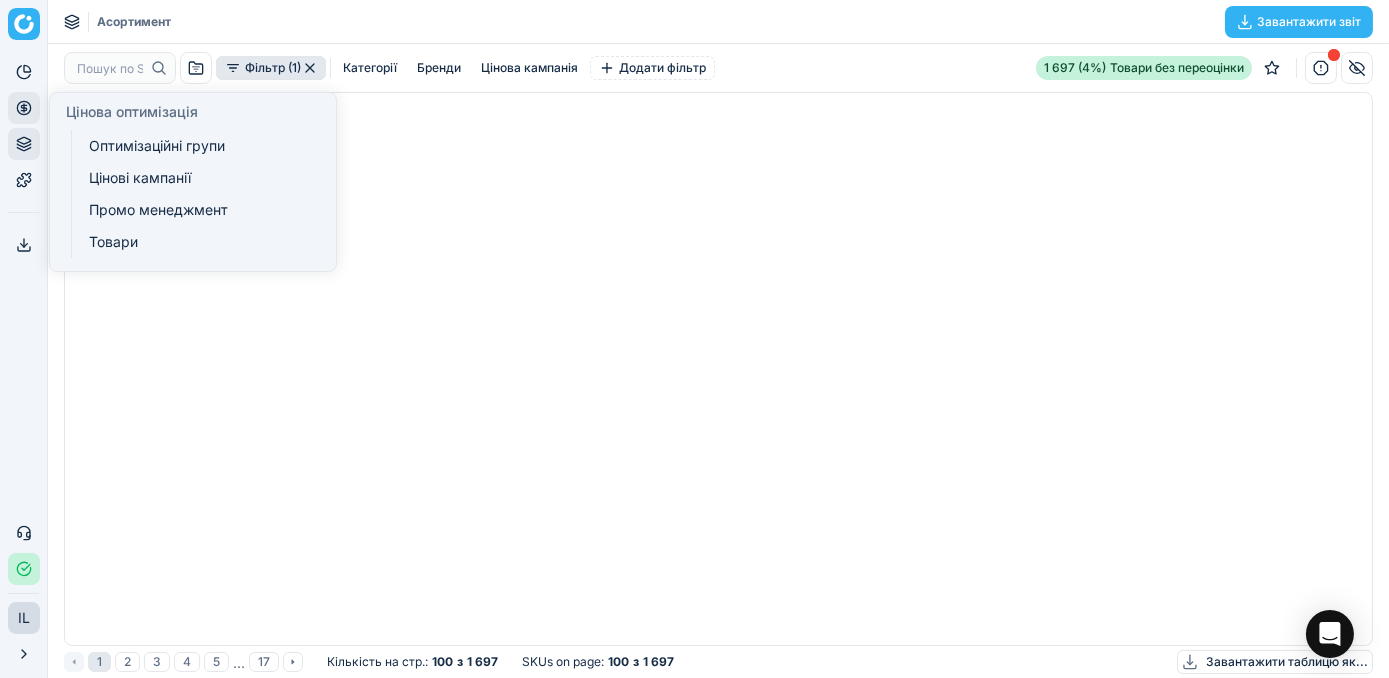 click 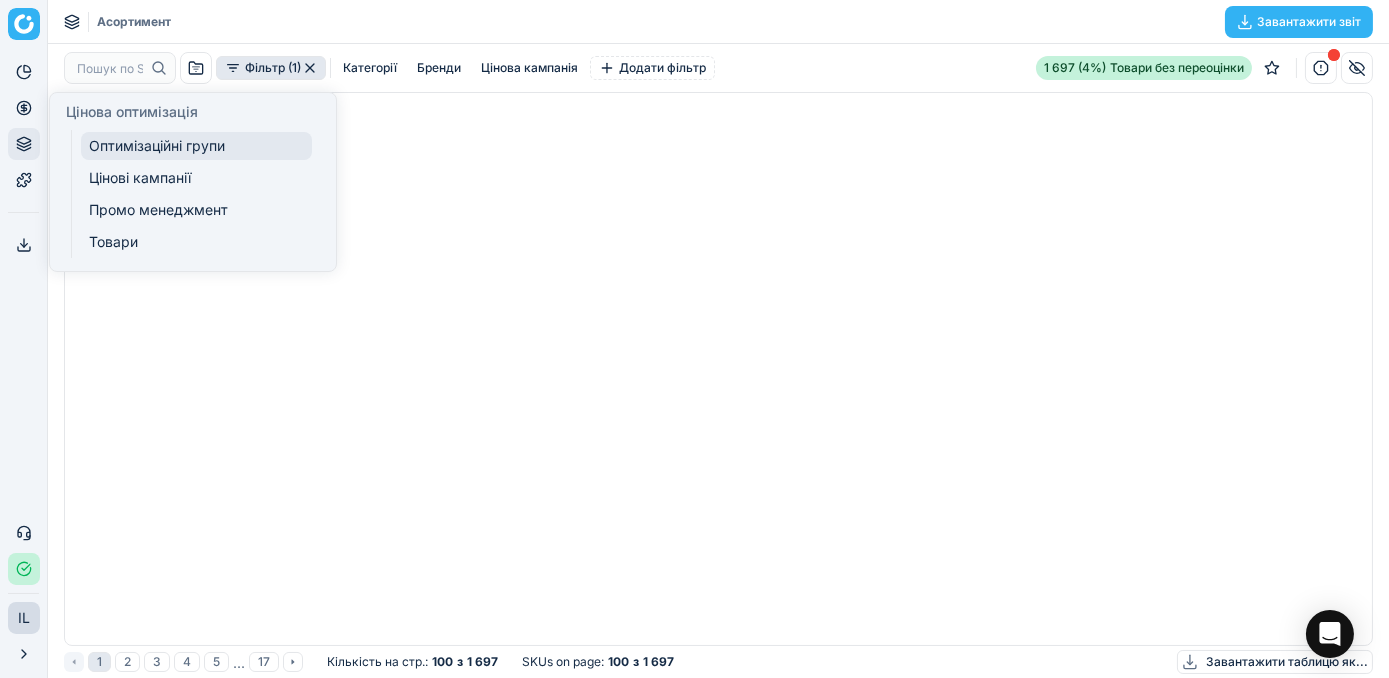 click on "Оптимізаційні групи" at bounding box center [196, 146] 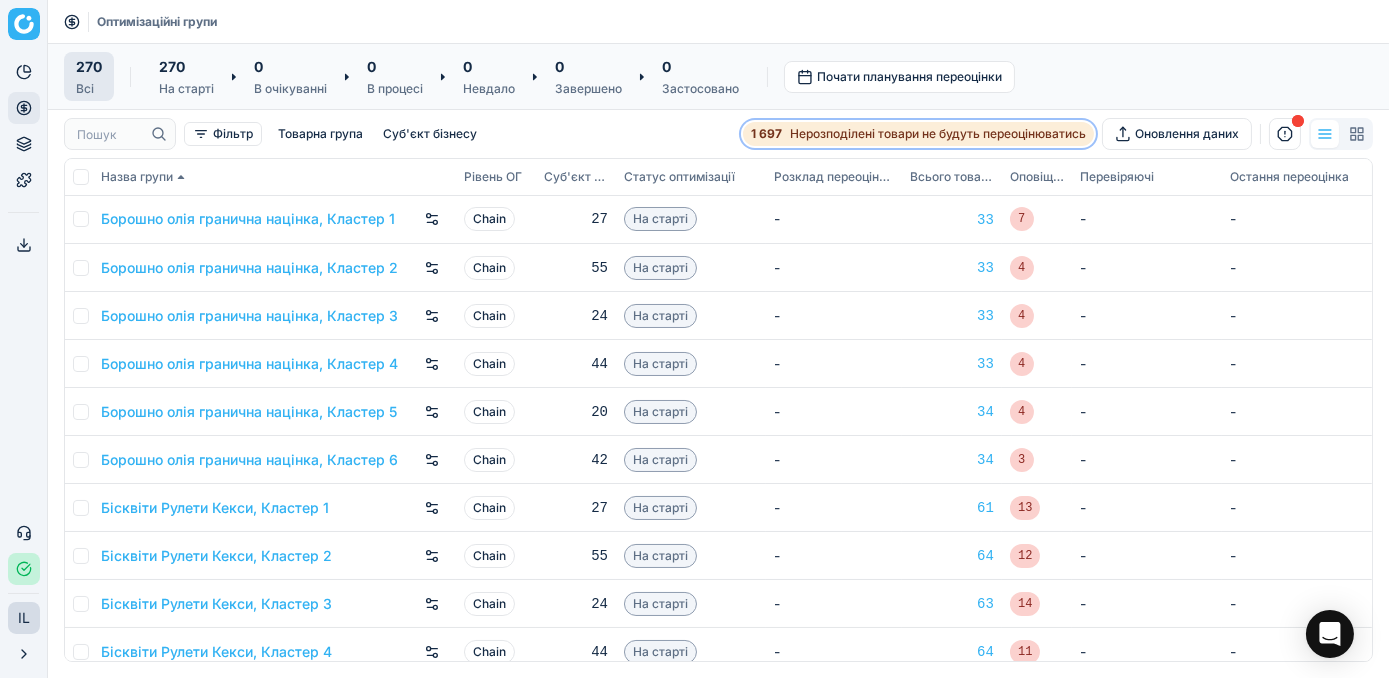 click on "Нерозподілені товари не будуть переоцінюватись" at bounding box center [938, 134] 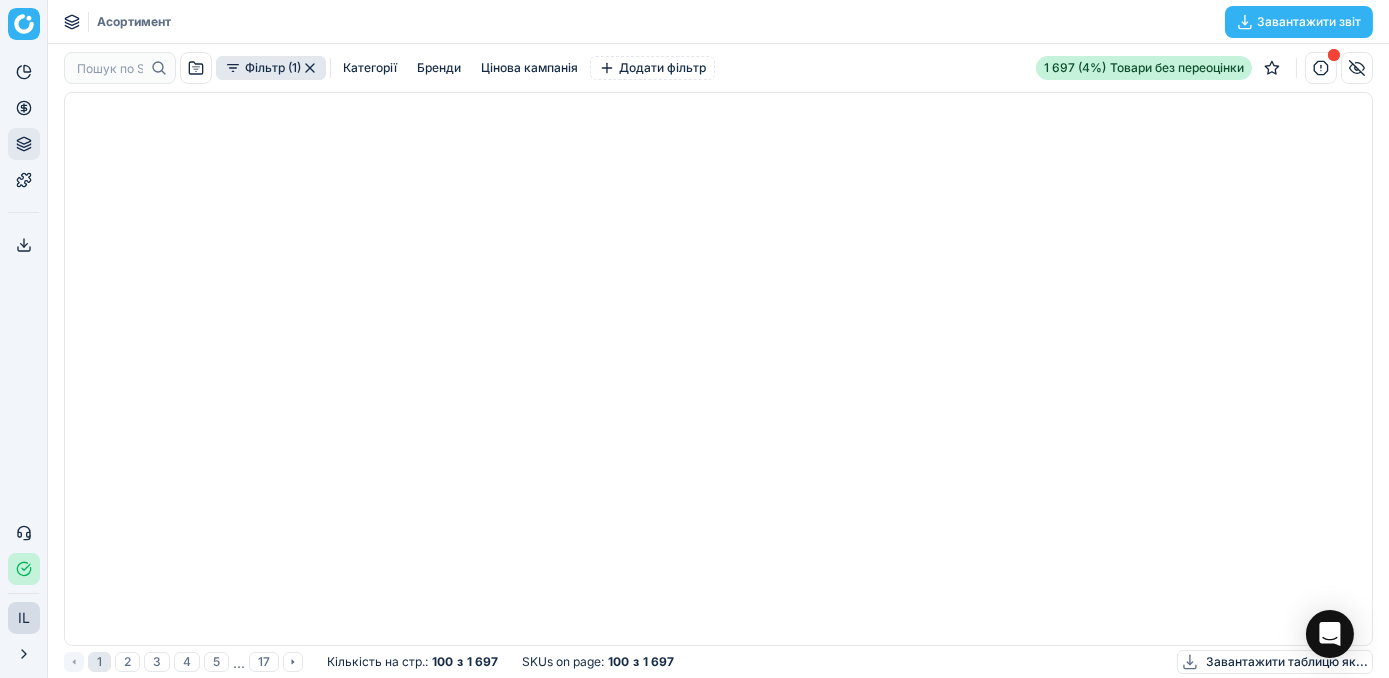 scroll, scrollTop: 2, scrollLeft: 2, axis: both 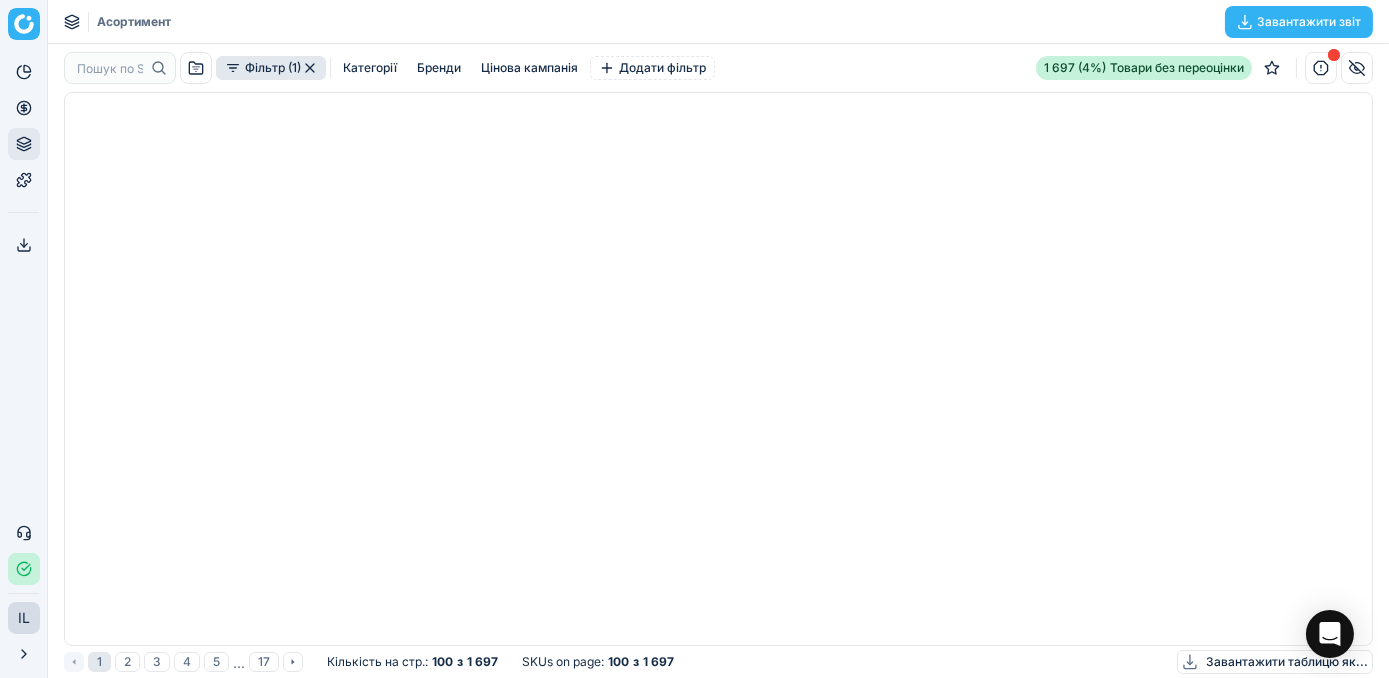 click 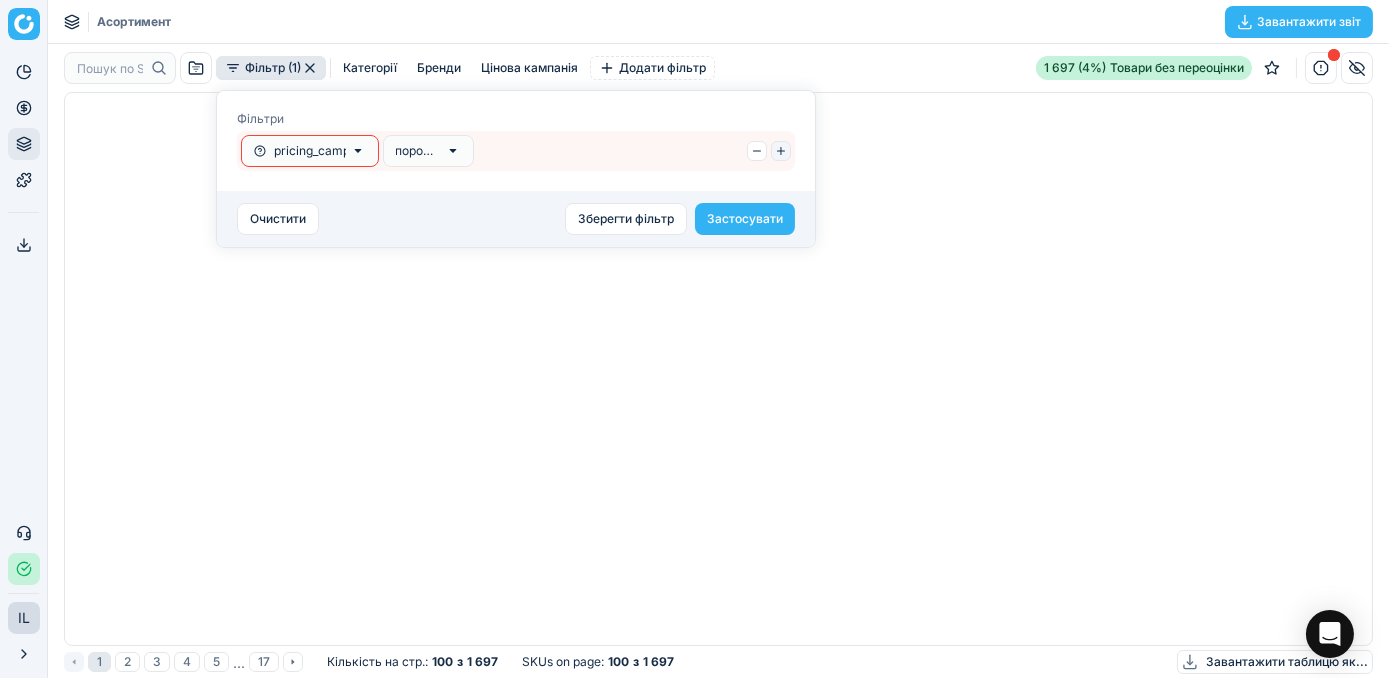 click 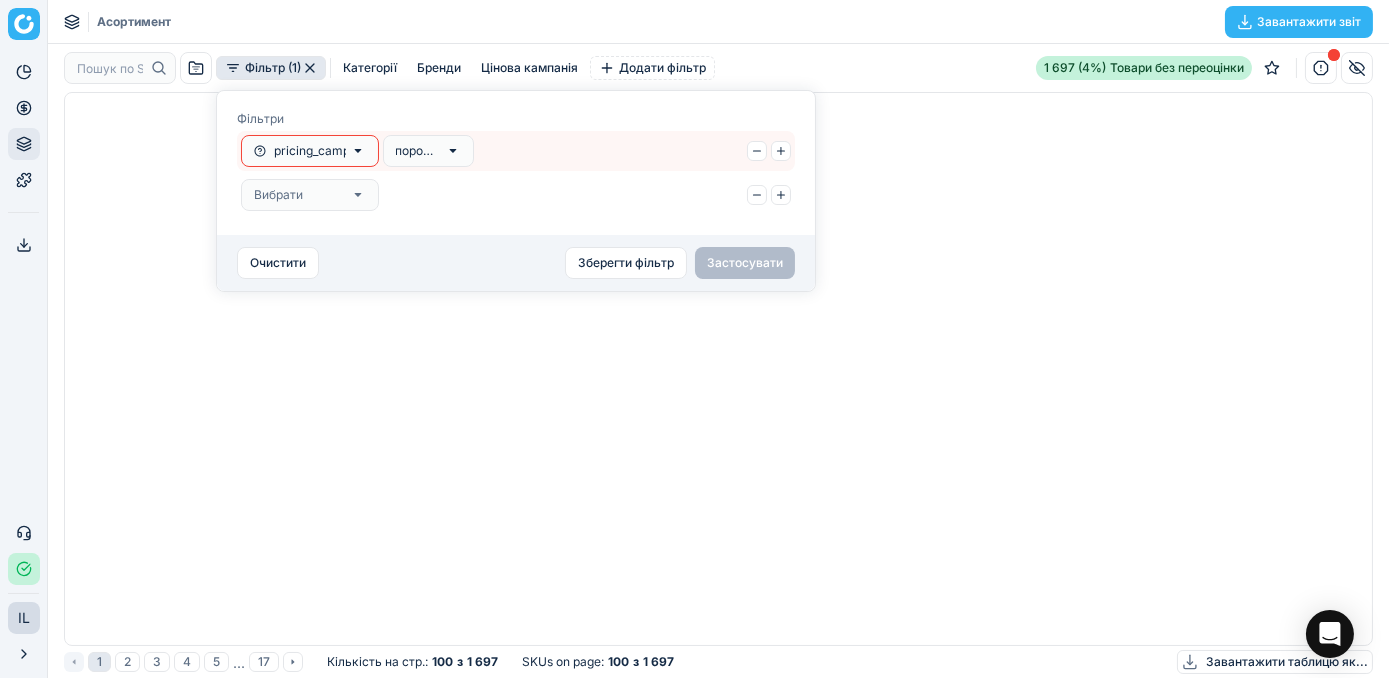 click 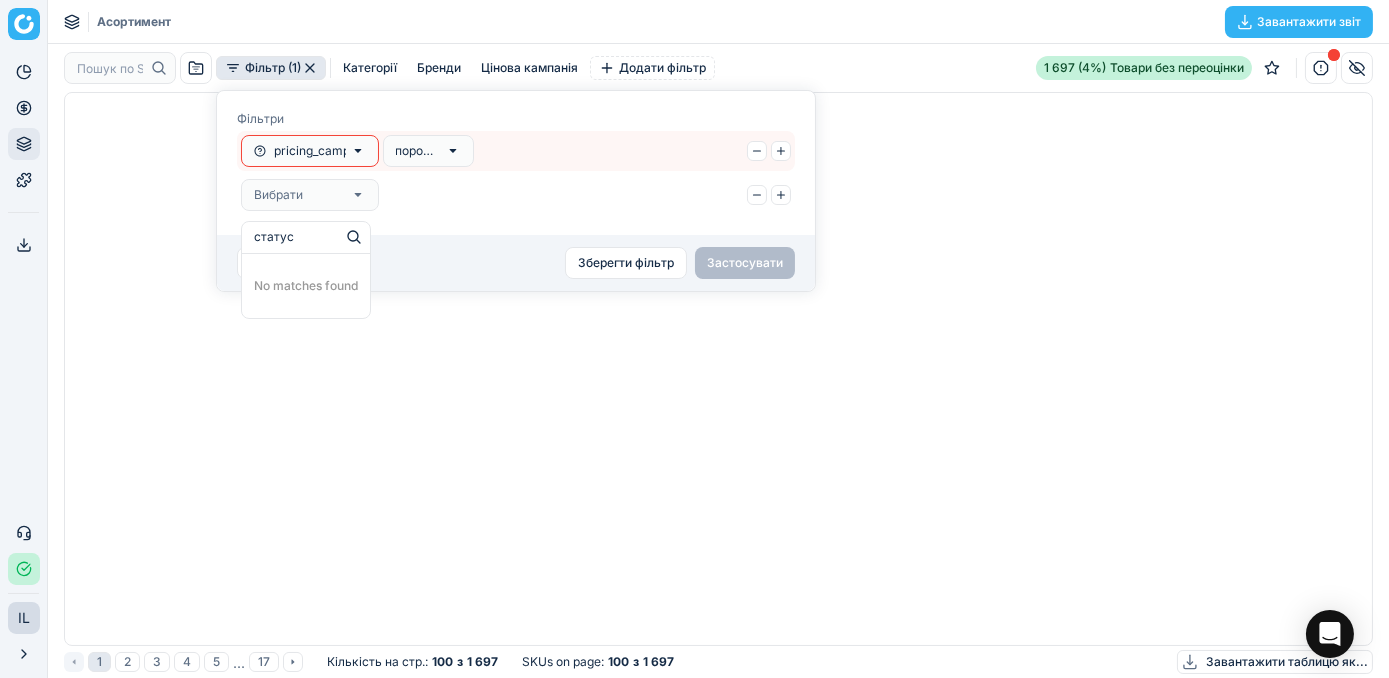 type on "статус" 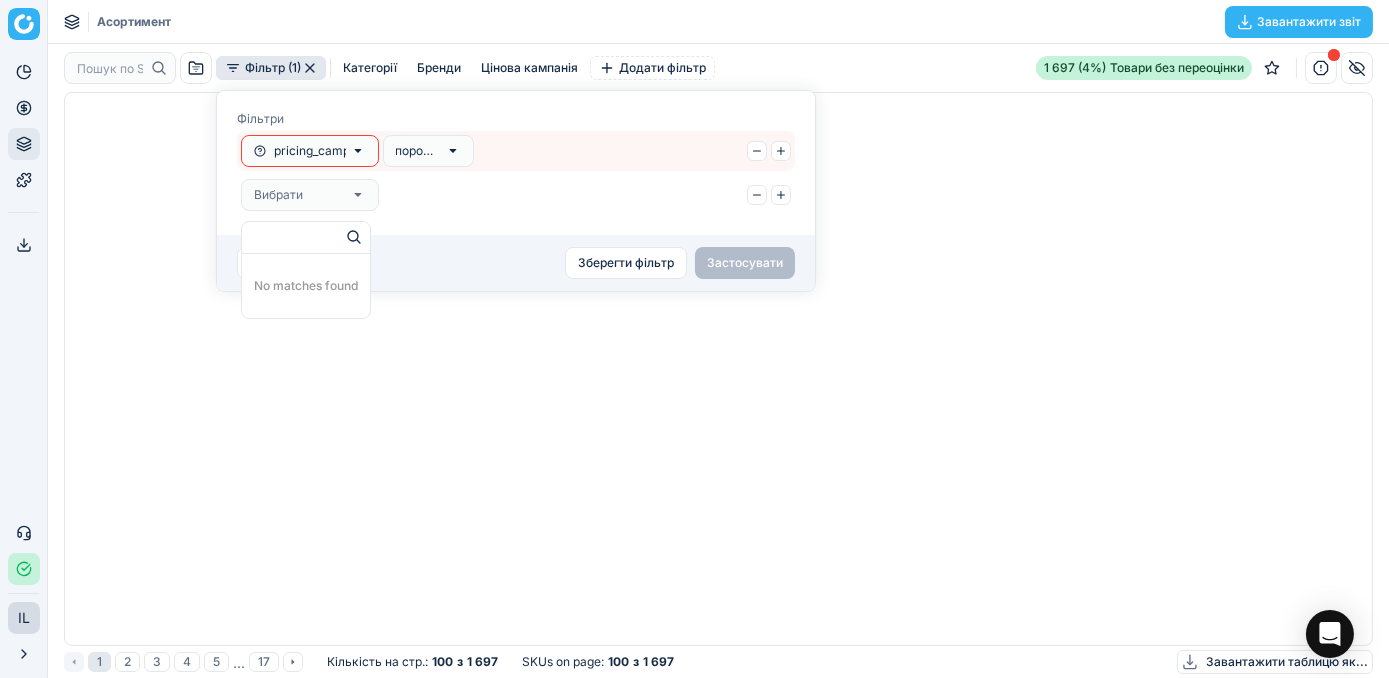 click on "Фiльтри pricing_campaign_id порожній Вибрати" at bounding box center [516, 163] 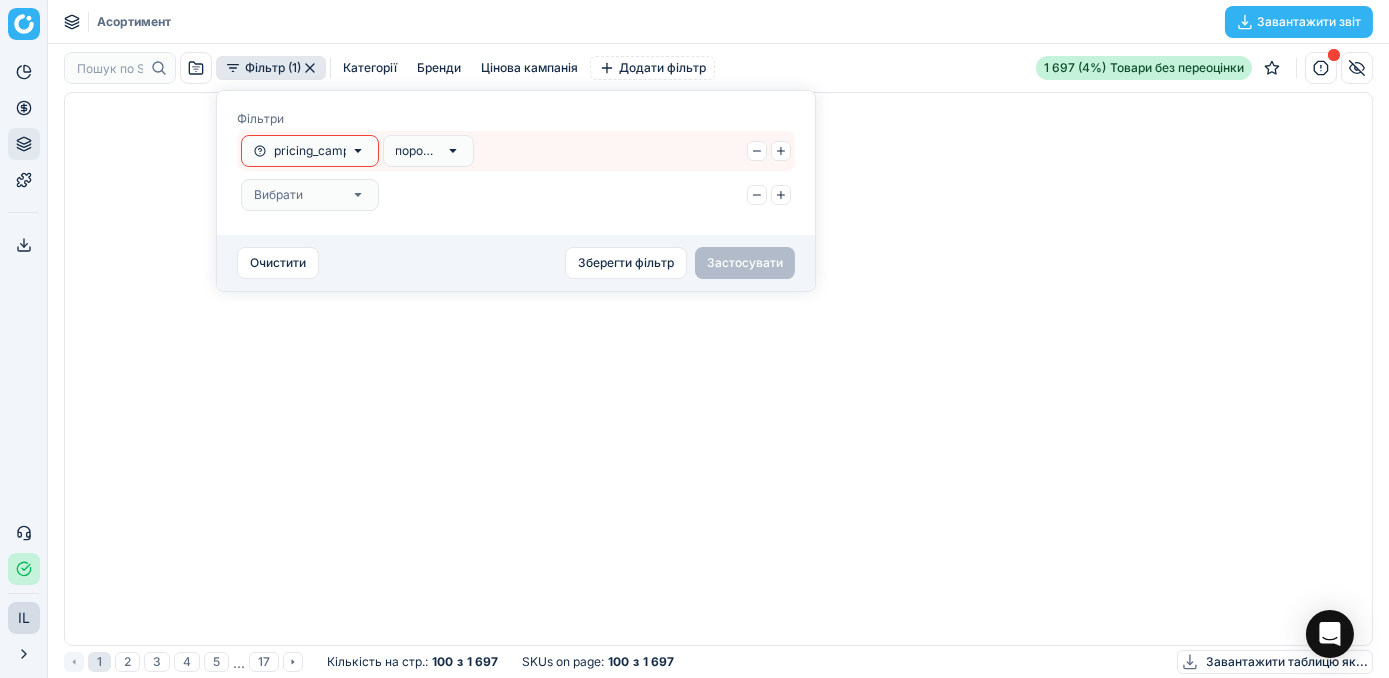 click 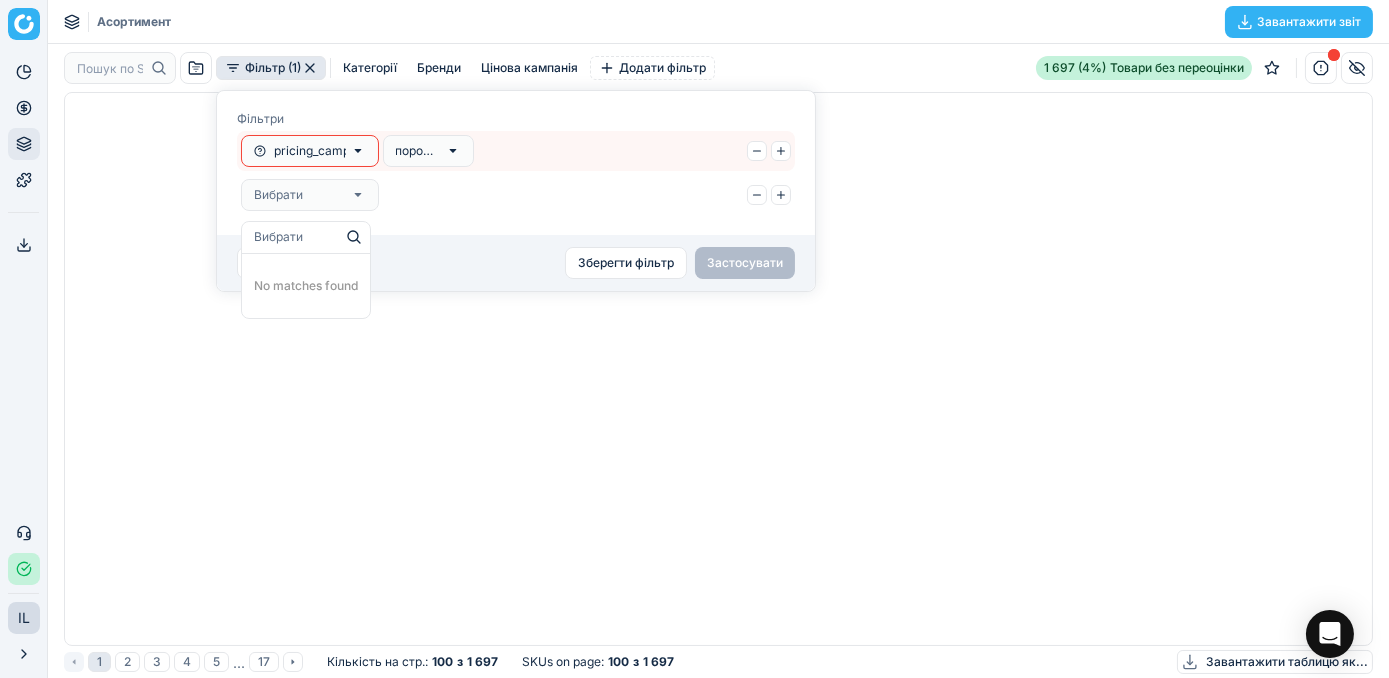 click 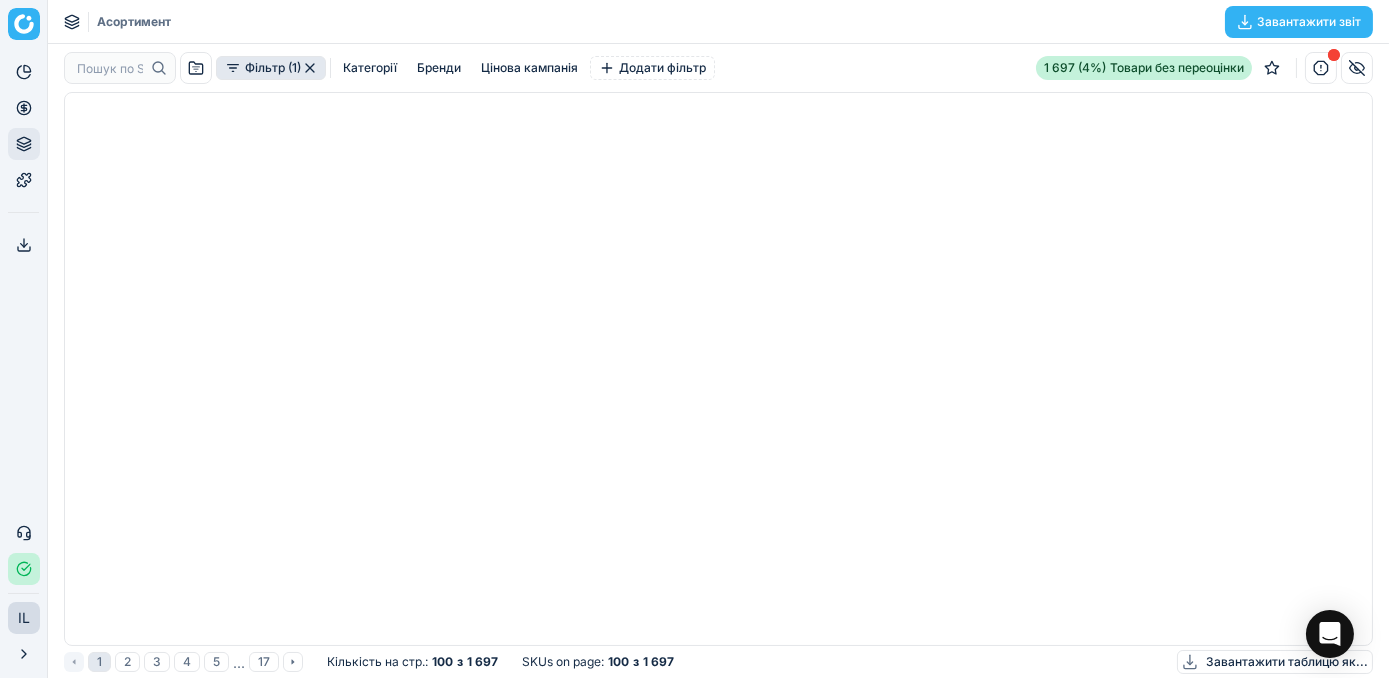 click at bounding box center [718, 369] 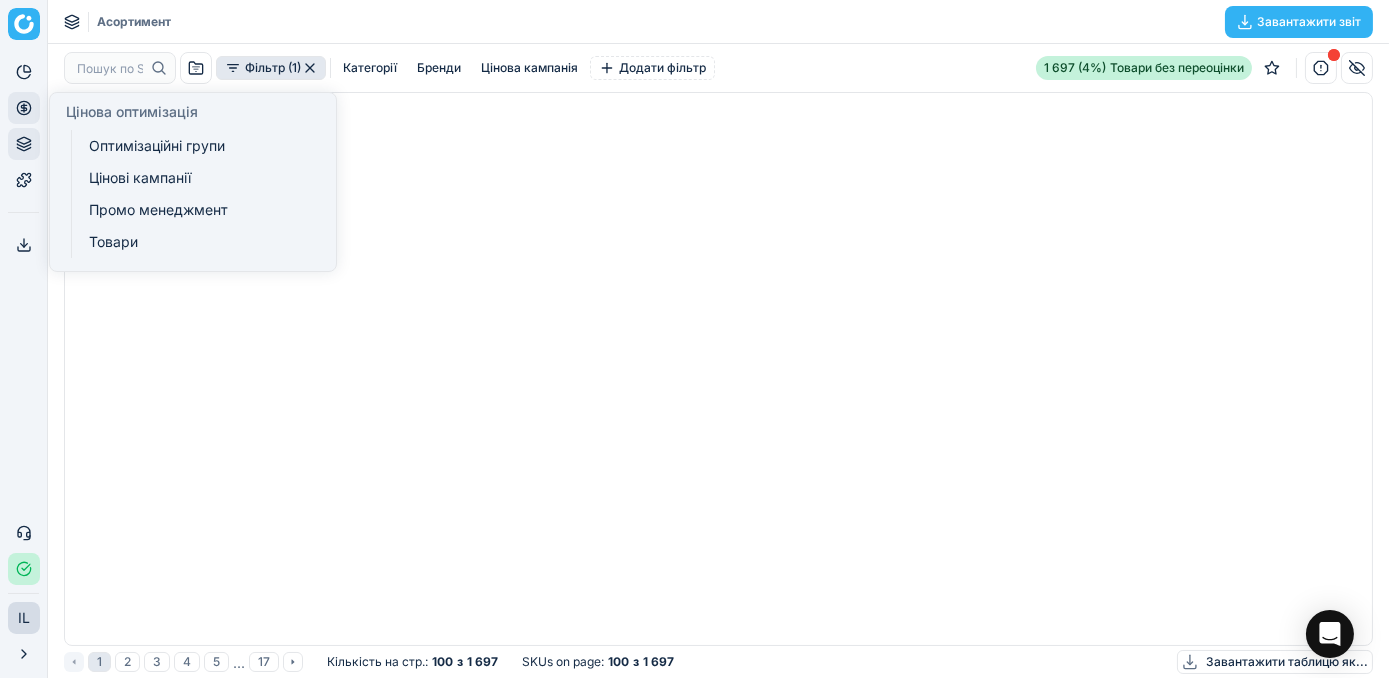click 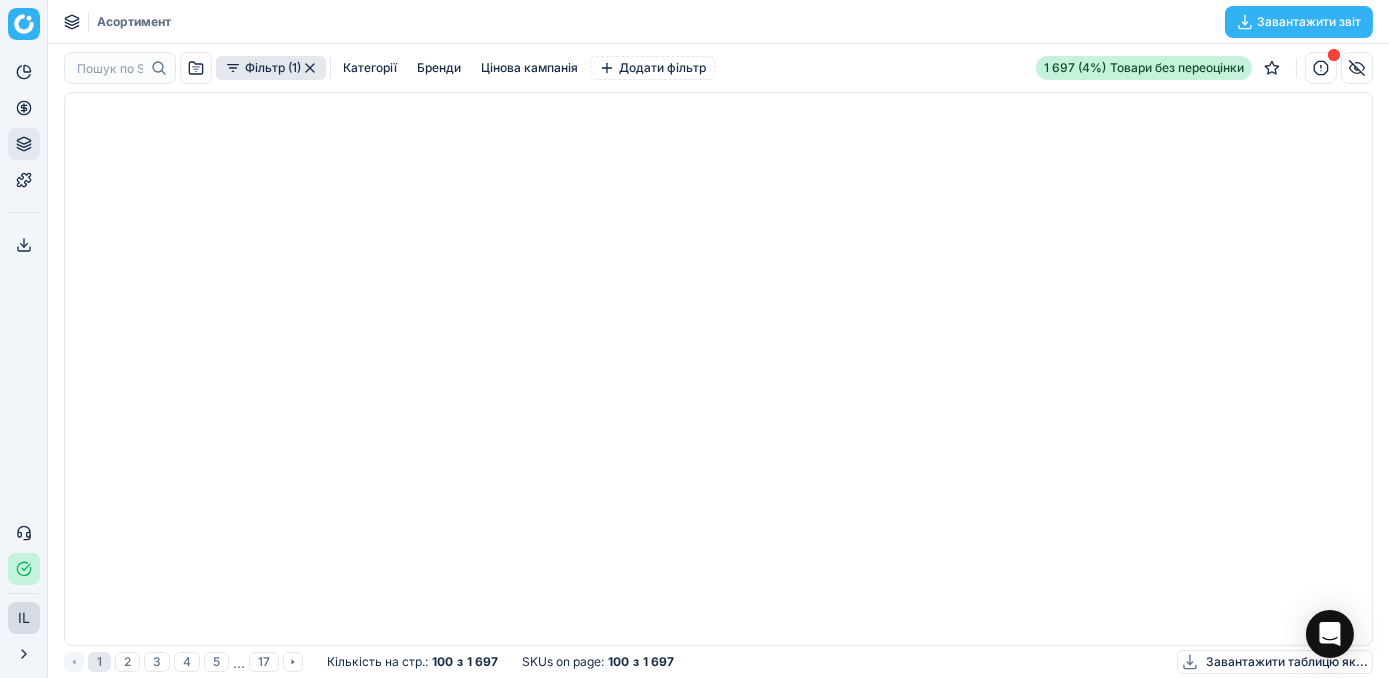 click 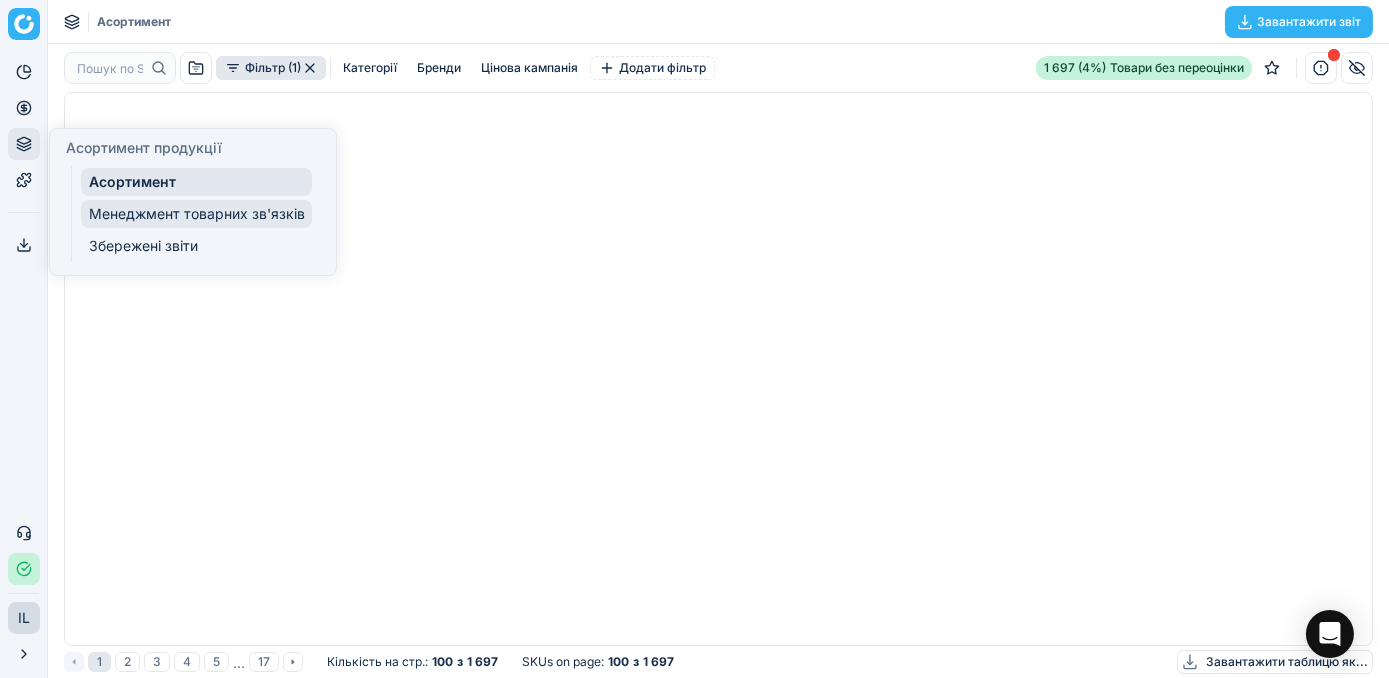 click on "Менеджмент товарних зв'язків" at bounding box center [196, 214] 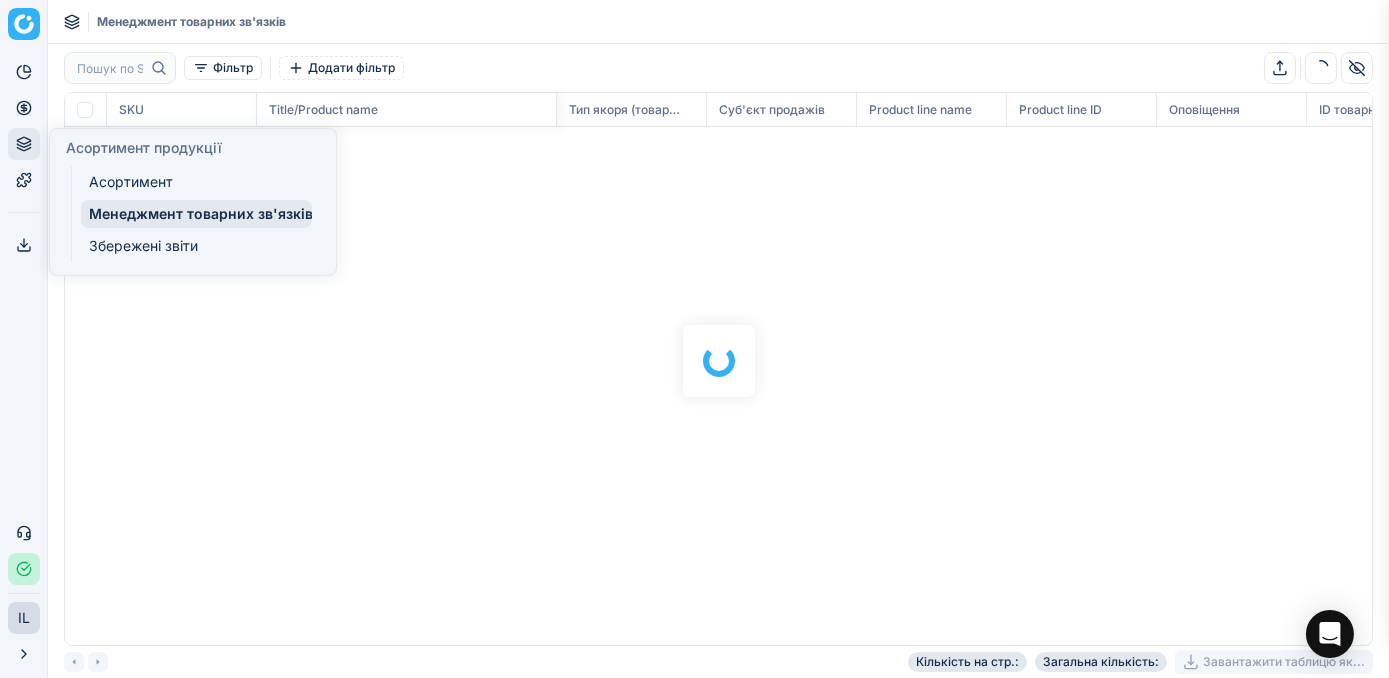 scroll, scrollTop: 2, scrollLeft: 2, axis: both 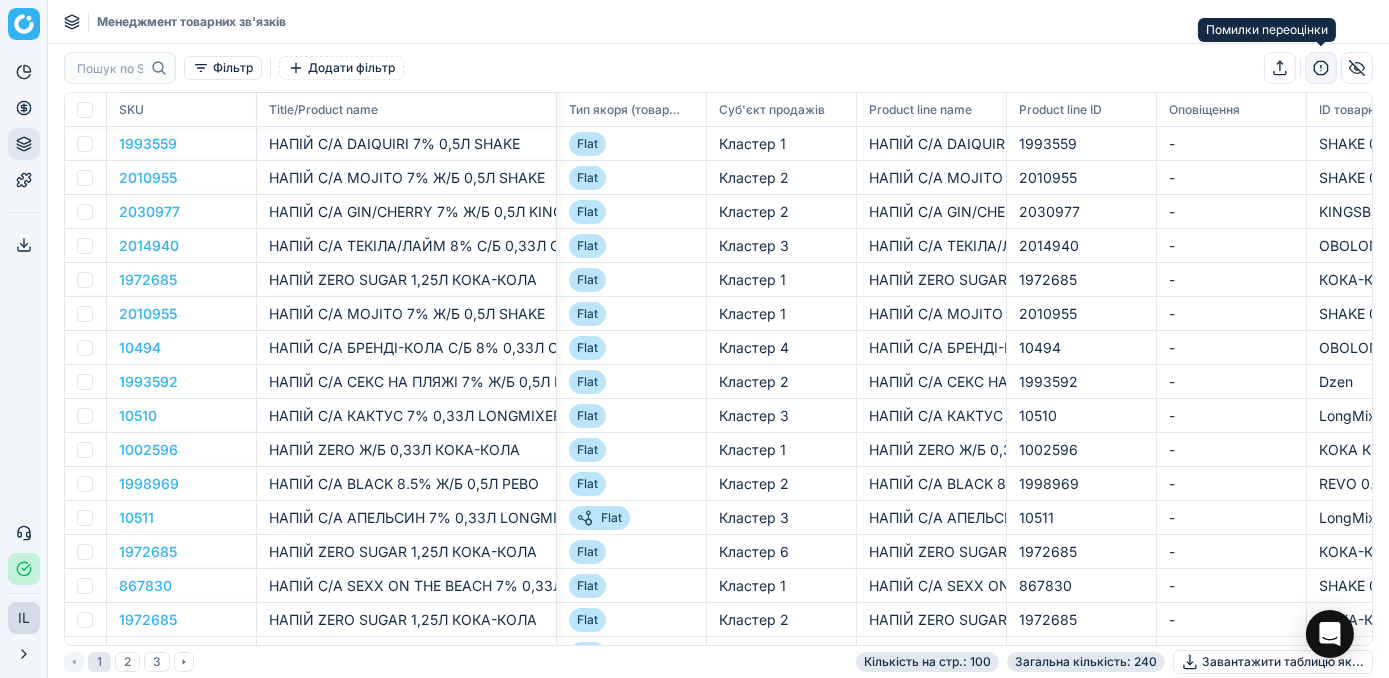 click 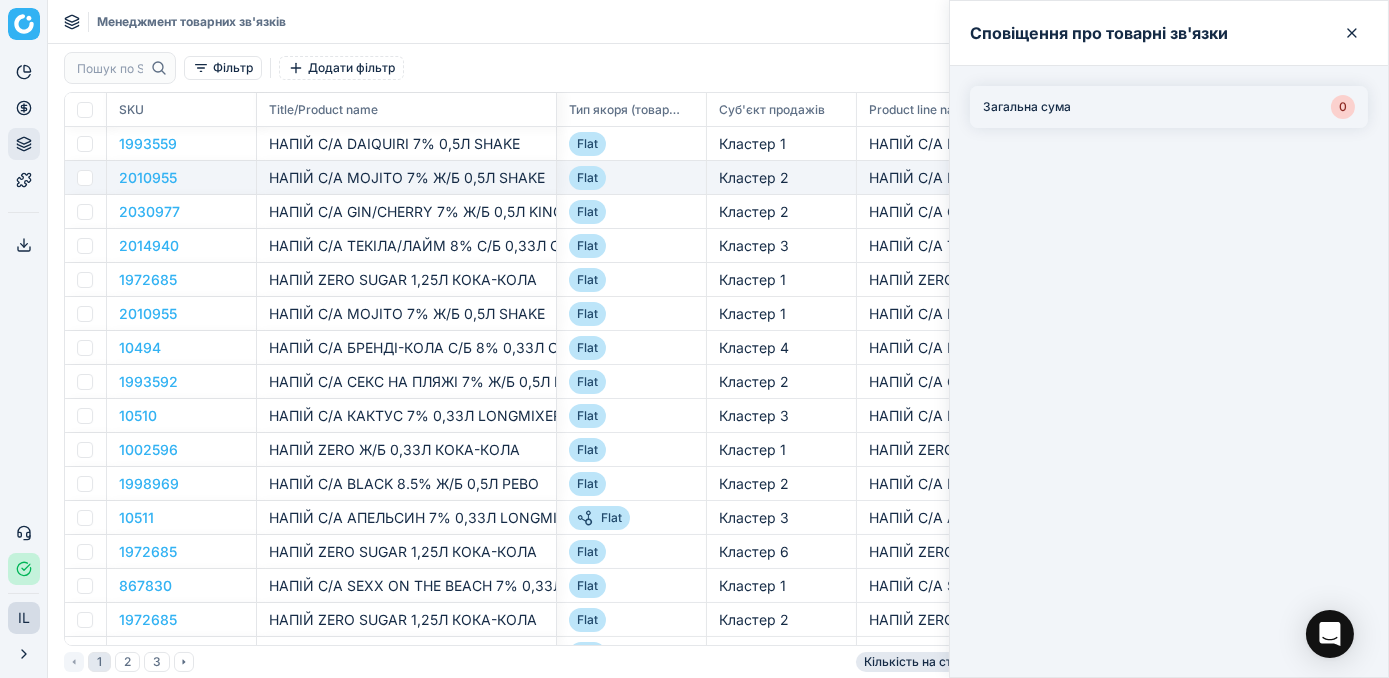 click on "Flat" at bounding box center [631, 178] 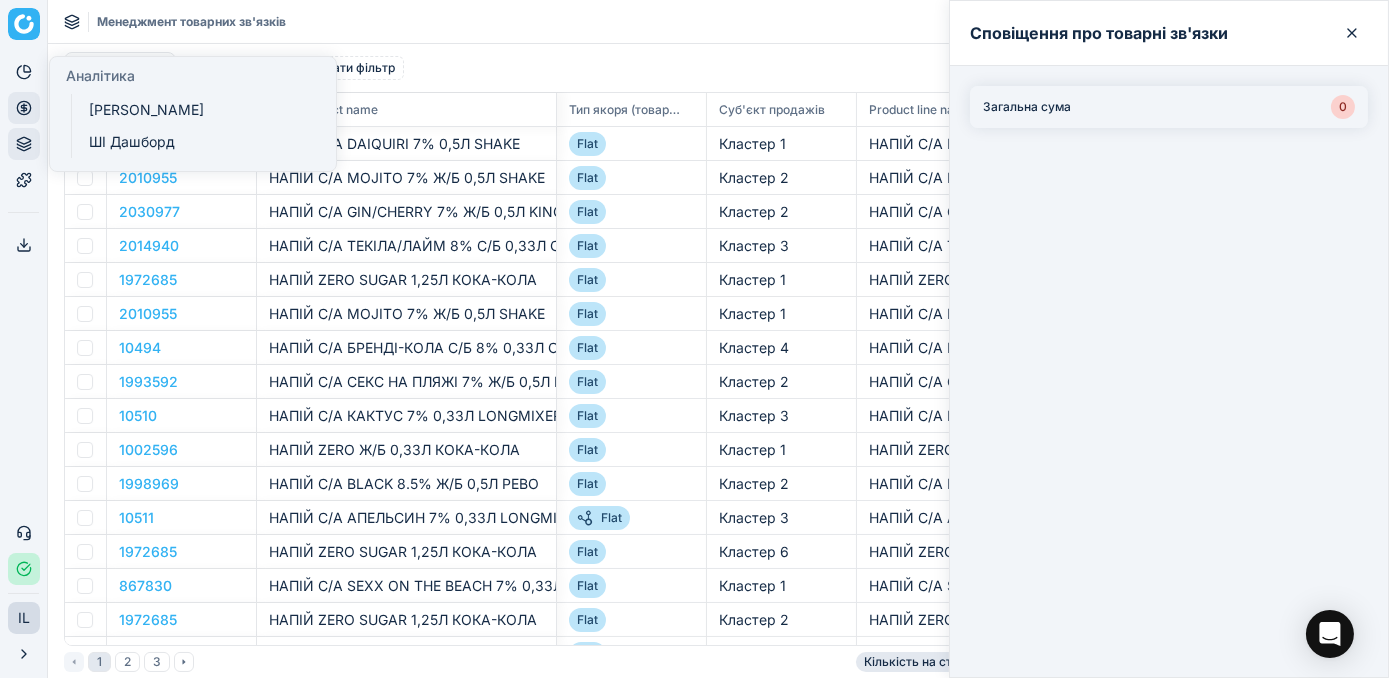 click 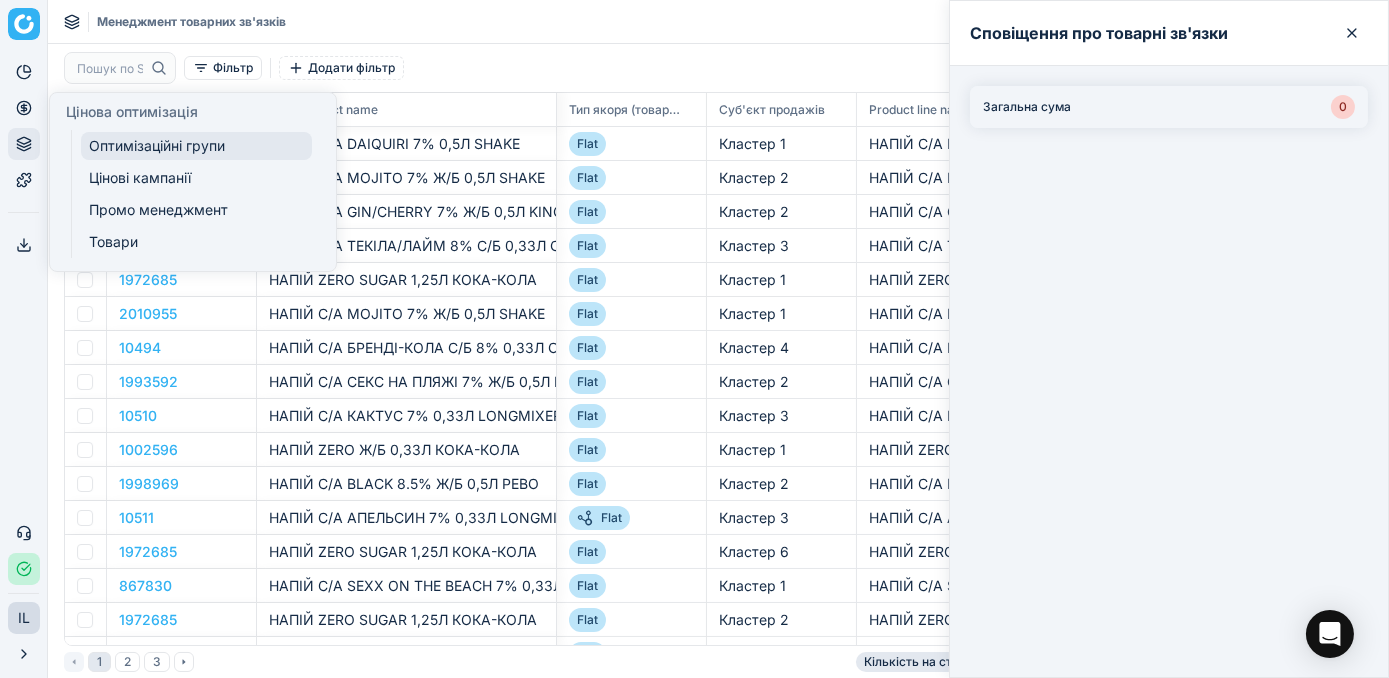click on "Оптимізаційні групи" at bounding box center [196, 146] 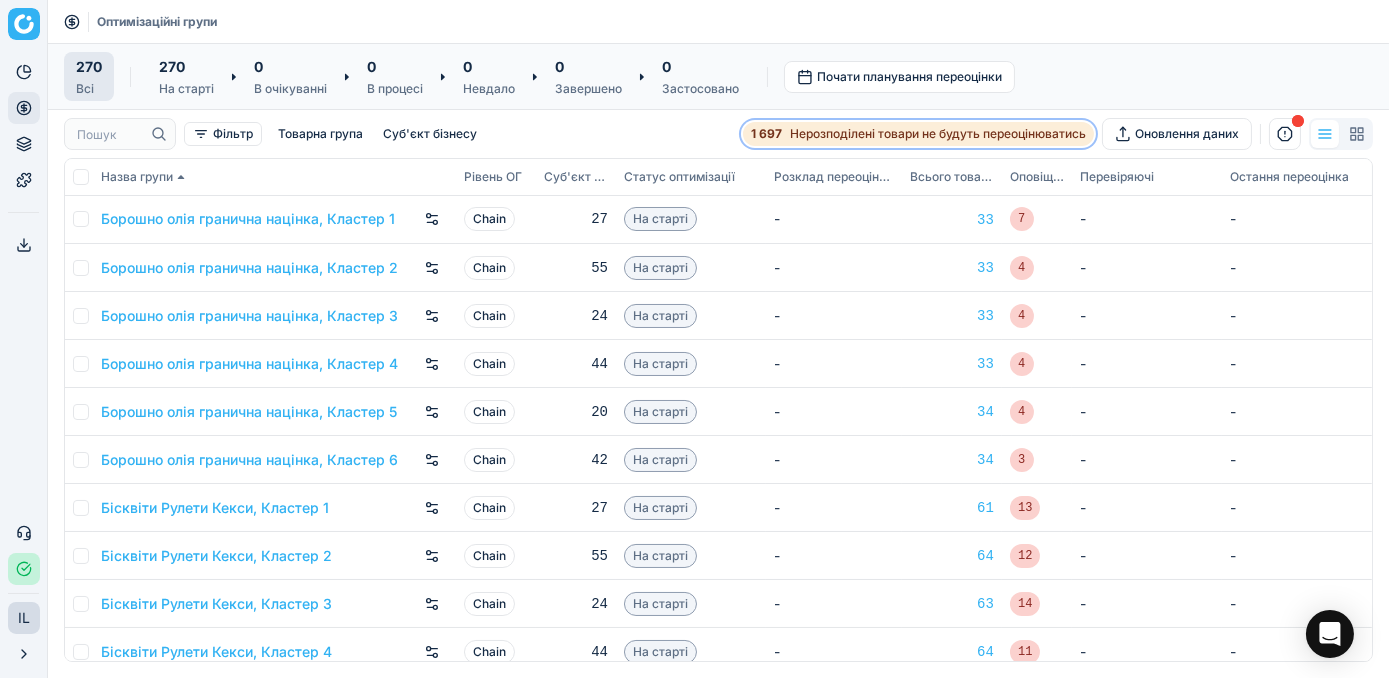 click on "1 697 Нерозподілені товари не будуть переоцінюватись" at bounding box center (918, 134) 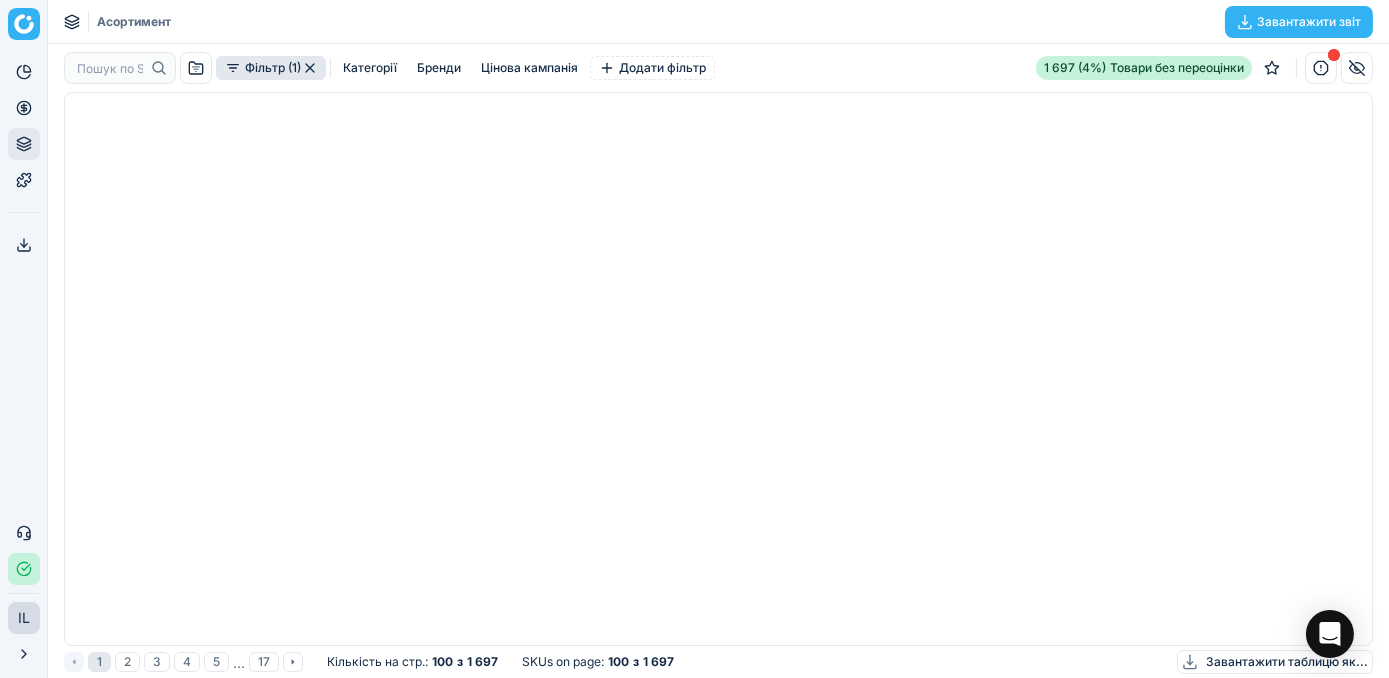 scroll, scrollTop: 2, scrollLeft: 2, axis: both 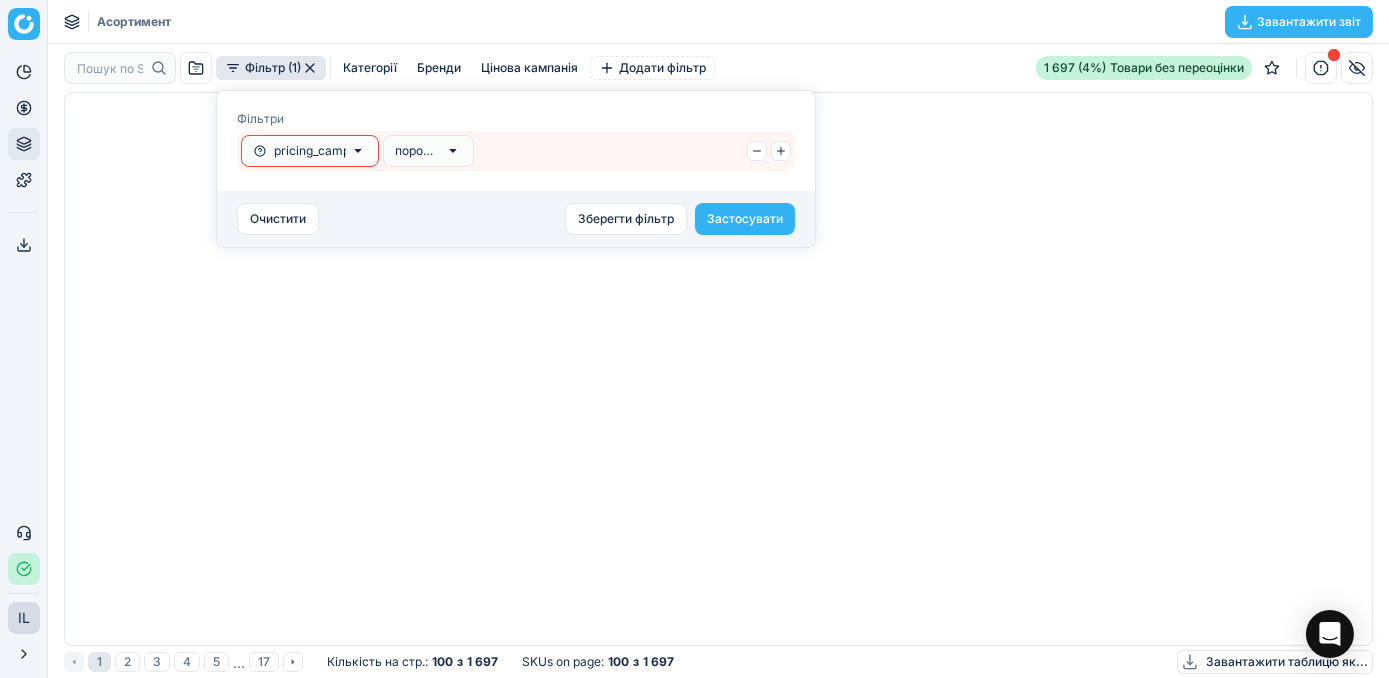 click 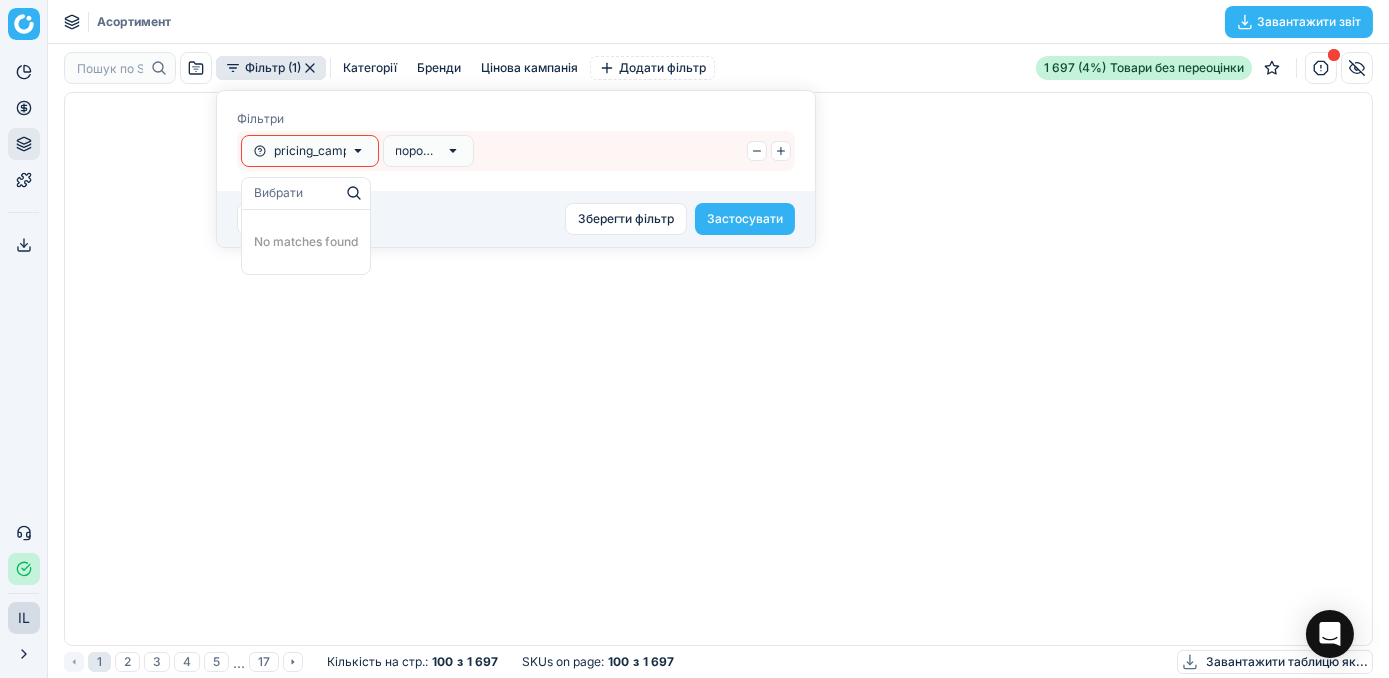 click 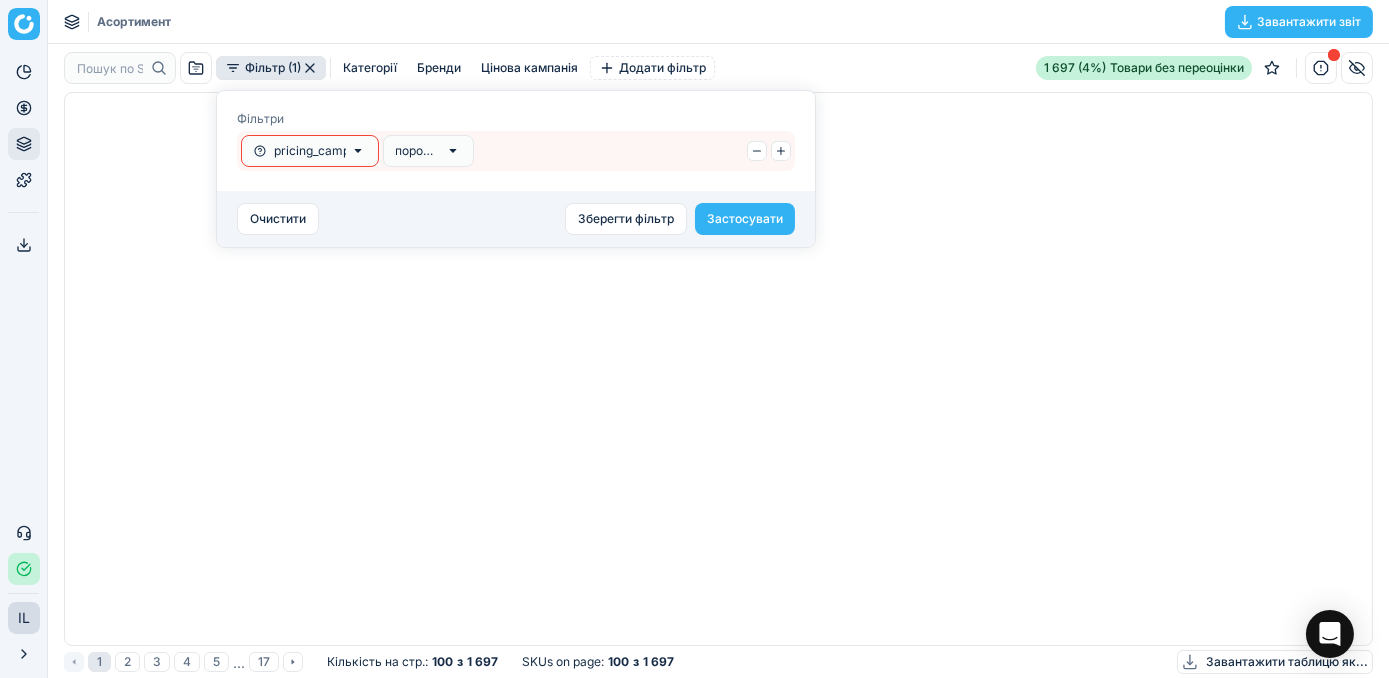 click at bounding box center [718, 369] 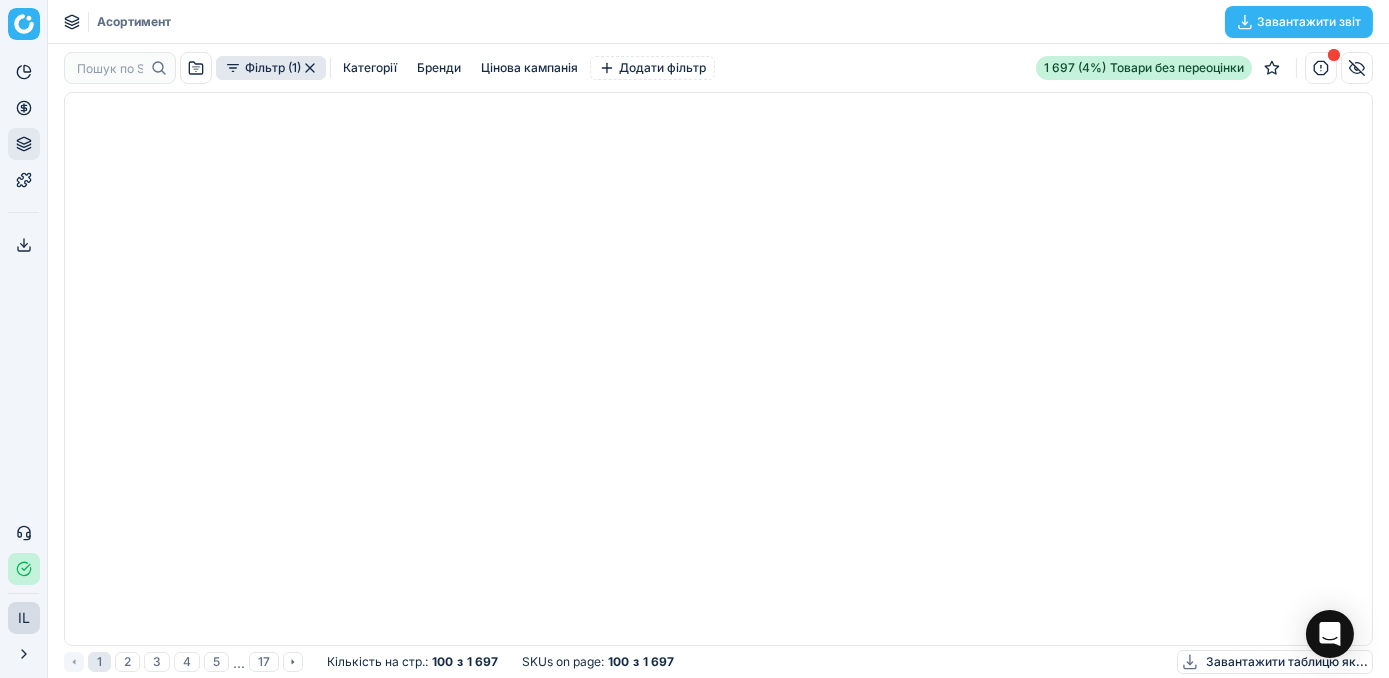click 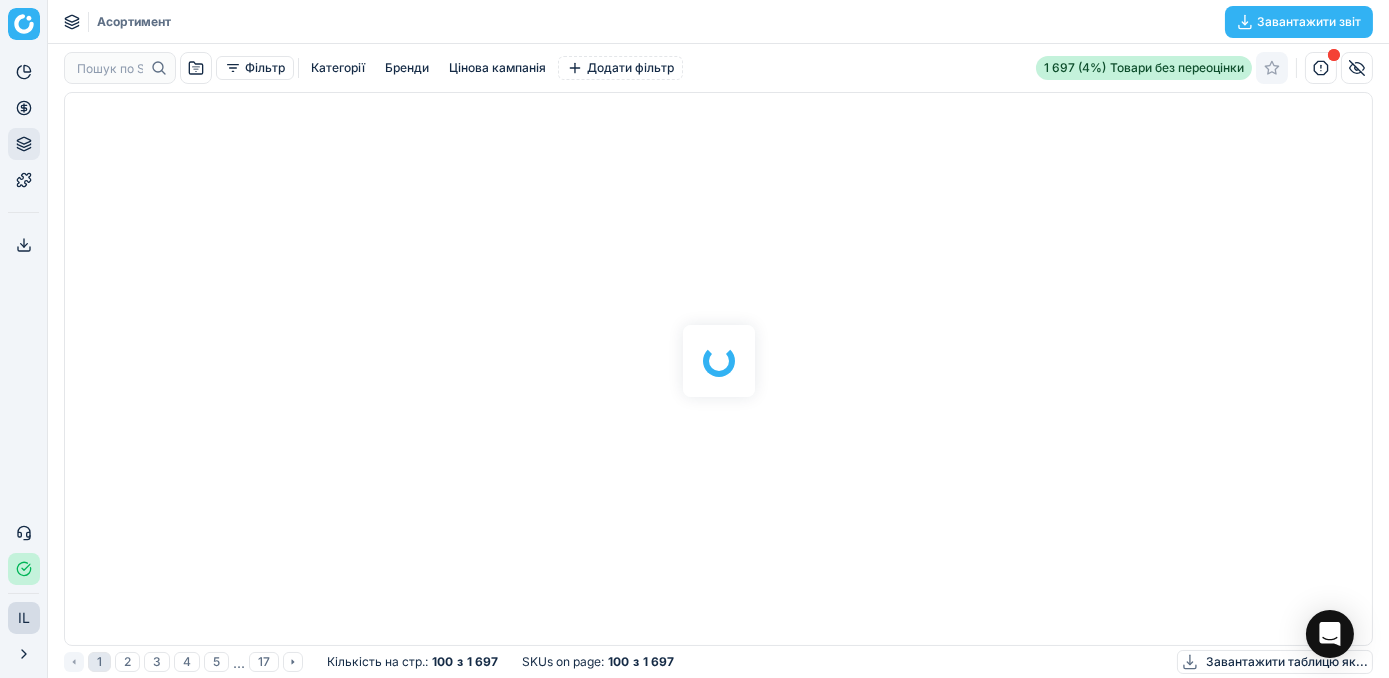 click at bounding box center (718, 361) 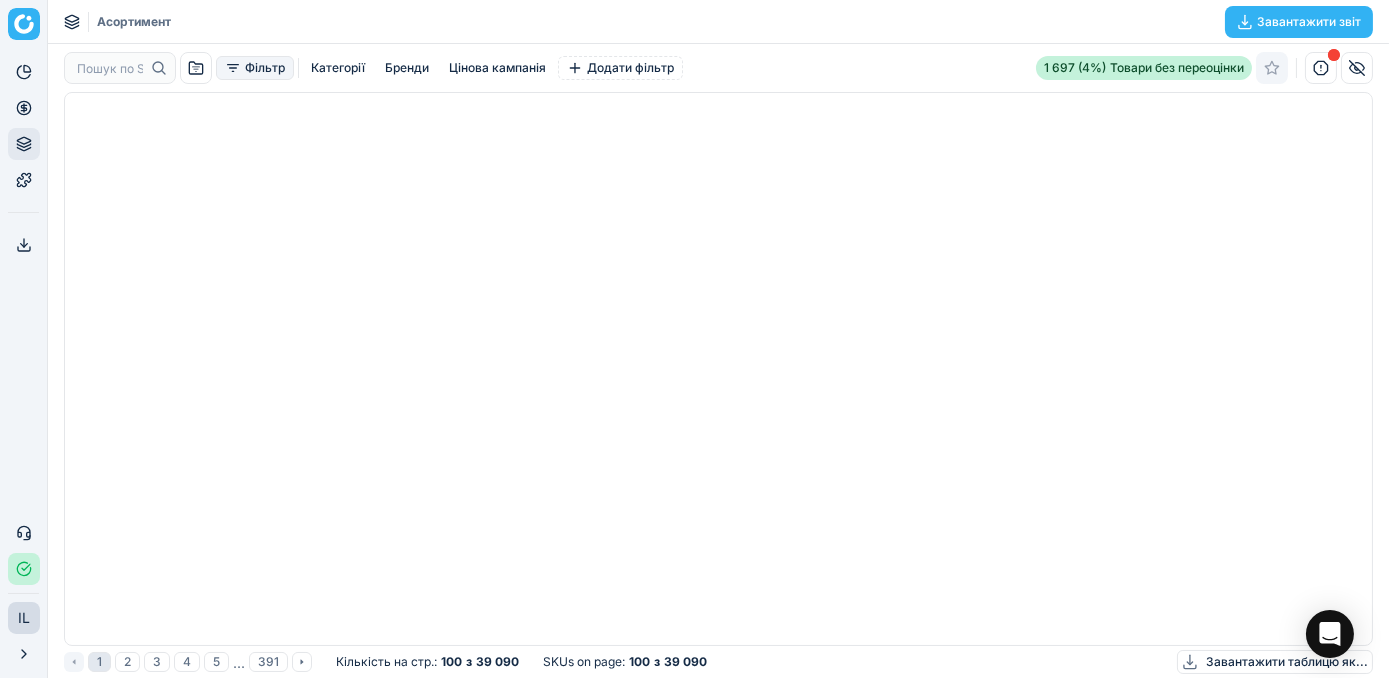 click 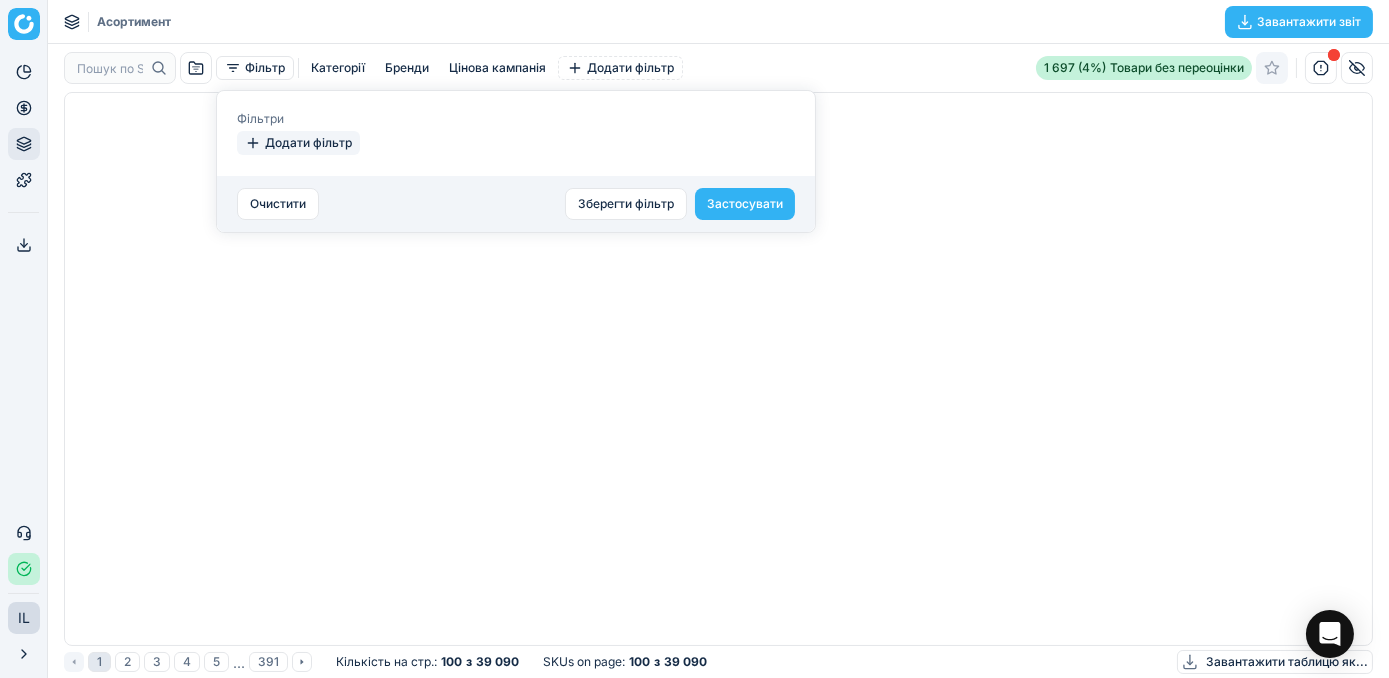 click 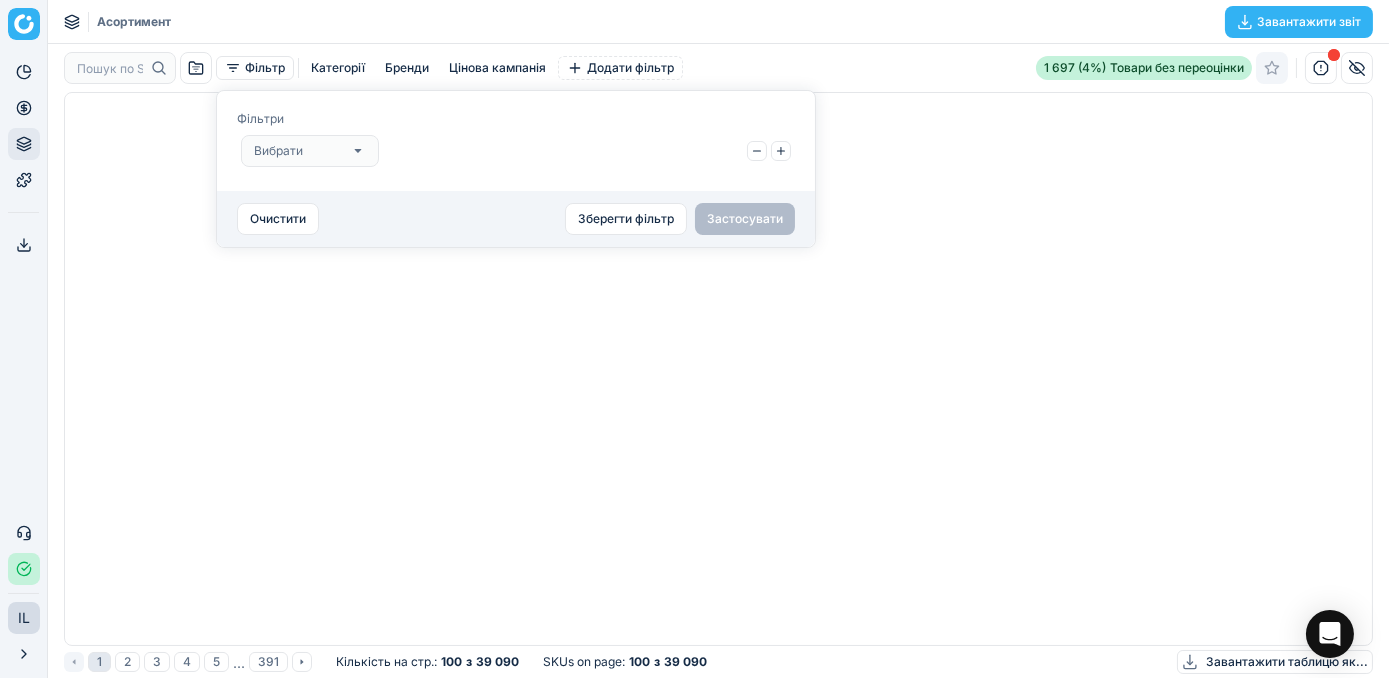 click 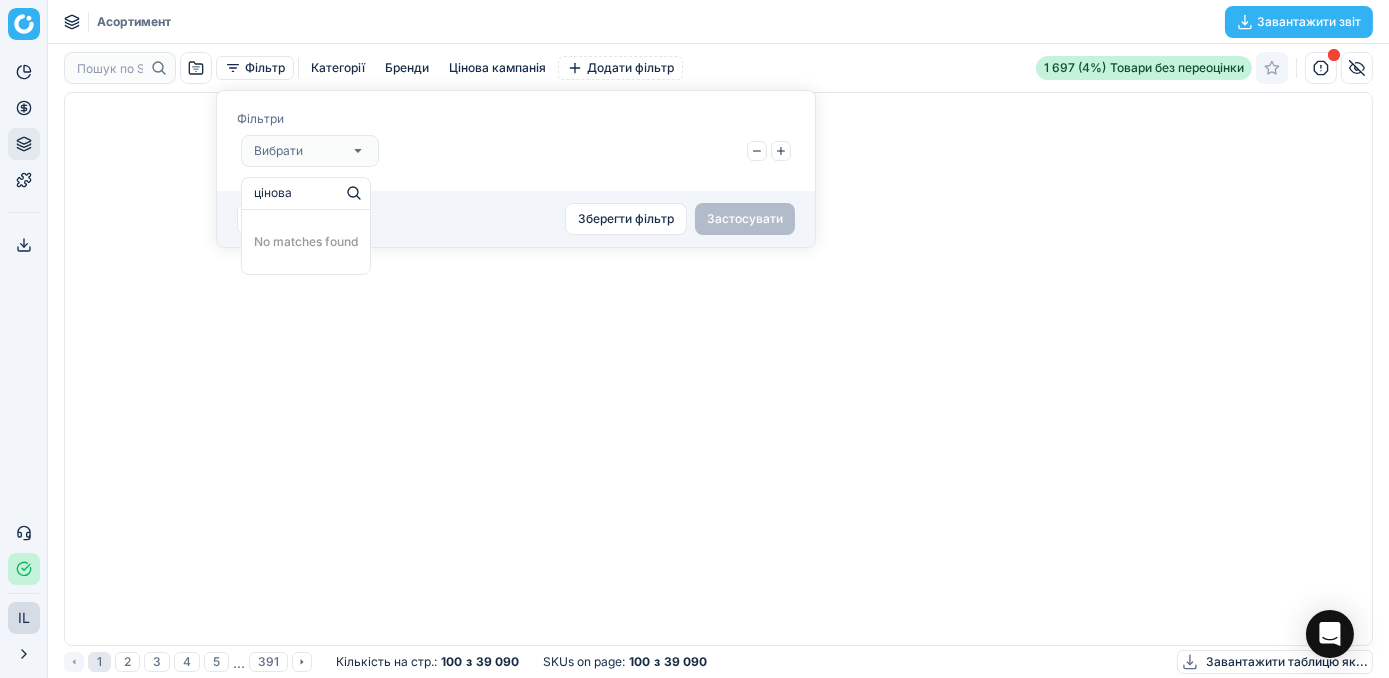 type on "цінова" 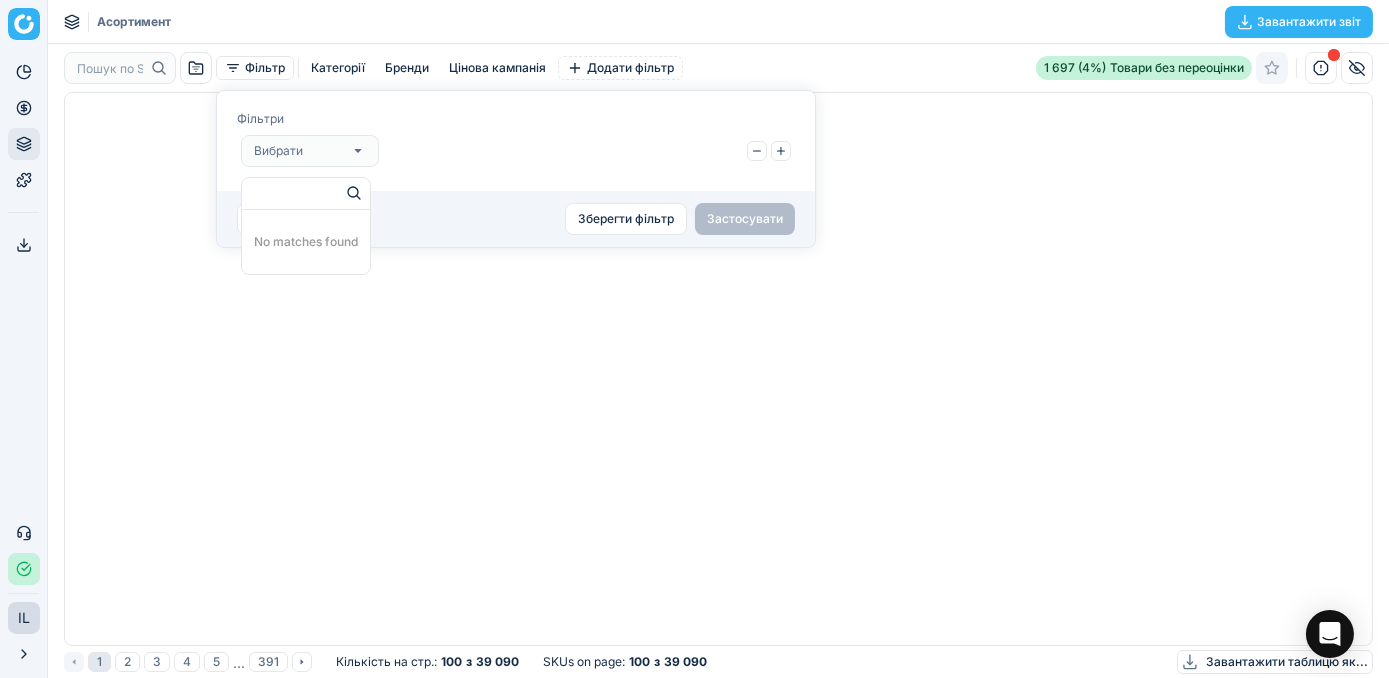click at bounding box center [718, 369] 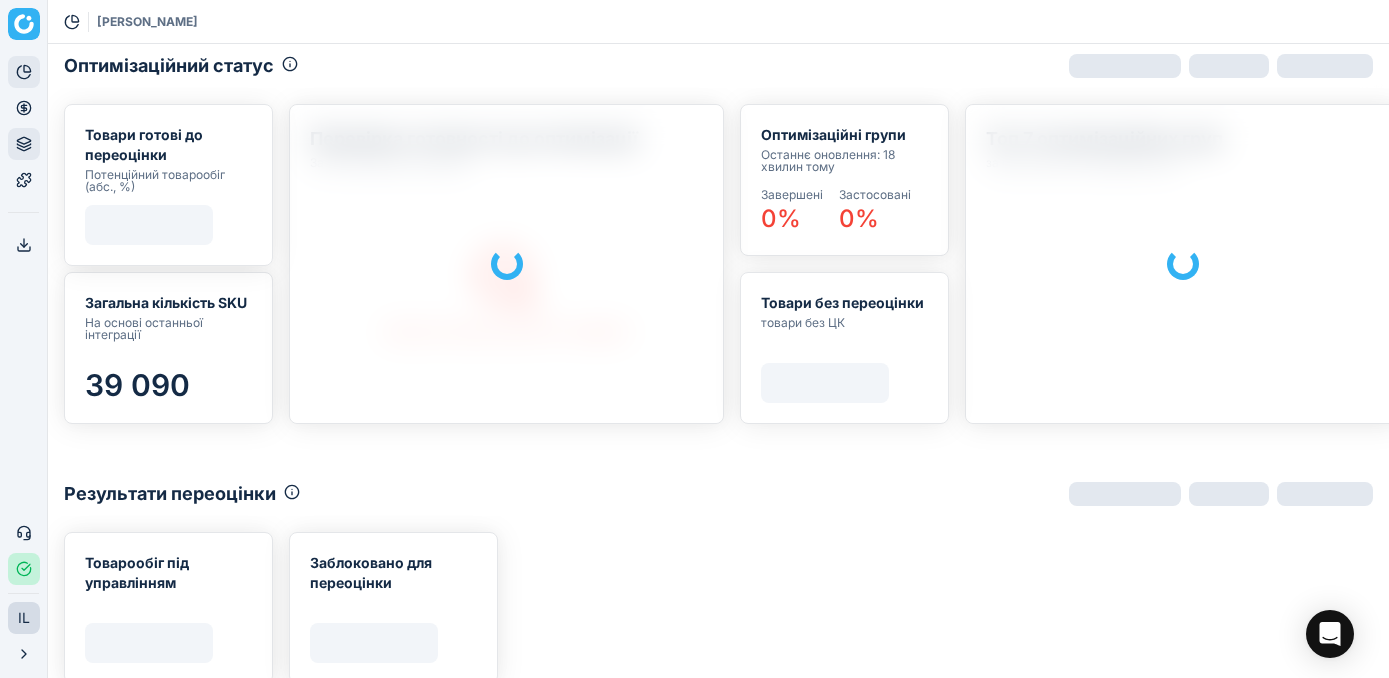 scroll, scrollTop: 0, scrollLeft: 0, axis: both 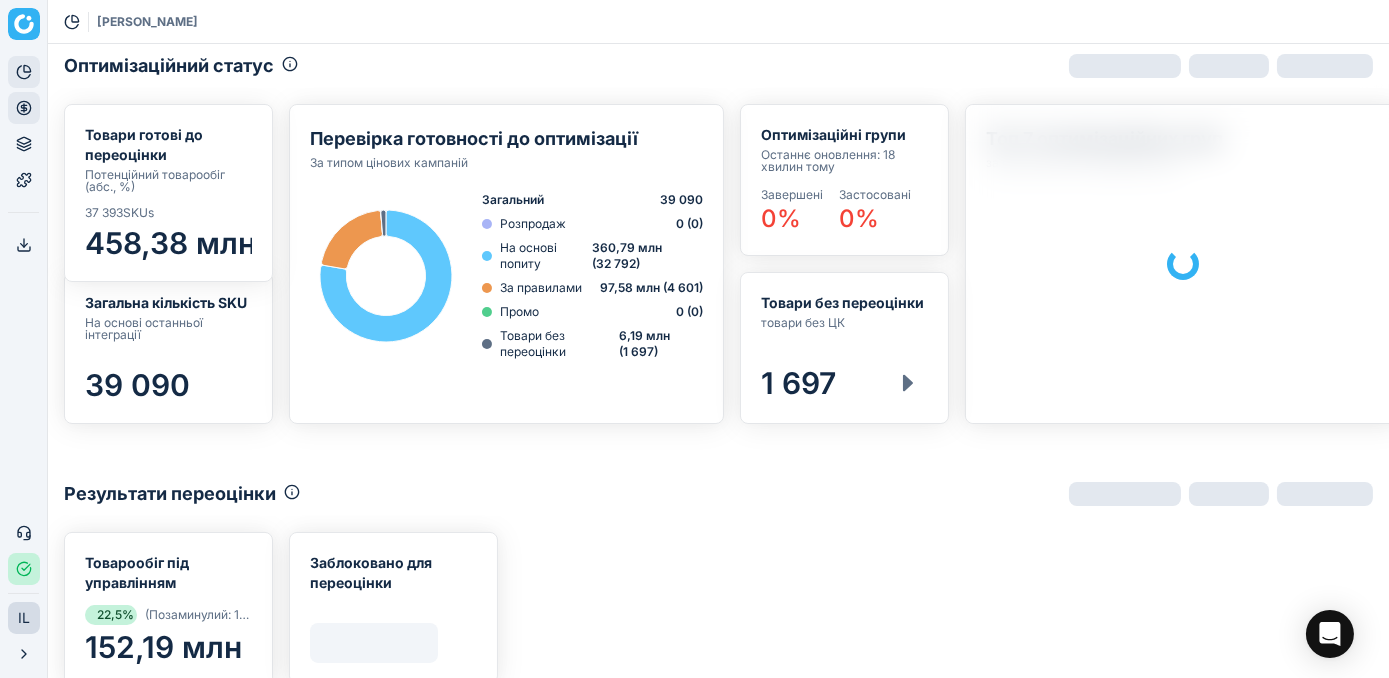click 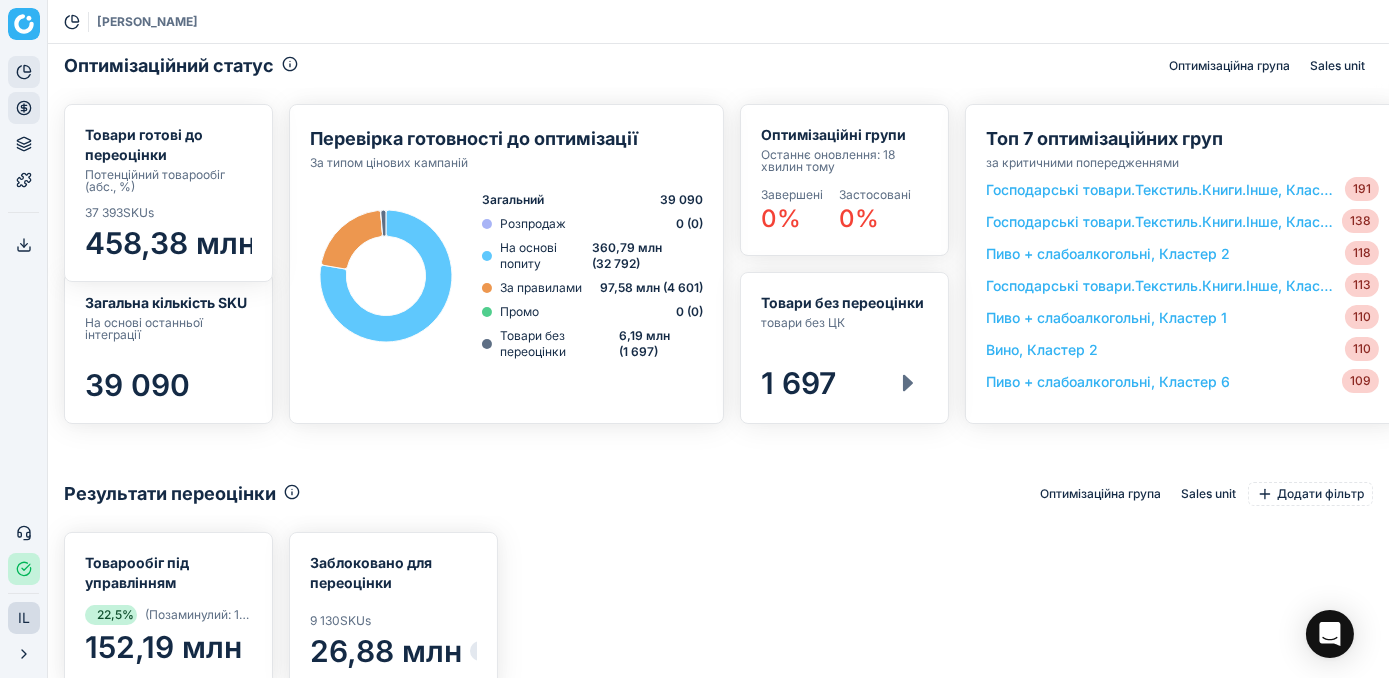scroll, scrollTop: 356, scrollLeft: 1306, axis: both 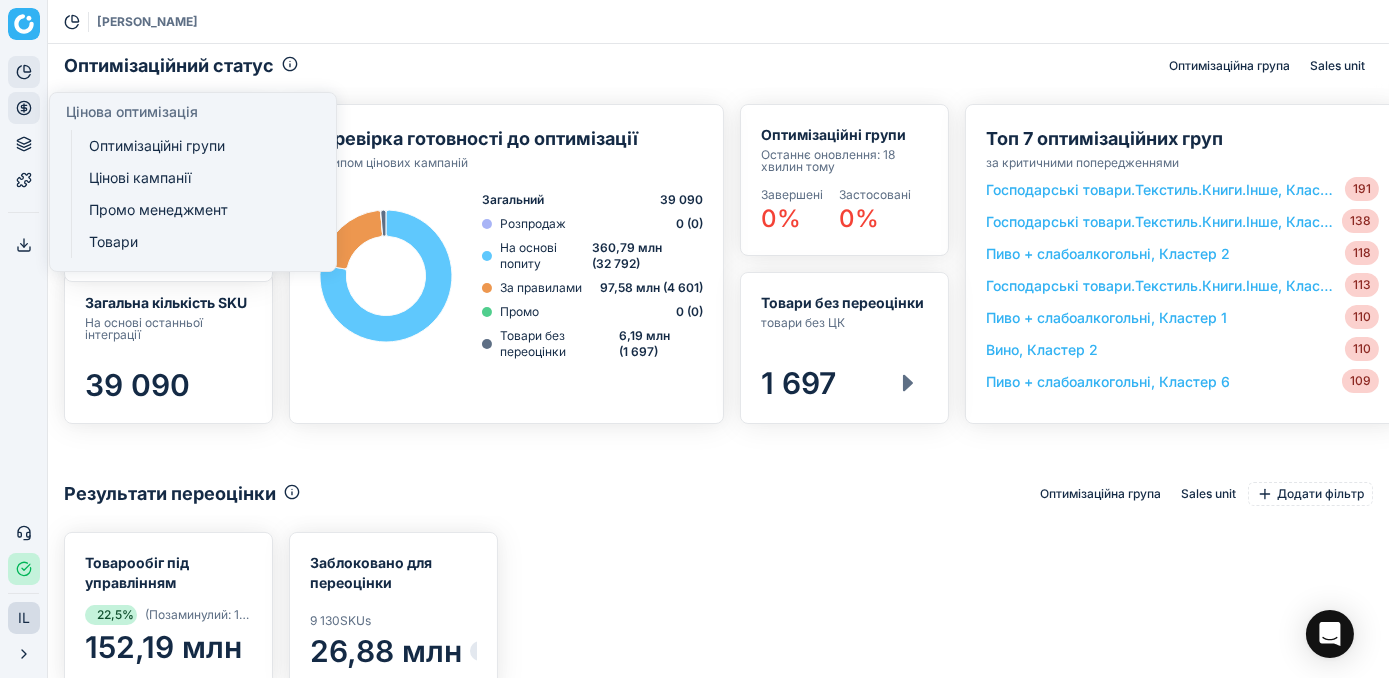 click on "Цінова оптимізація" at bounding box center [24, 108] 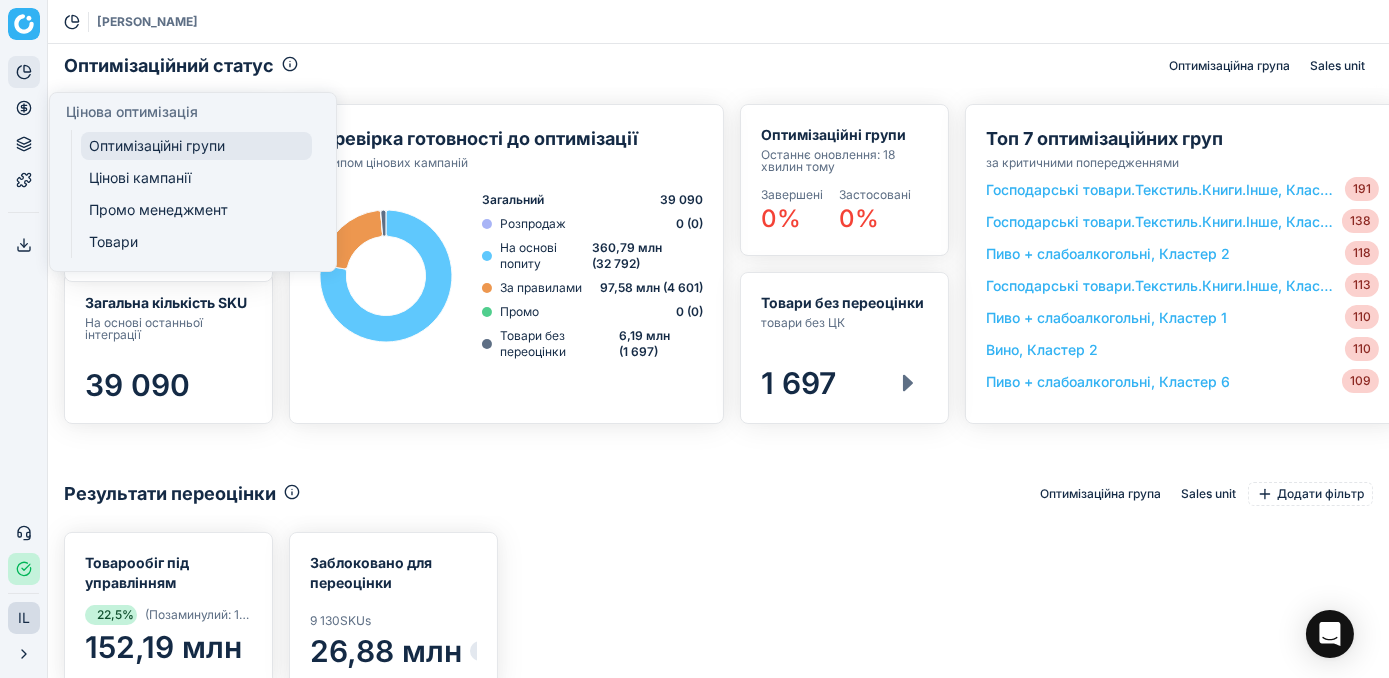 click on "Оптимізаційні групи" at bounding box center (196, 146) 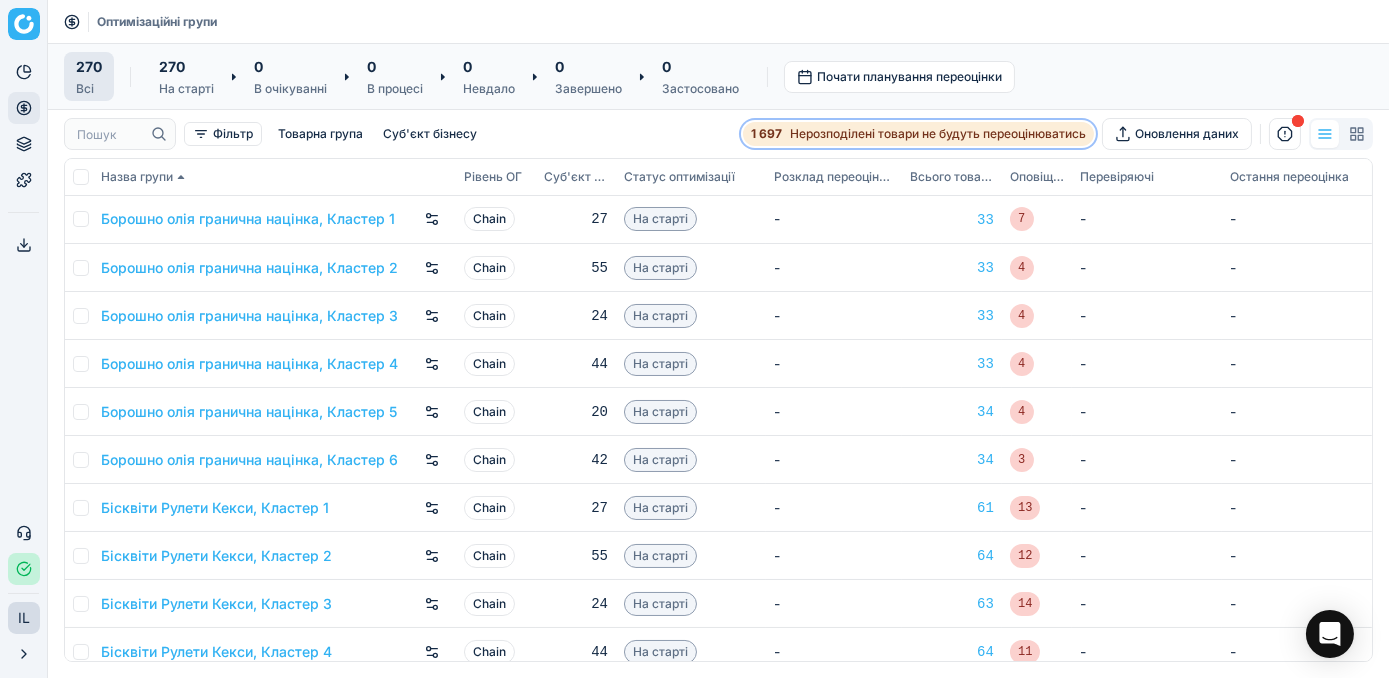 click on "1 697" at bounding box center (766, 134) 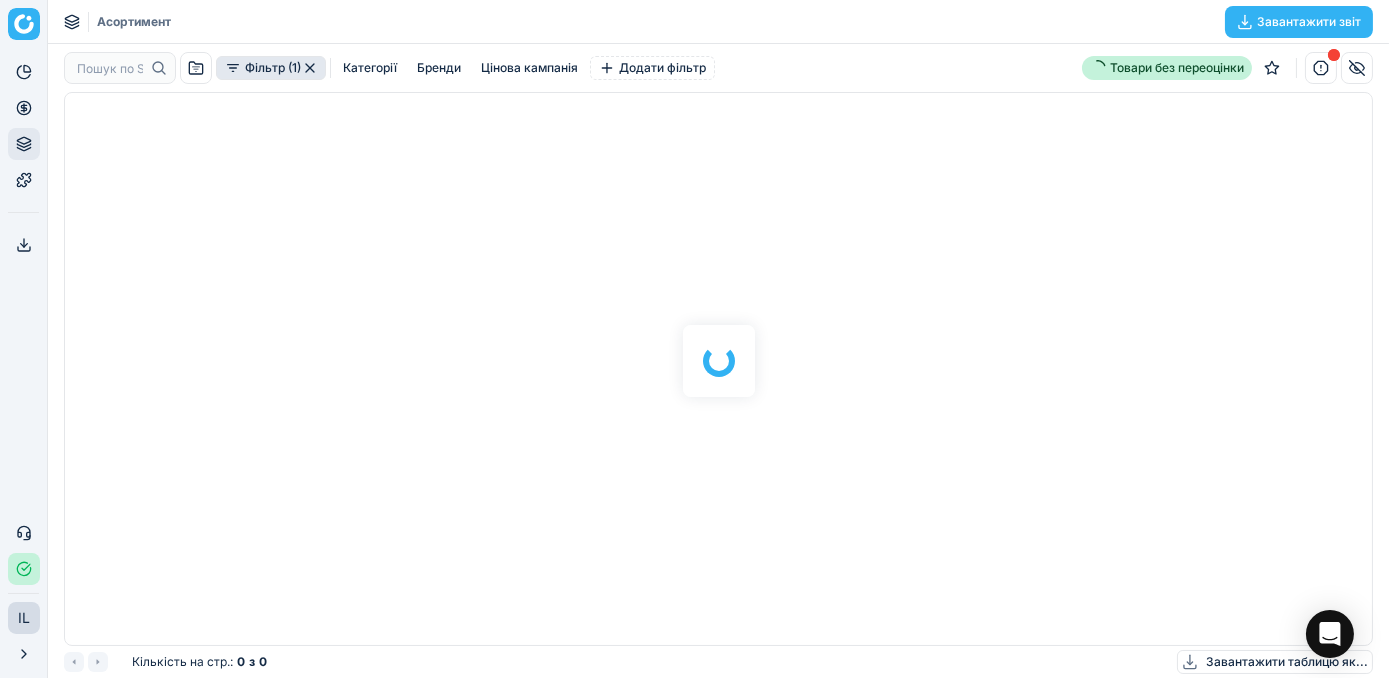scroll, scrollTop: 2, scrollLeft: 2, axis: both 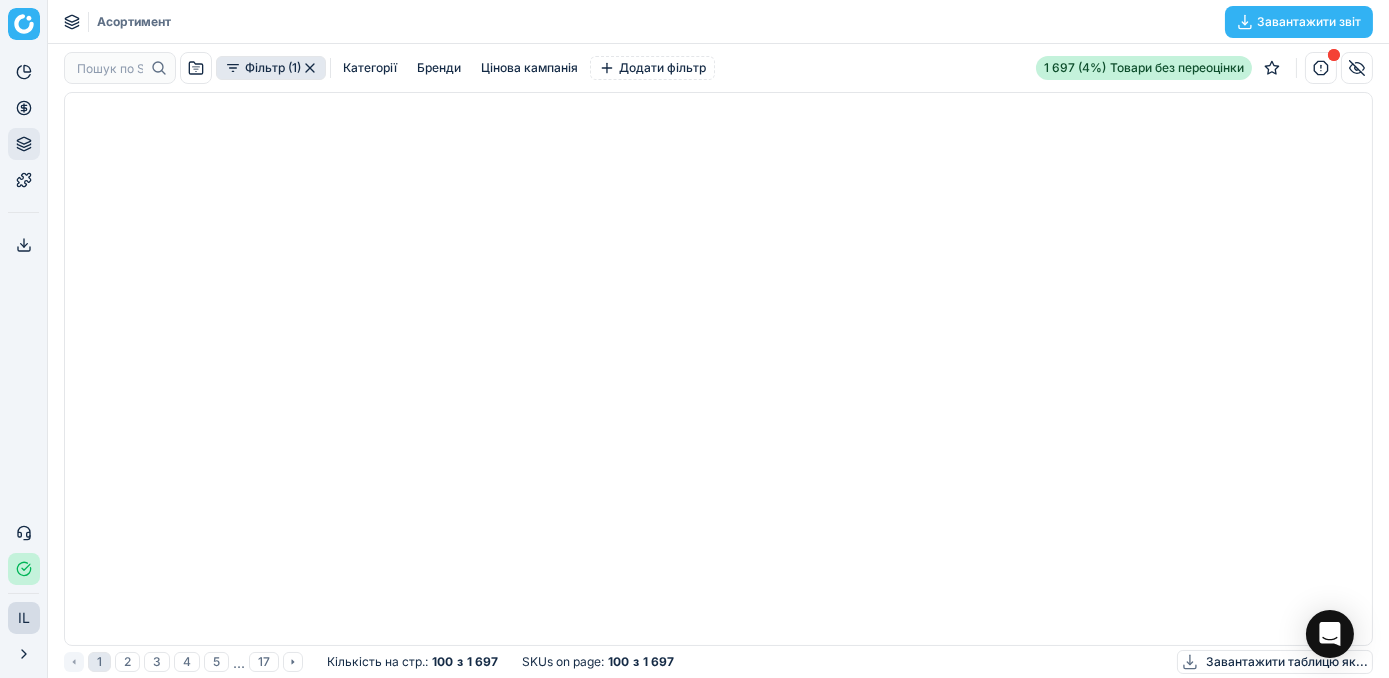 click on "Фільтр   (1)" at bounding box center [271, 68] 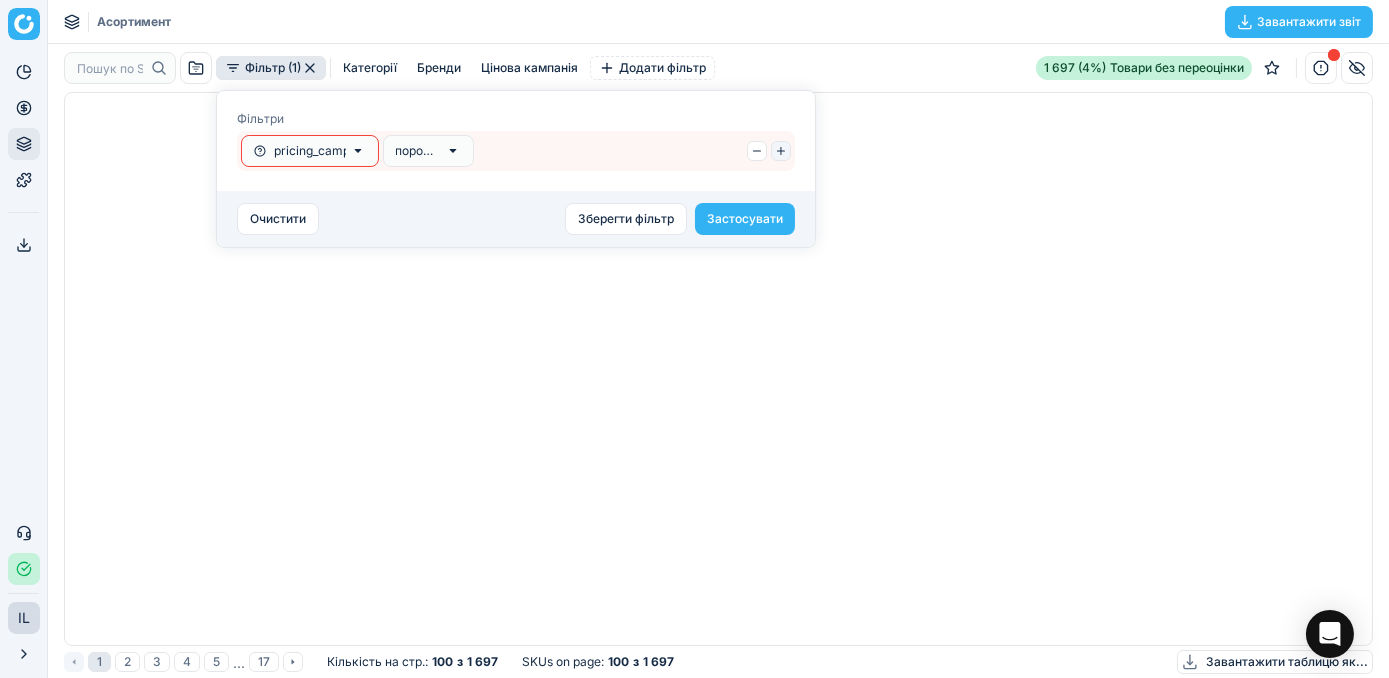 click 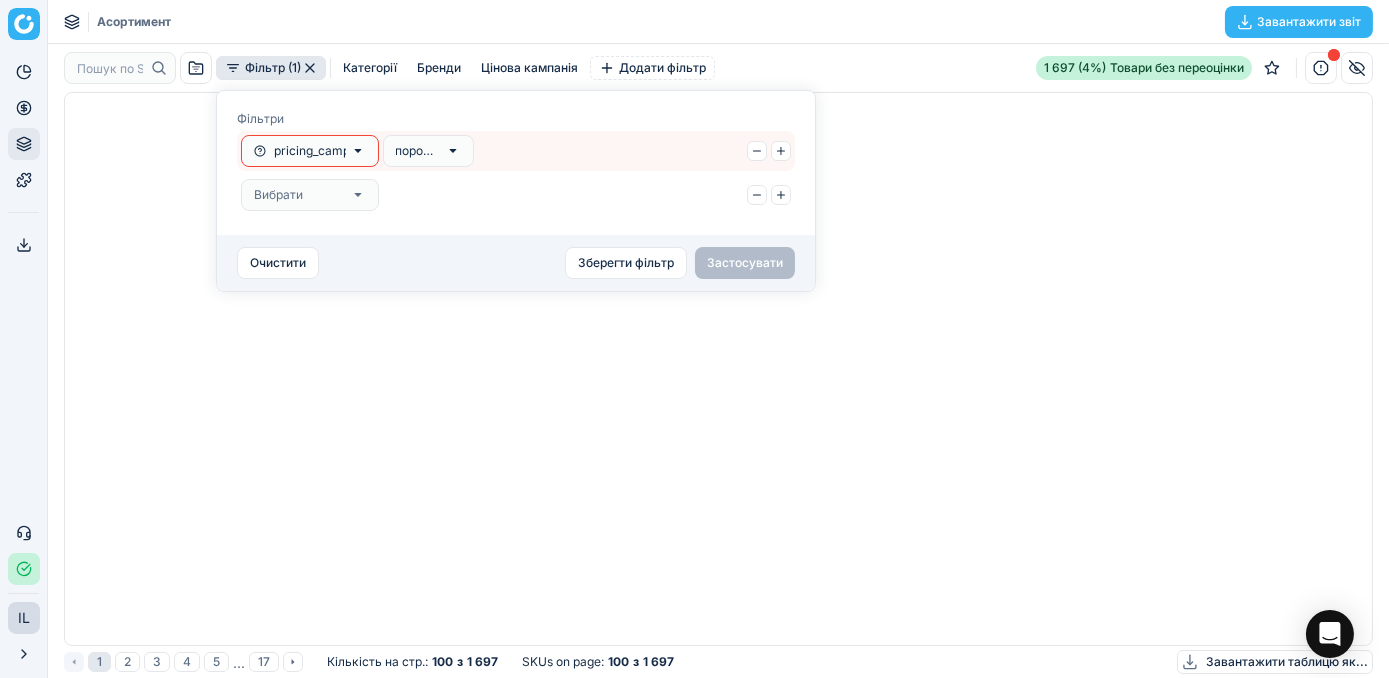 click 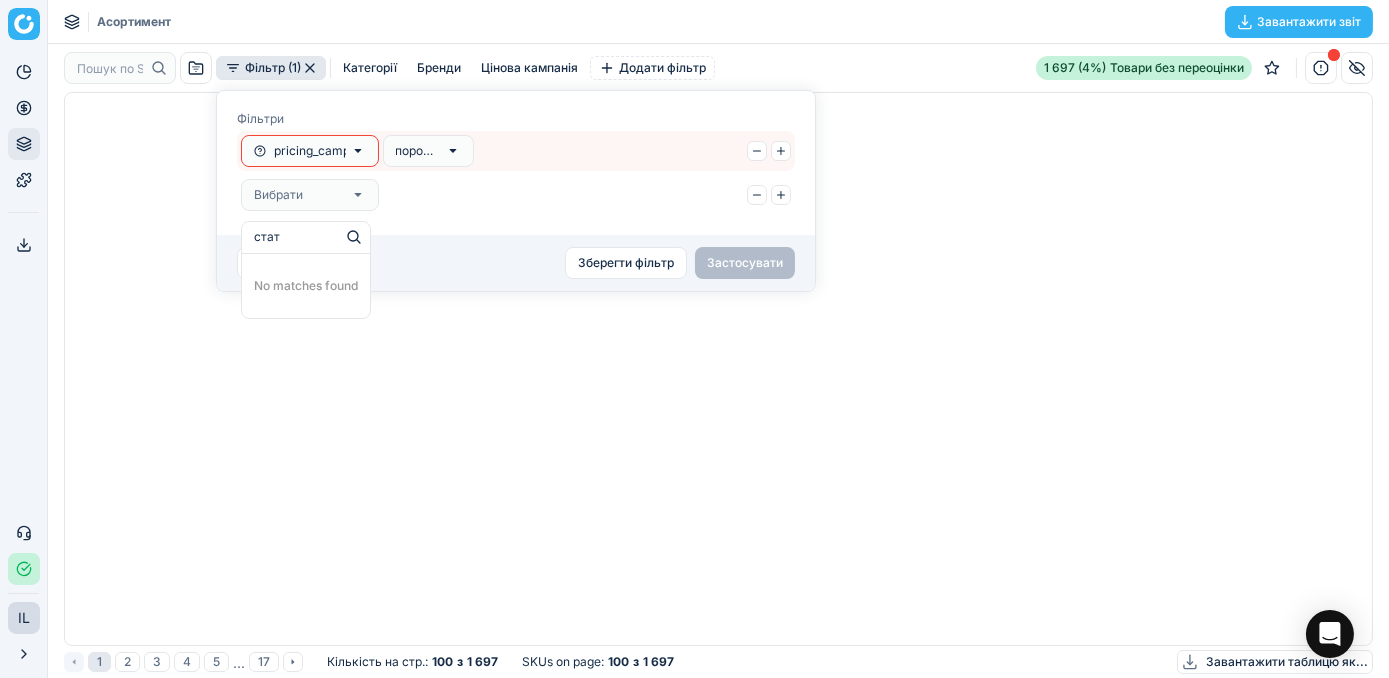 type on "стат" 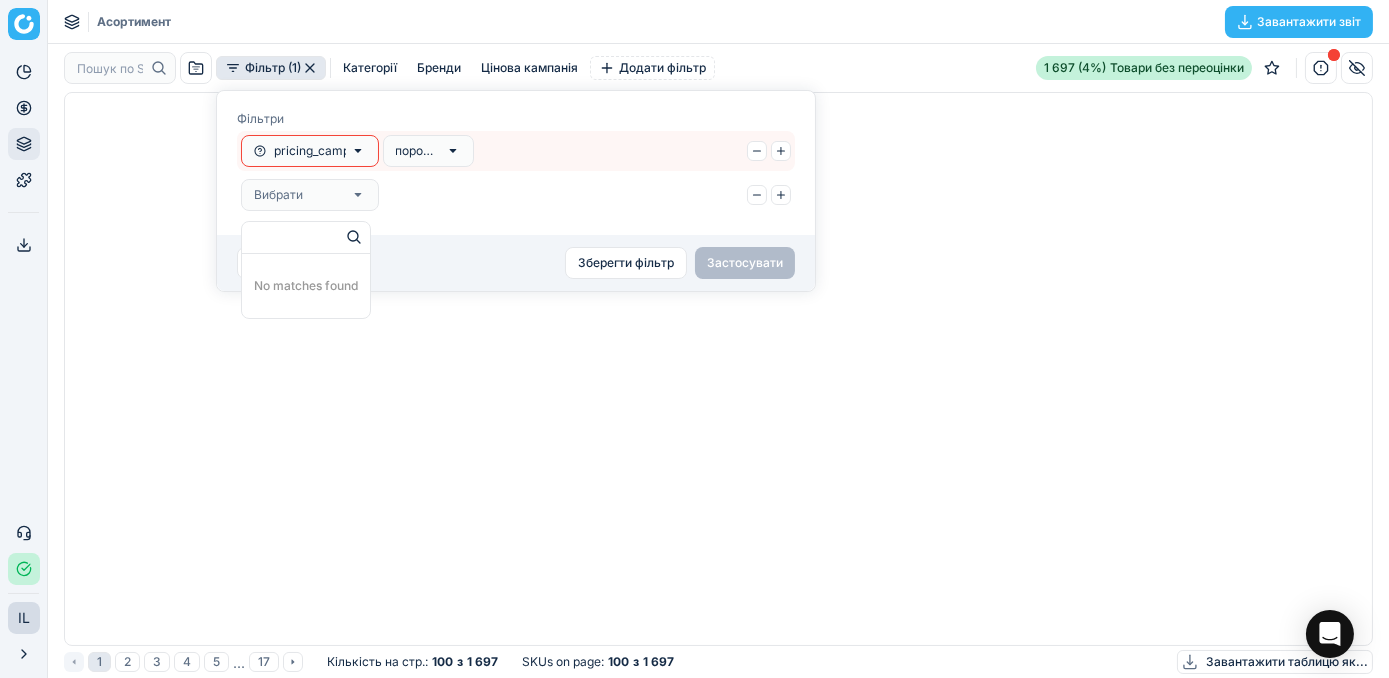 click at bounding box center (718, 369) 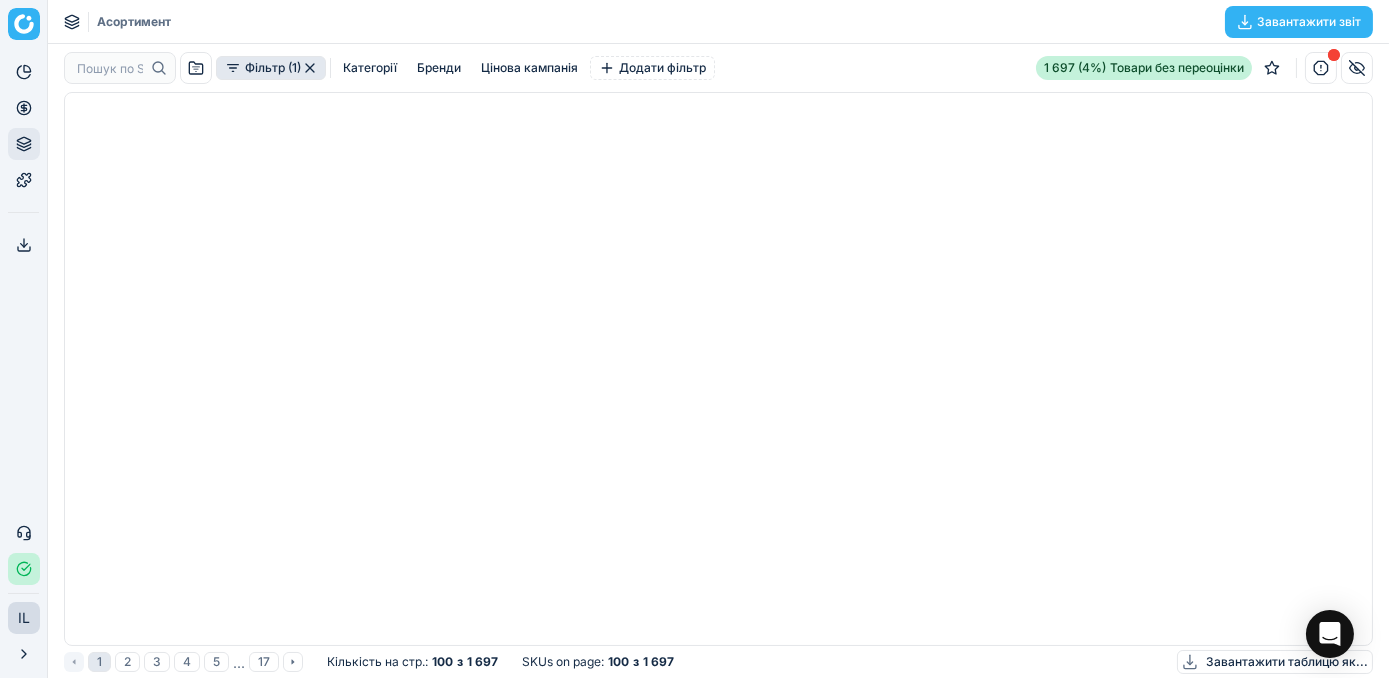 click 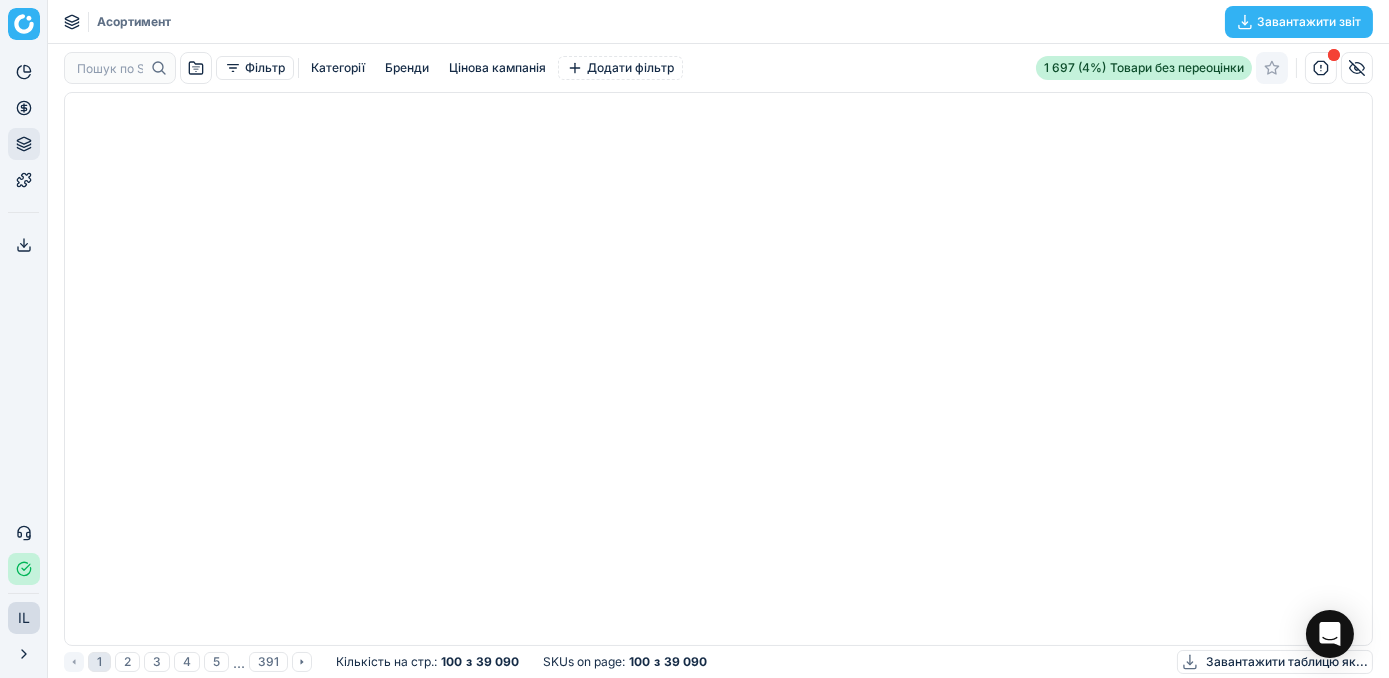 click at bounding box center (718, 369) 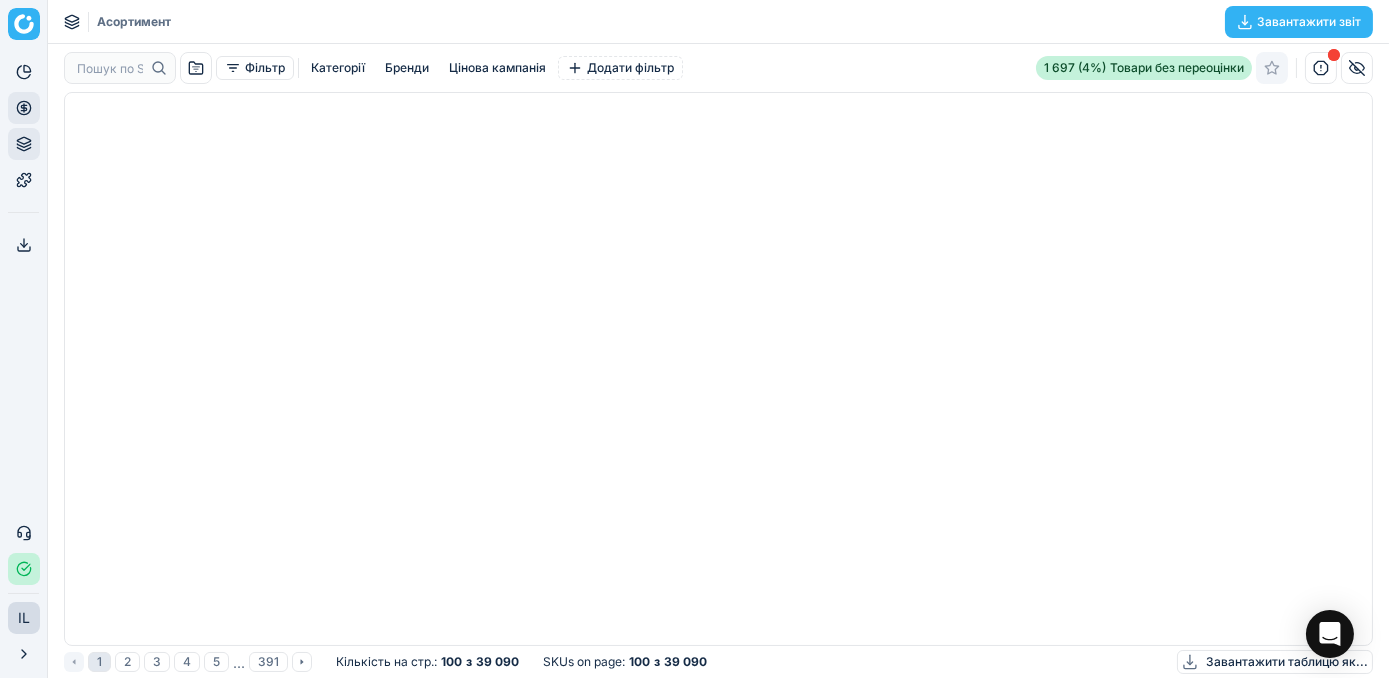 click 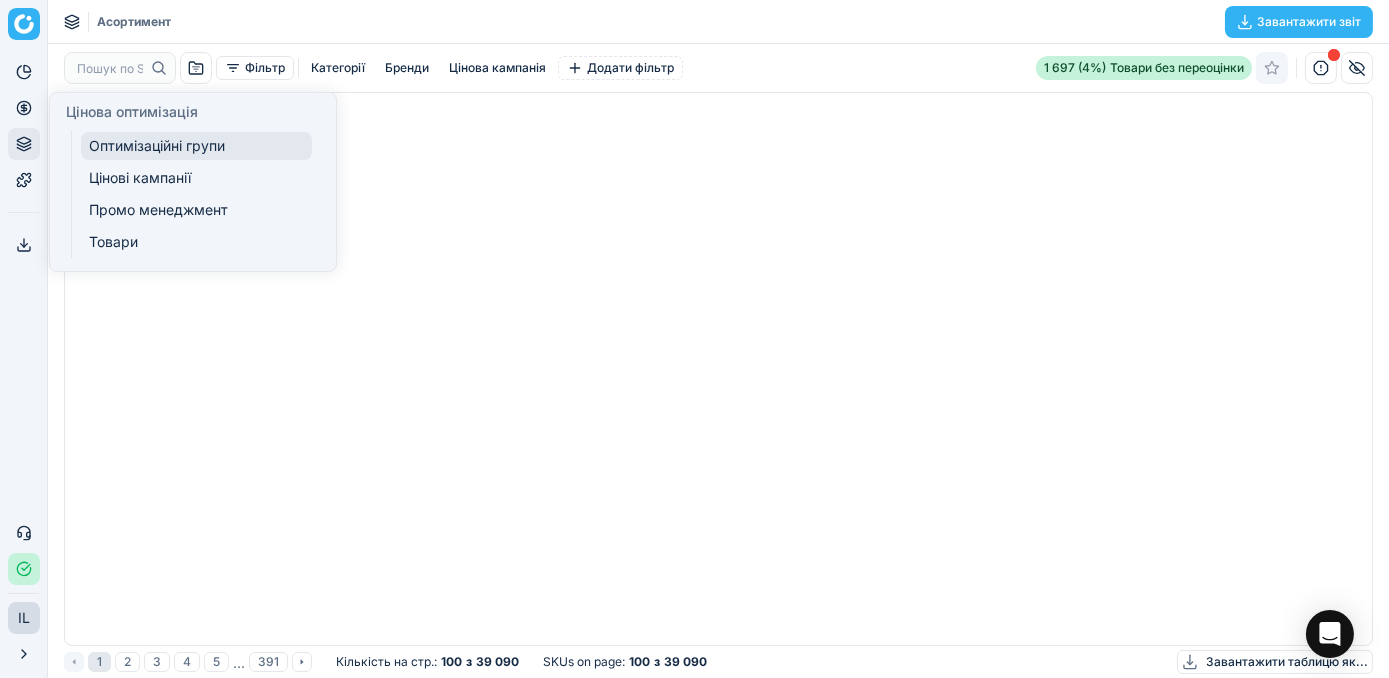 click on "Оптимізаційні групи" at bounding box center (196, 146) 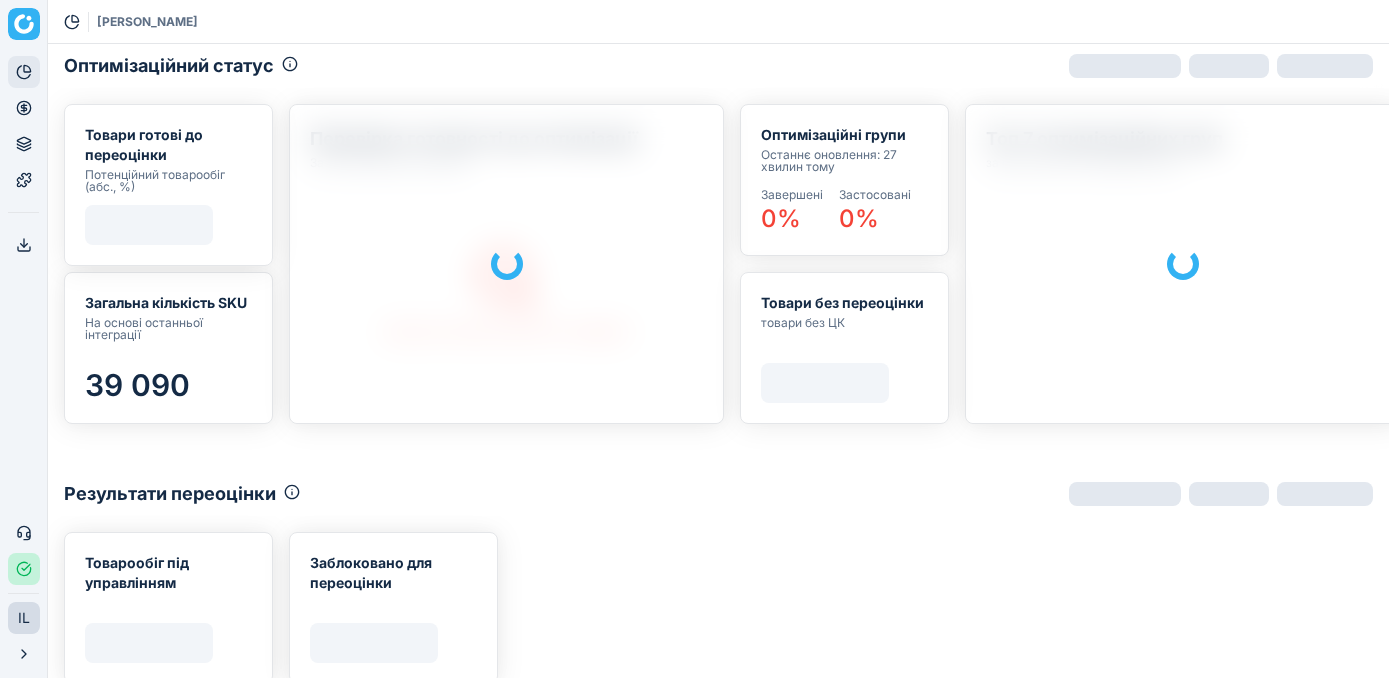 scroll, scrollTop: 0, scrollLeft: 0, axis: both 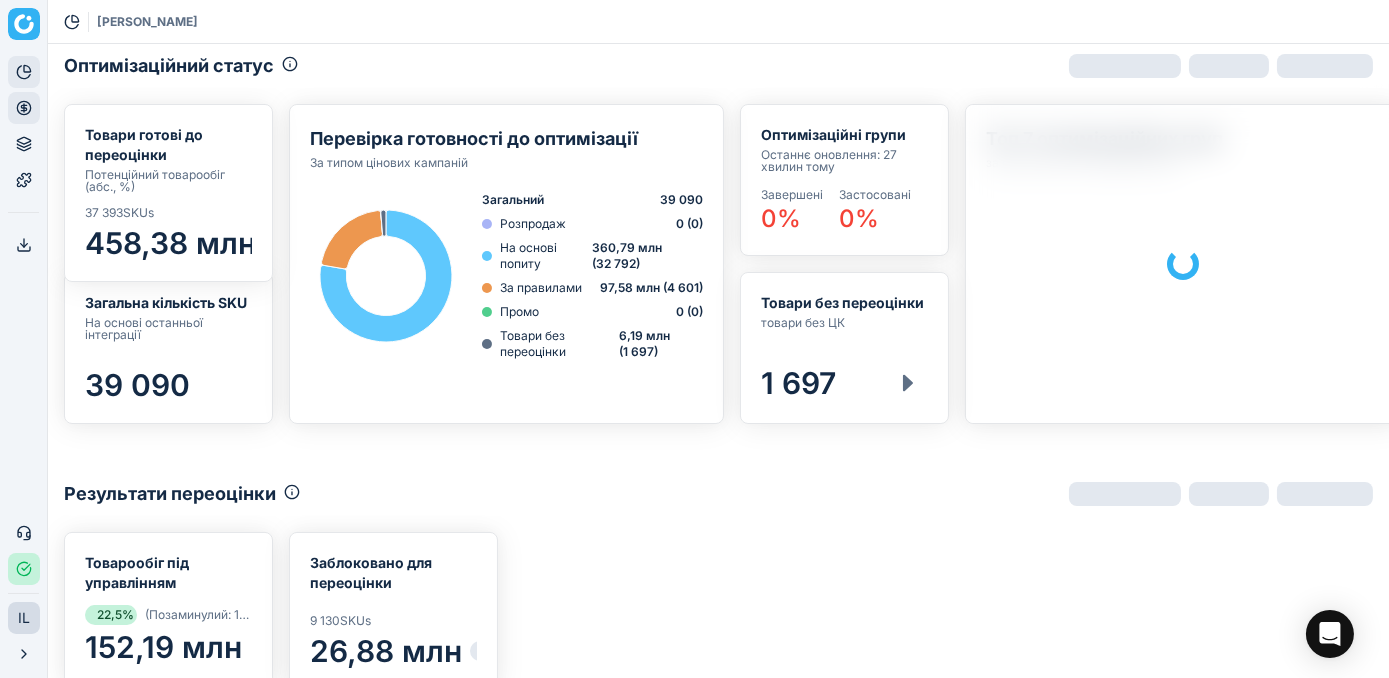 click 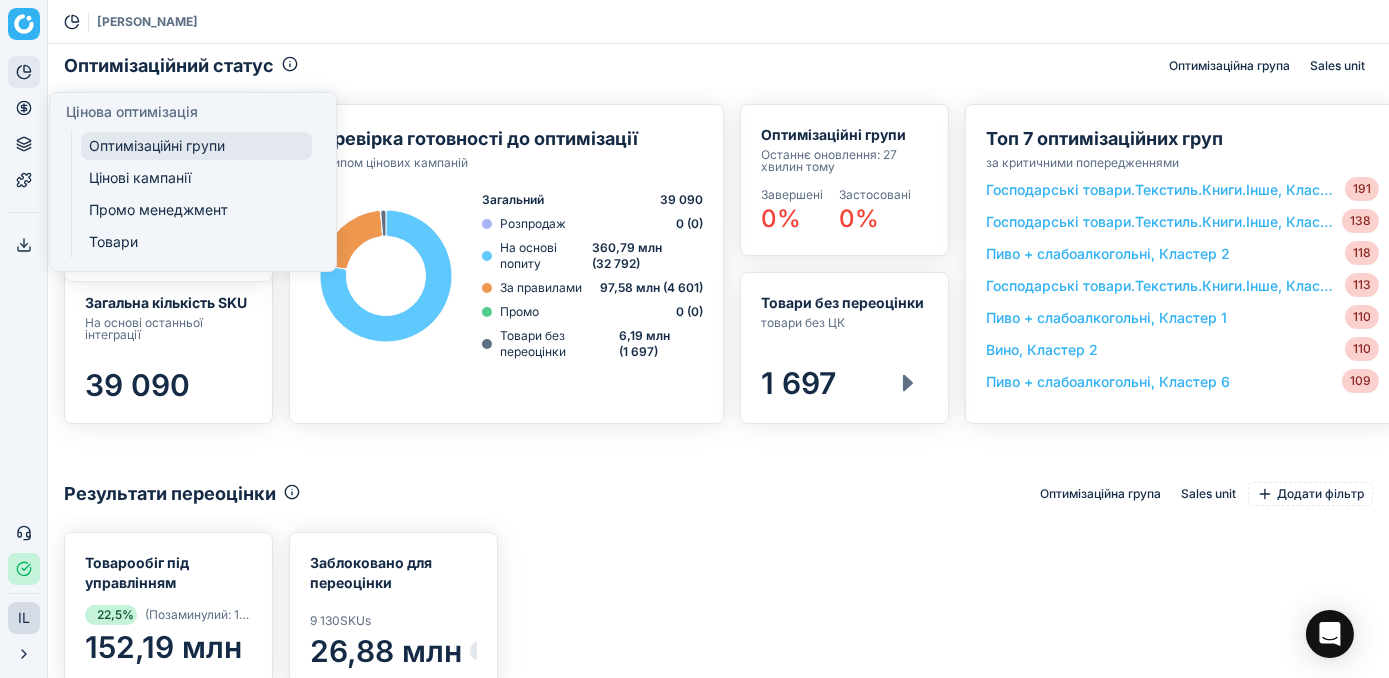 click on "Оптимізаційні групи" at bounding box center [196, 146] 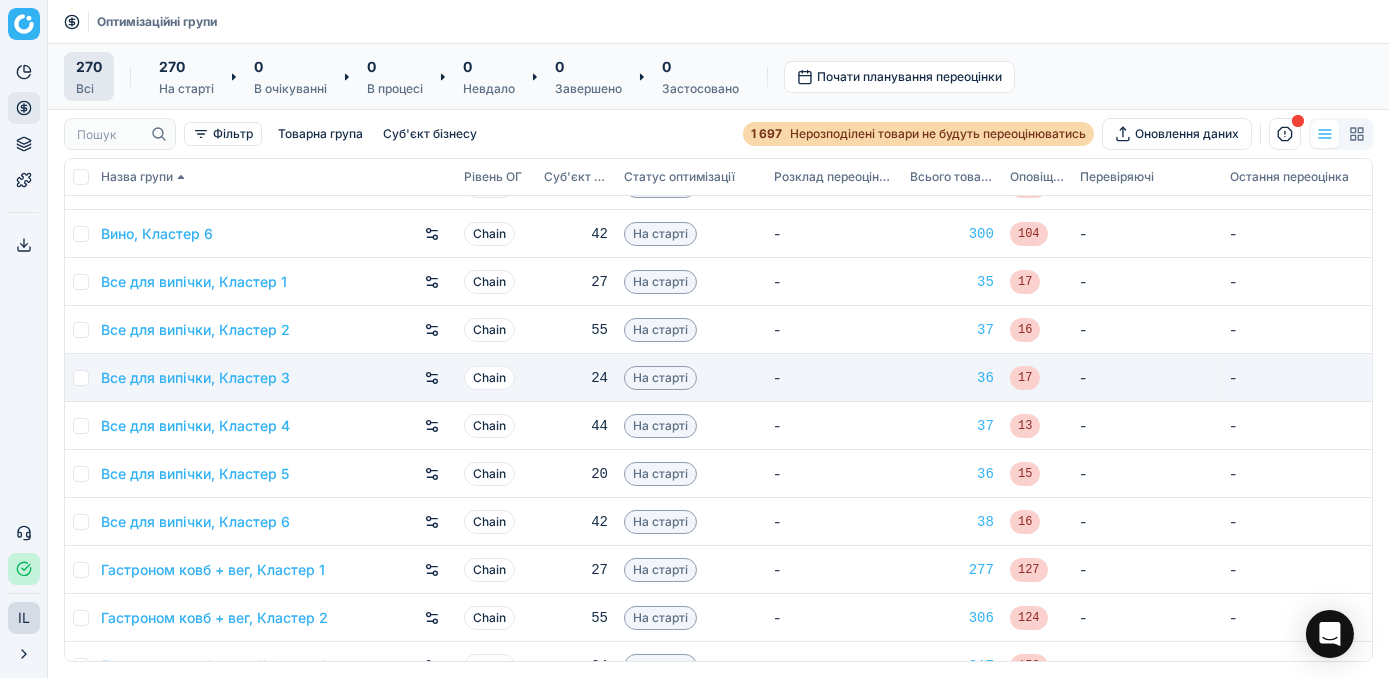 scroll, scrollTop: 1272, scrollLeft: 0, axis: vertical 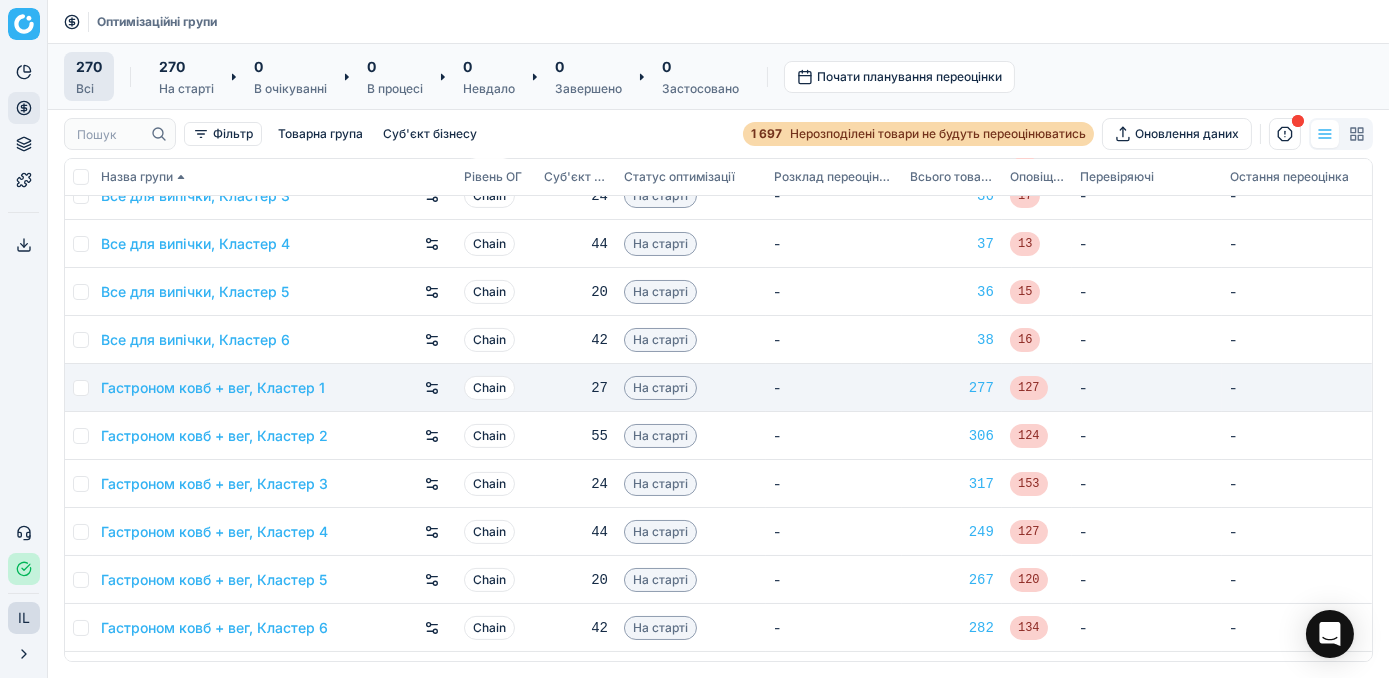 click at bounding box center (81, 388) 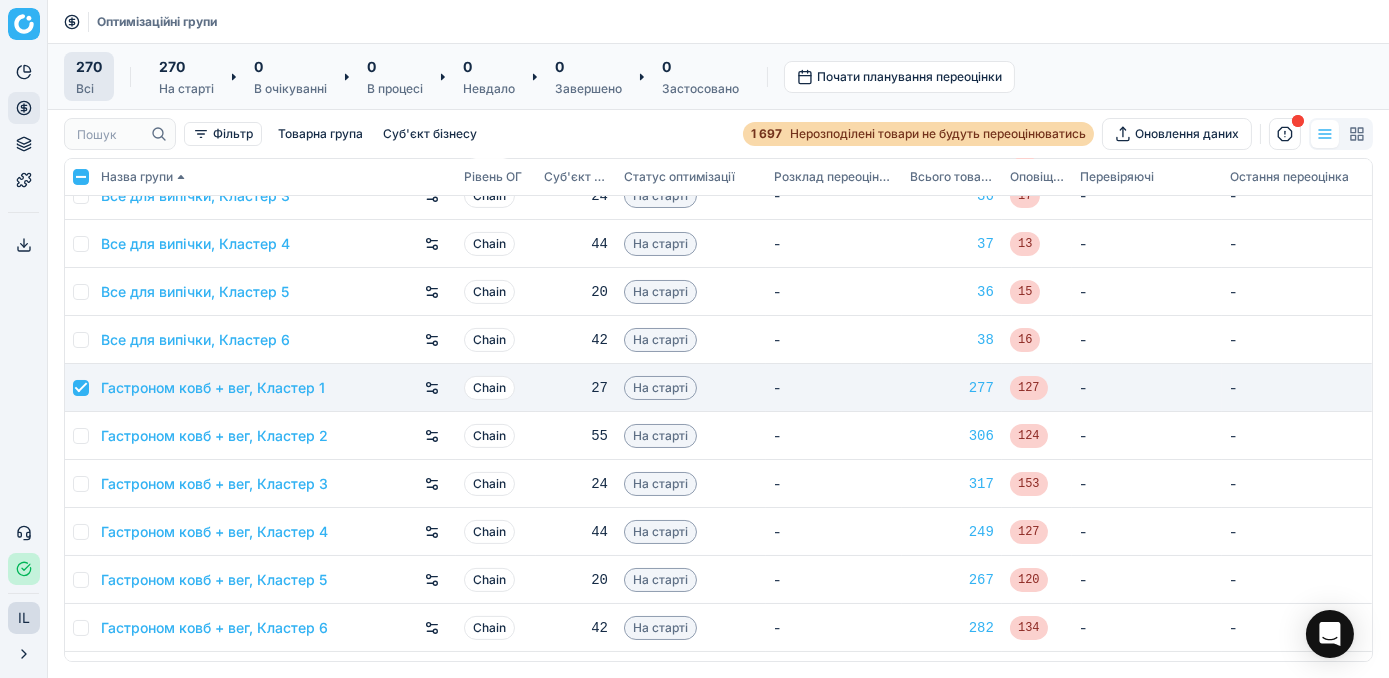 checkbox on "true" 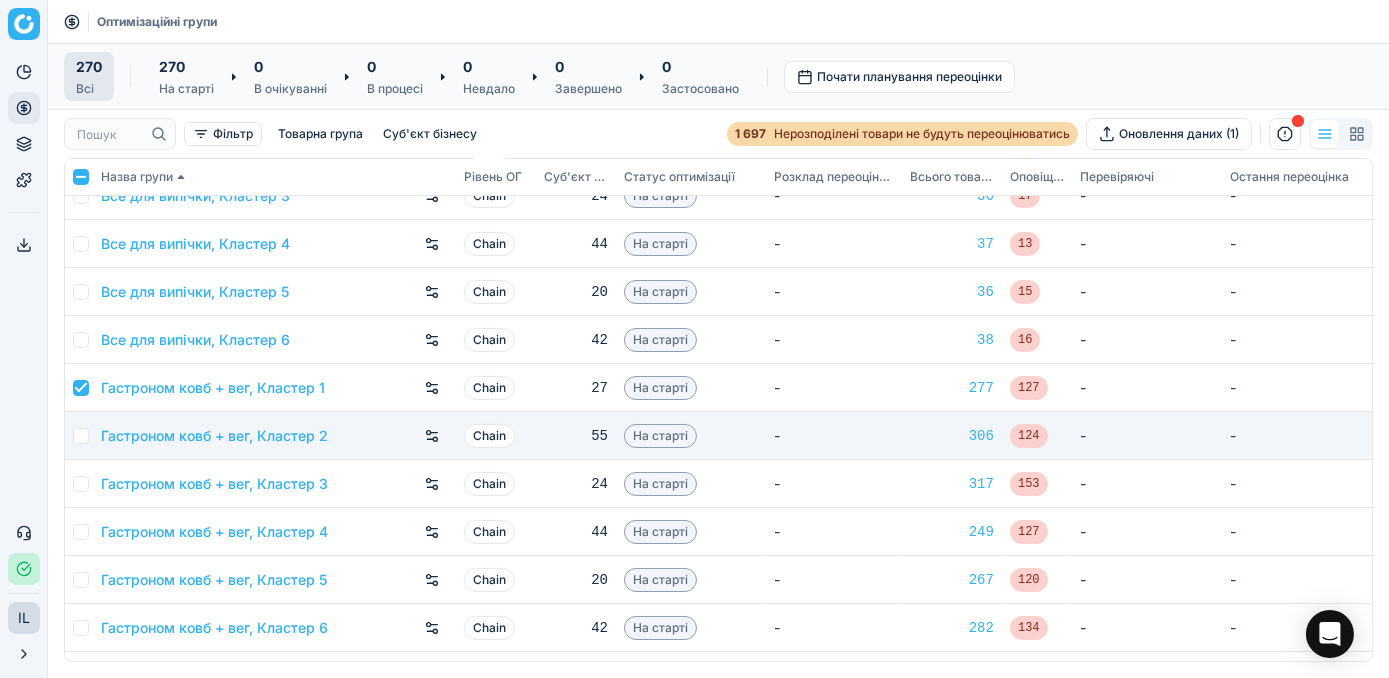 click at bounding box center (81, 436) 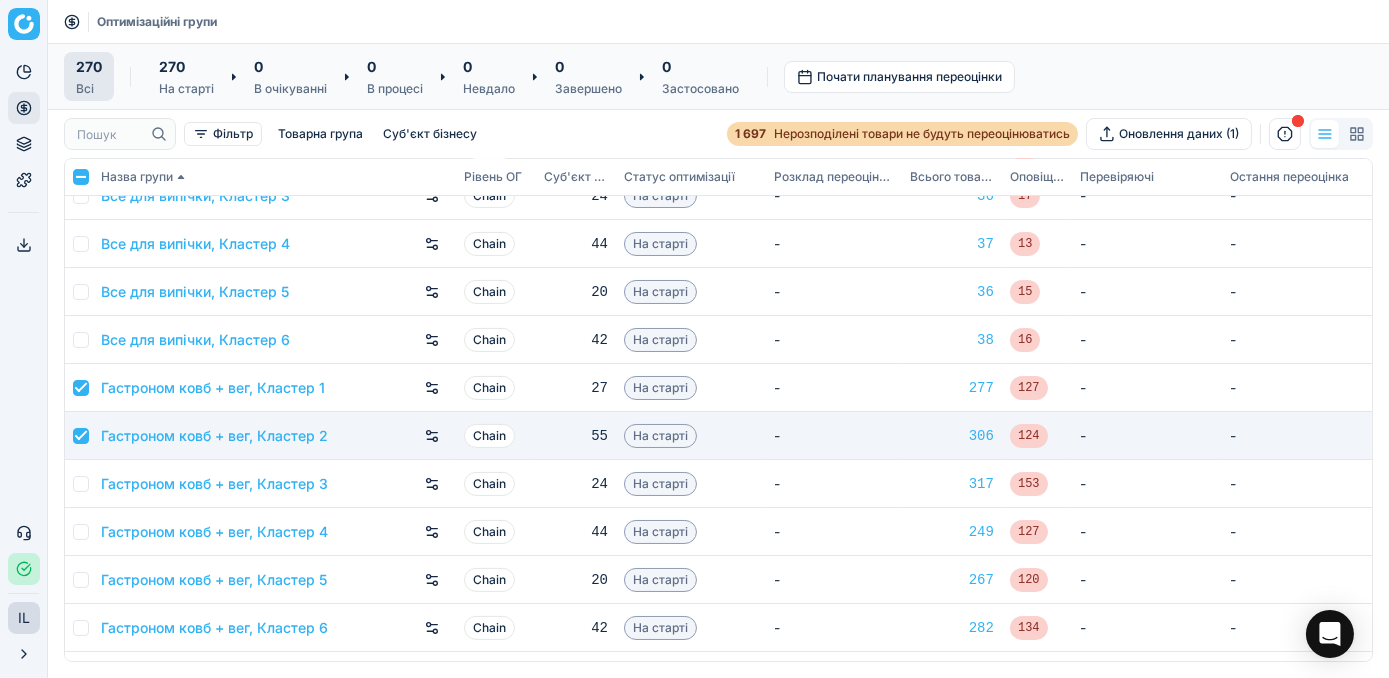 checkbox on "true" 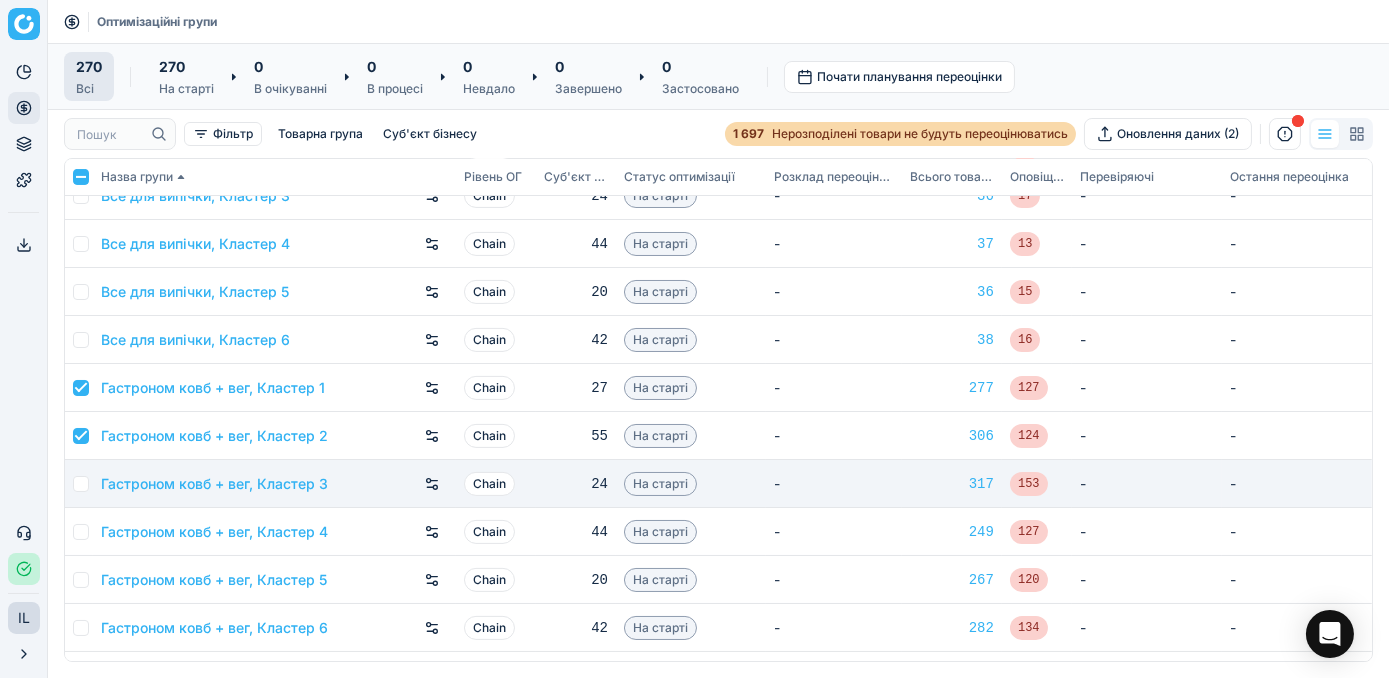 click at bounding box center (81, 484) 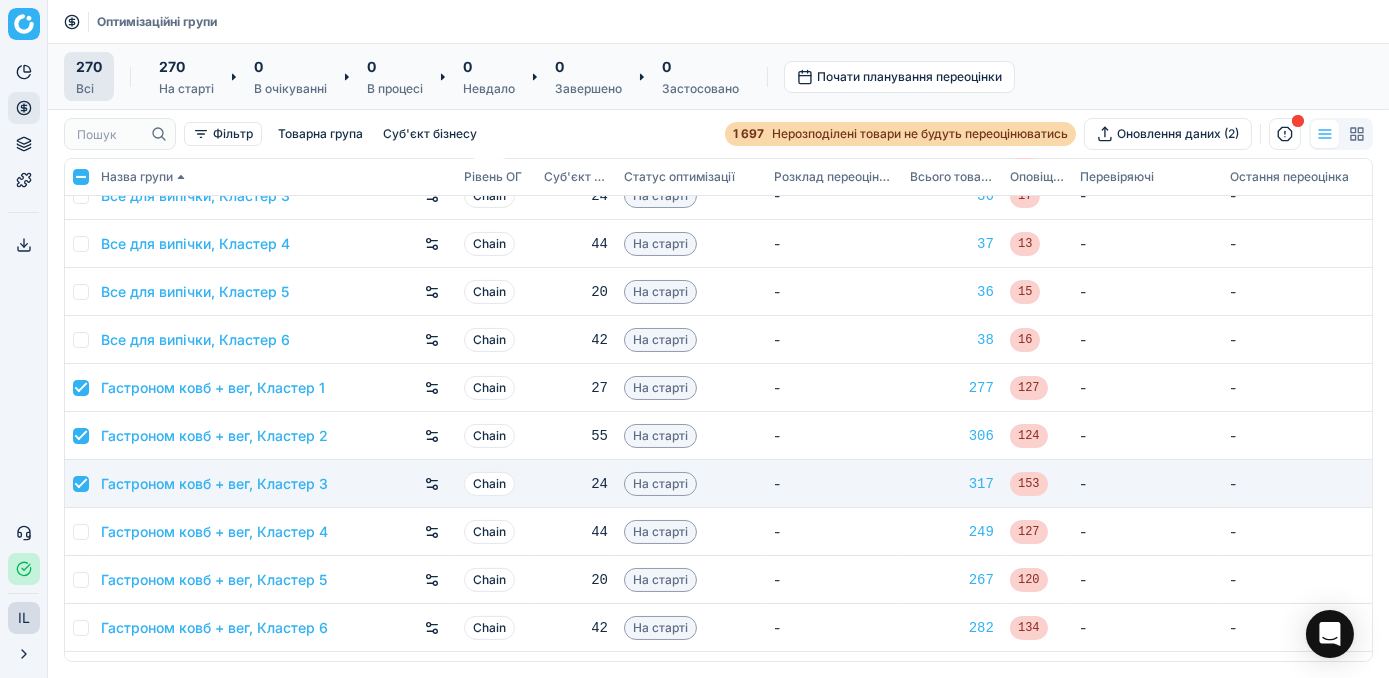 checkbox on "true" 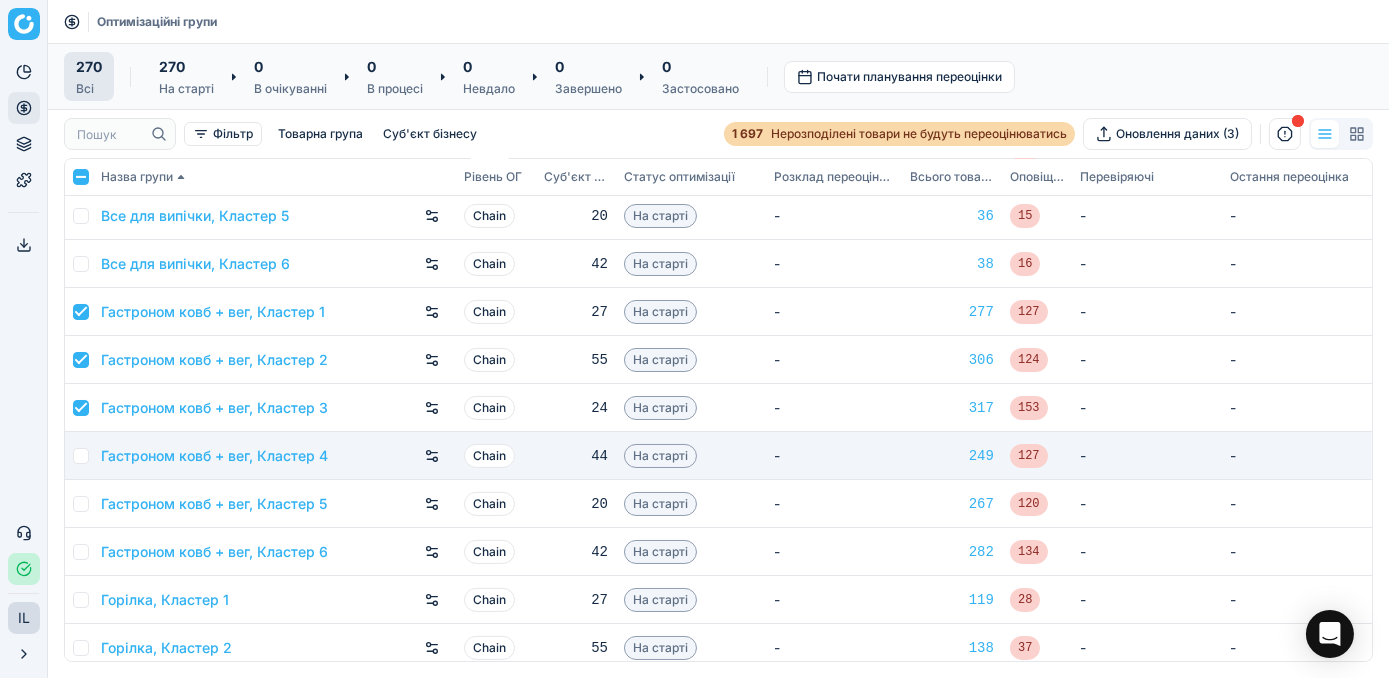 scroll, scrollTop: 1363, scrollLeft: 0, axis: vertical 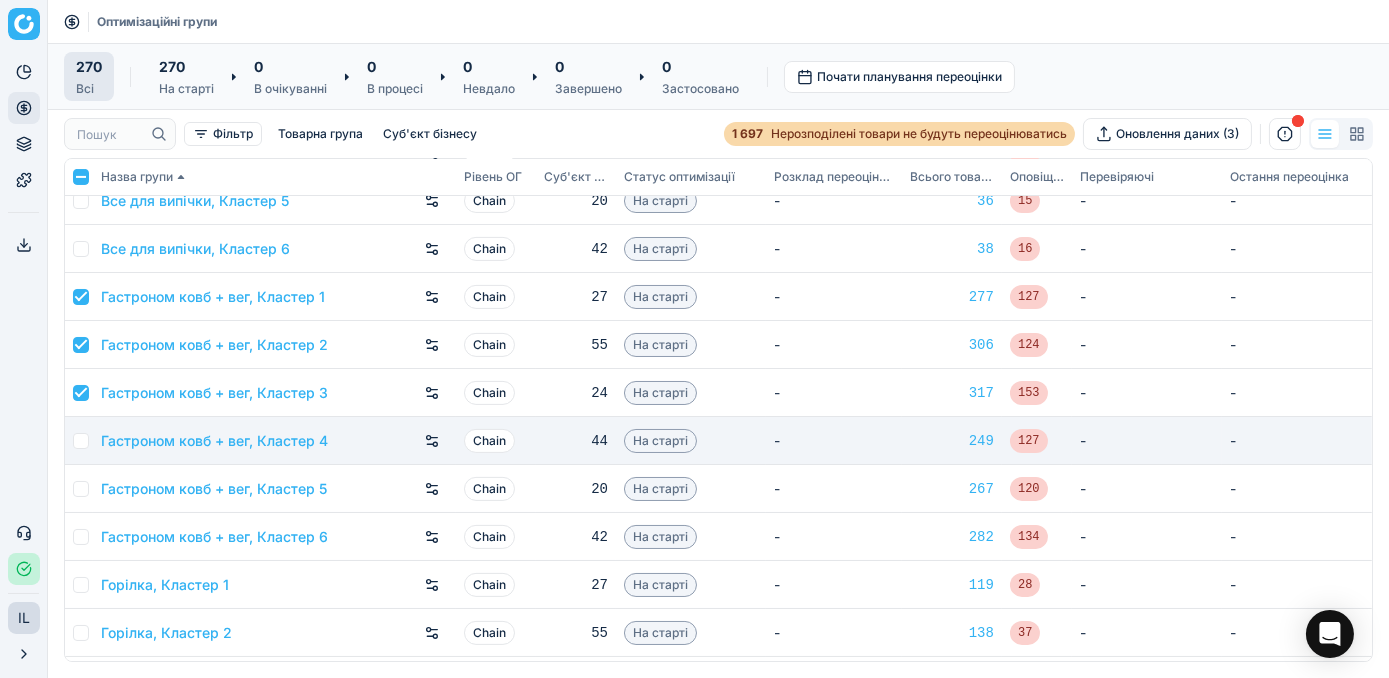click at bounding box center [81, 441] 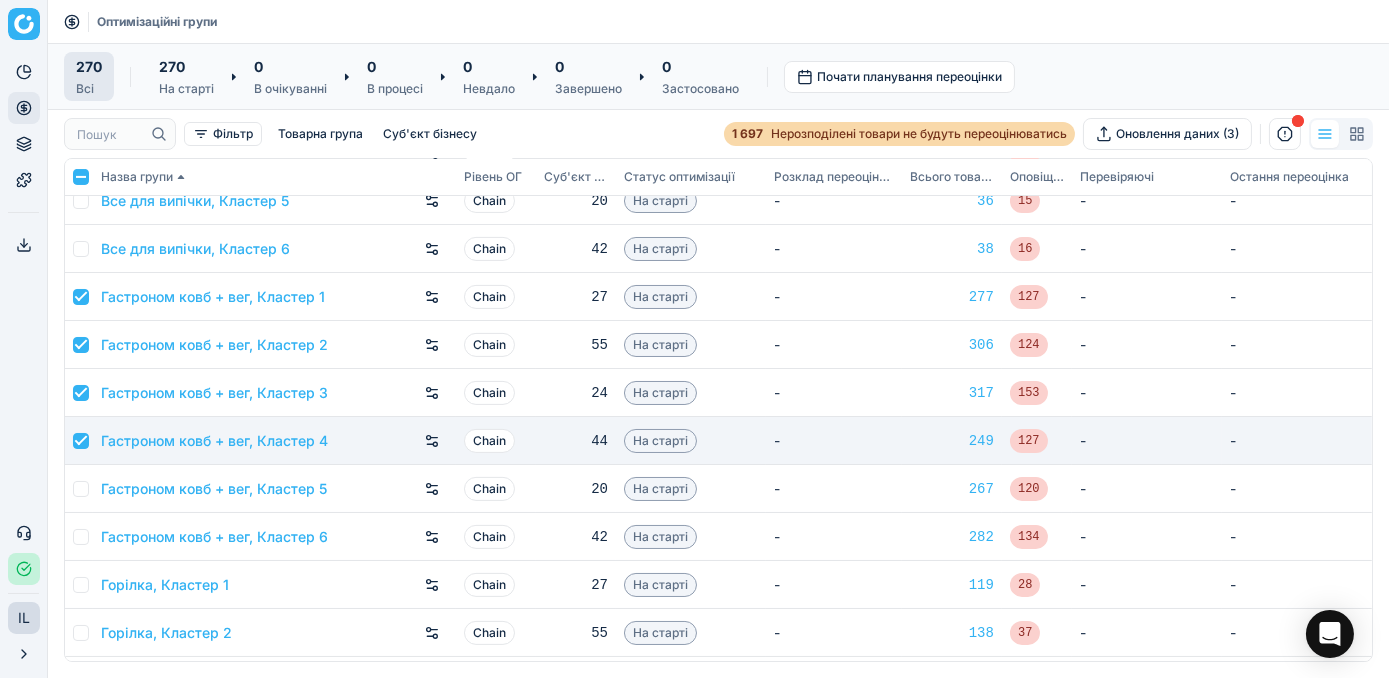 checkbox on "true" 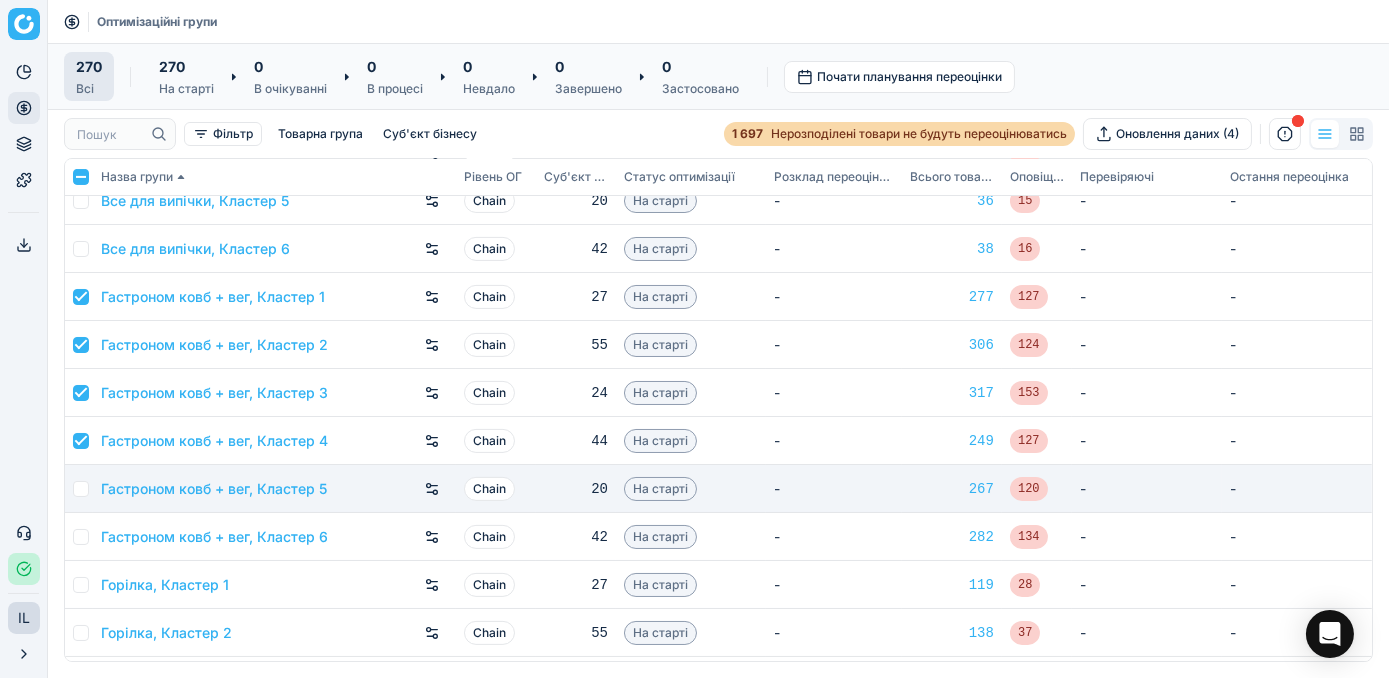 click at bounding box center [81, 489] 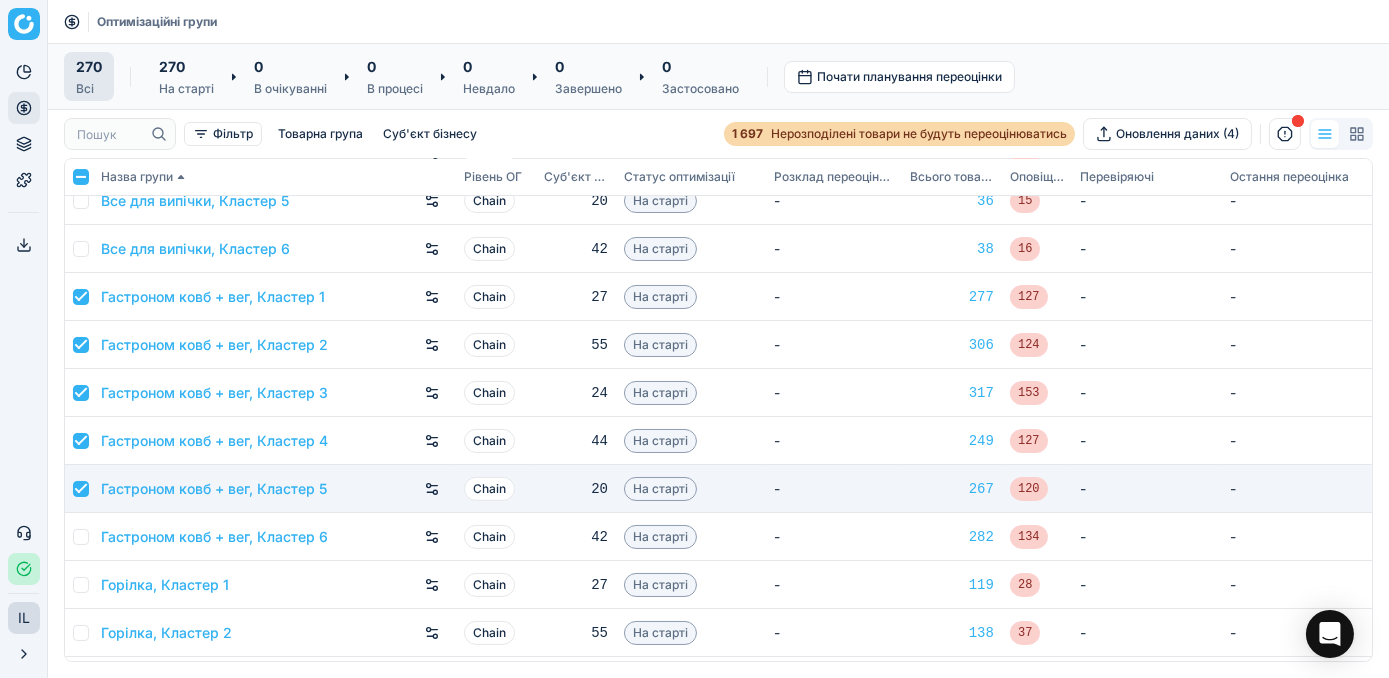 checkbox on "true" 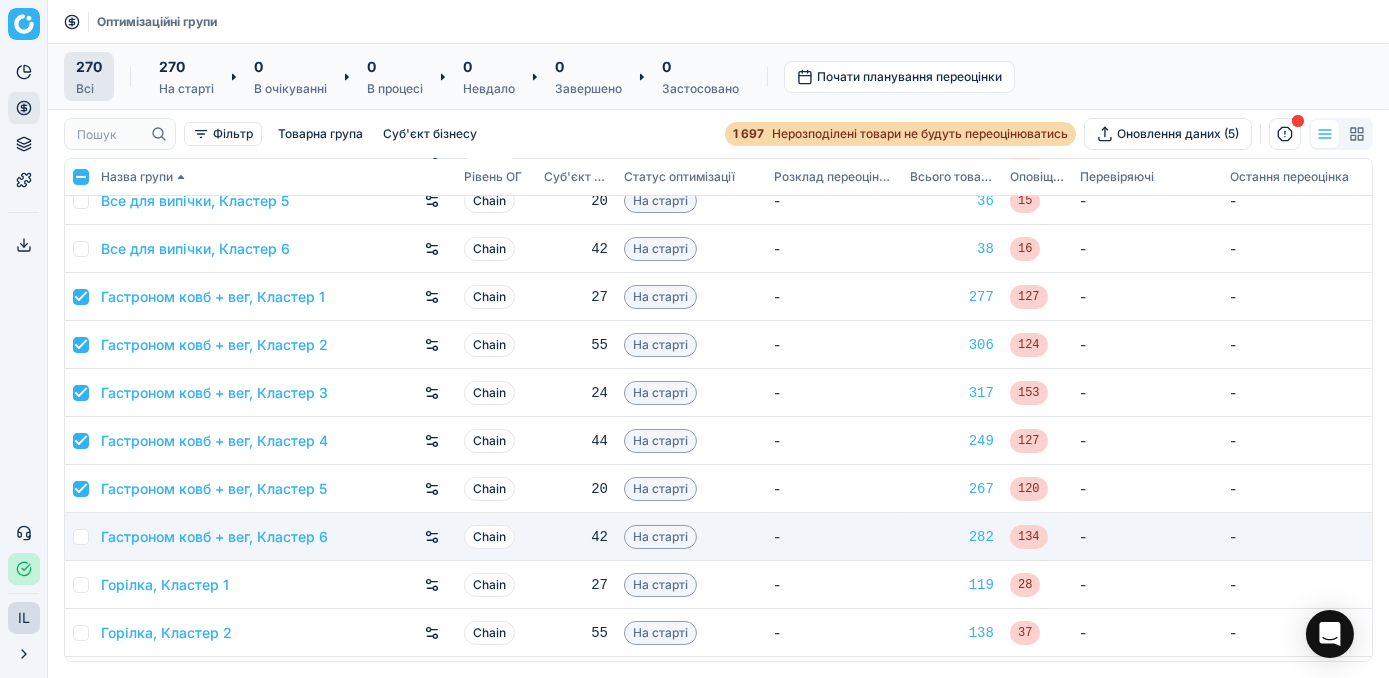 click at bounding box center (81, 537) 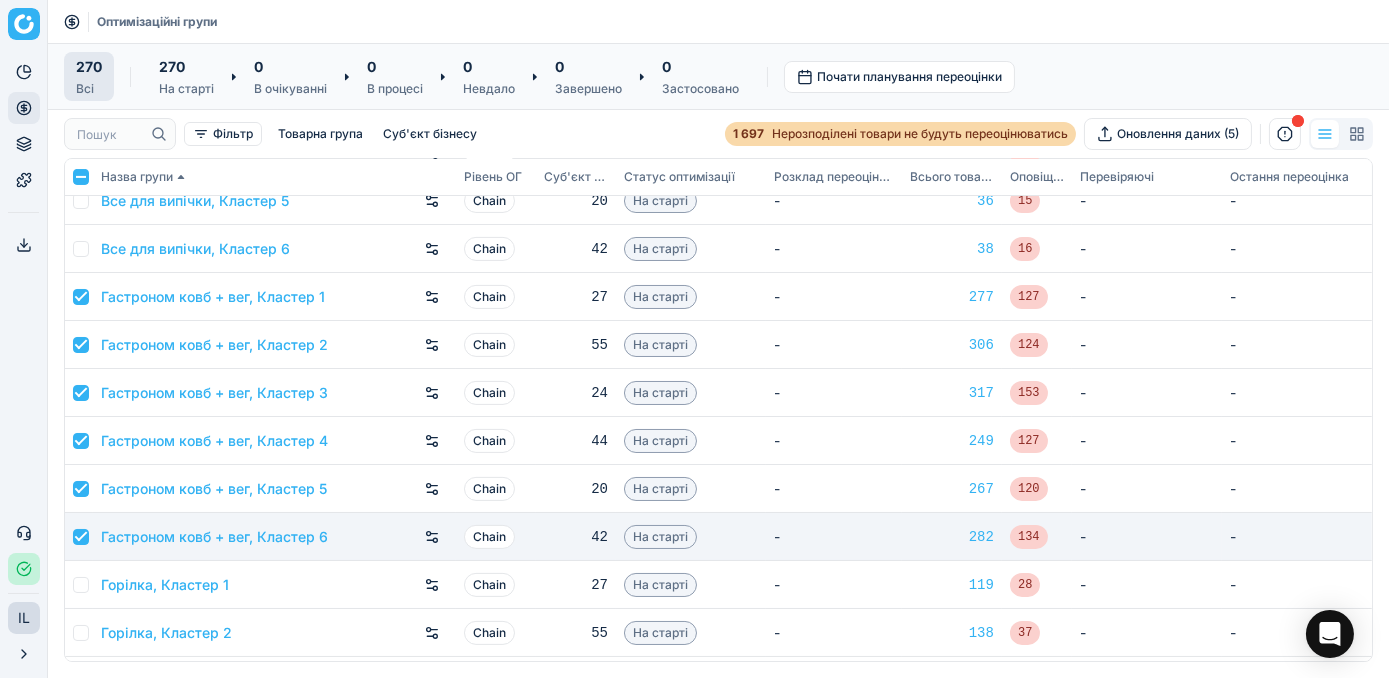 checkbox on "true" 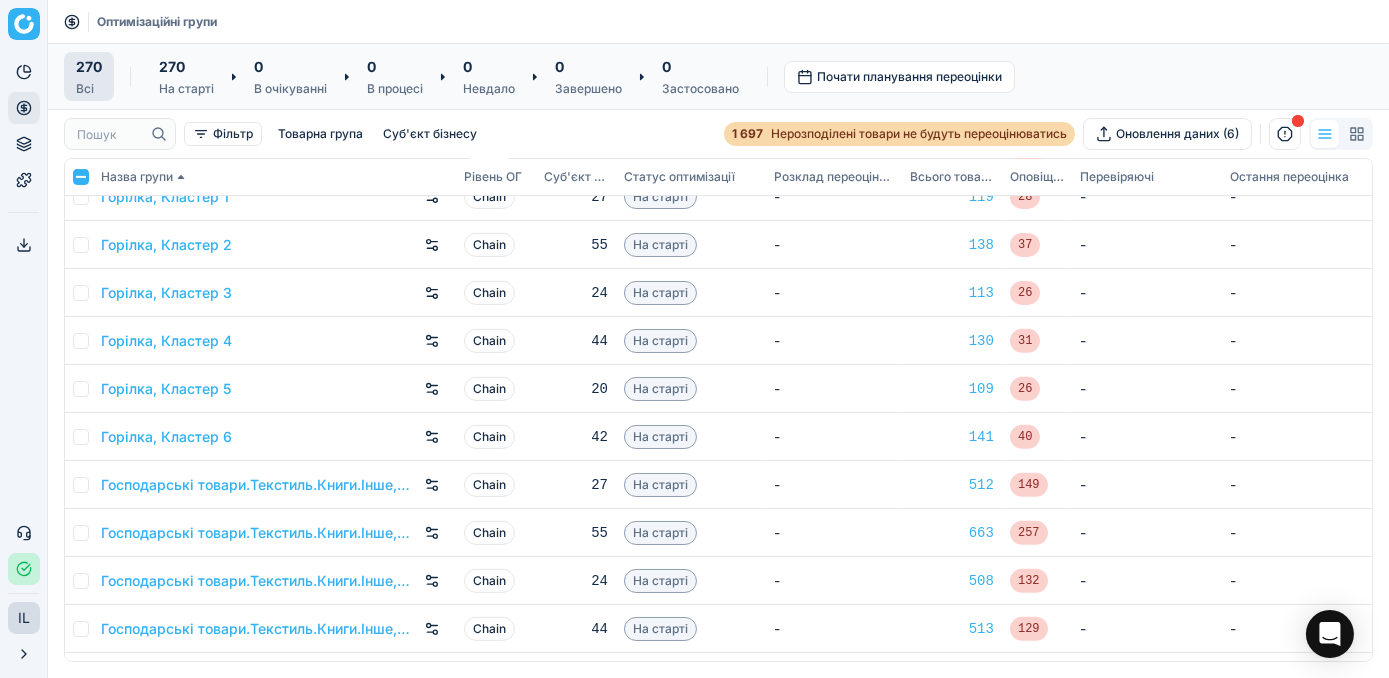 scroll, scrollTop: 1909, scrollLeft: 0, axis: vertical 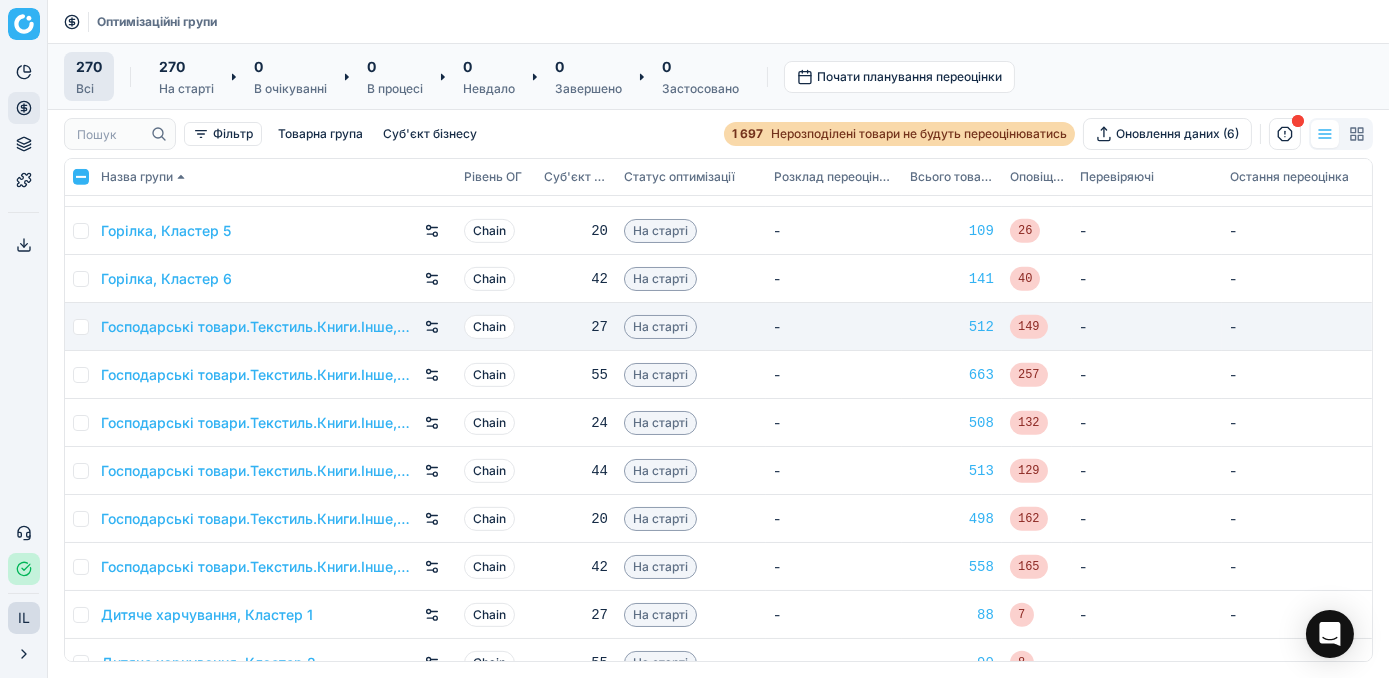 click at bounding box center [81, 327] 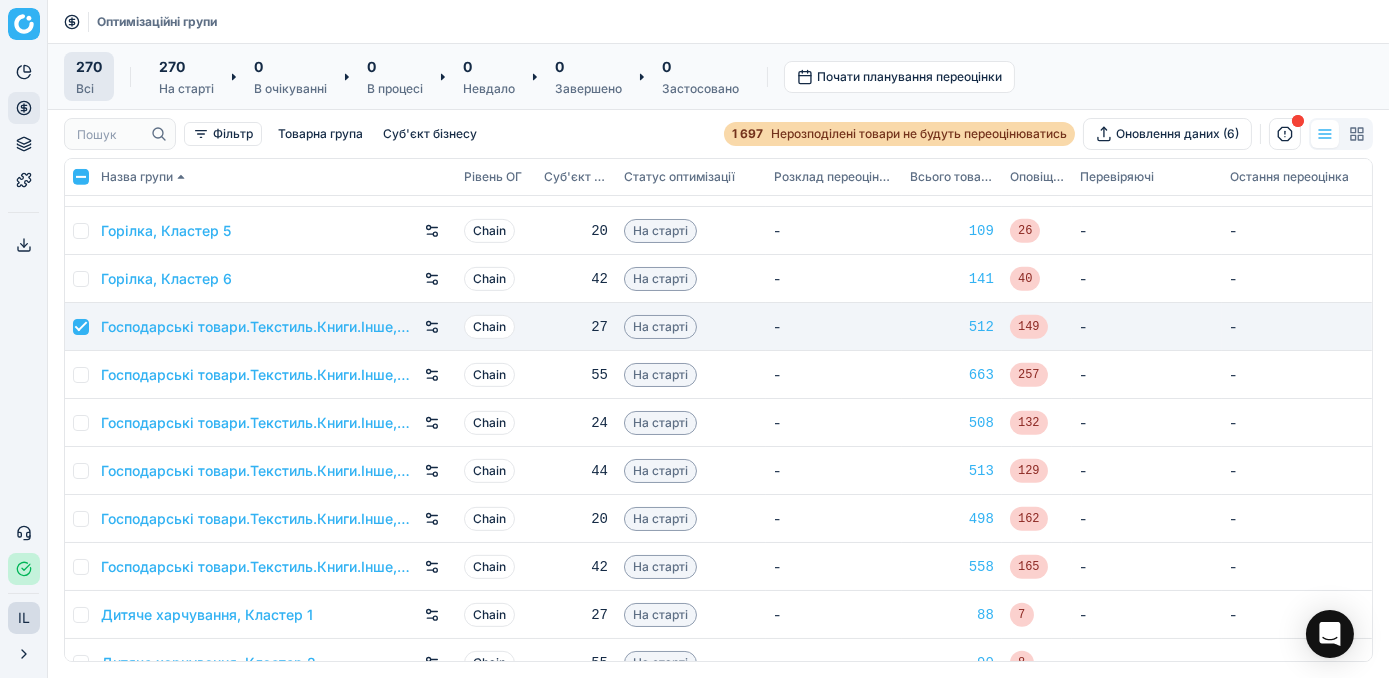 checkbox on "true" 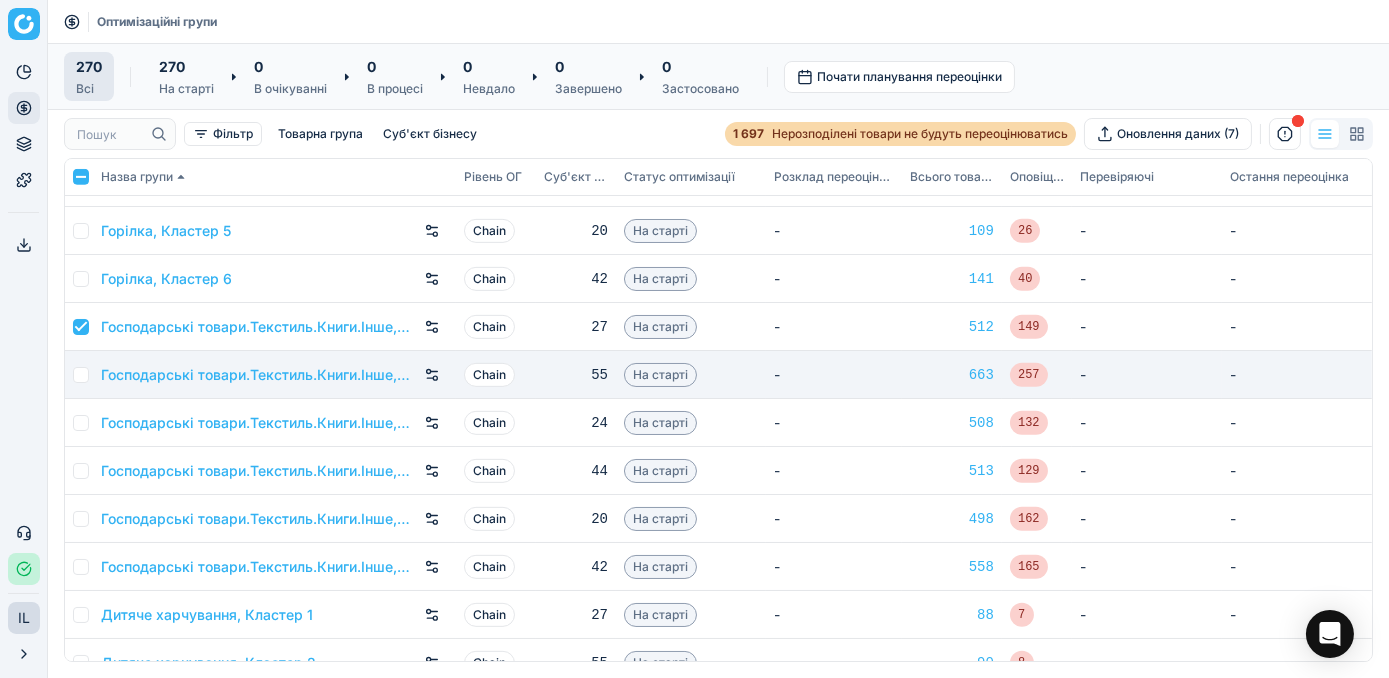 click at bounding box center [81, 375] 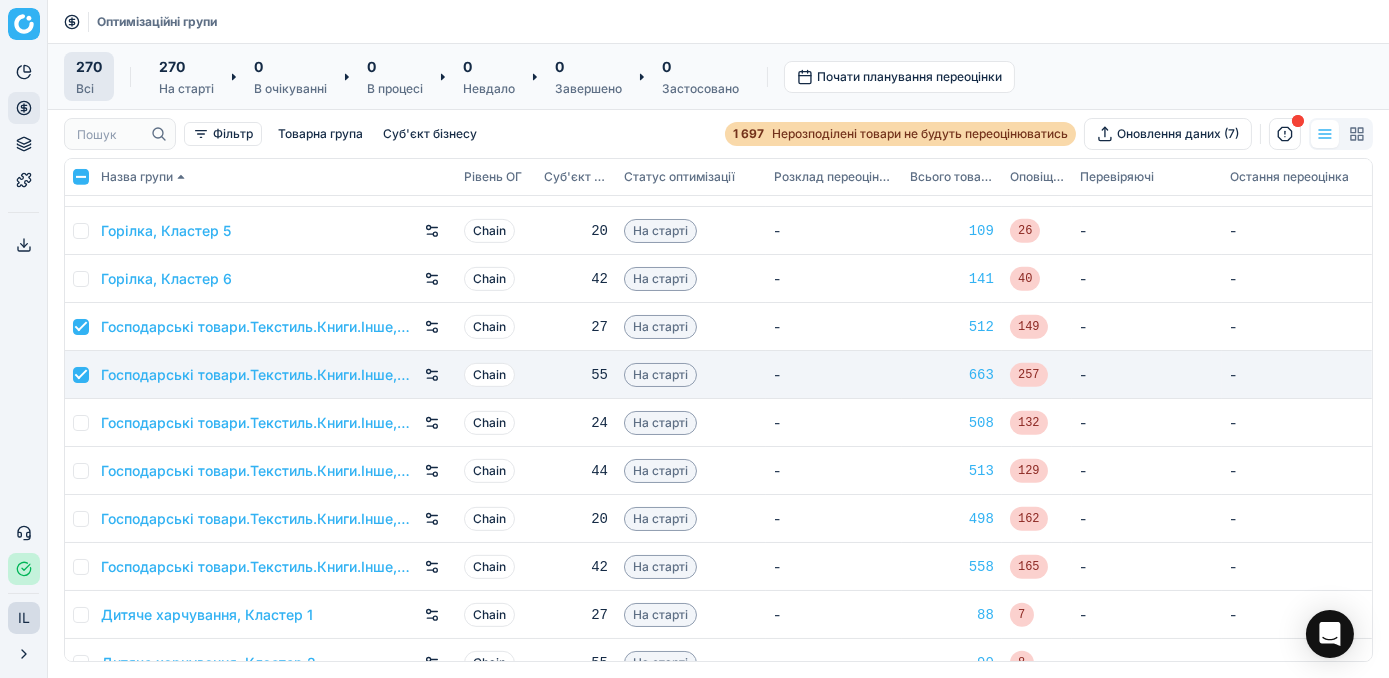 checkbox on "true" 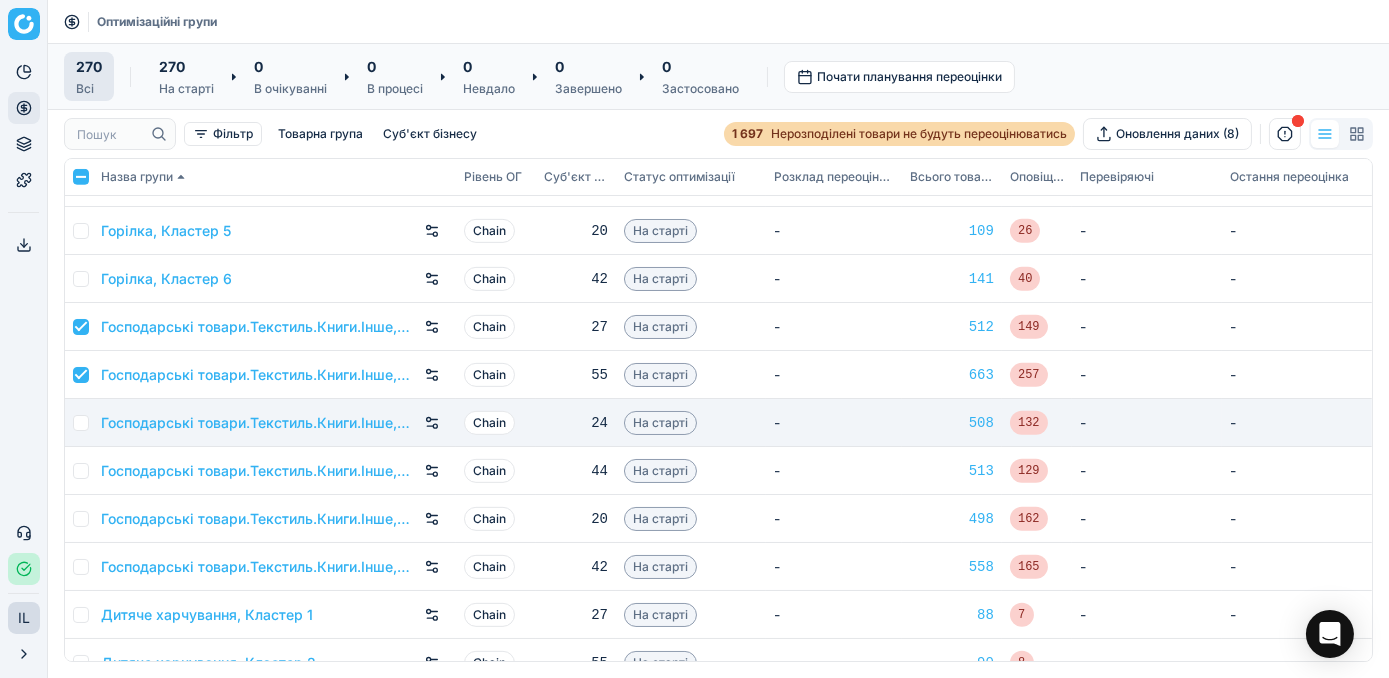 click at bounding box center (81, 423) 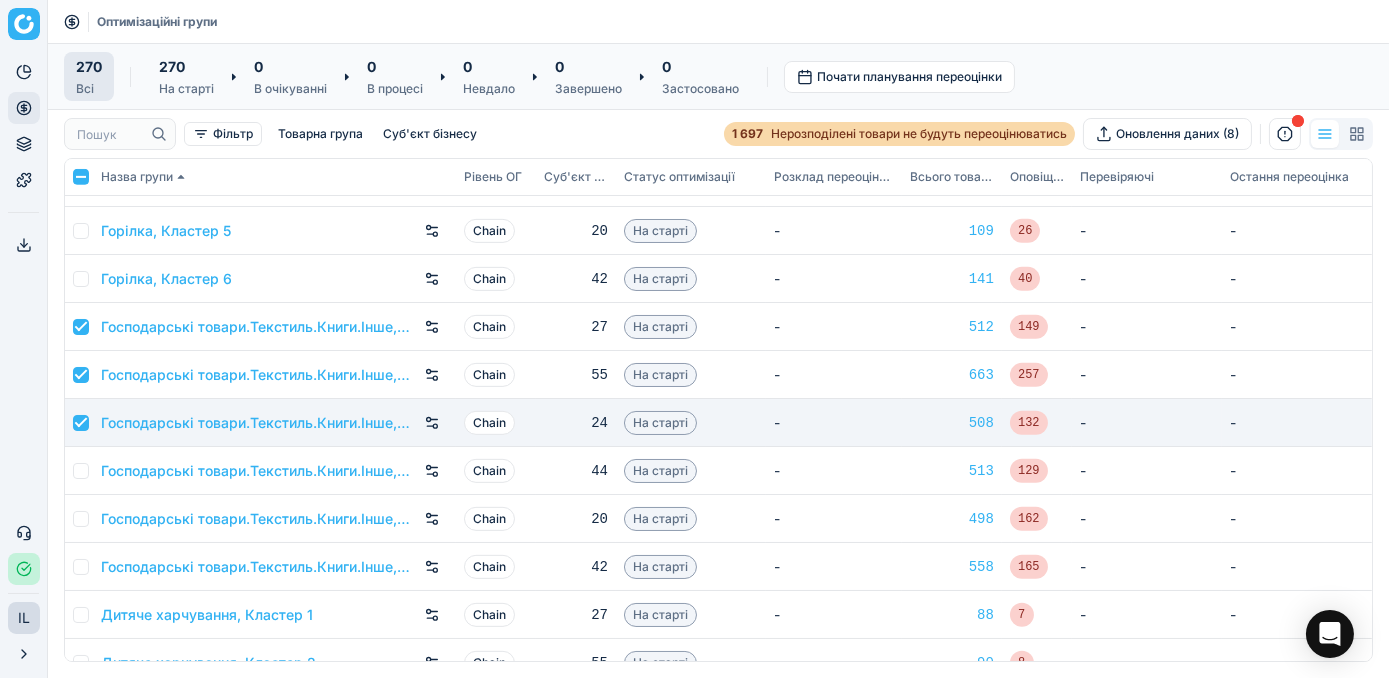 checkbox on "true" 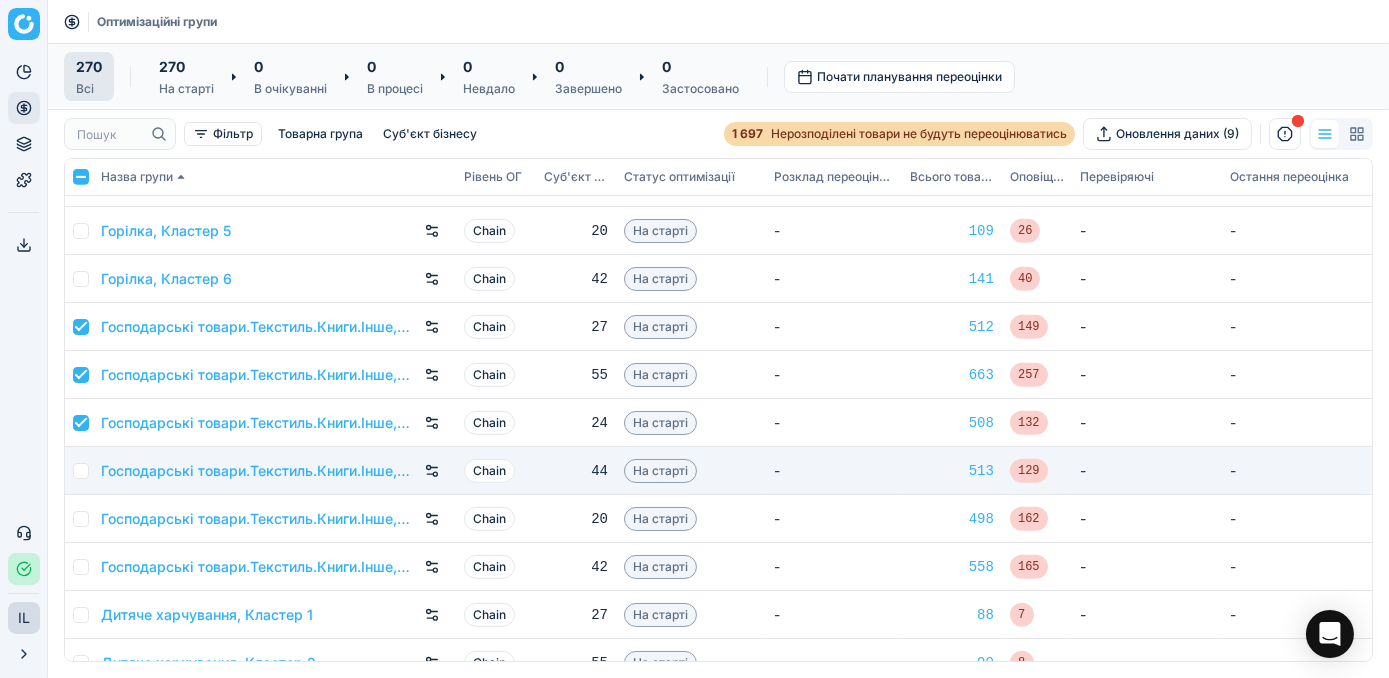 click at bounding box center [81, 471] 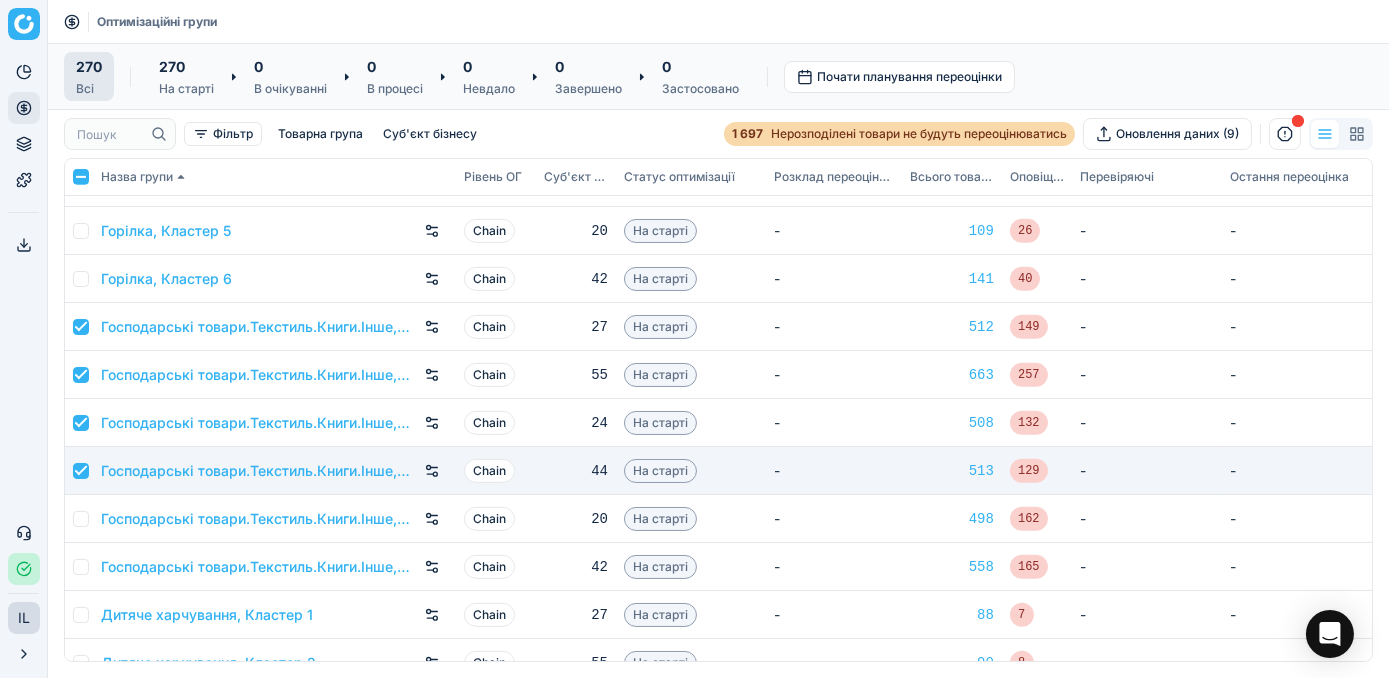checkbox on "true" 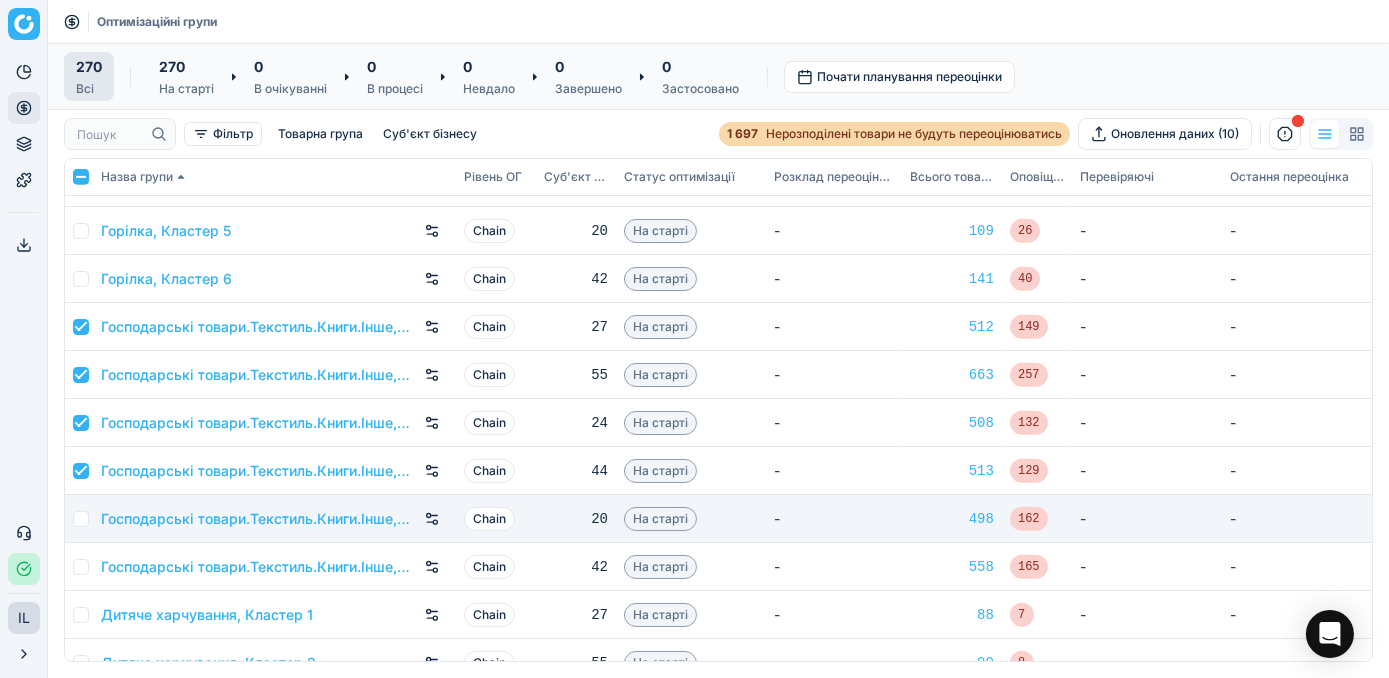 click at bounding box center (81, 519) 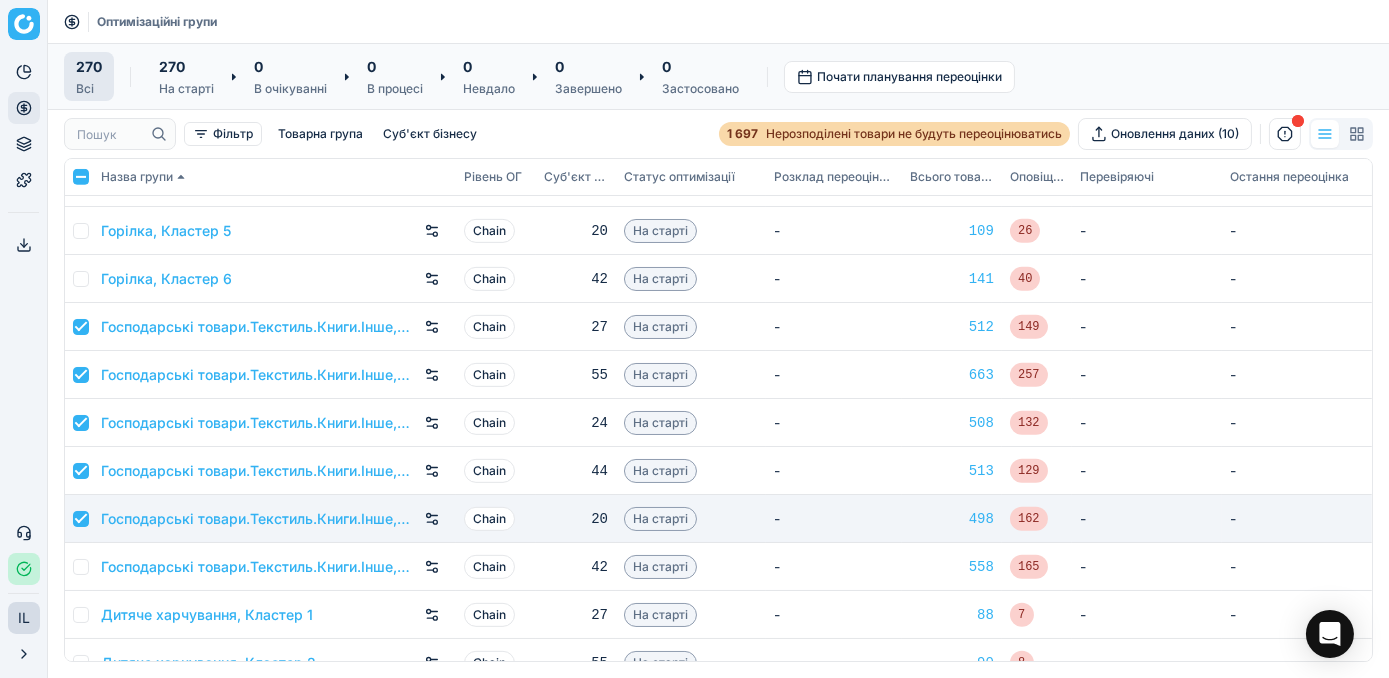 checkbox on "true" 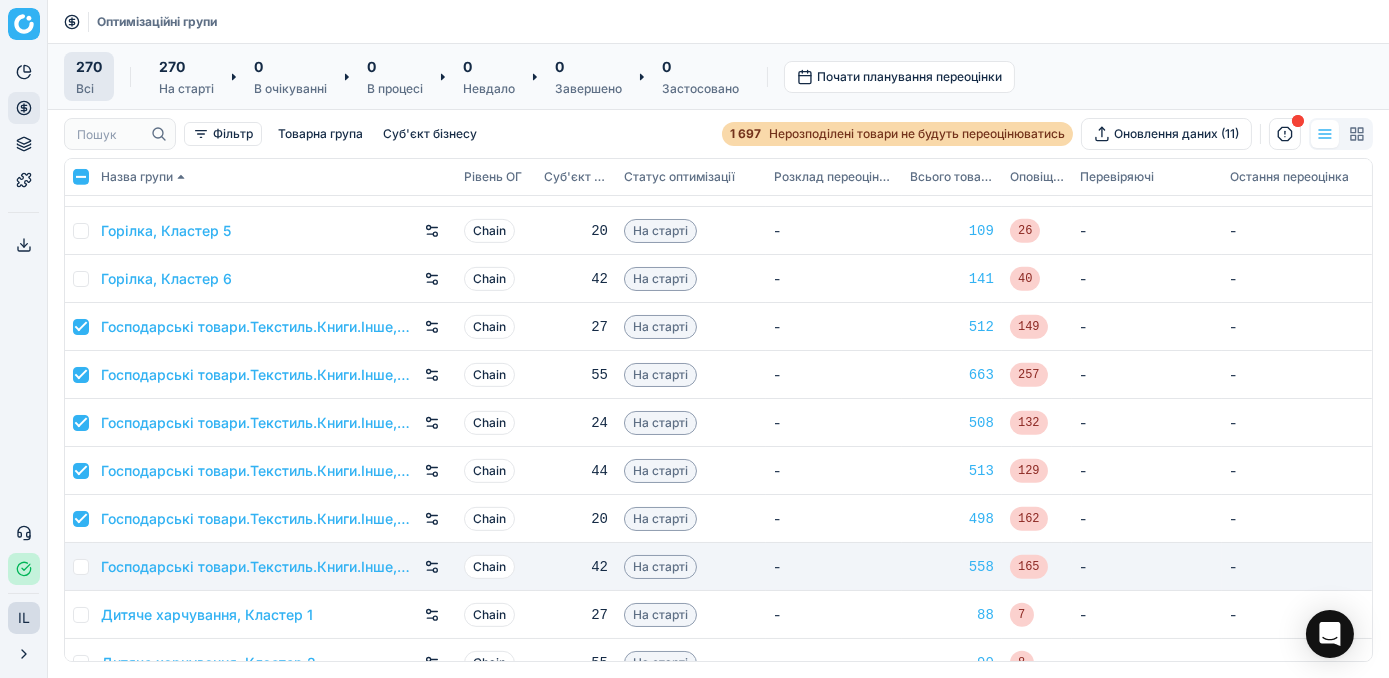 click at bounding box center (81, 567) 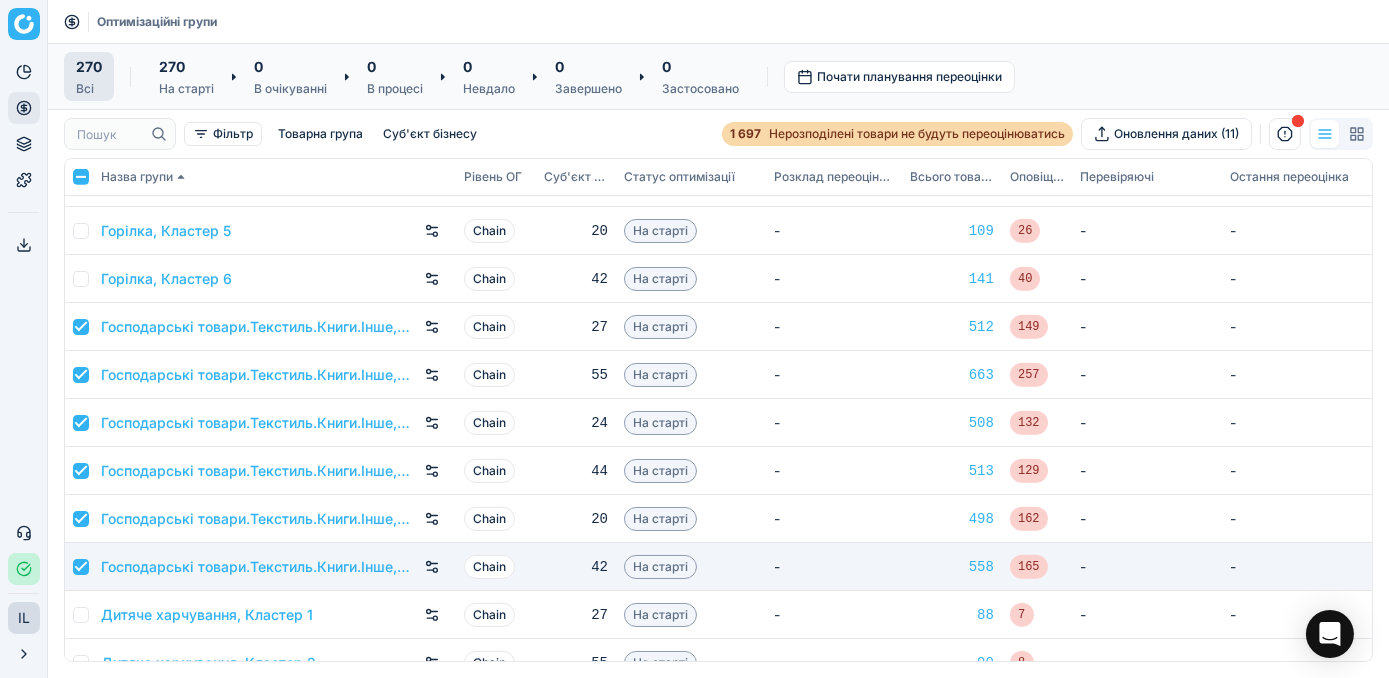 checkbox on "true" 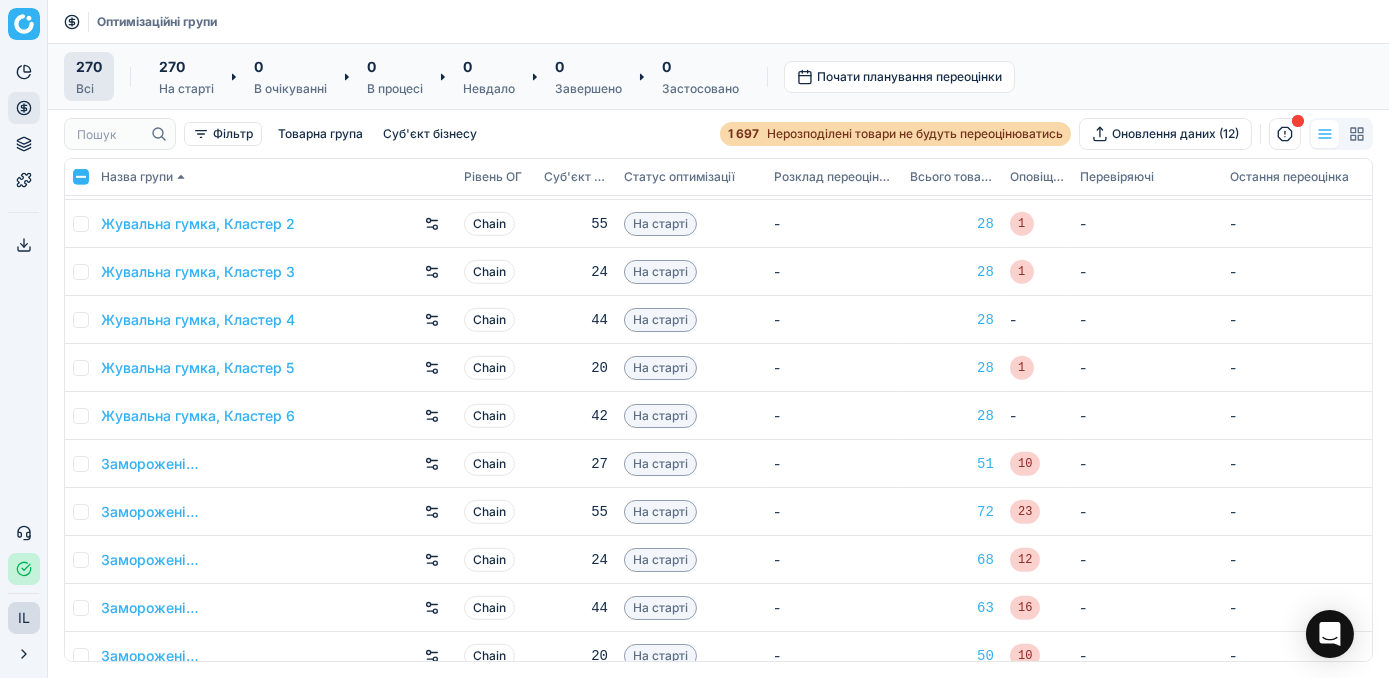 scroll, scrollTop: 2727, scrollLeft: 0, axis: vertical 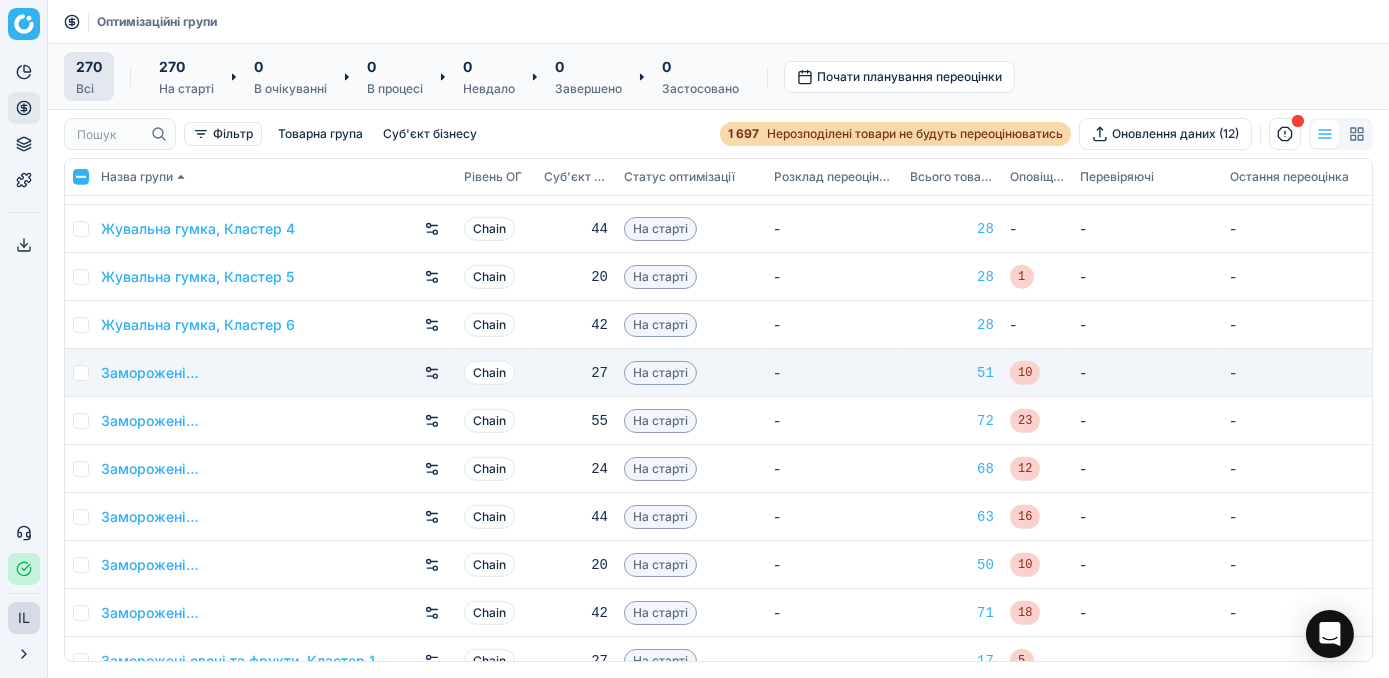 click at bounding box center (81, 373) 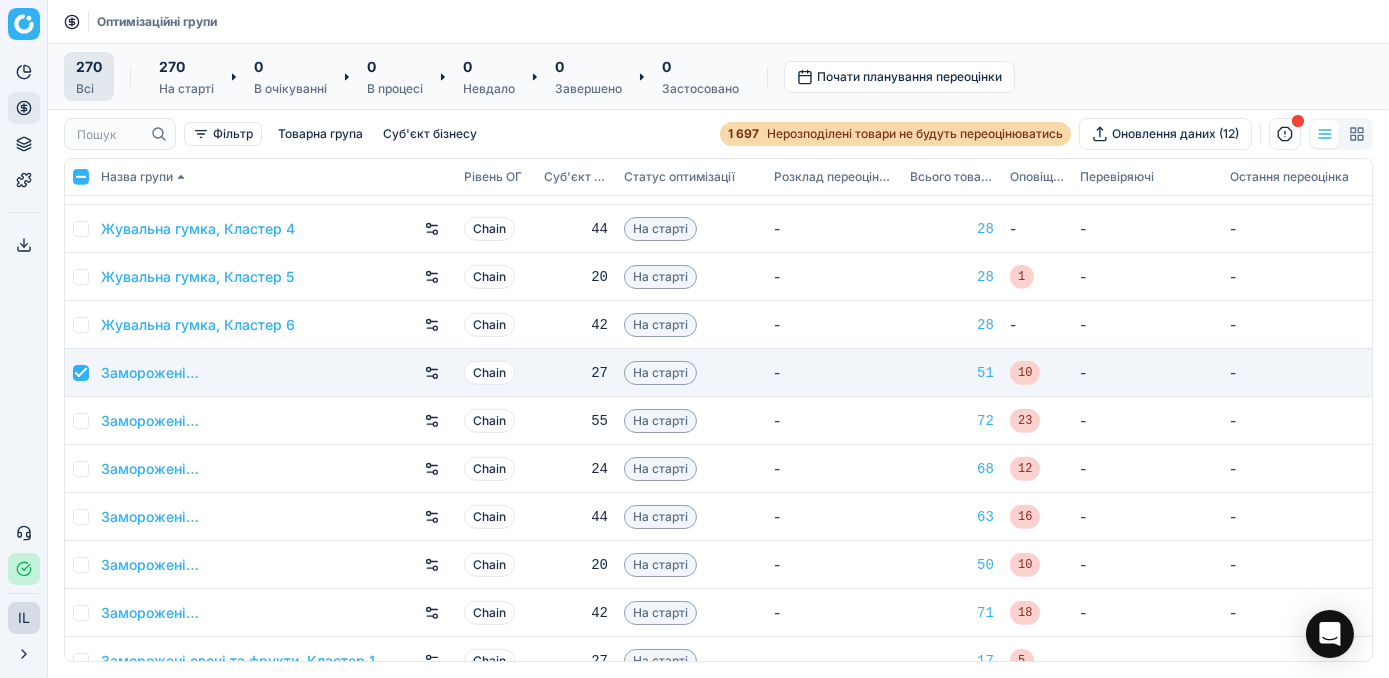checkbox on "true" 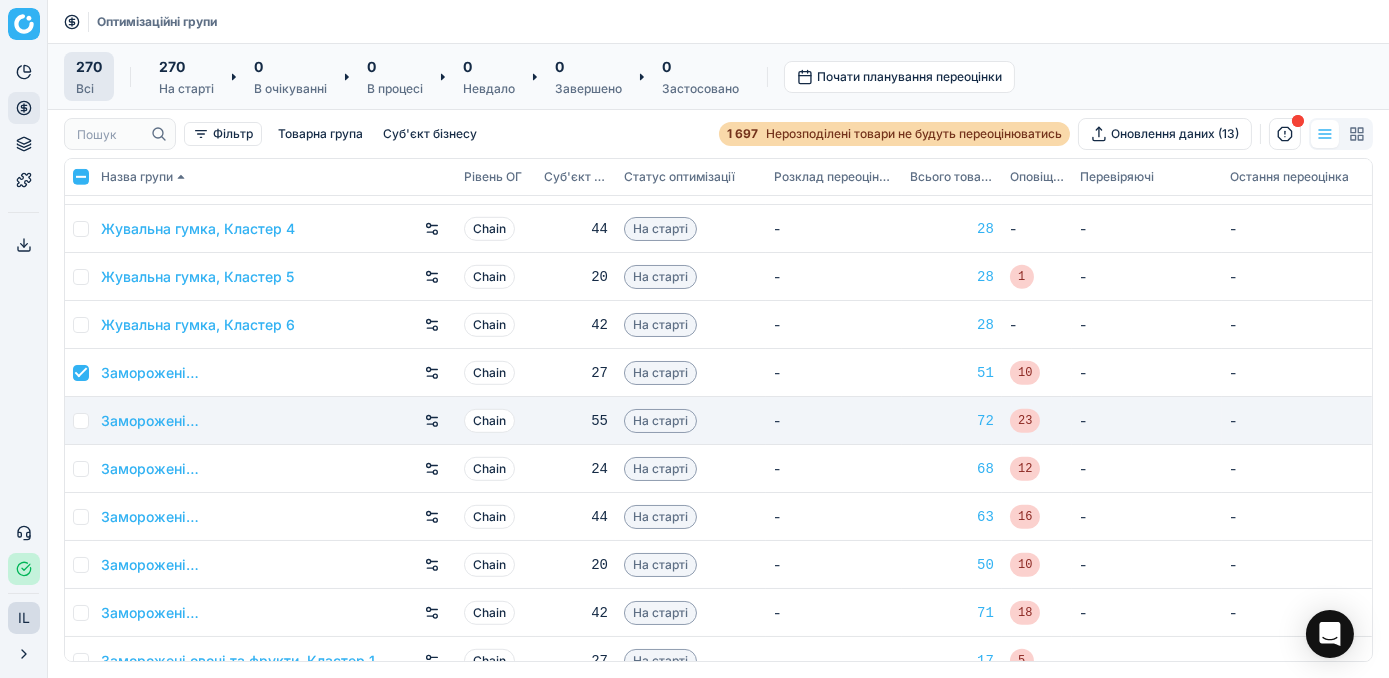 click at bounding box center [81, 421] 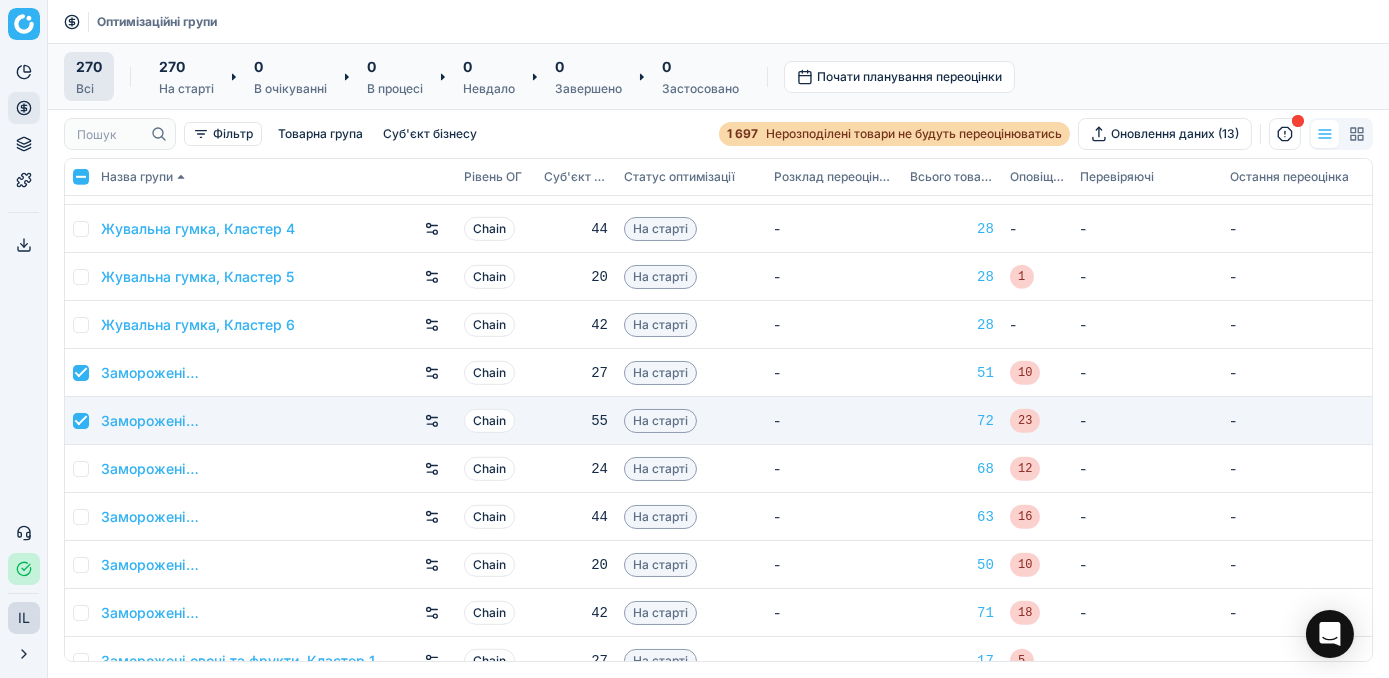 checkbox on "true" 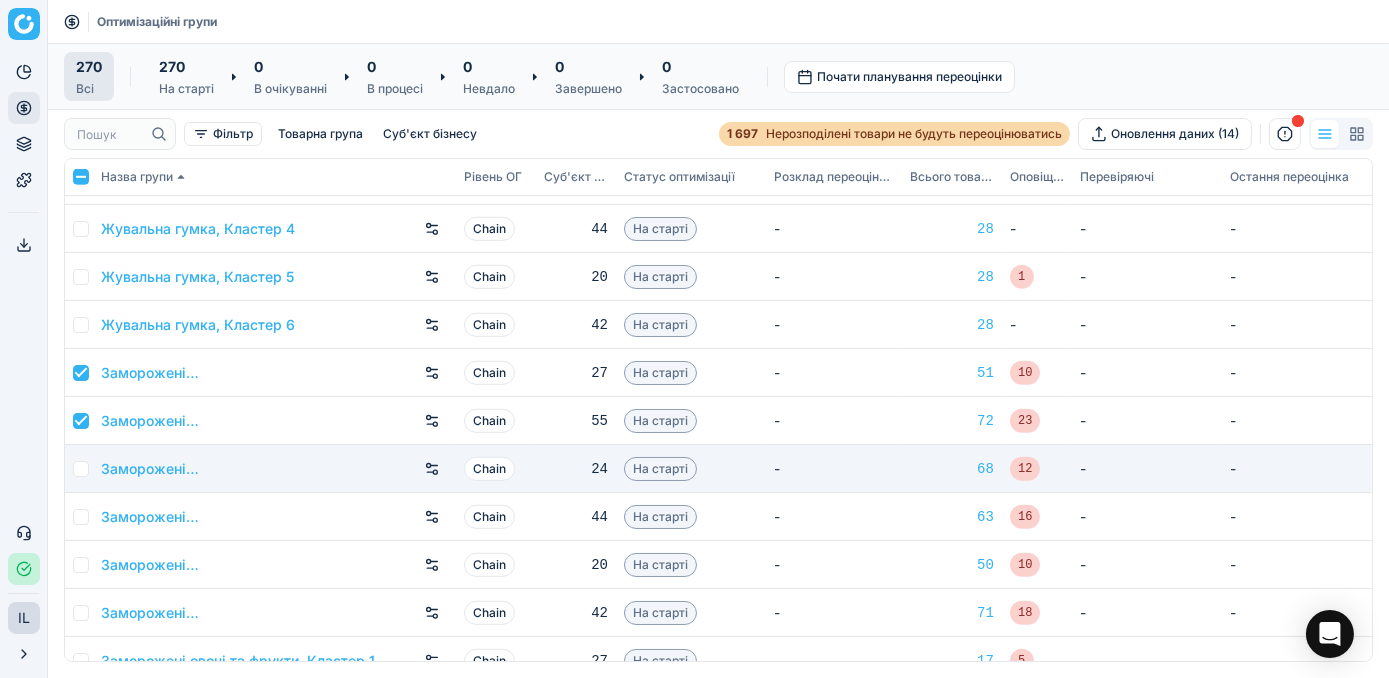 click at bounding box center [81, 469] 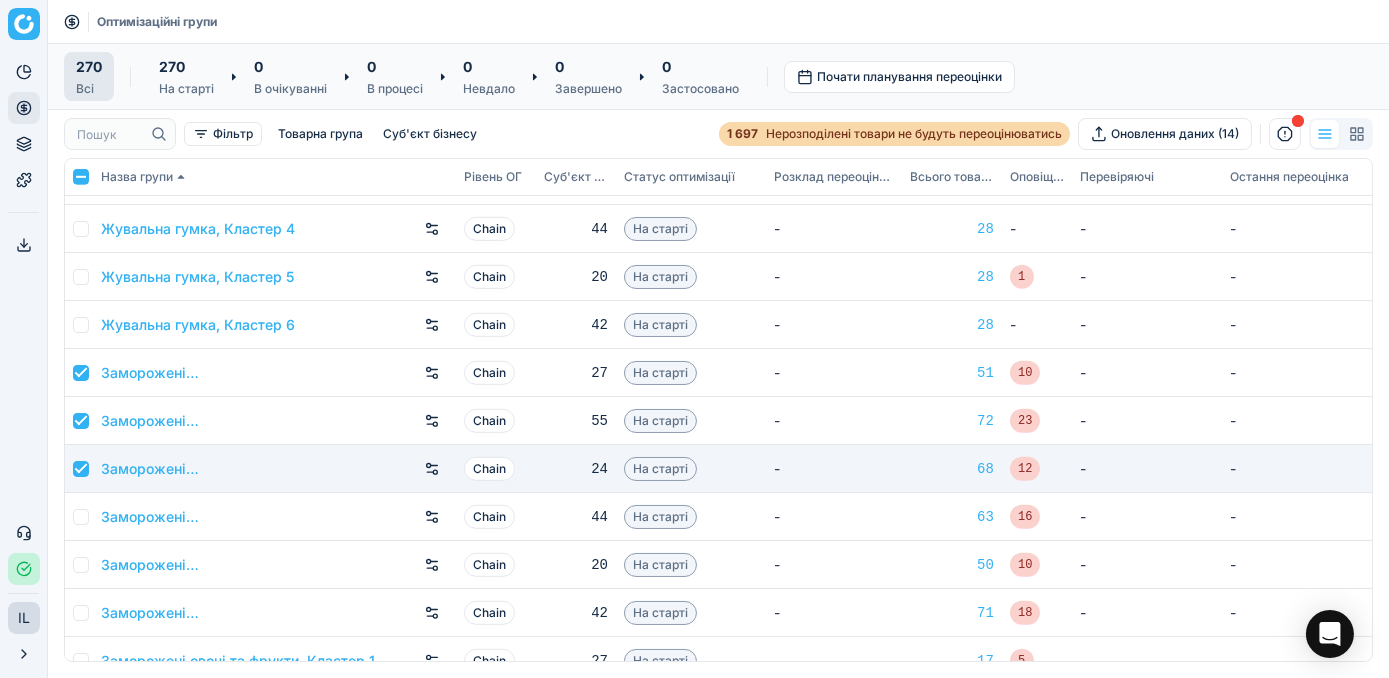 checkbox on "true" 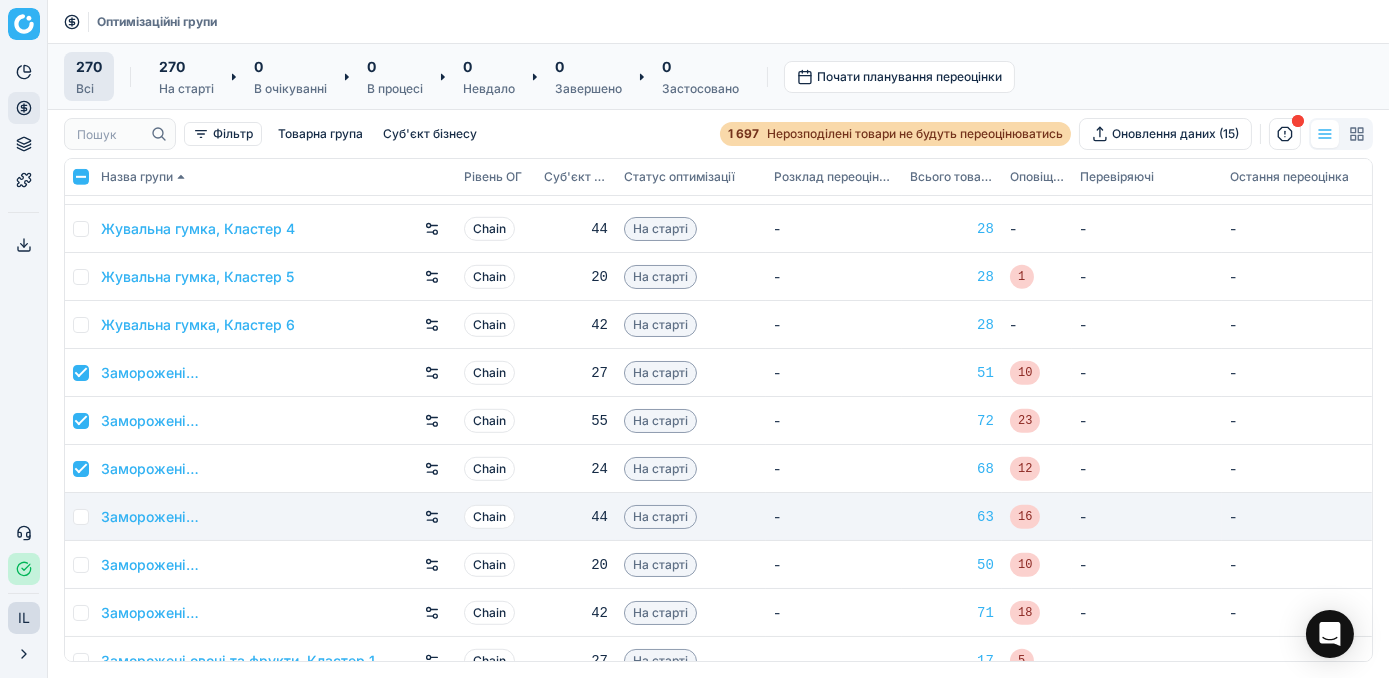 click at bounding box center [81, 517] 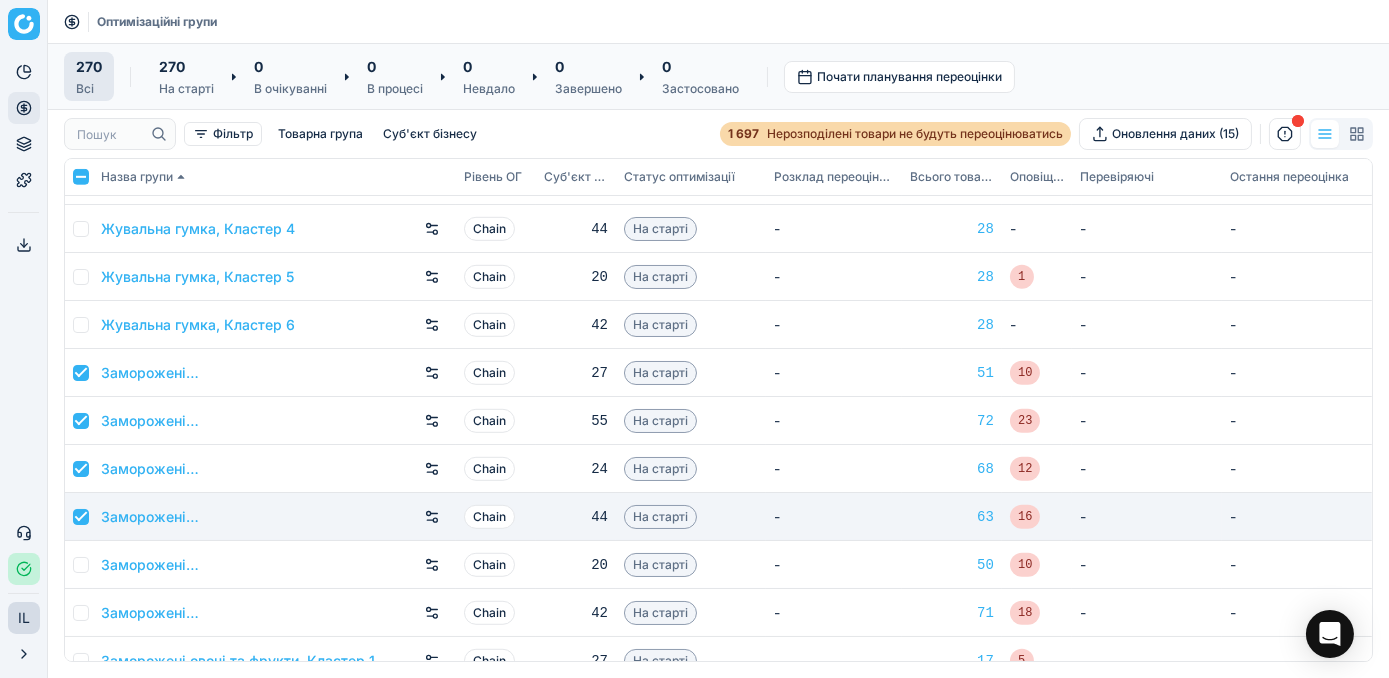 checkbox on "true" 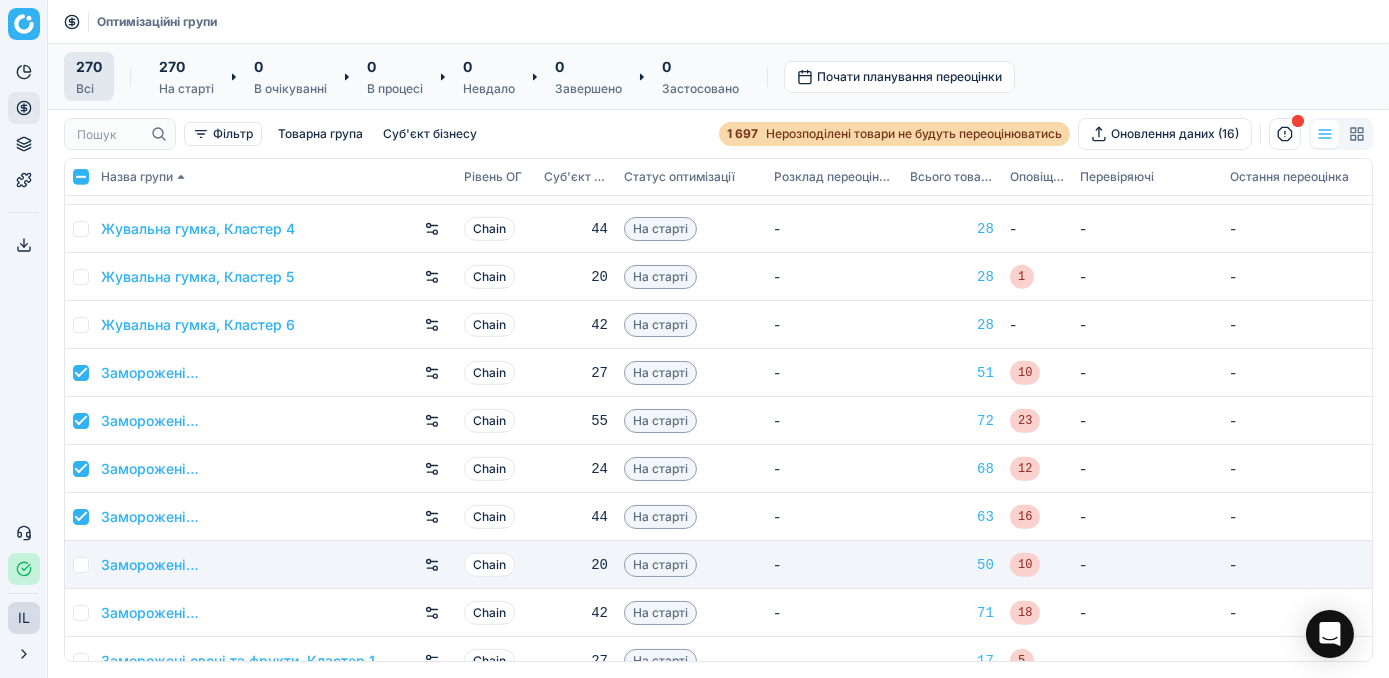 click at bounding box center [81, 565] 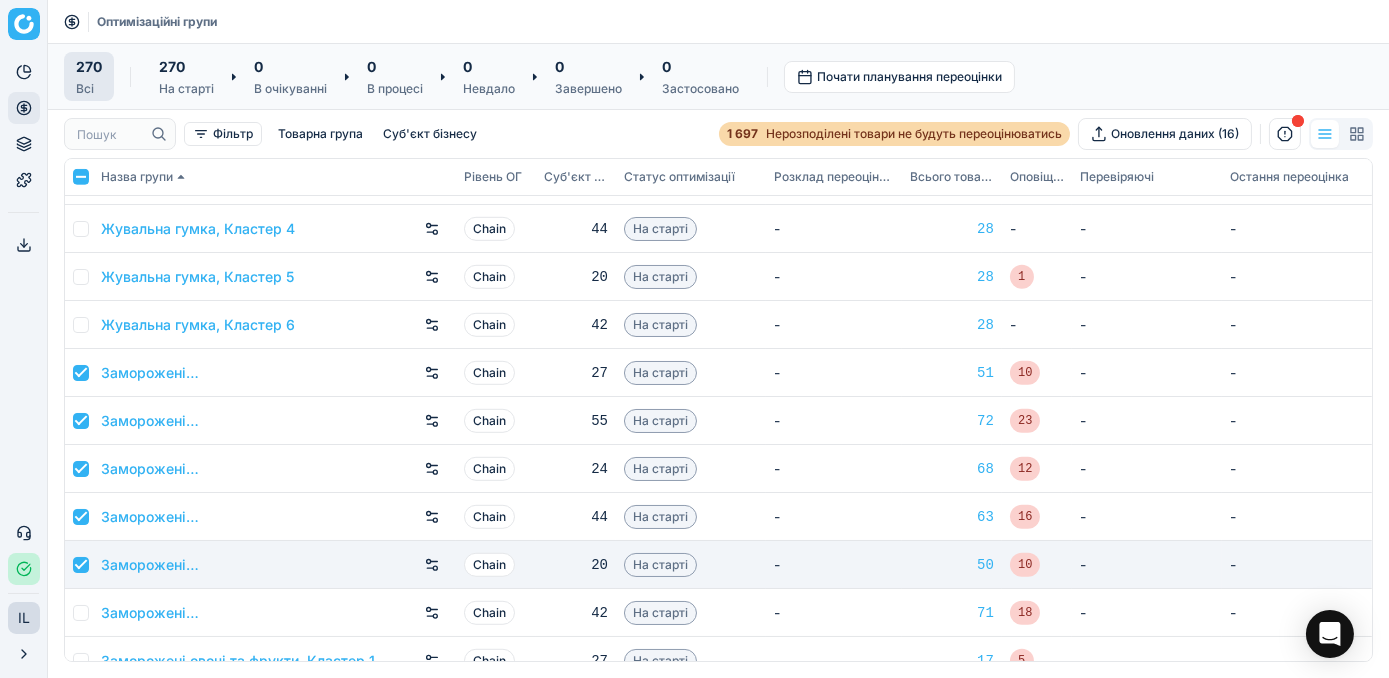 checkbox on "true" 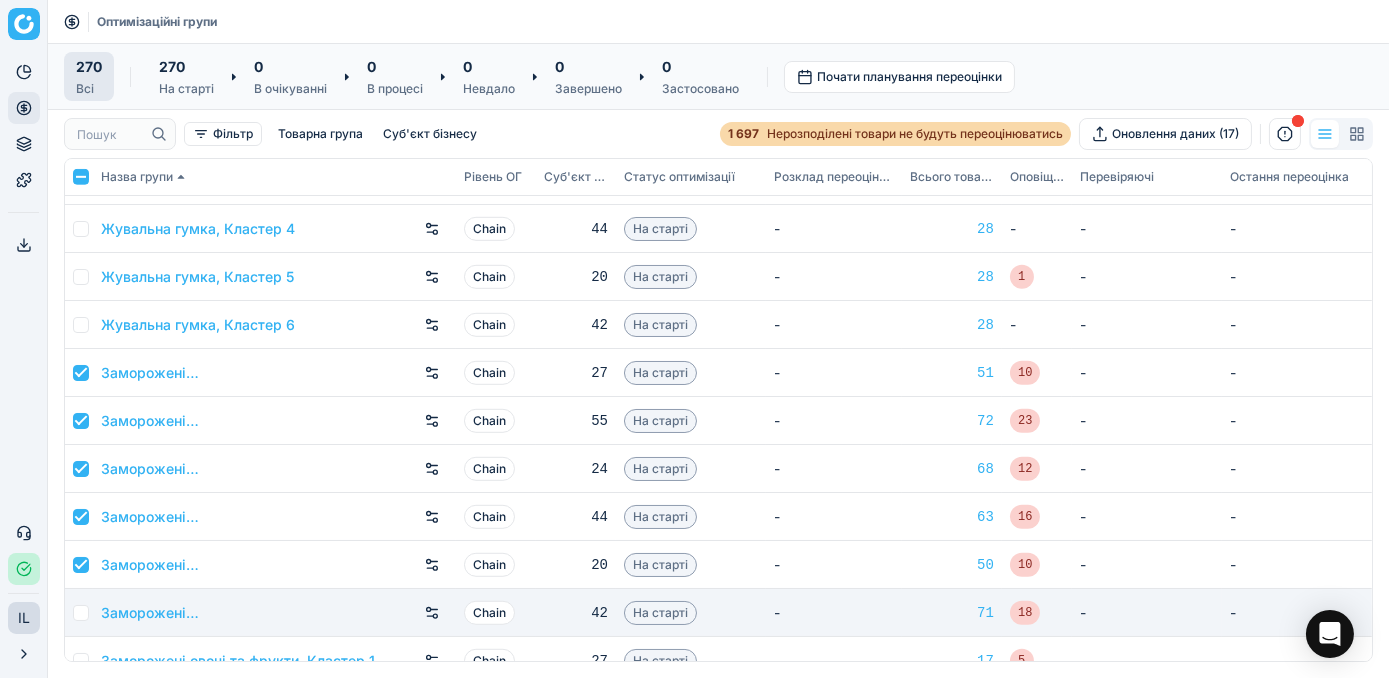 click at bounding box center [81, 613] 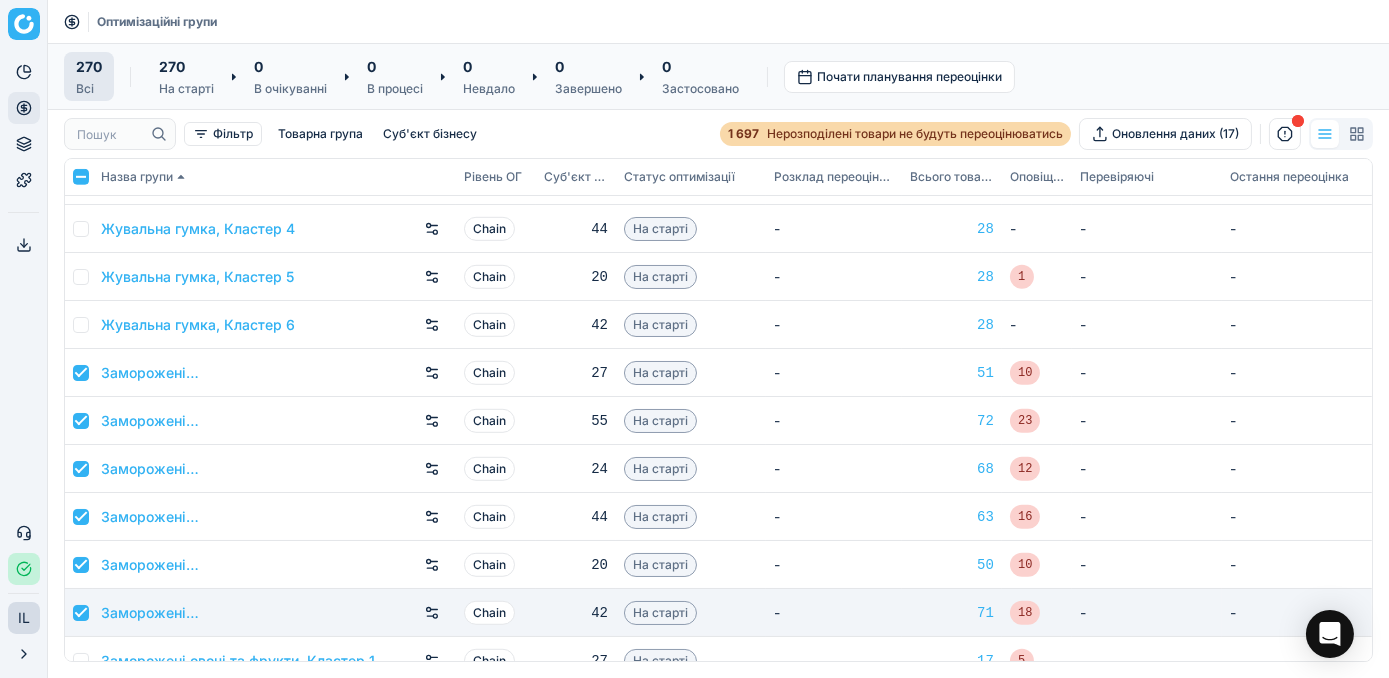 checkbox on "true" 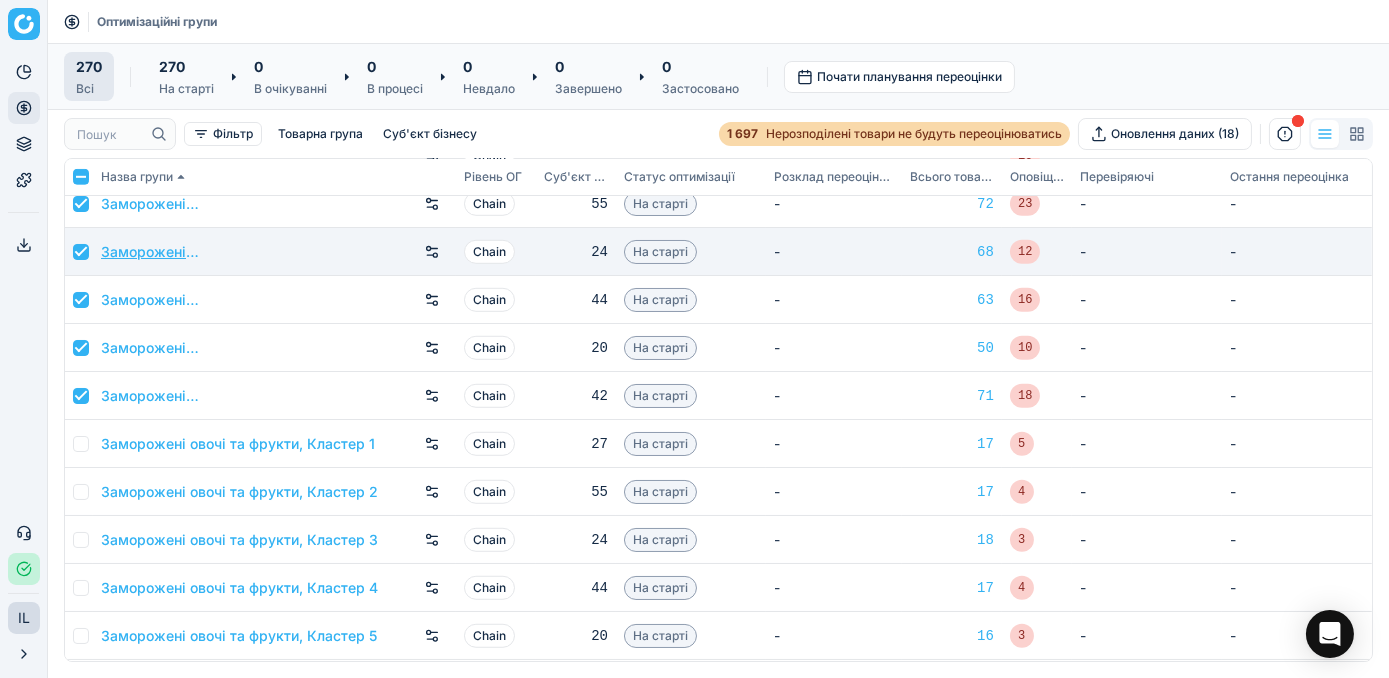 scroll, scrollTop: 3090, scrollLeft: 0, axis: vertical 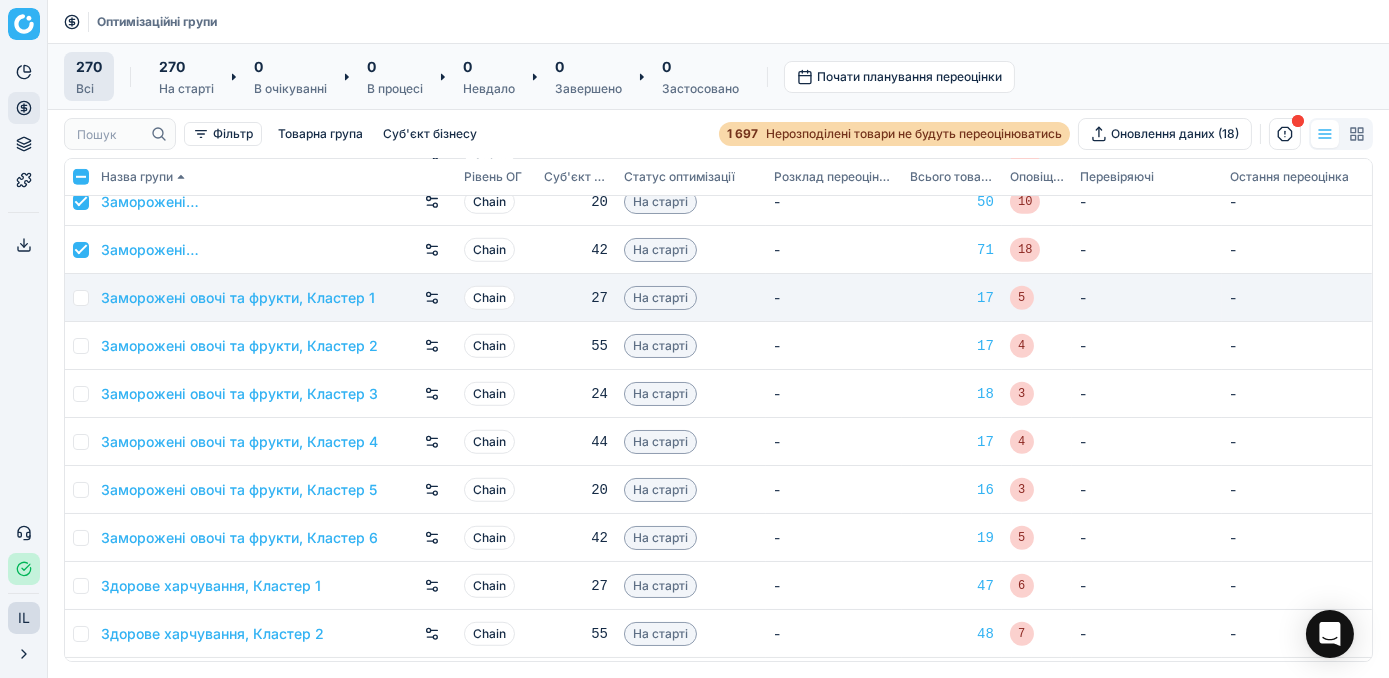 click at bounding box center [81, 298] 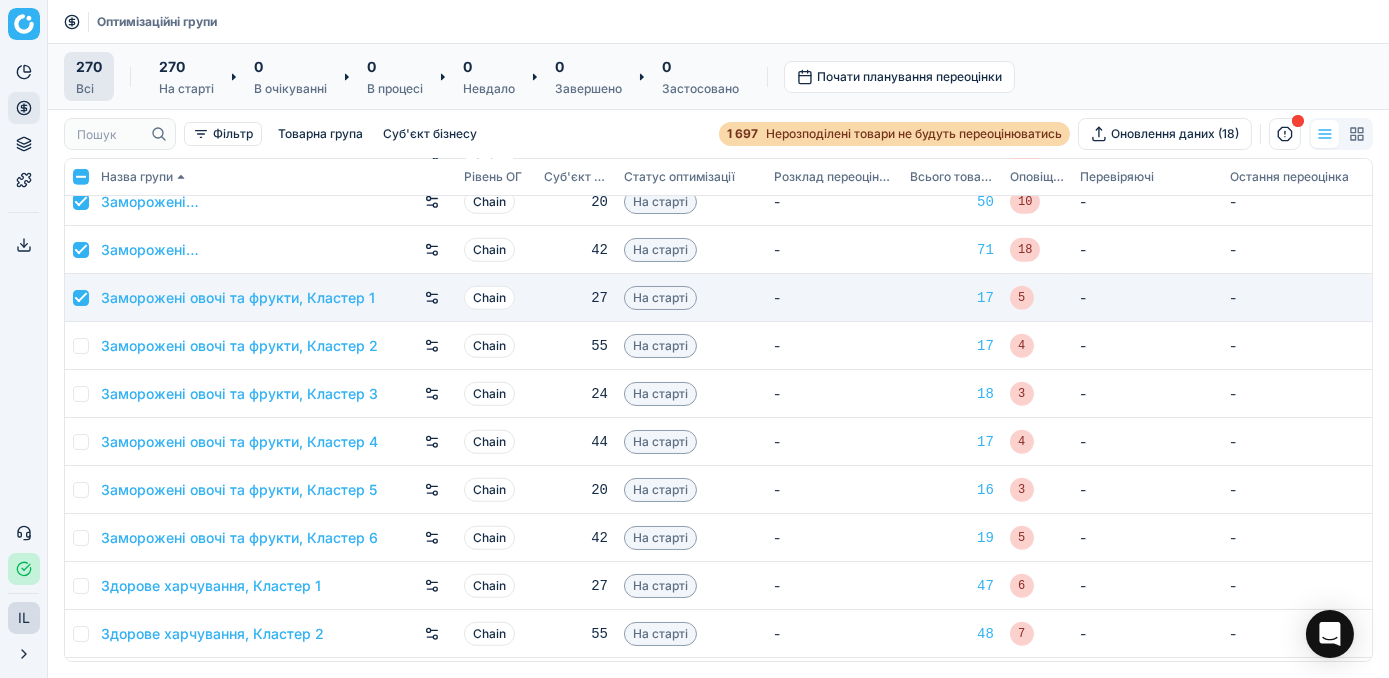checkbox on "true" 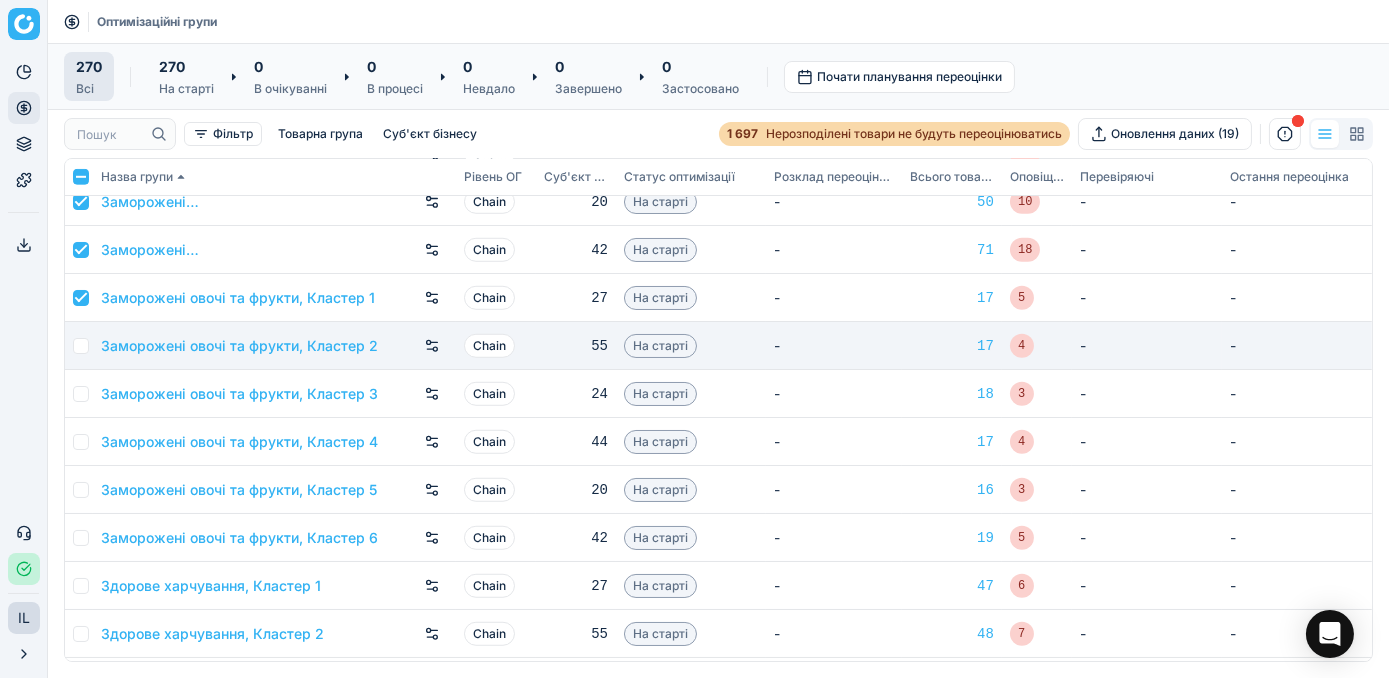 click at bounding box center (81, 346) 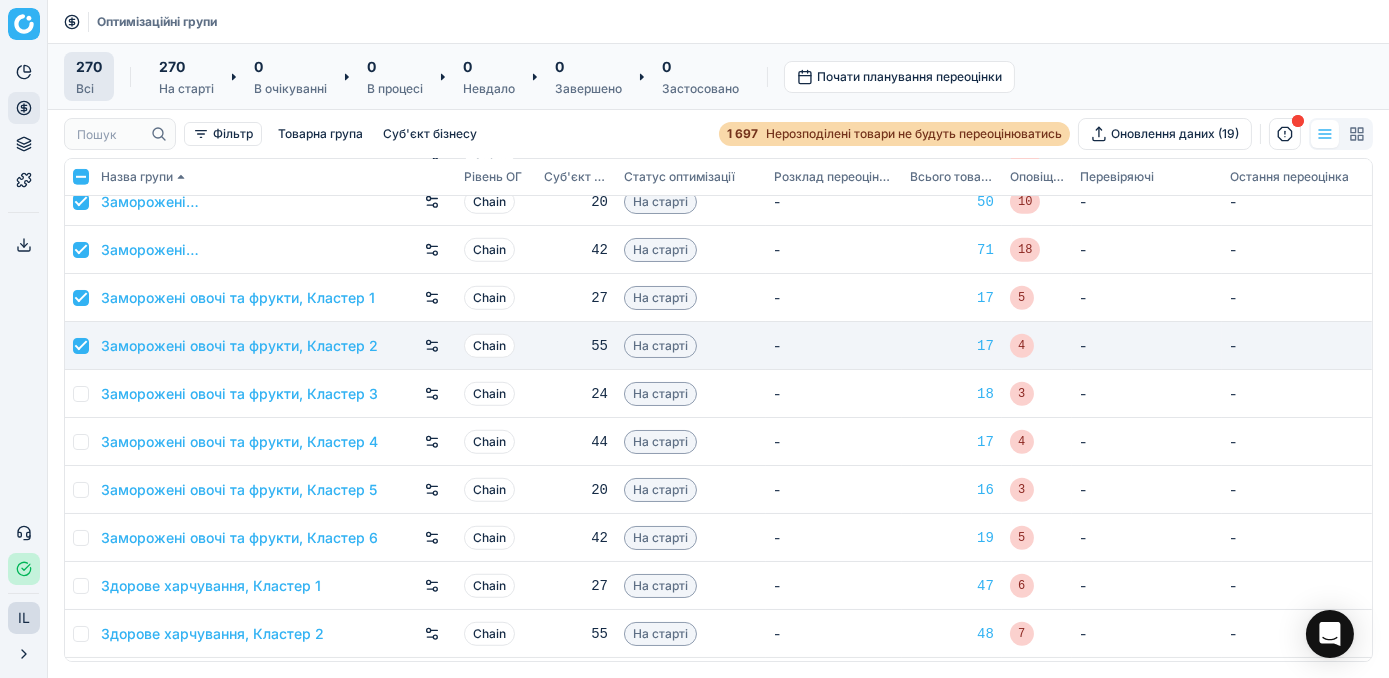 checkbox on "true" 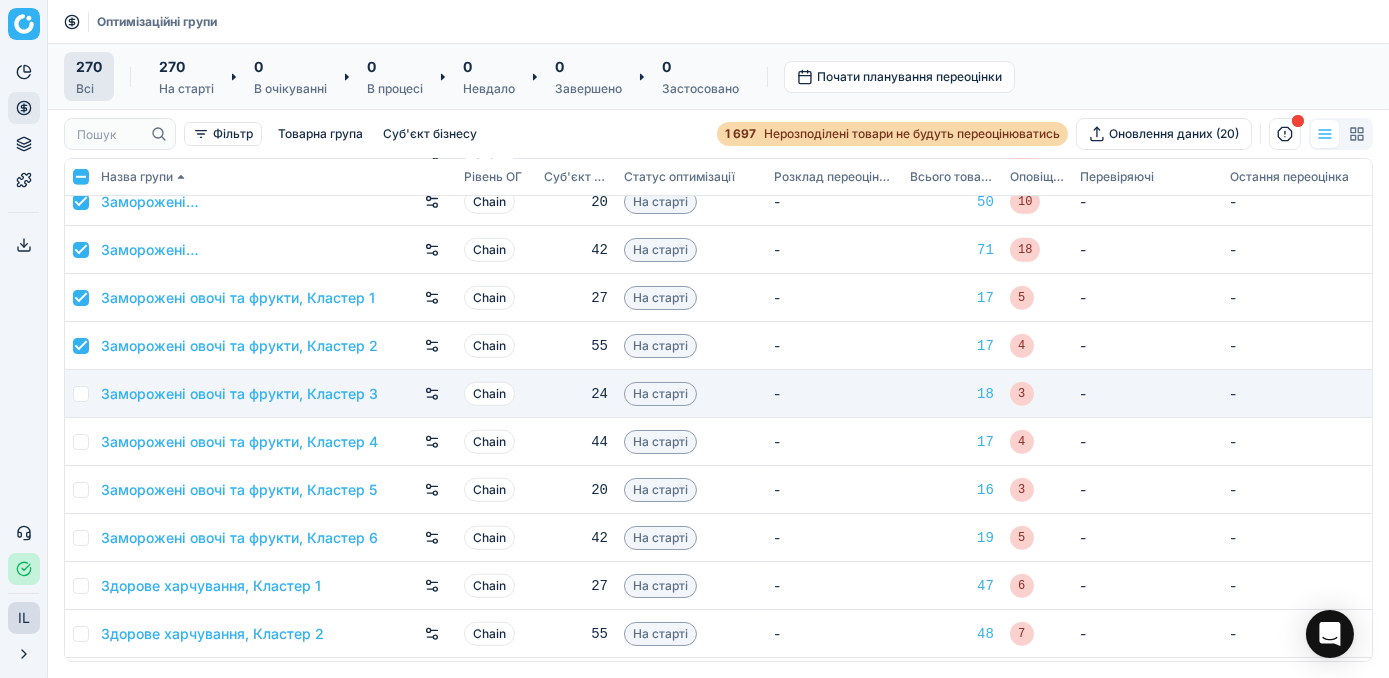 click at bounding box center [81, 394] 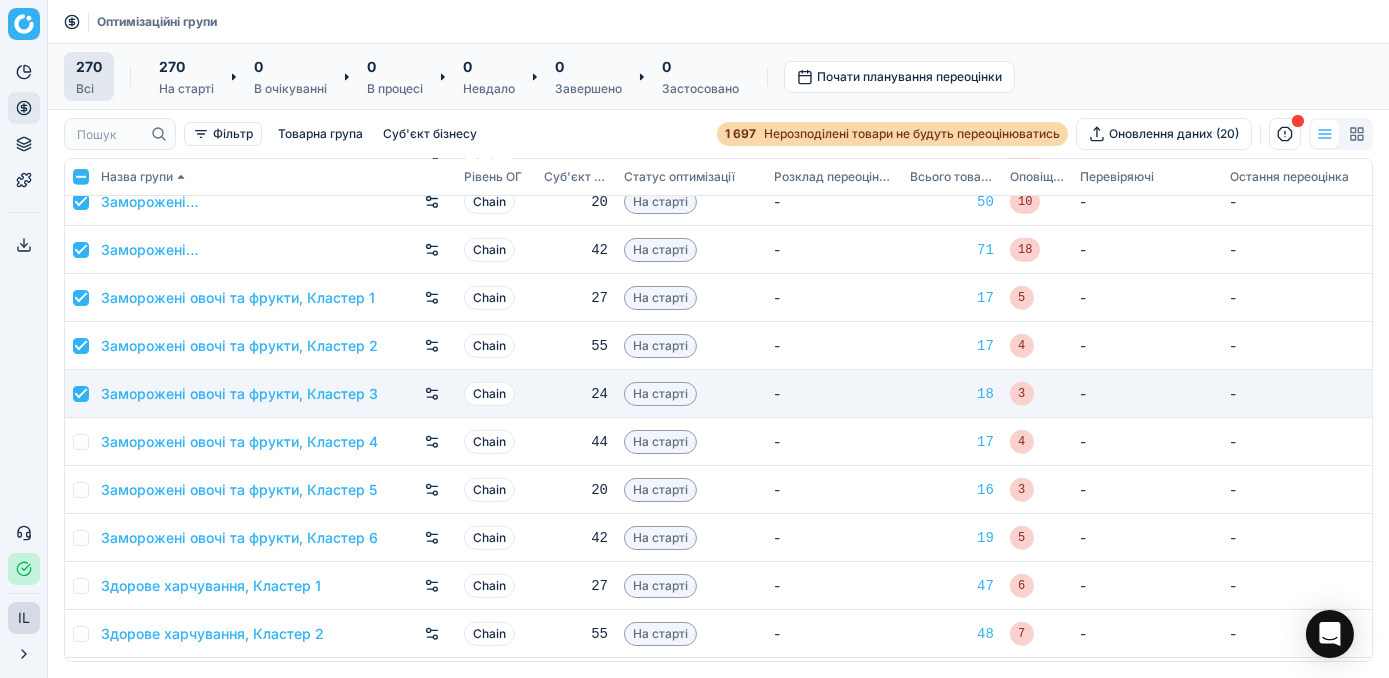 checkbox on "true" 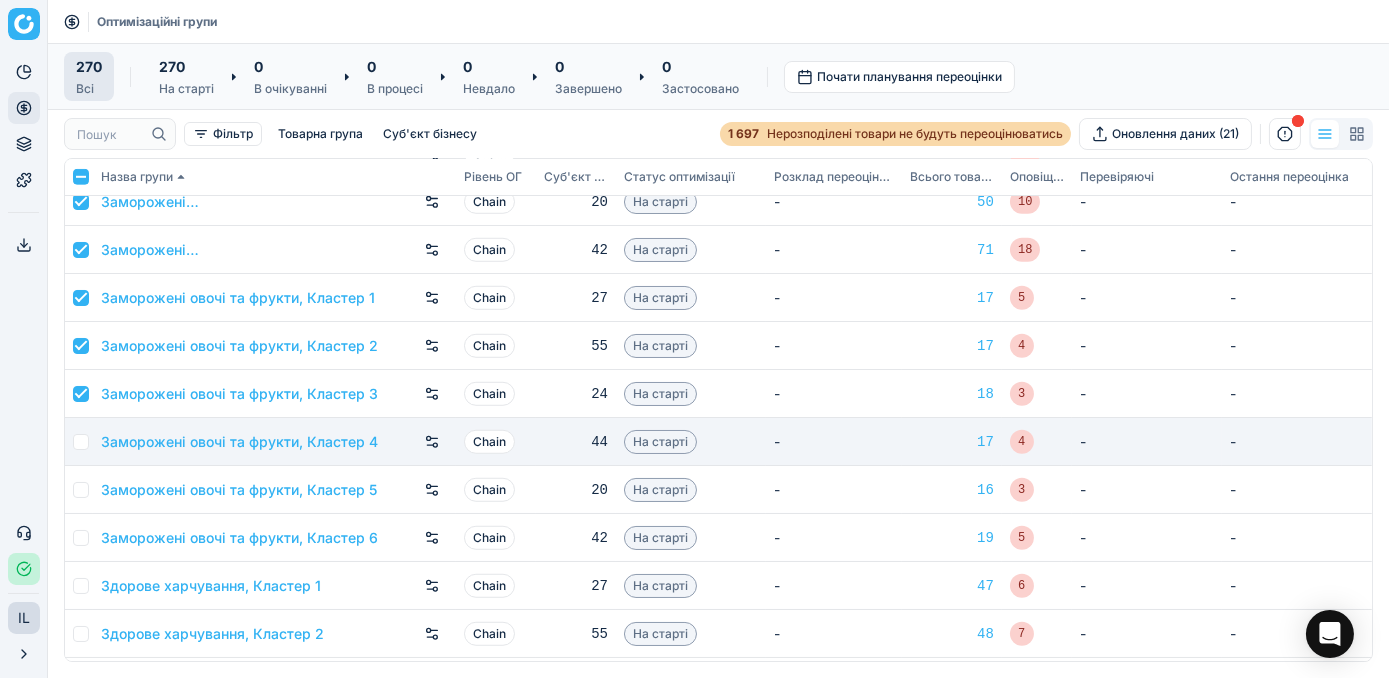 click at bounding box center (81, 442) 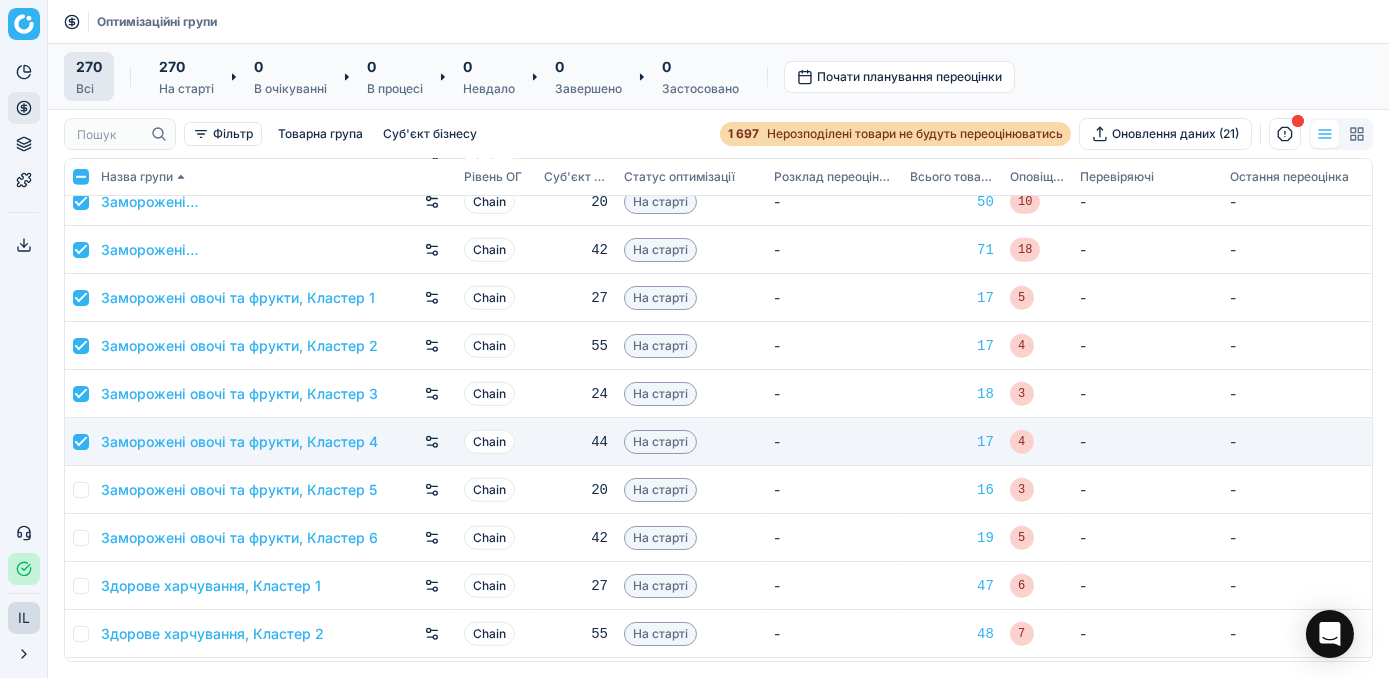 checkbox on "true" 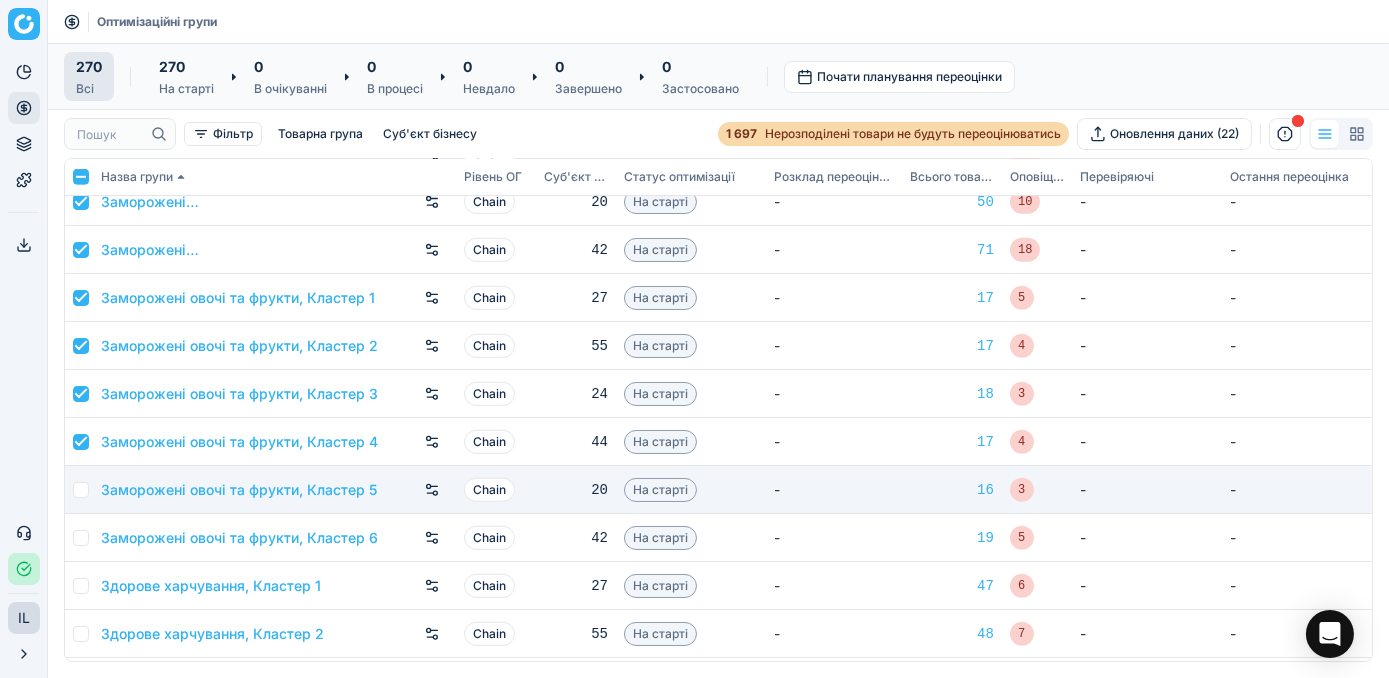 click at bounding box center (81, 490) 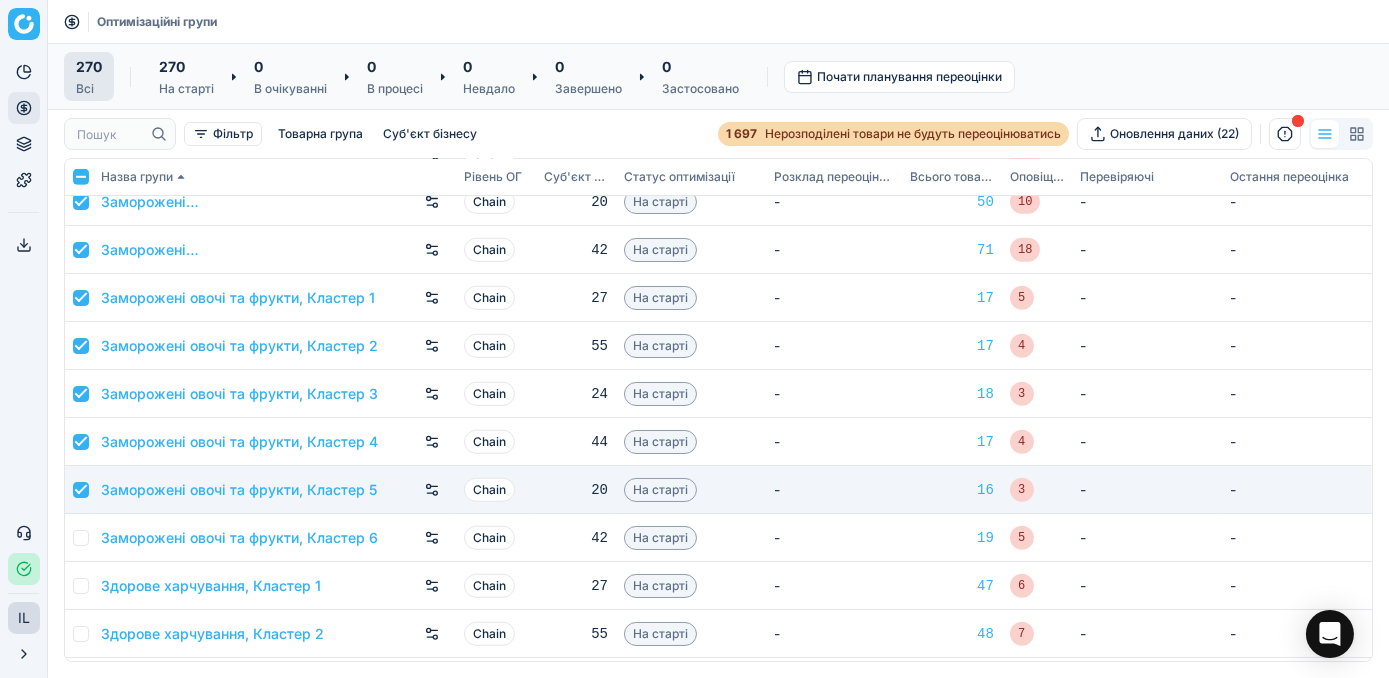checkbox on "true" 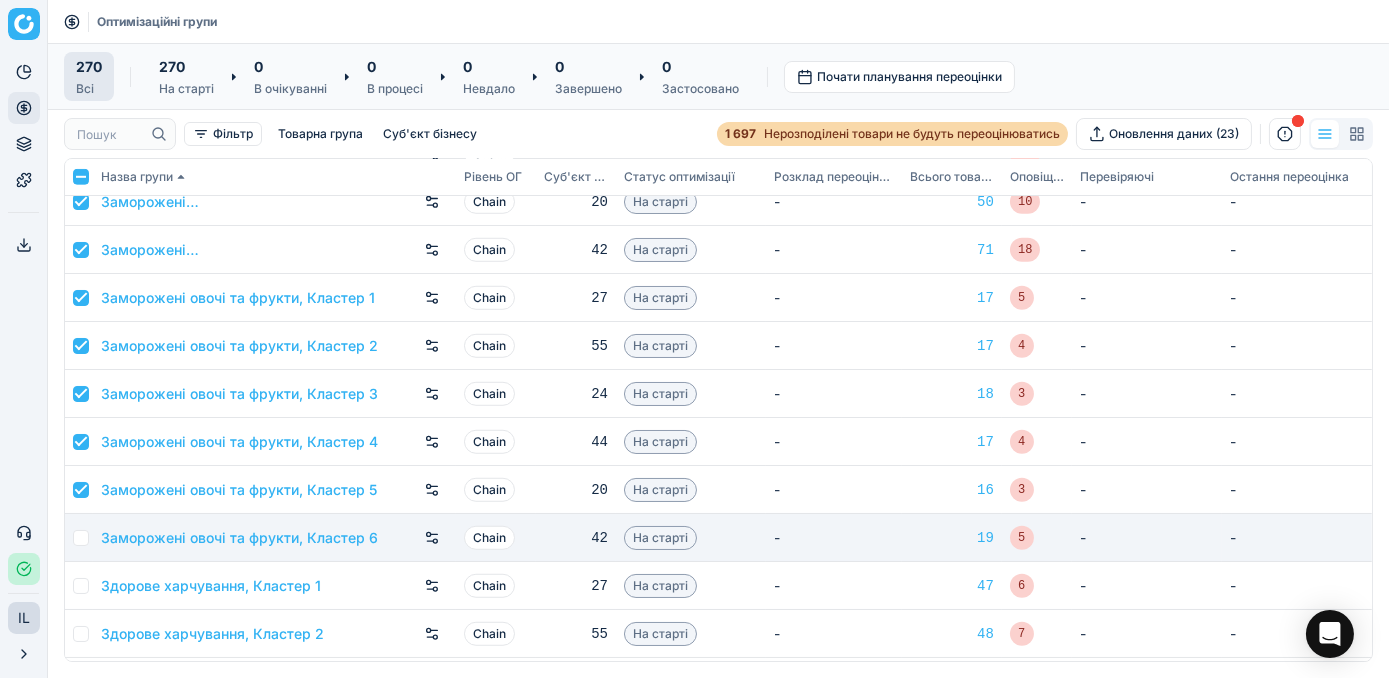 click at bounding box center (79, 538) 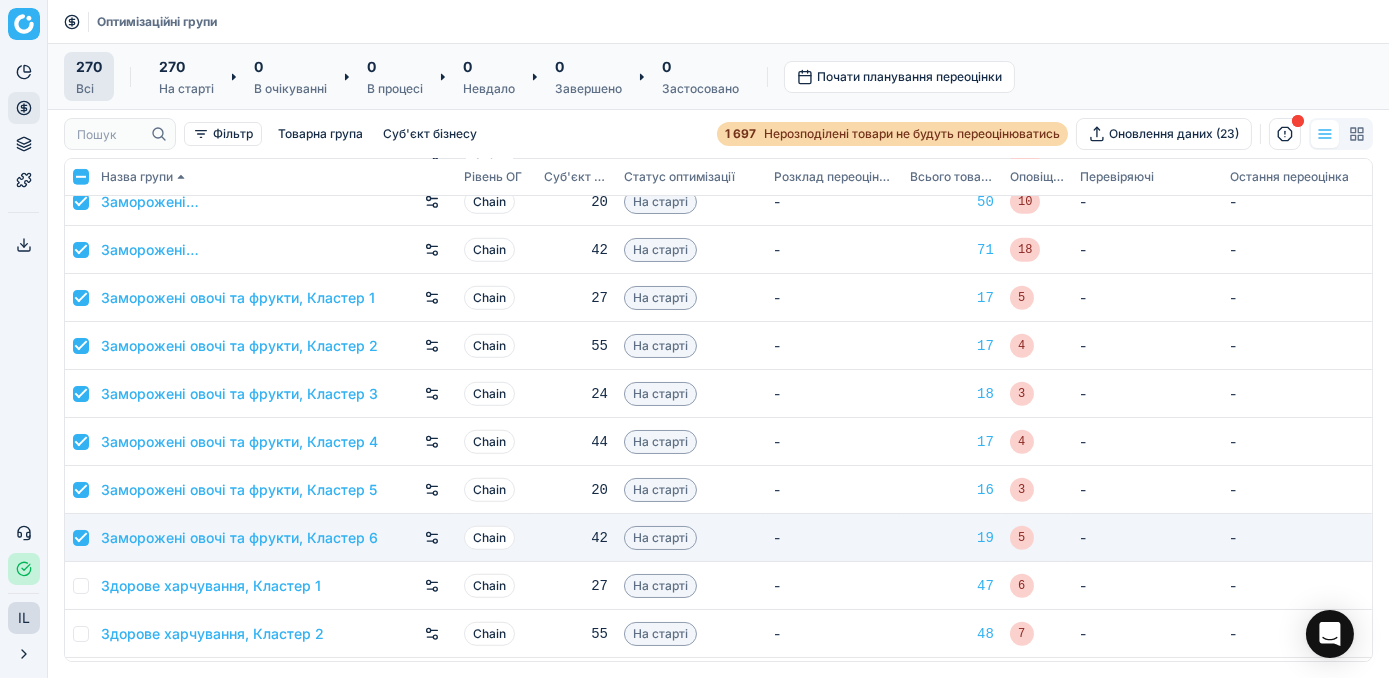 checkbox on "true" 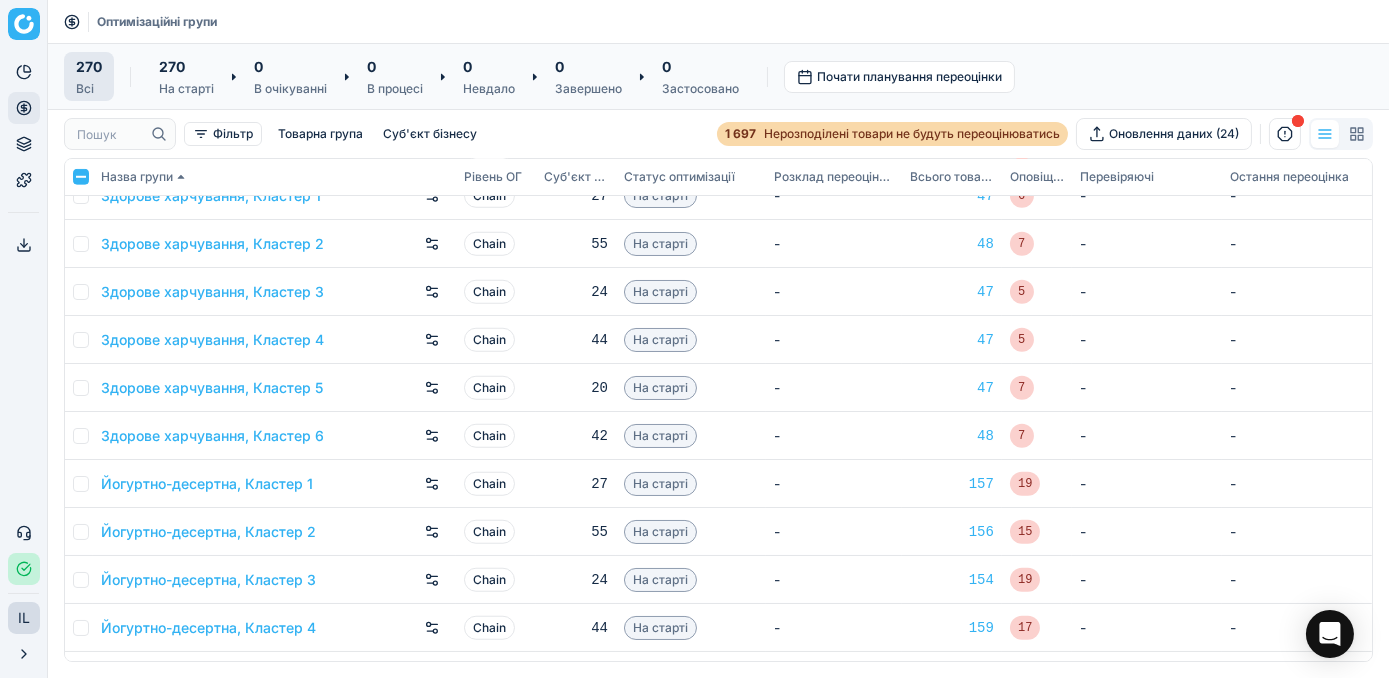 scroll, scrollTop: 3636, scrollLeft: 0, axis: vertical 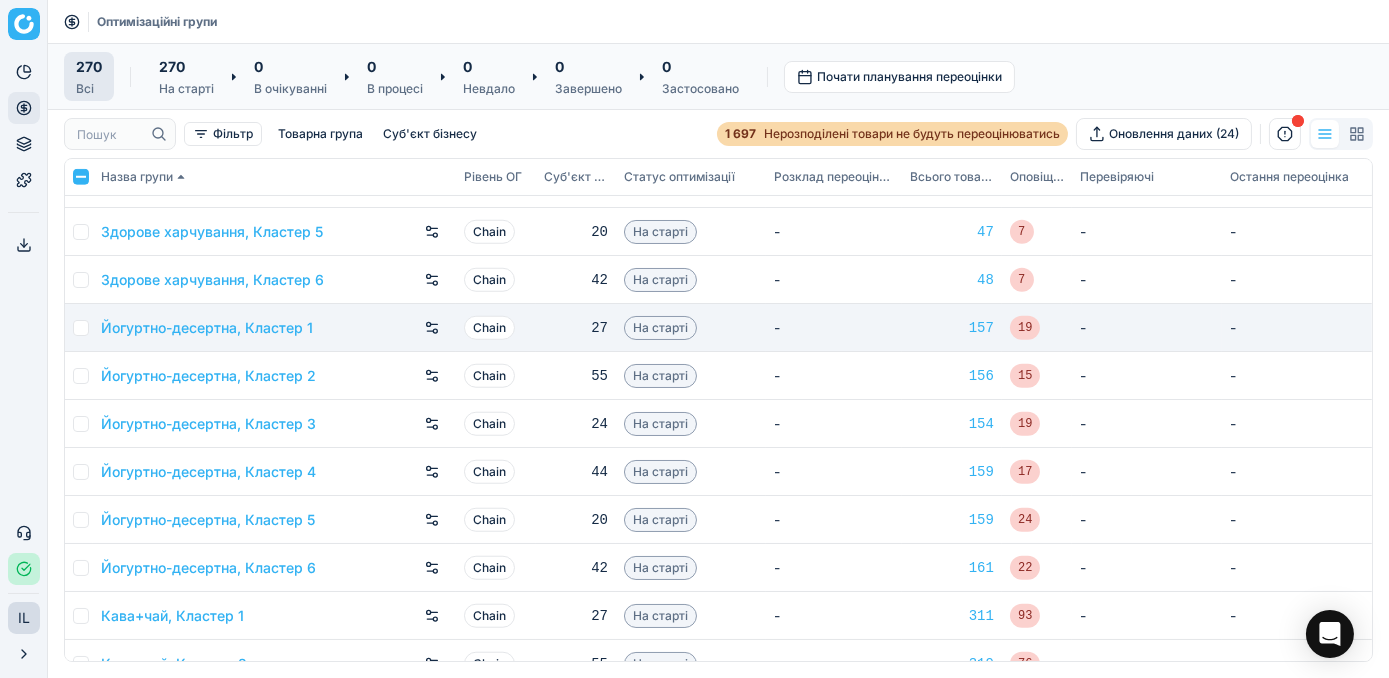click at bounding box center (81, 328) 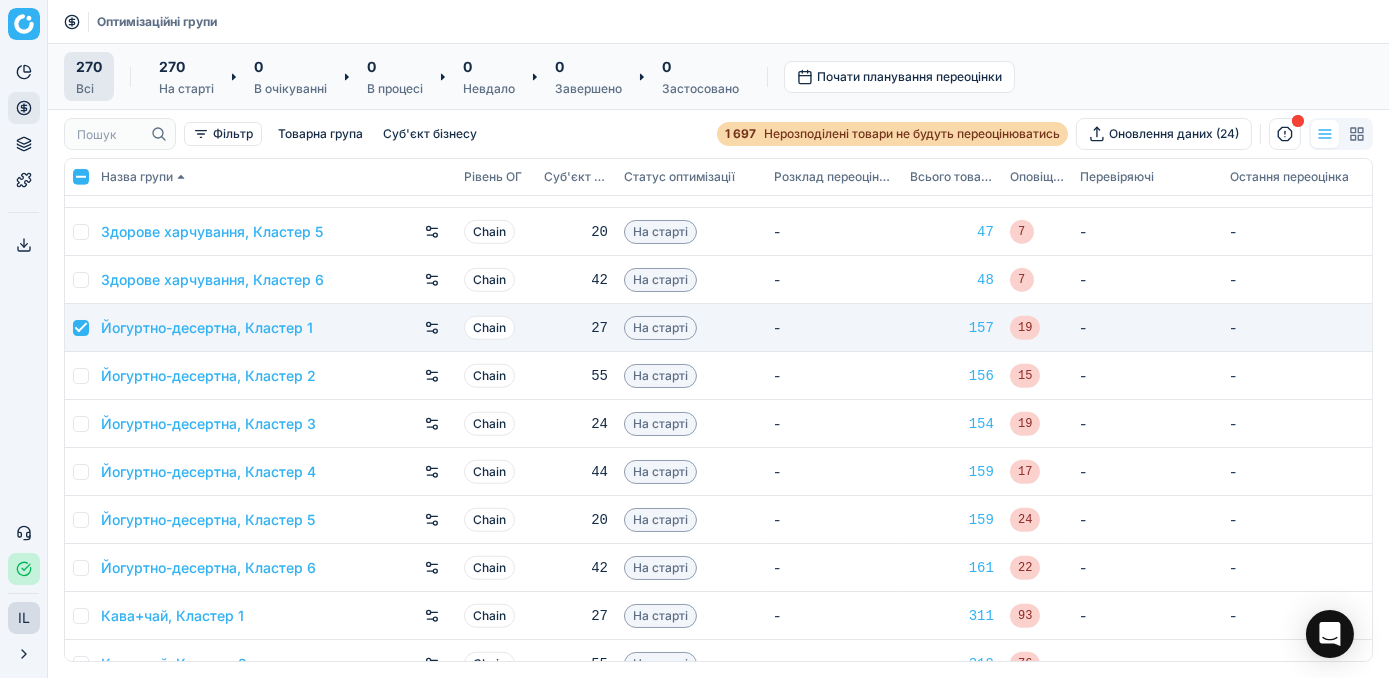 checkbox on "true" 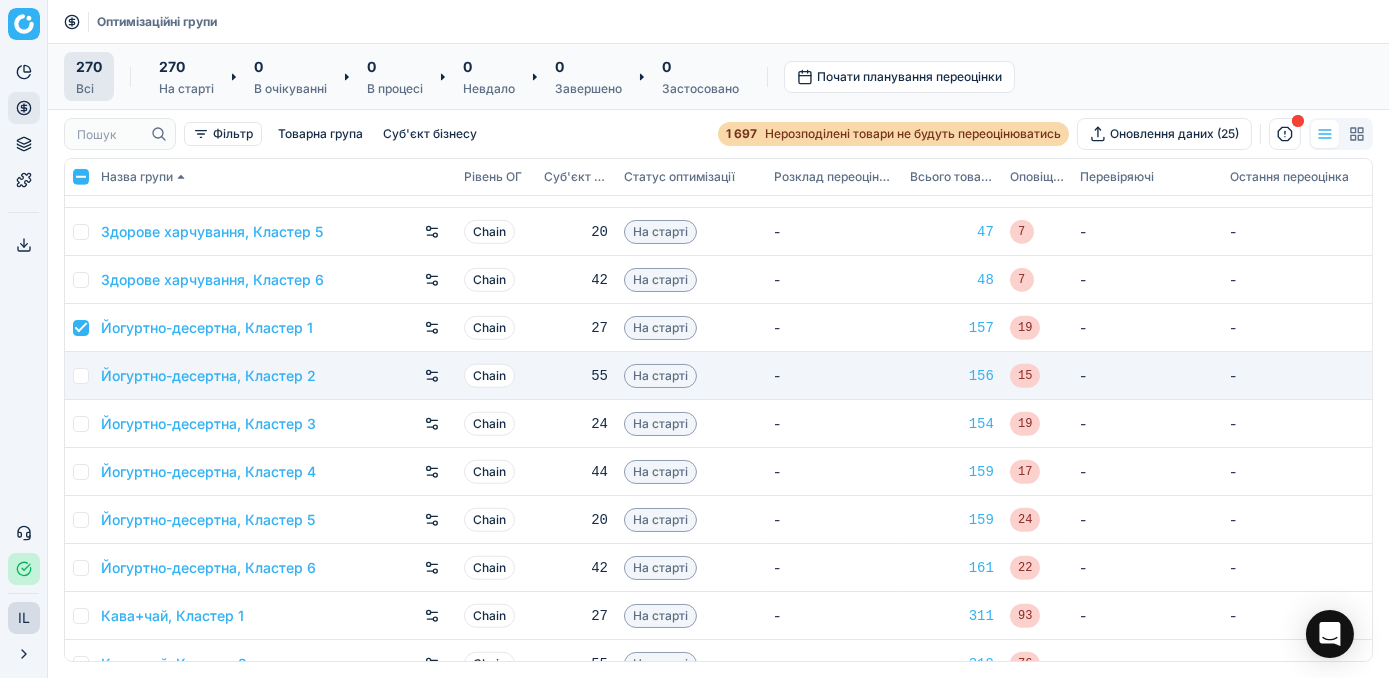 click at bounding box center [81, 376] 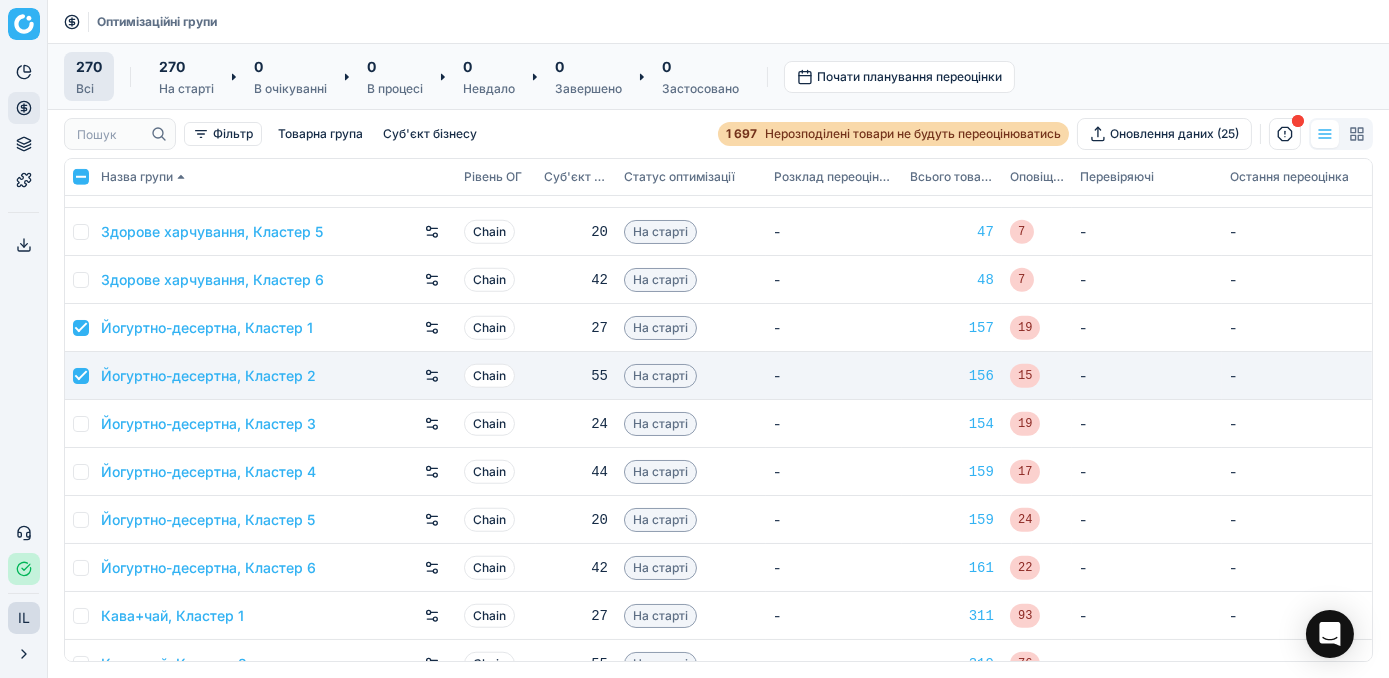 checkbox on "true" 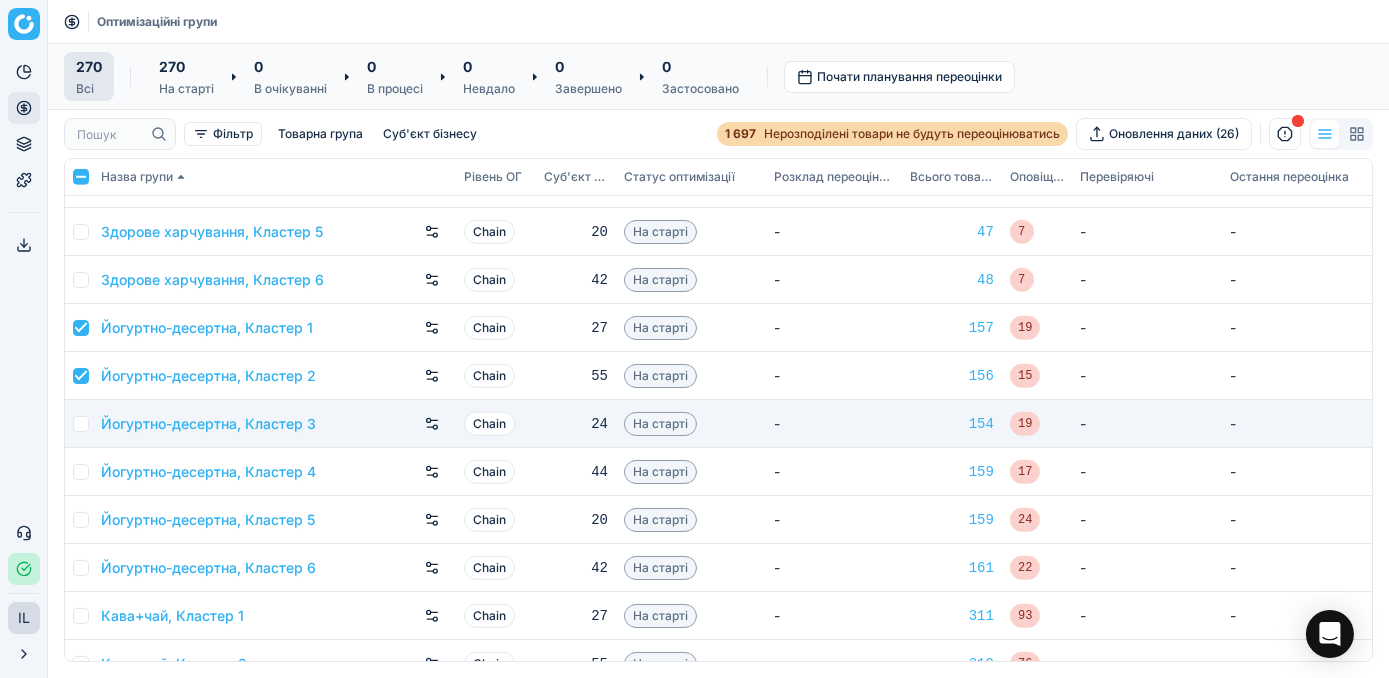 click at bounding box center [81, 424] 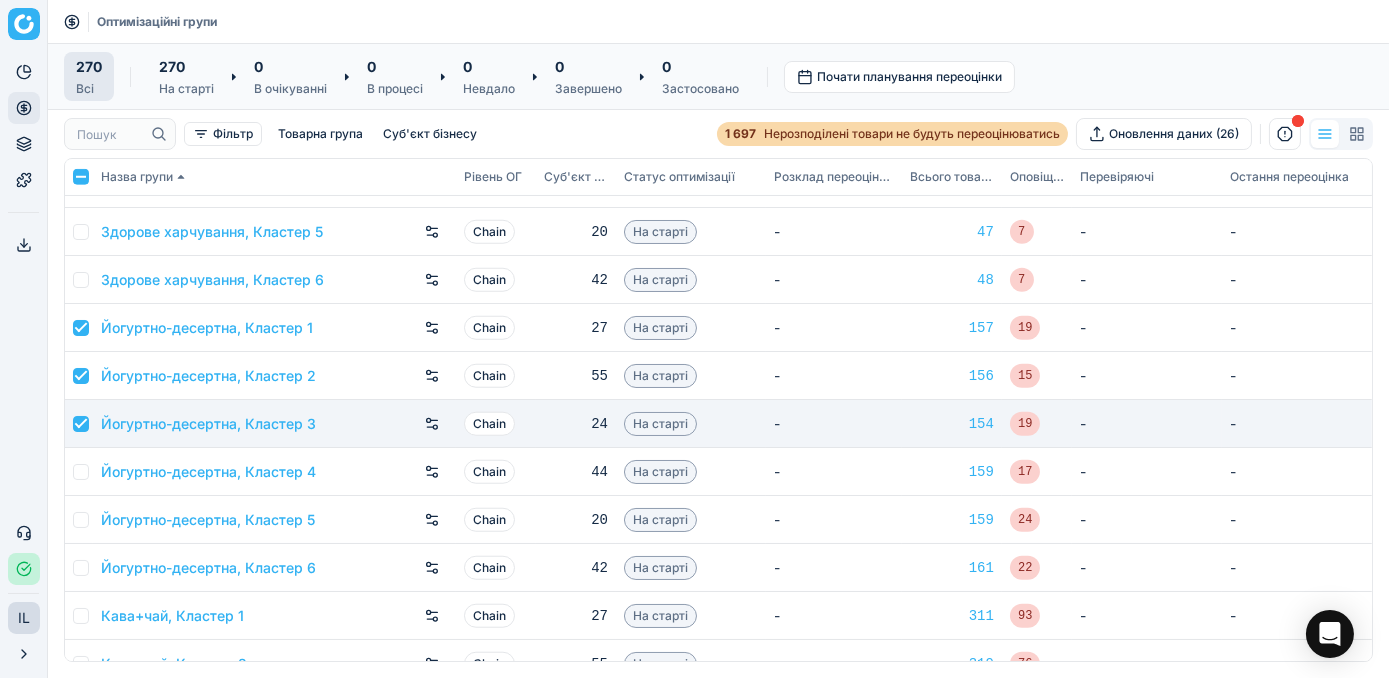 checkbox on "true" 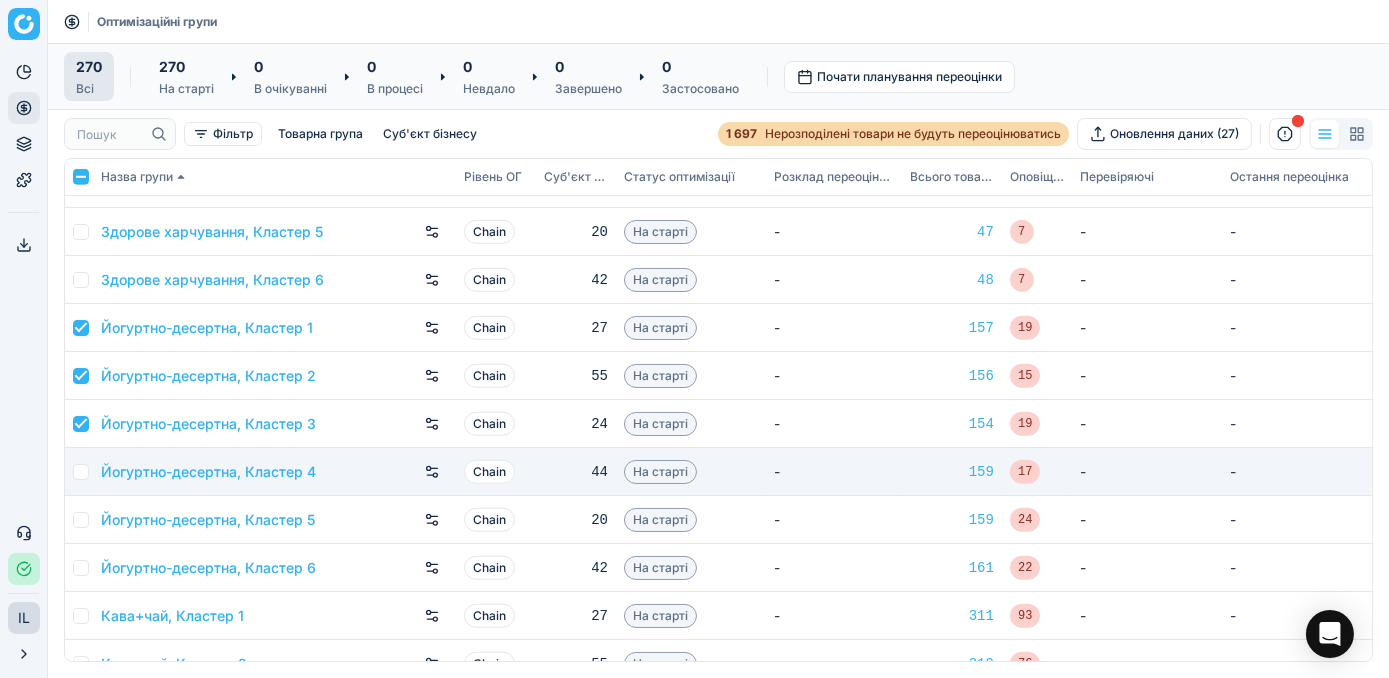 click at bounding box center [79, 472] 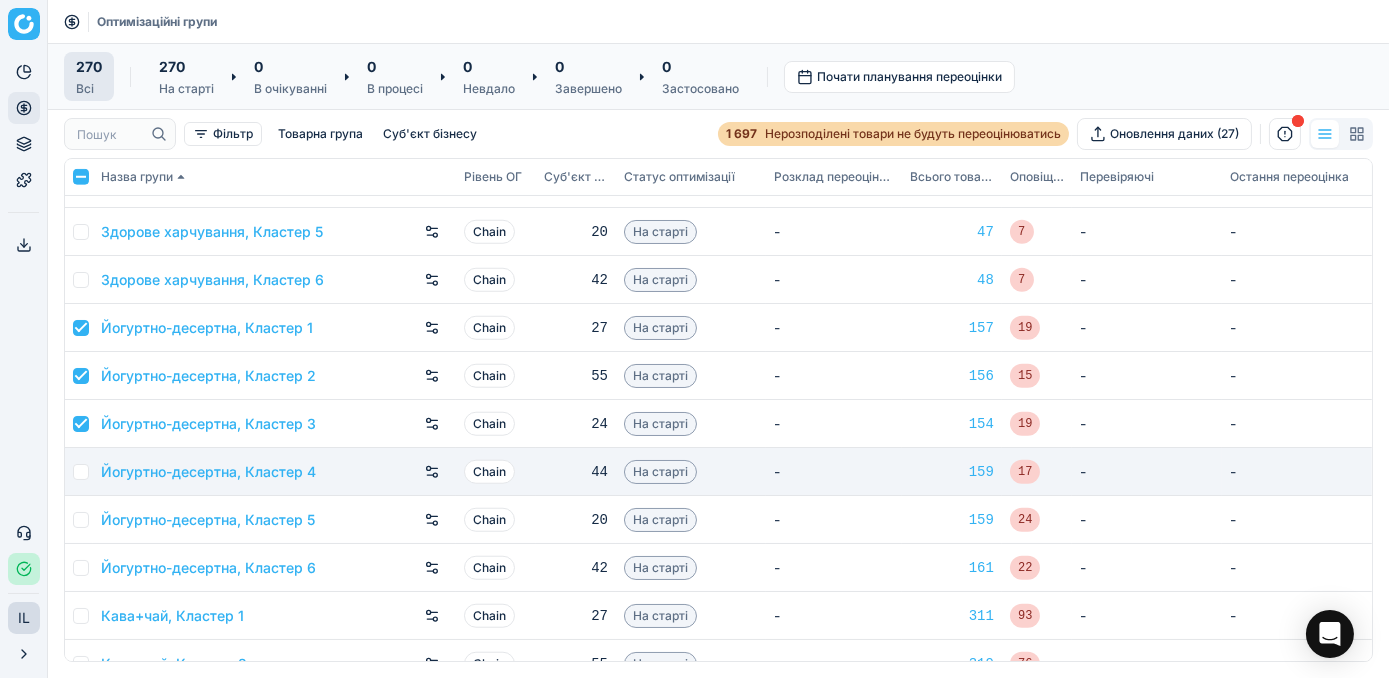 drag, startPoint x: 72, startPoint y: 461, endPoint x: 89, endPoint y: 480, distance: 25.495098 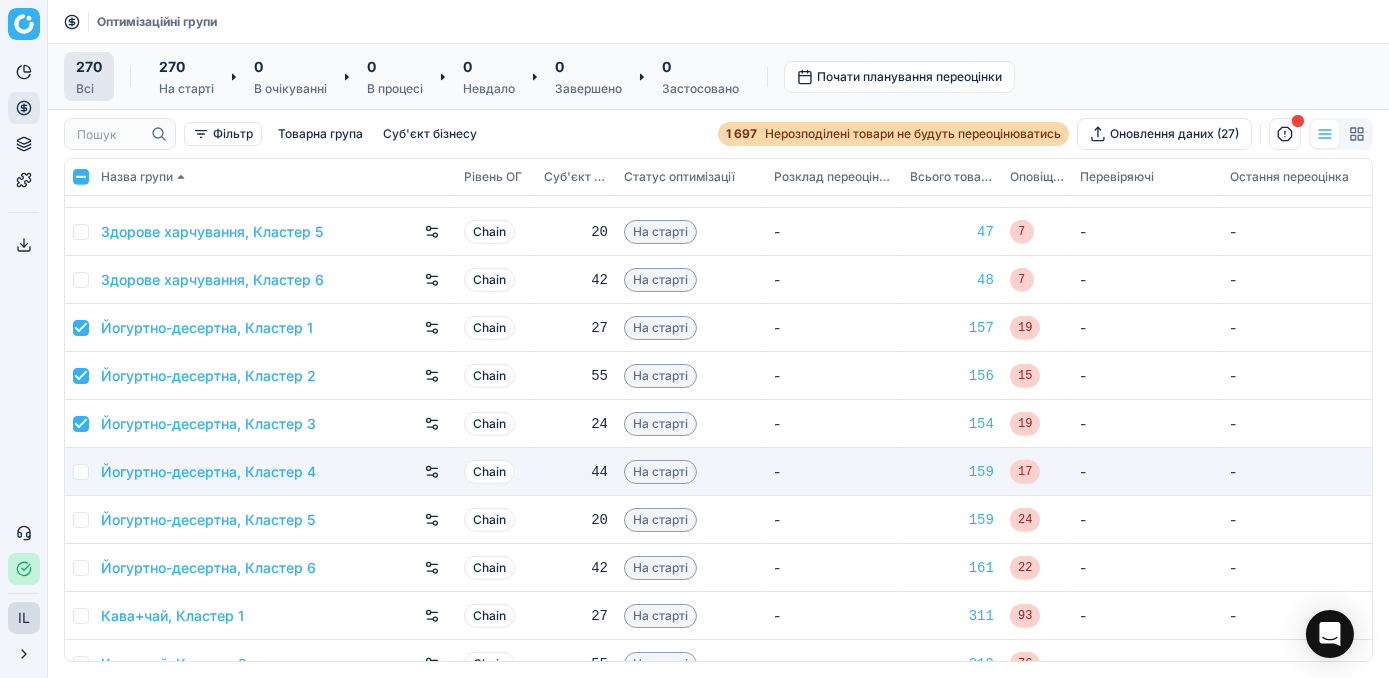 click at bounding box center [81, 472] 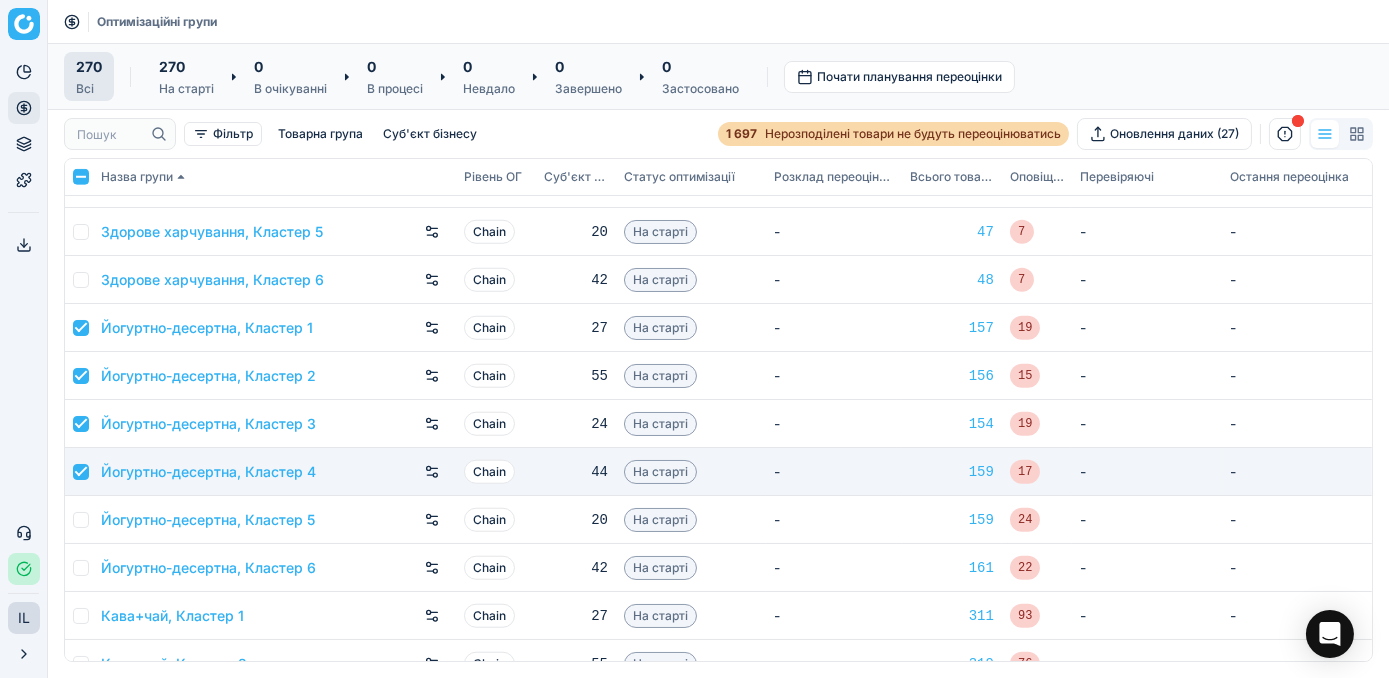 checkbox on "true" 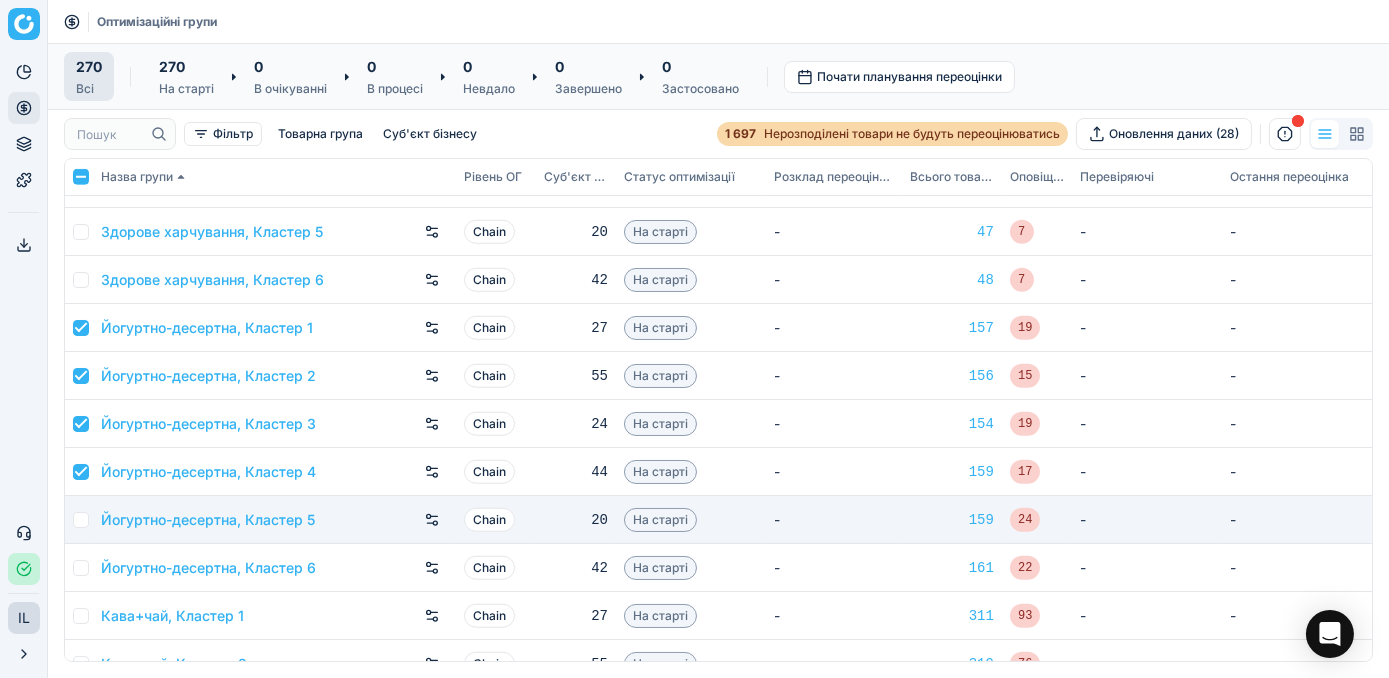 click at bounding box center (81, 520) 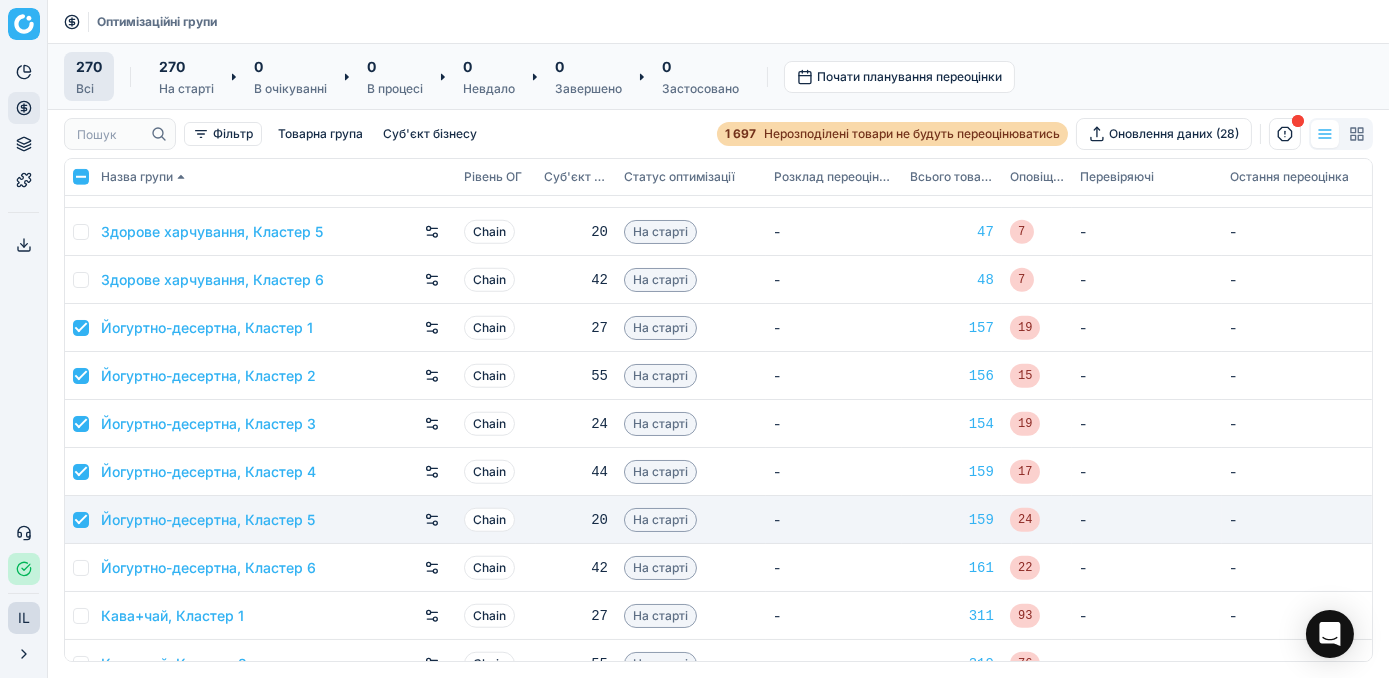 checkbox on "true" 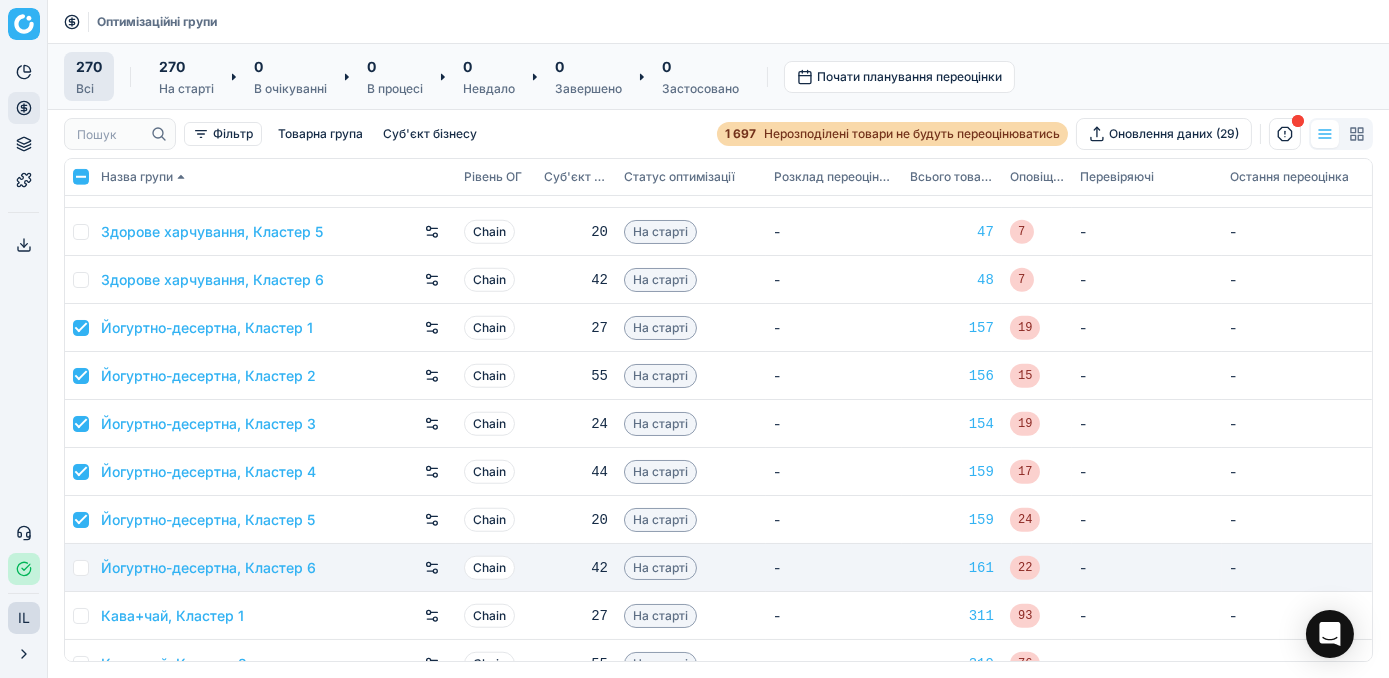 click at bounding box center [81, 568] 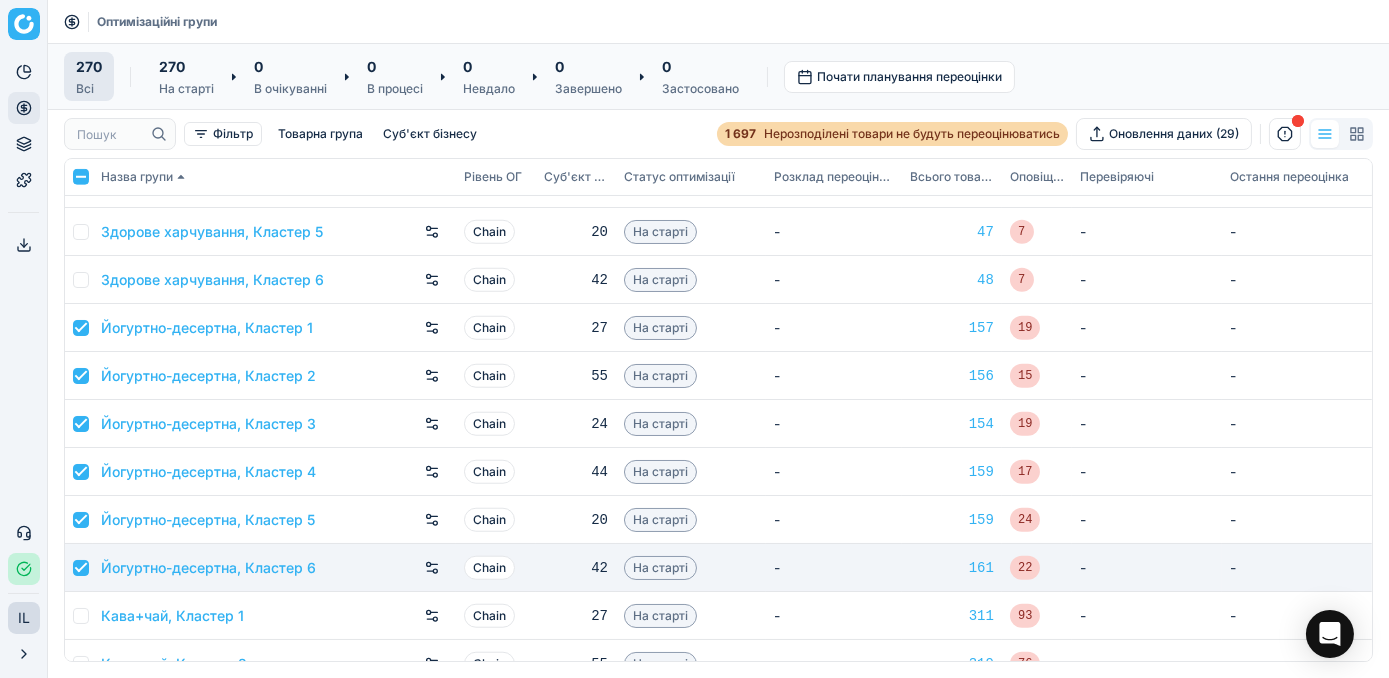 checkbox on "true" 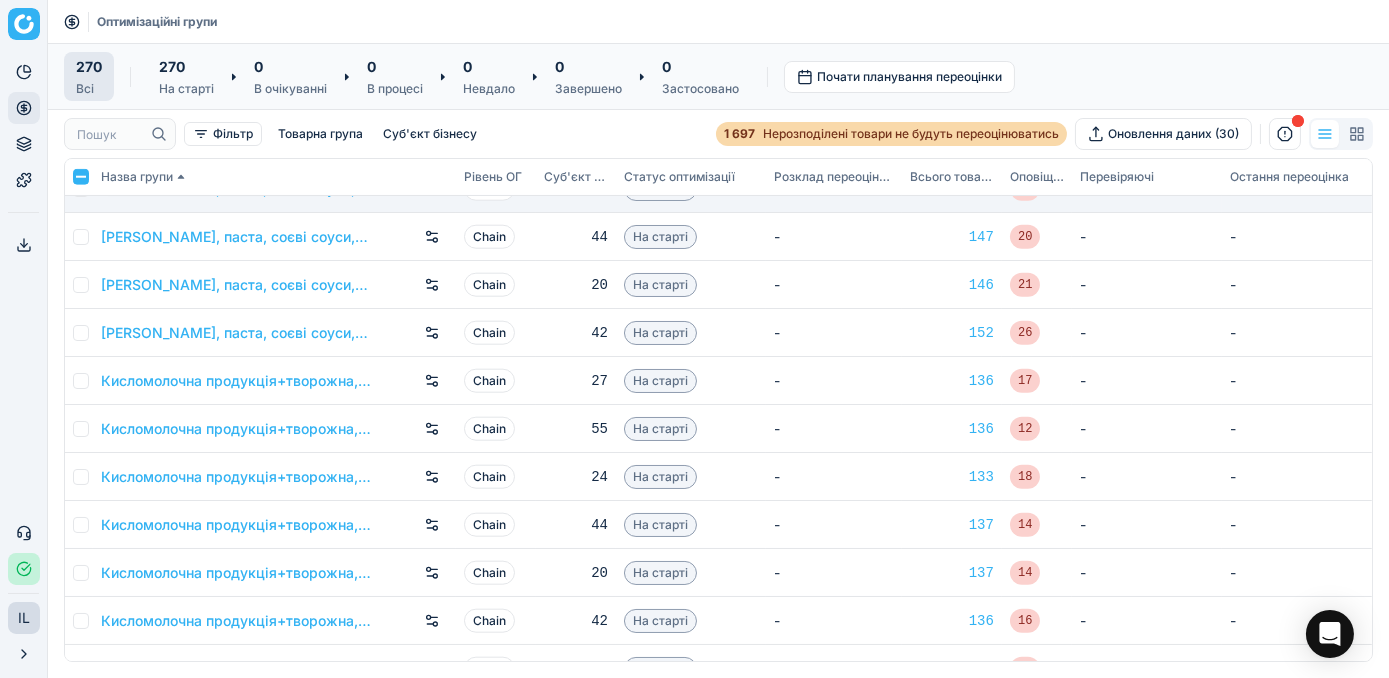 scroll, scrollTop: 4454, scrollLeft: 0, axis: vertical 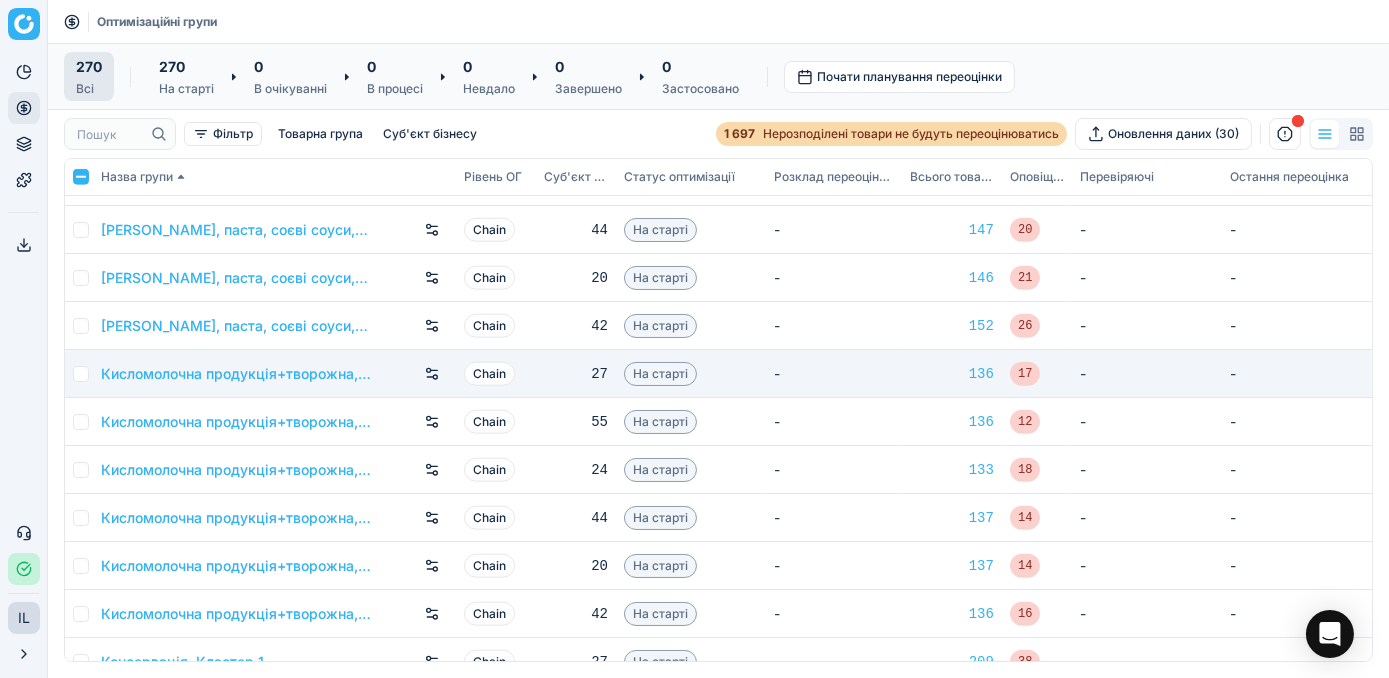 click at bounding box center (81, 374) 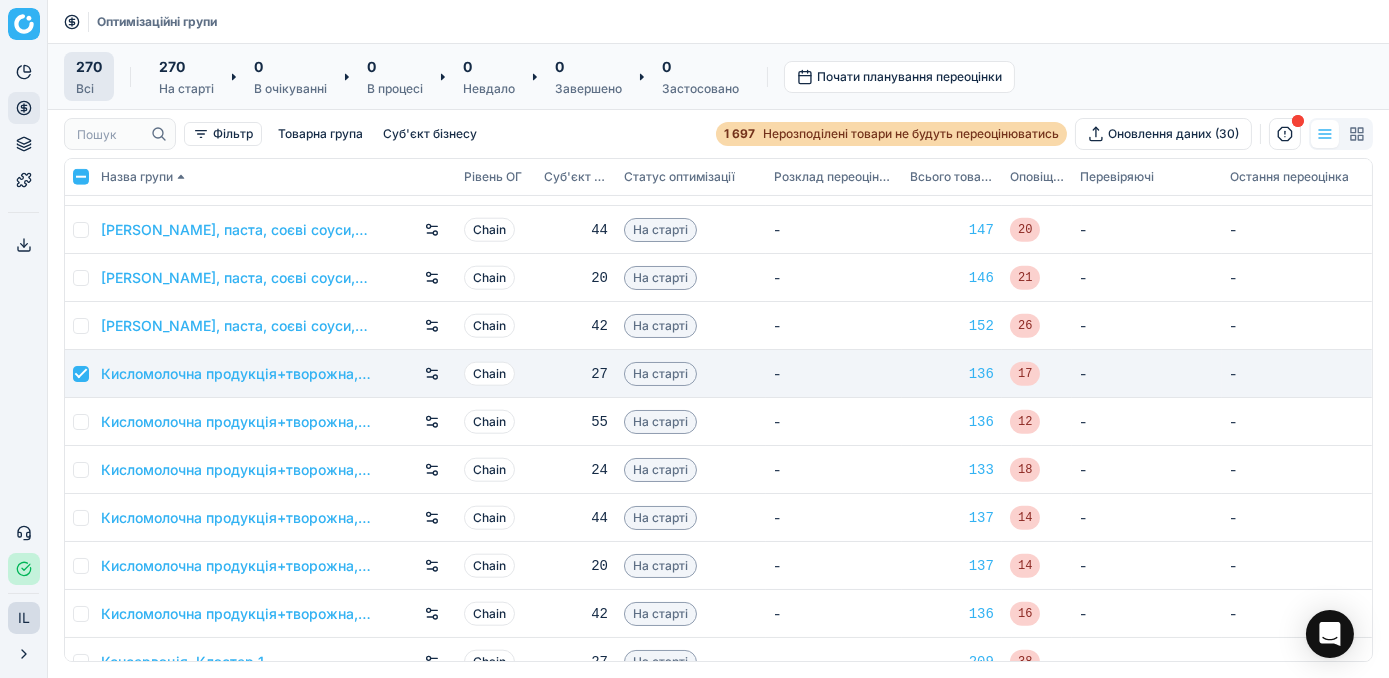 checkbox on "true" 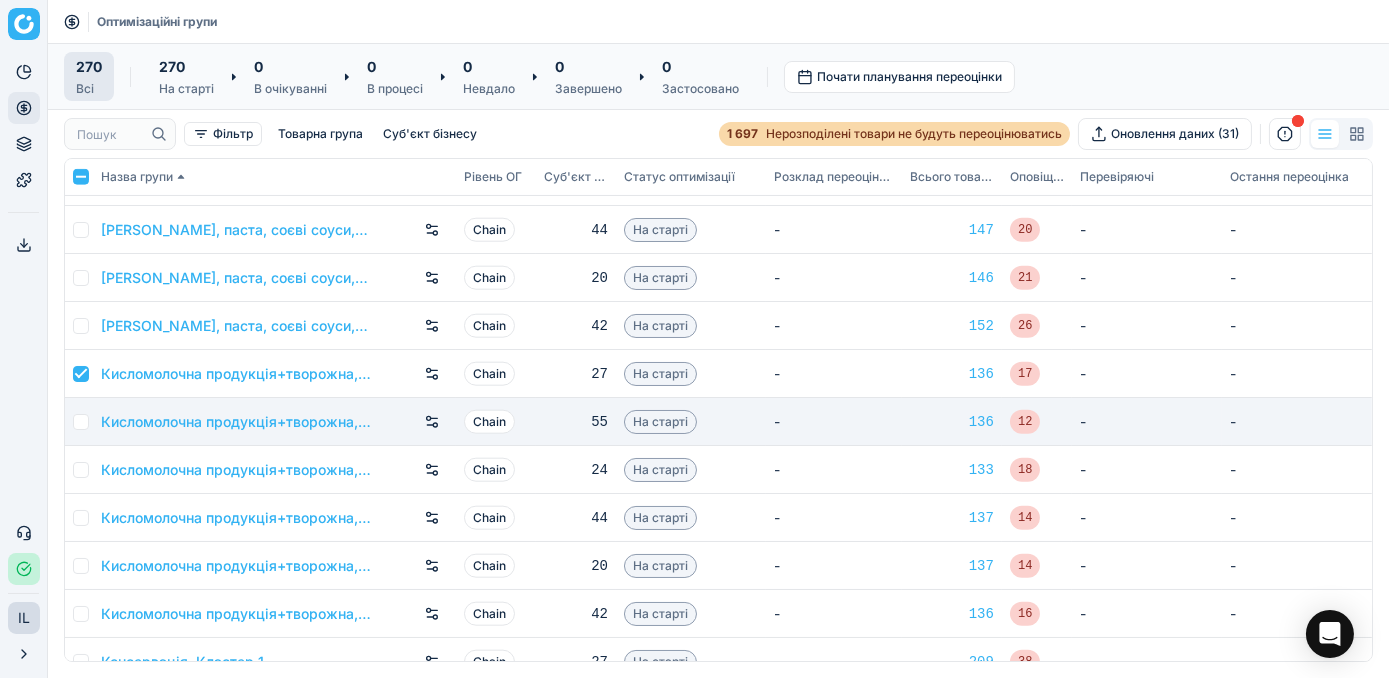 click at bounding box center [81, 422] 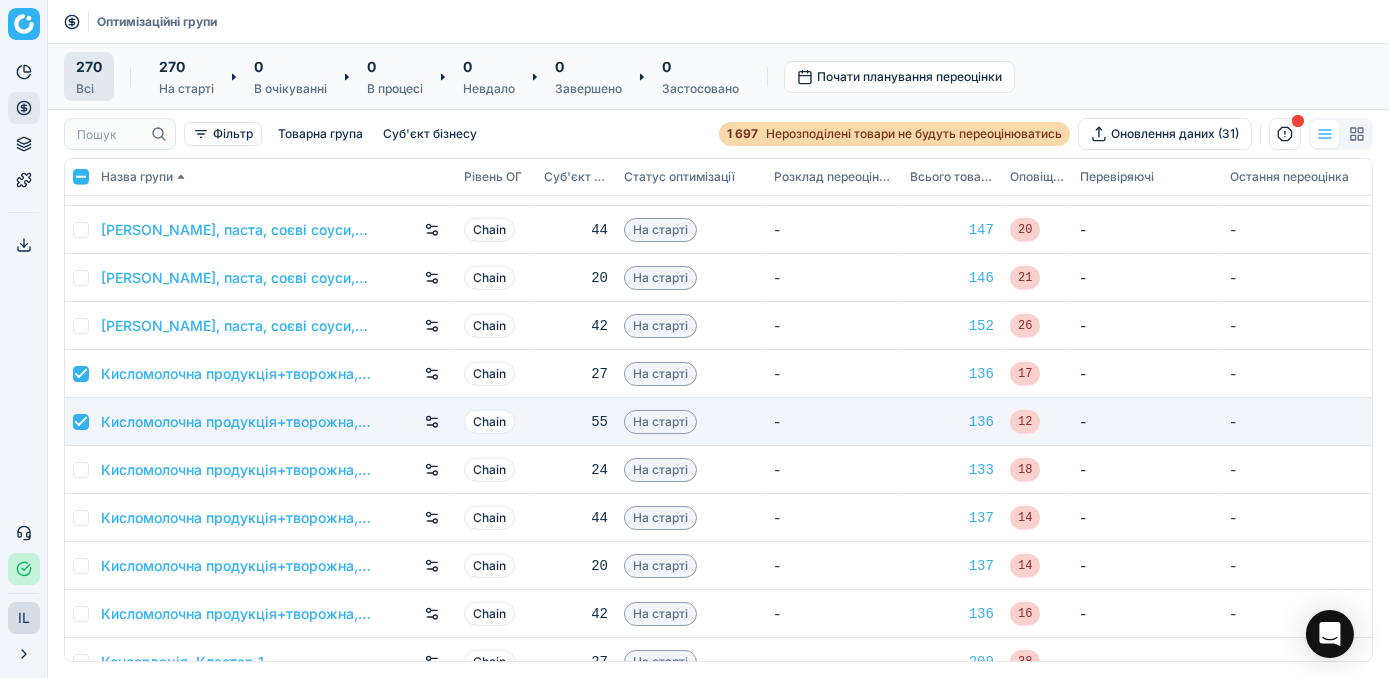 checkbox on "true" 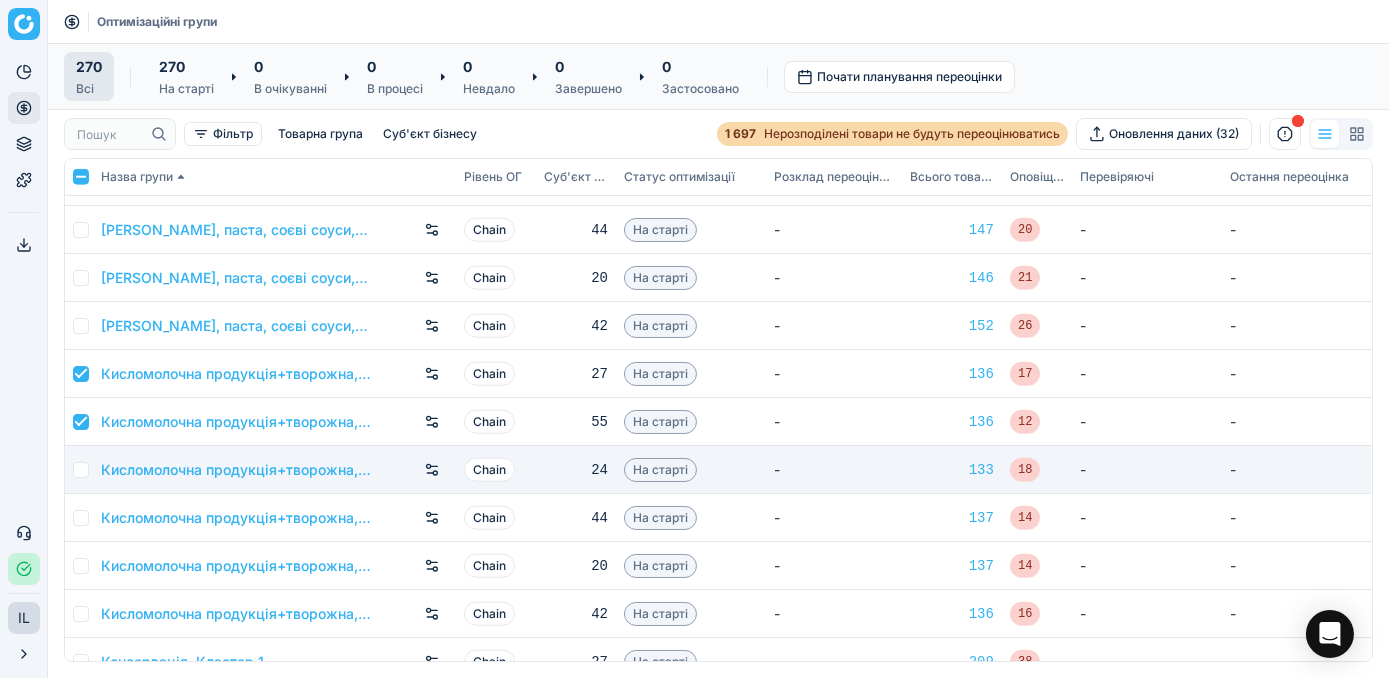click at bounding box center [81, 470] 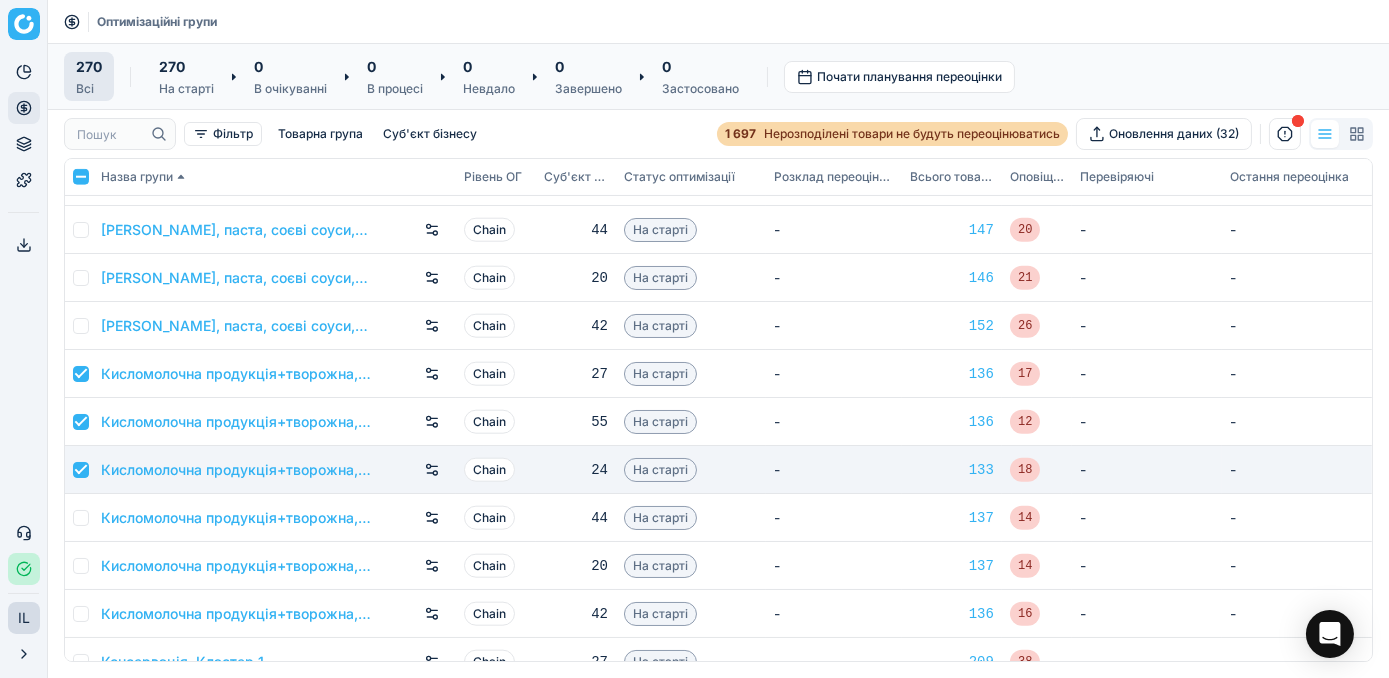 checkbox on "true" 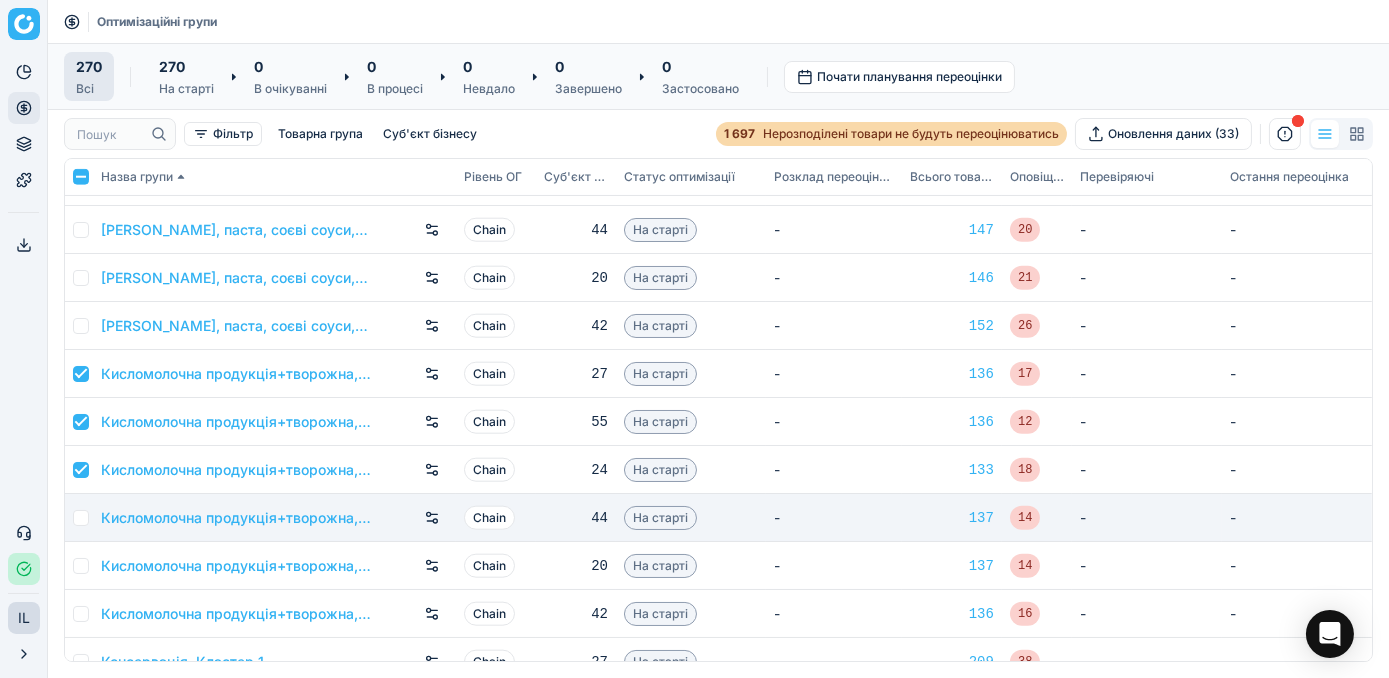click at bounding box center [81, 518] 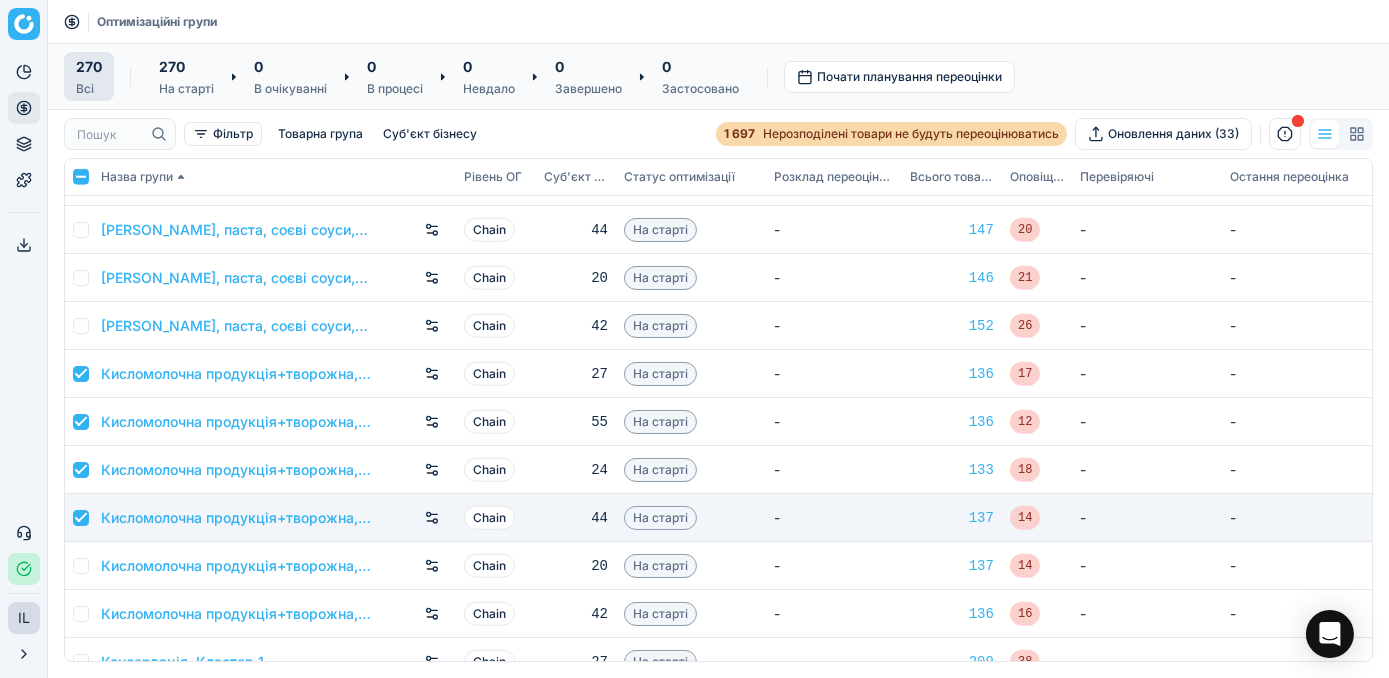 checkbox on "true" 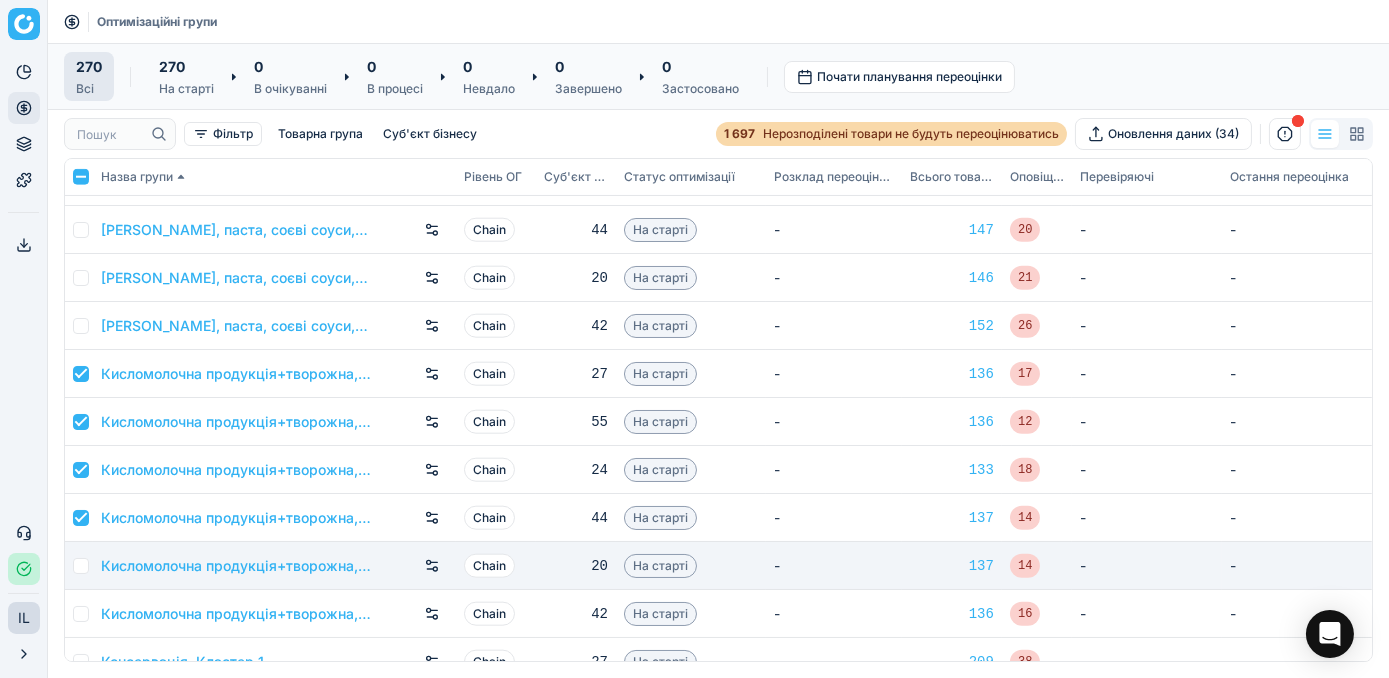 click at bounding box center (81, 566) 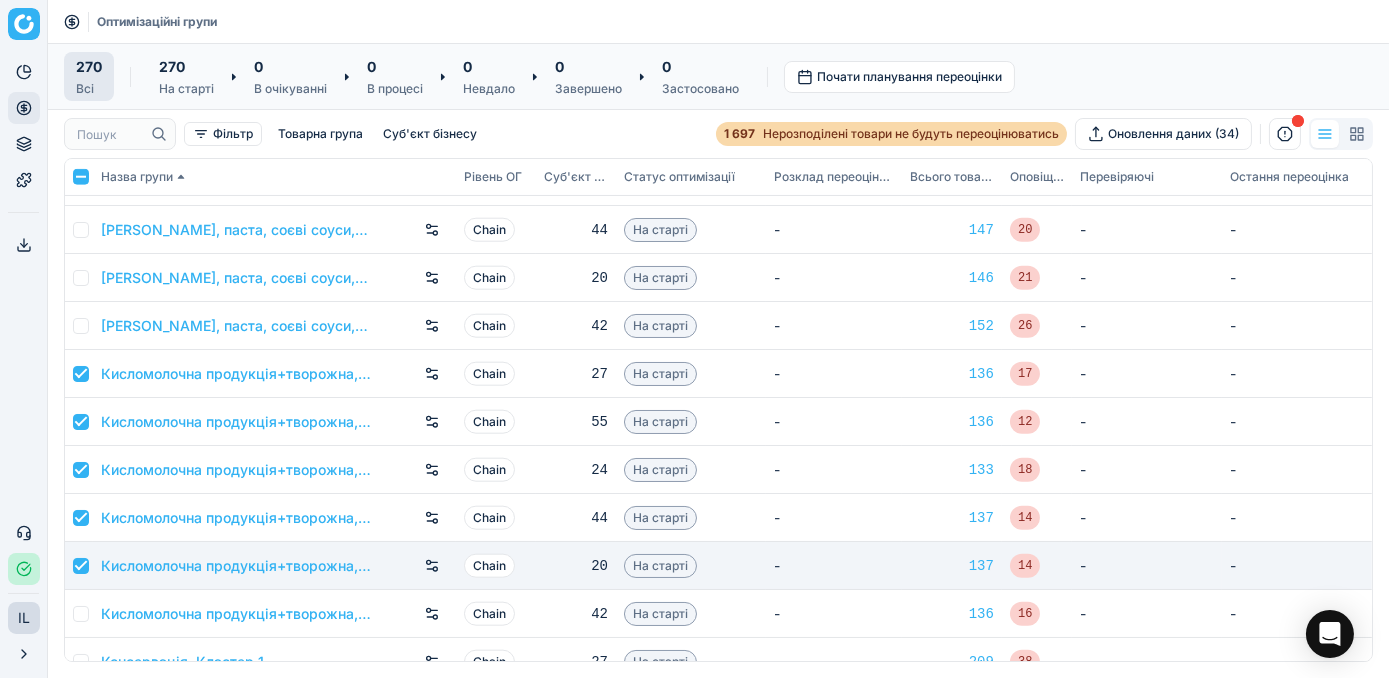 checkbox on "true" 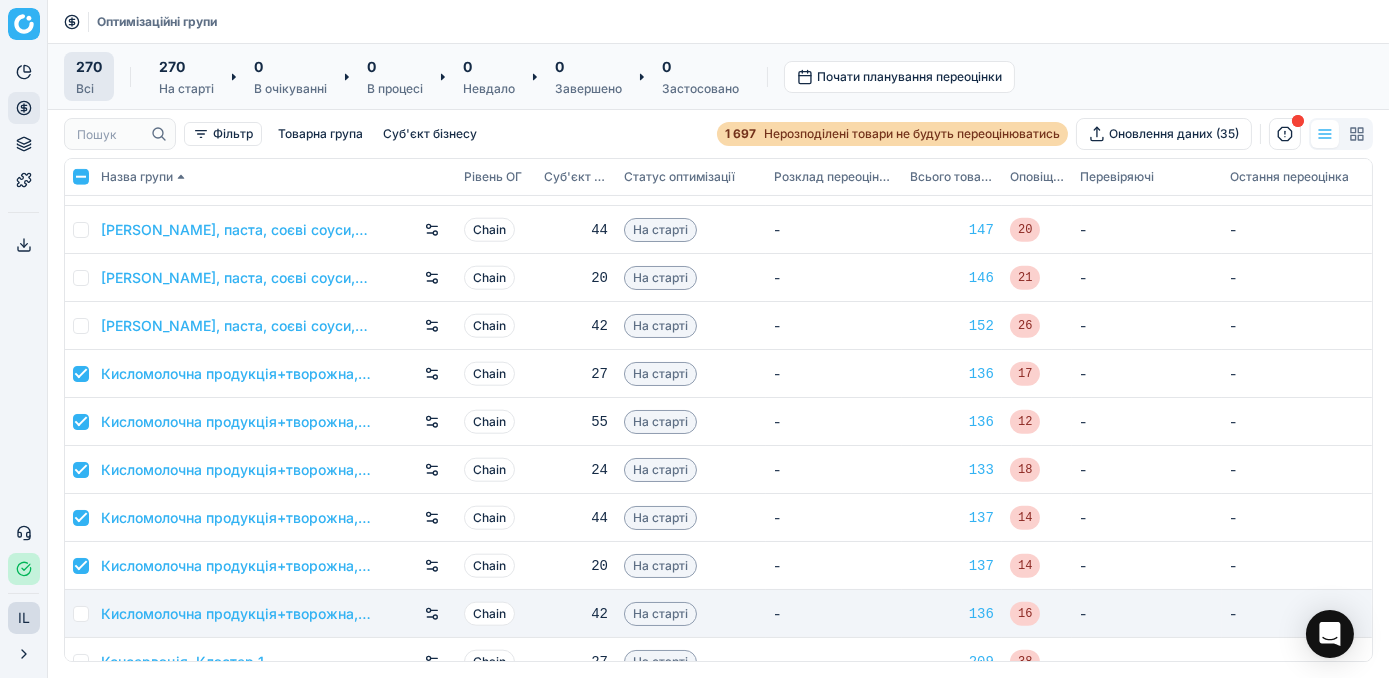 click at bounding box center (81, 614) 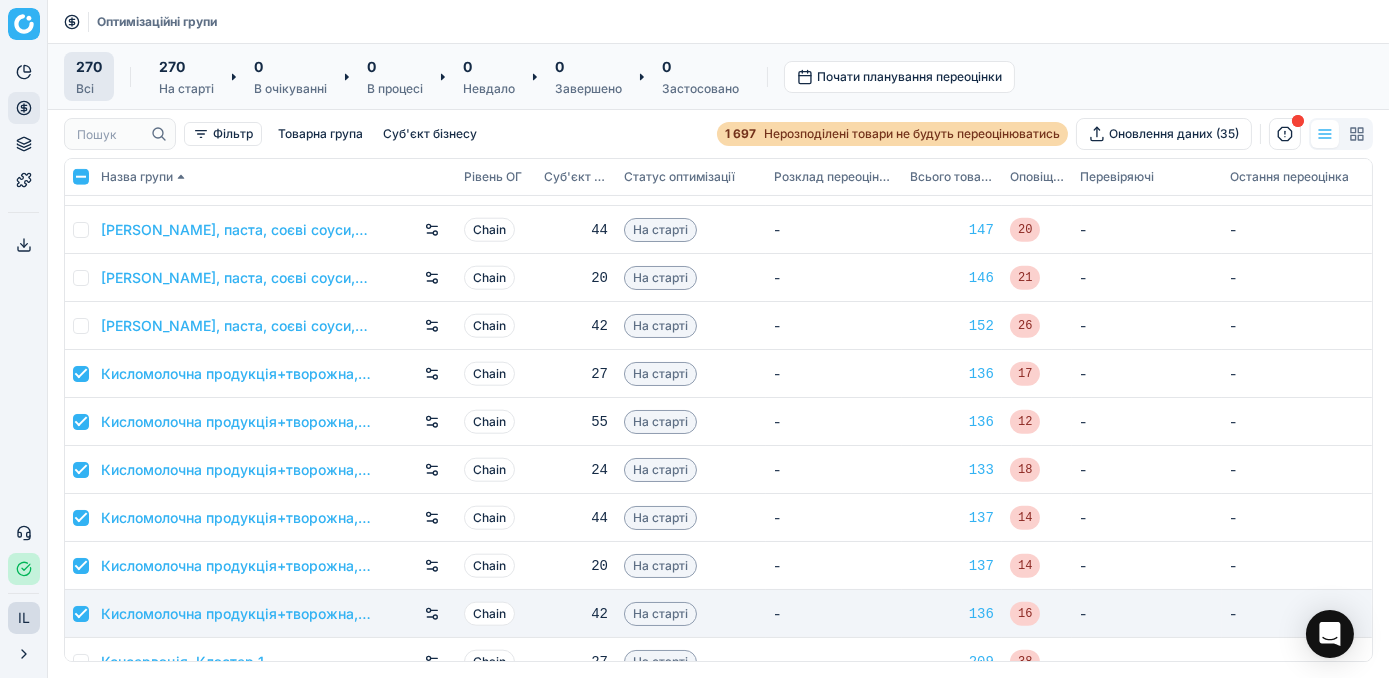 checkbox on "true" 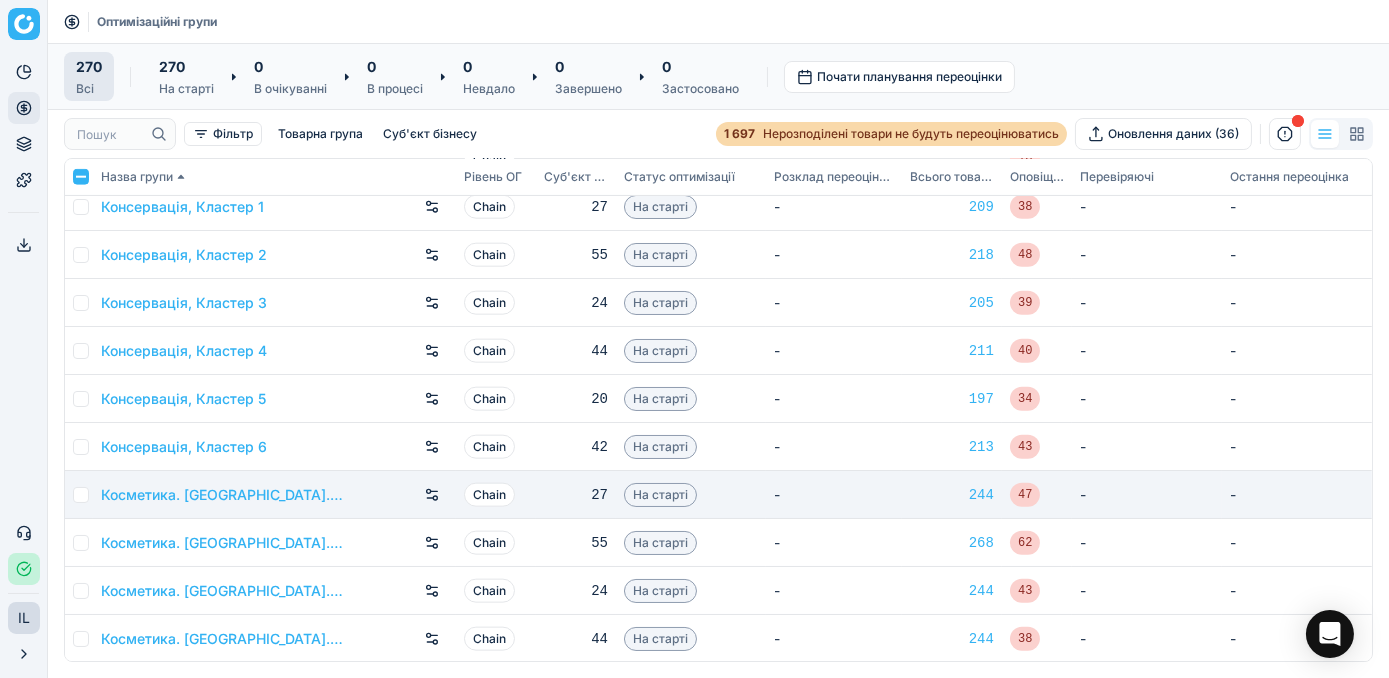 scroll, scrollTop: 5000, scrollLeft: 0, axis: vertical 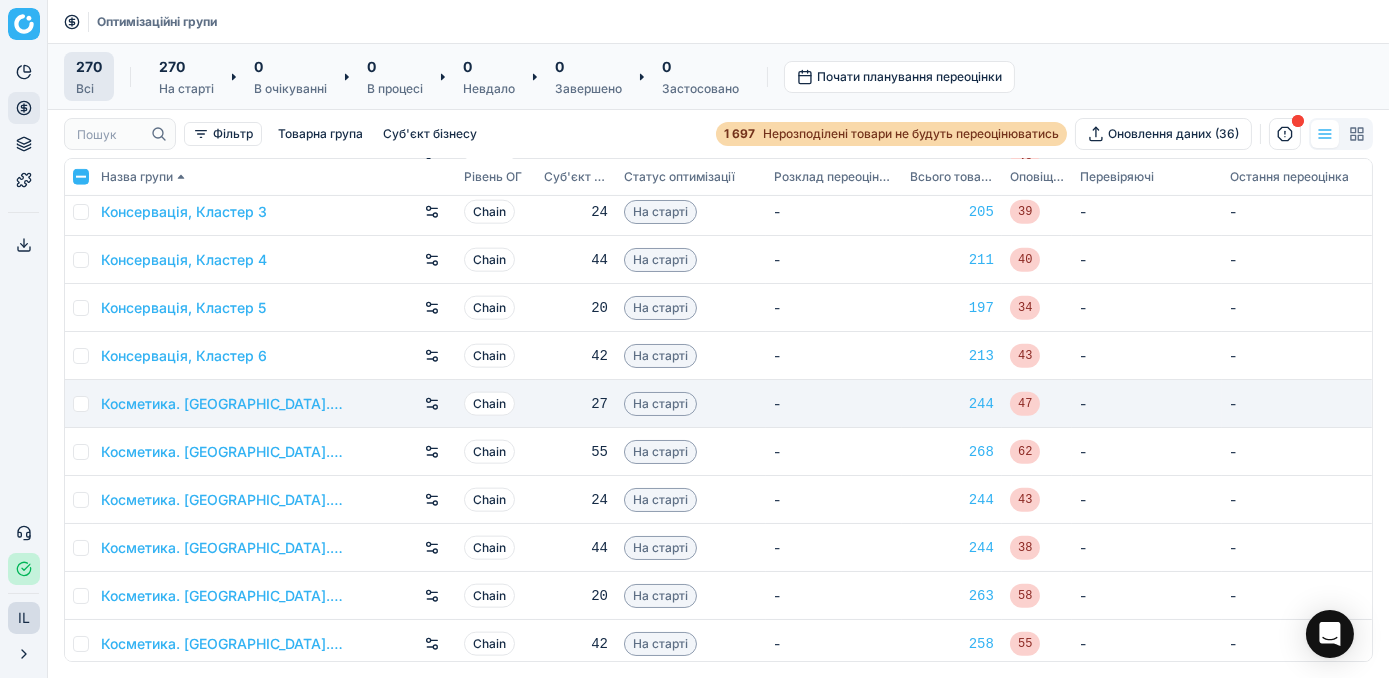 click at bounding box center (81, 404) 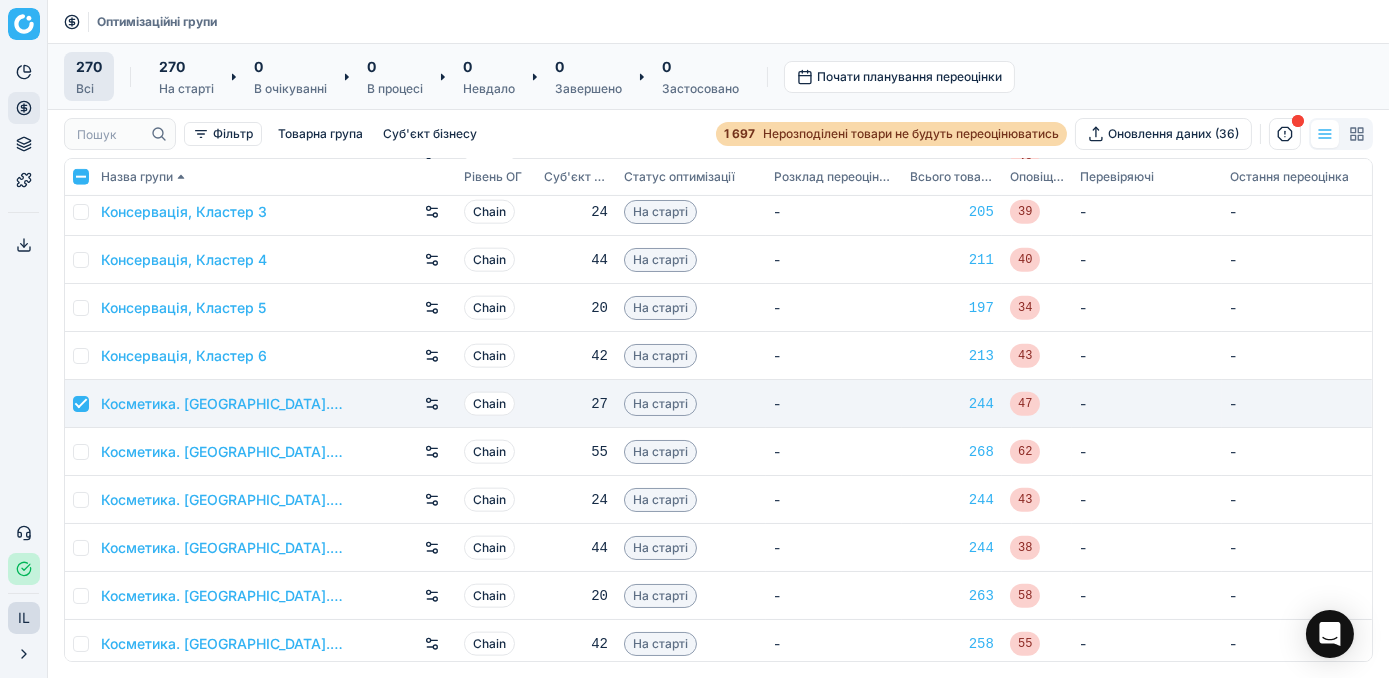 checkbox on "true" 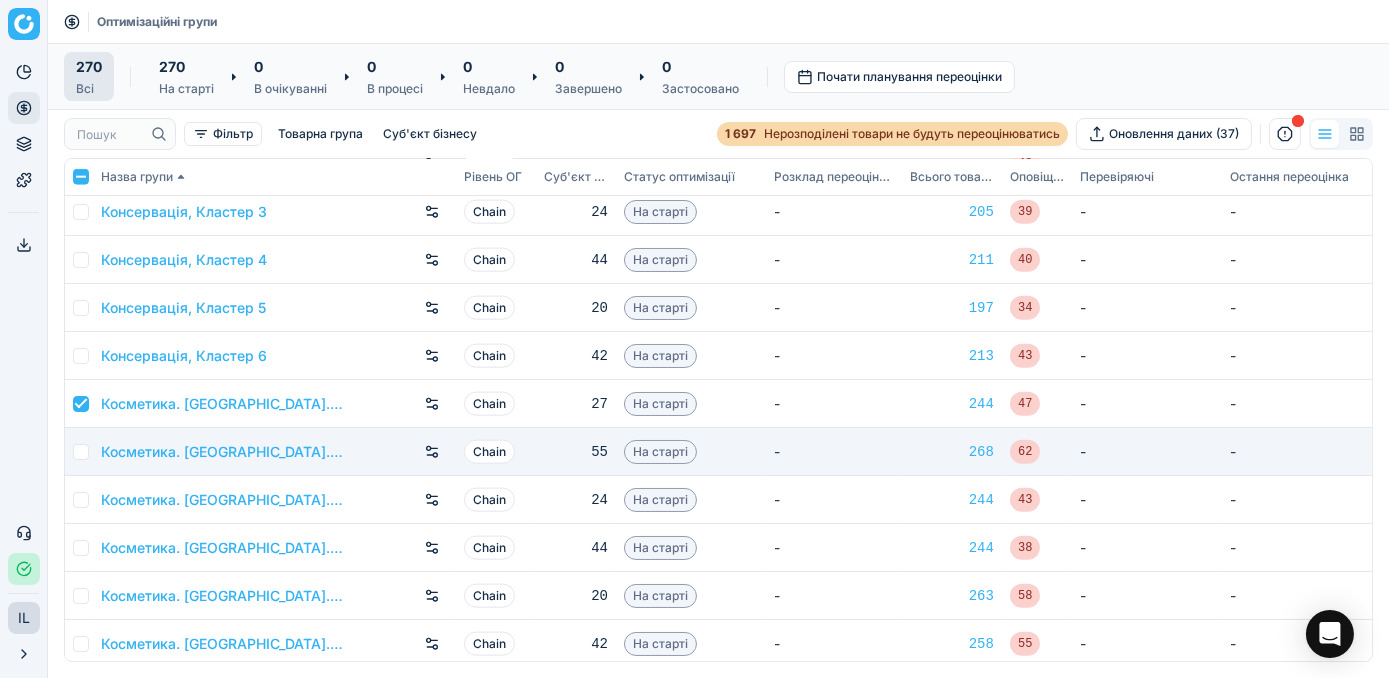 click at bounding box center [81, 452] 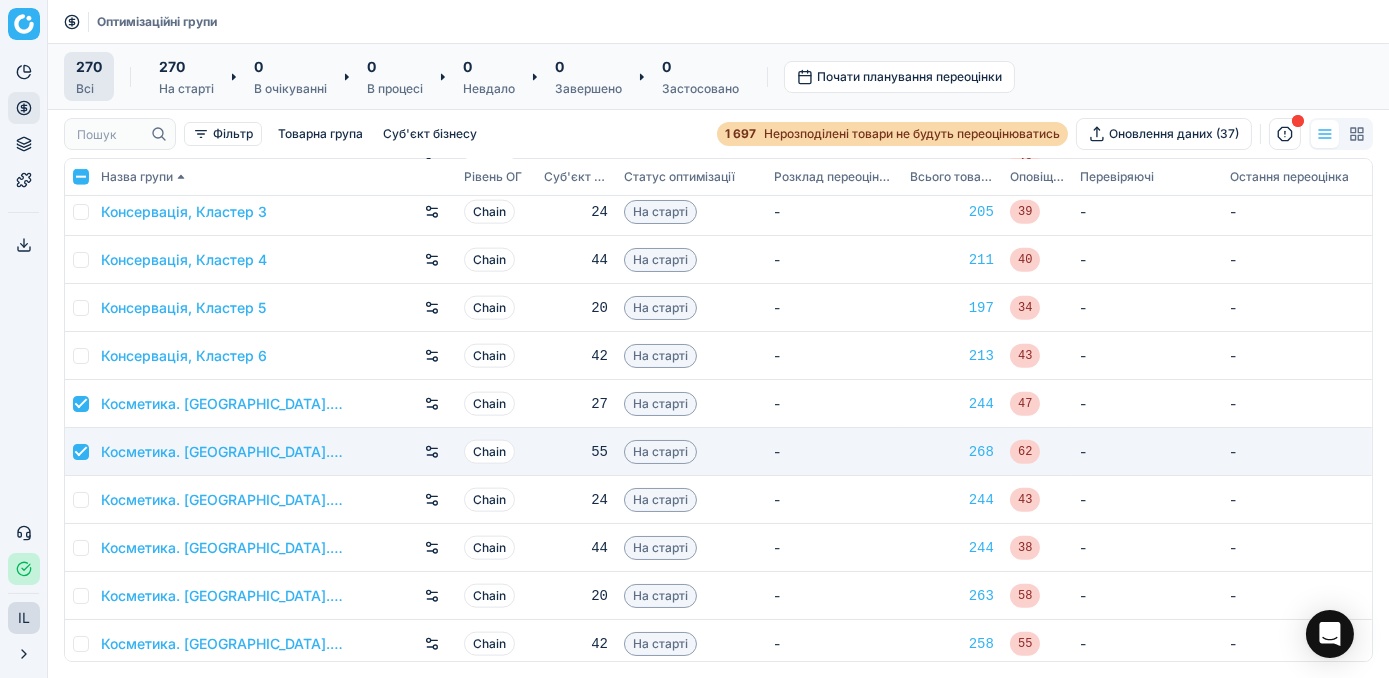 checkbox on "true" 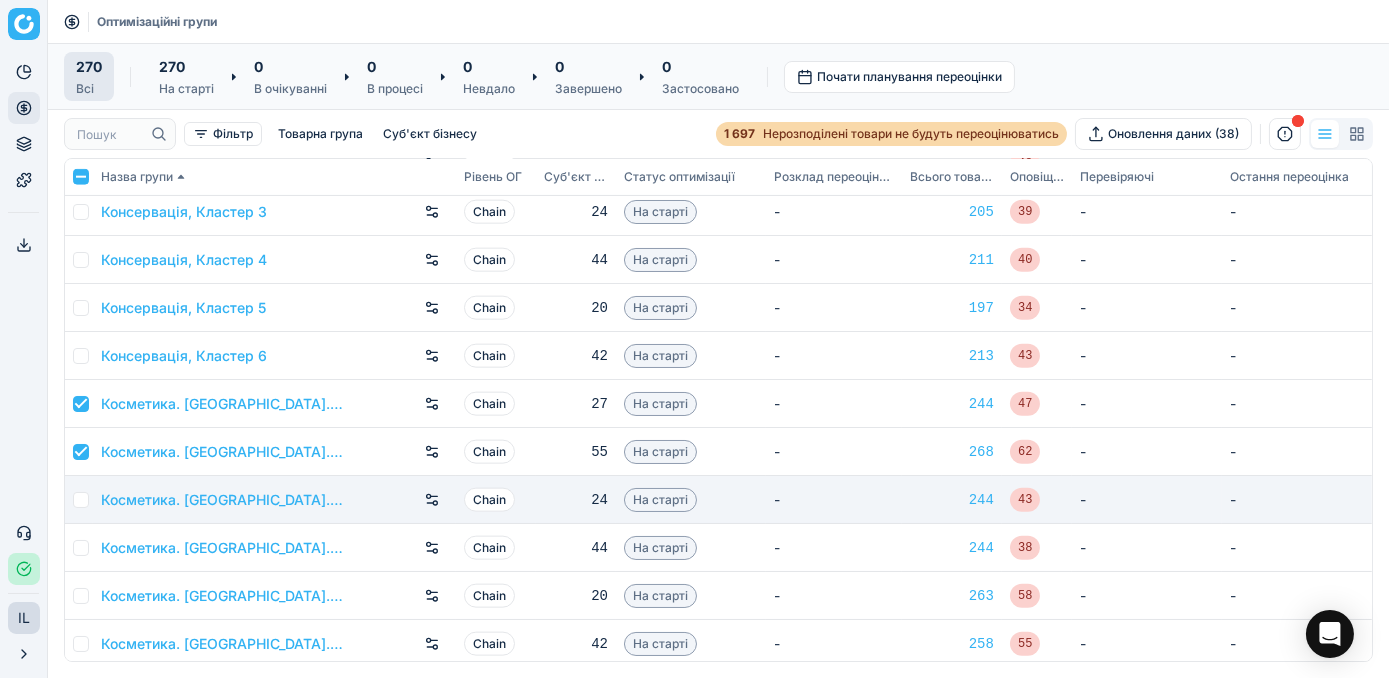click at bounding box center (81, 500) 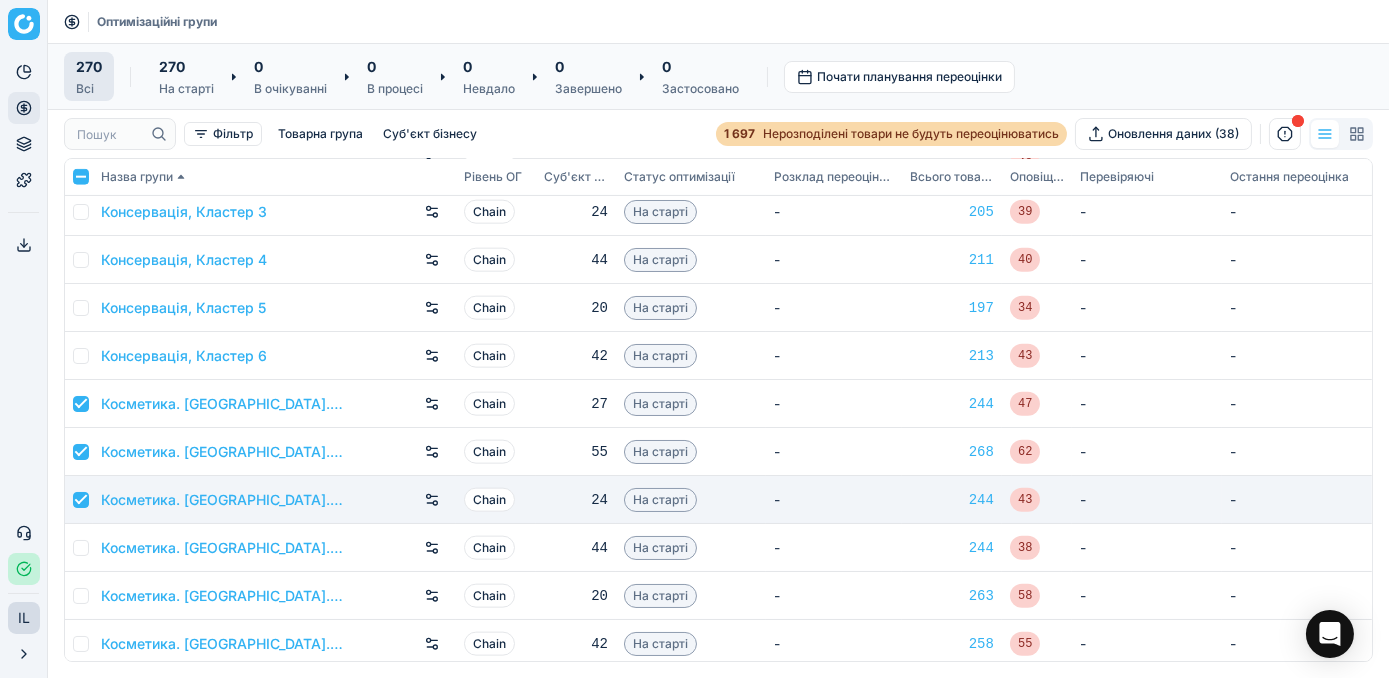 checkbox on "true" 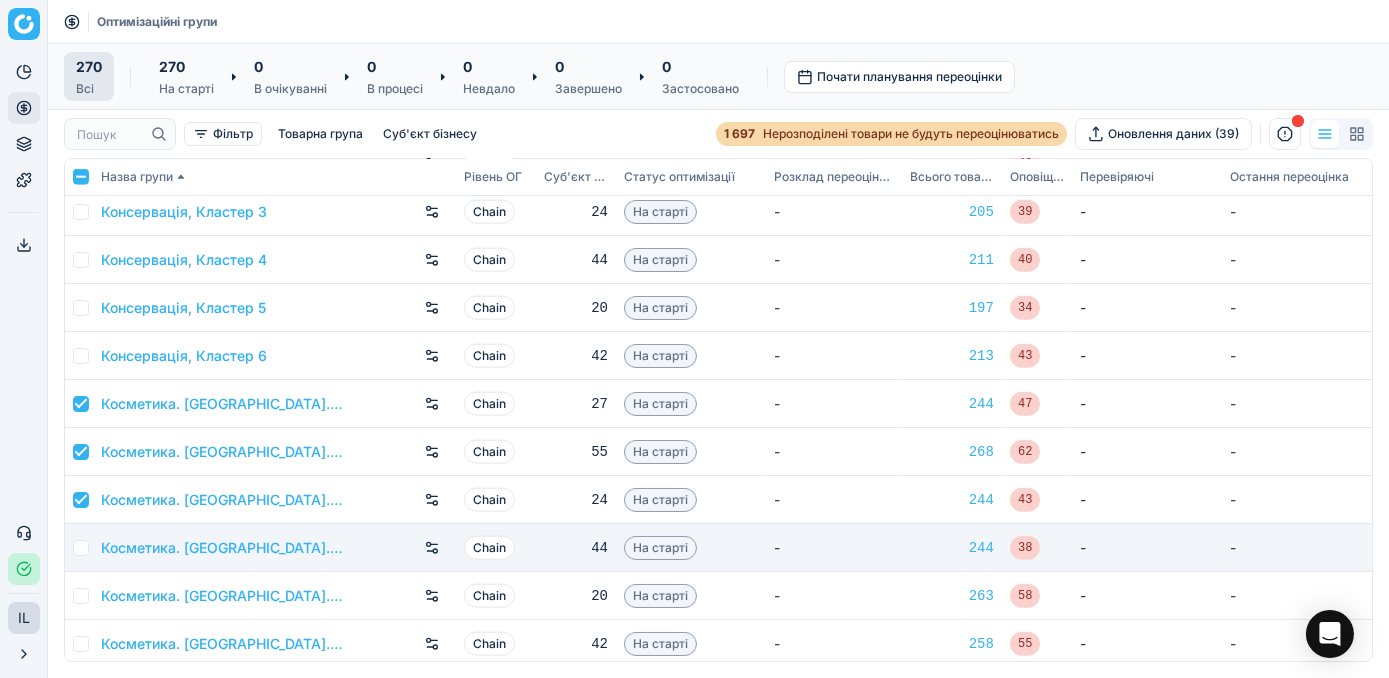 click at bounding box center [81, 548] 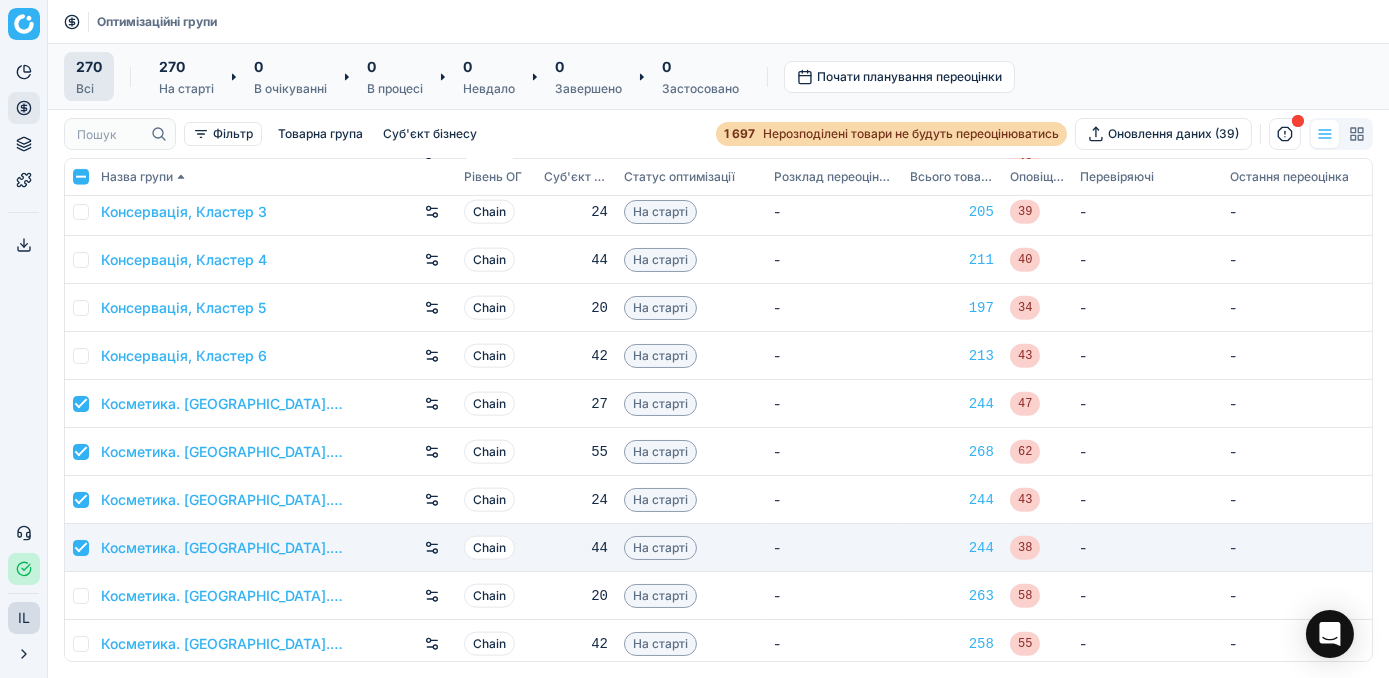 checkbox on "true" 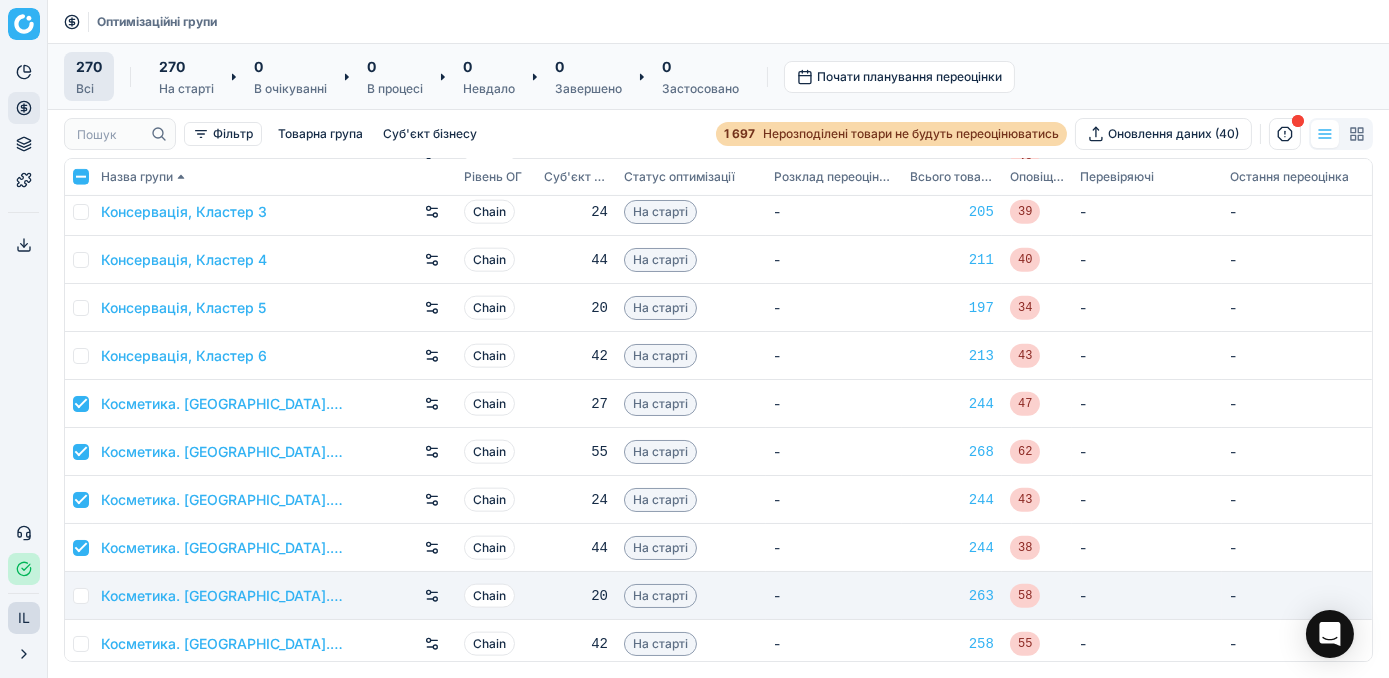 click at bounding box center [81, 596] 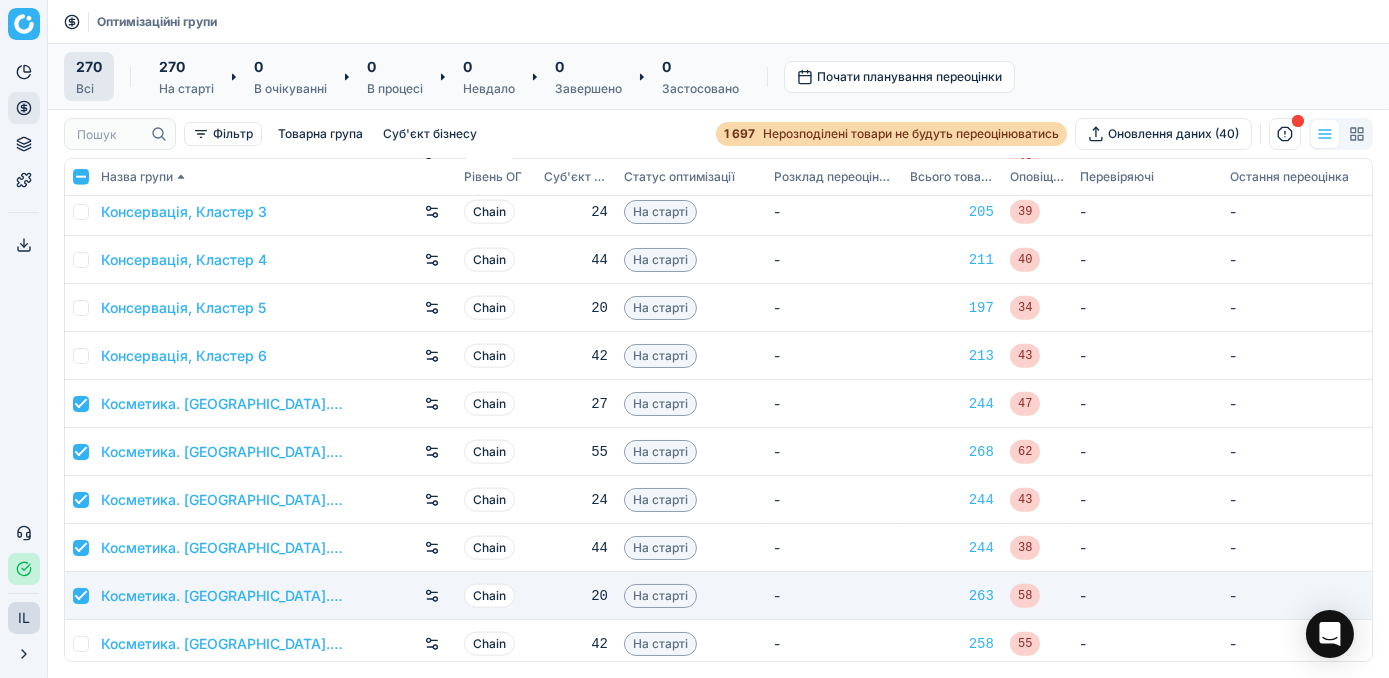 checkbox on "true" 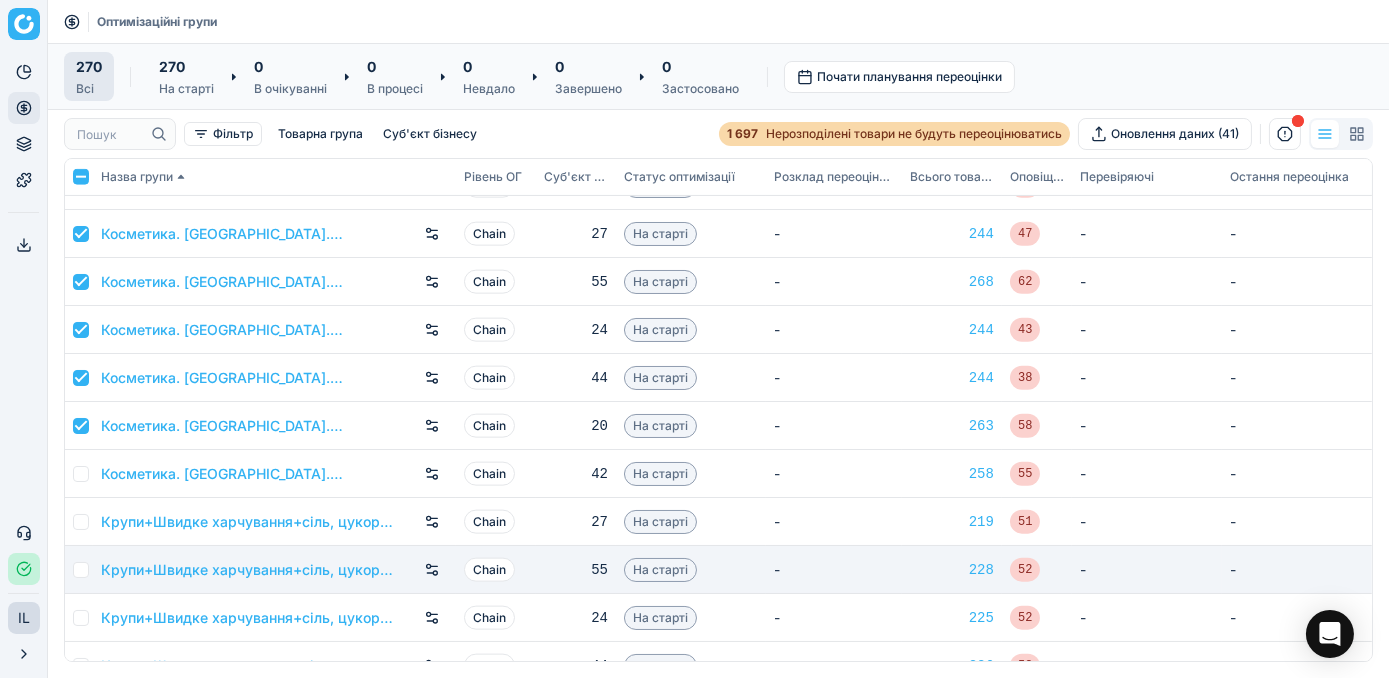 scroll, scrollTop: 5181, scrollLeft: 0, axis: vertical 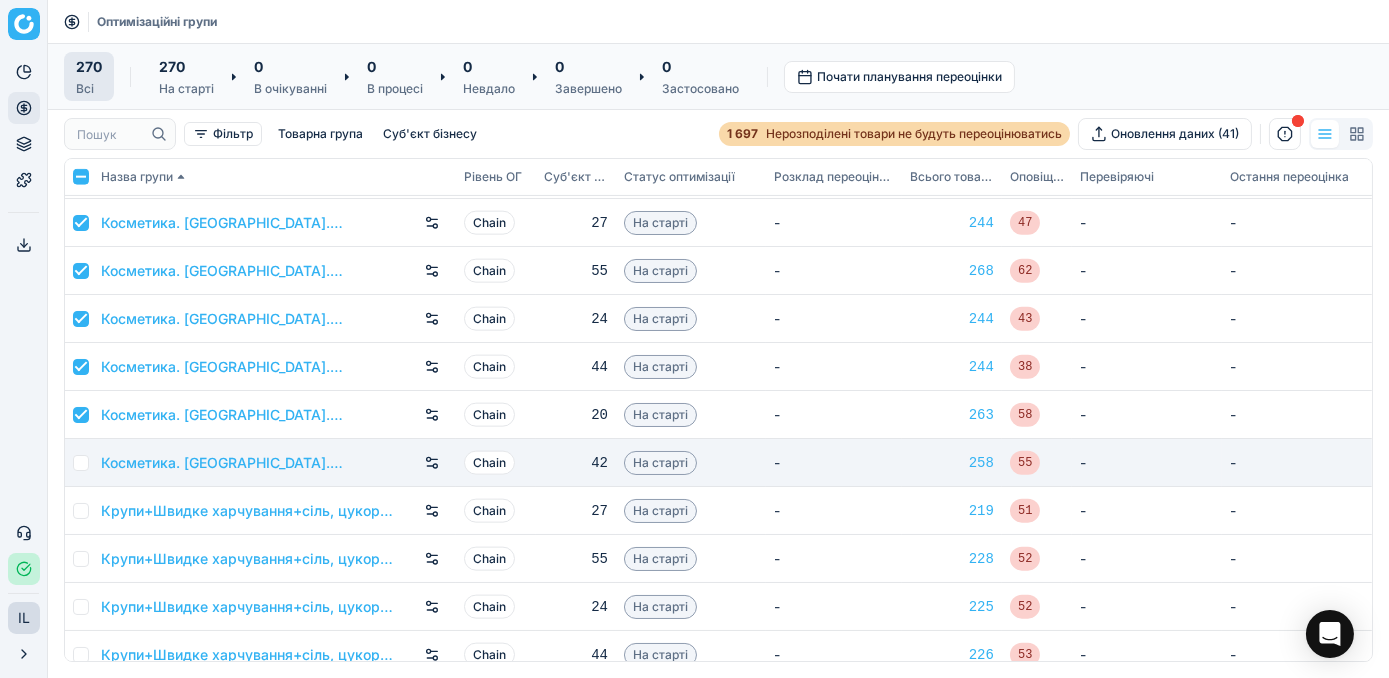 click at bounding box center [81, 463] 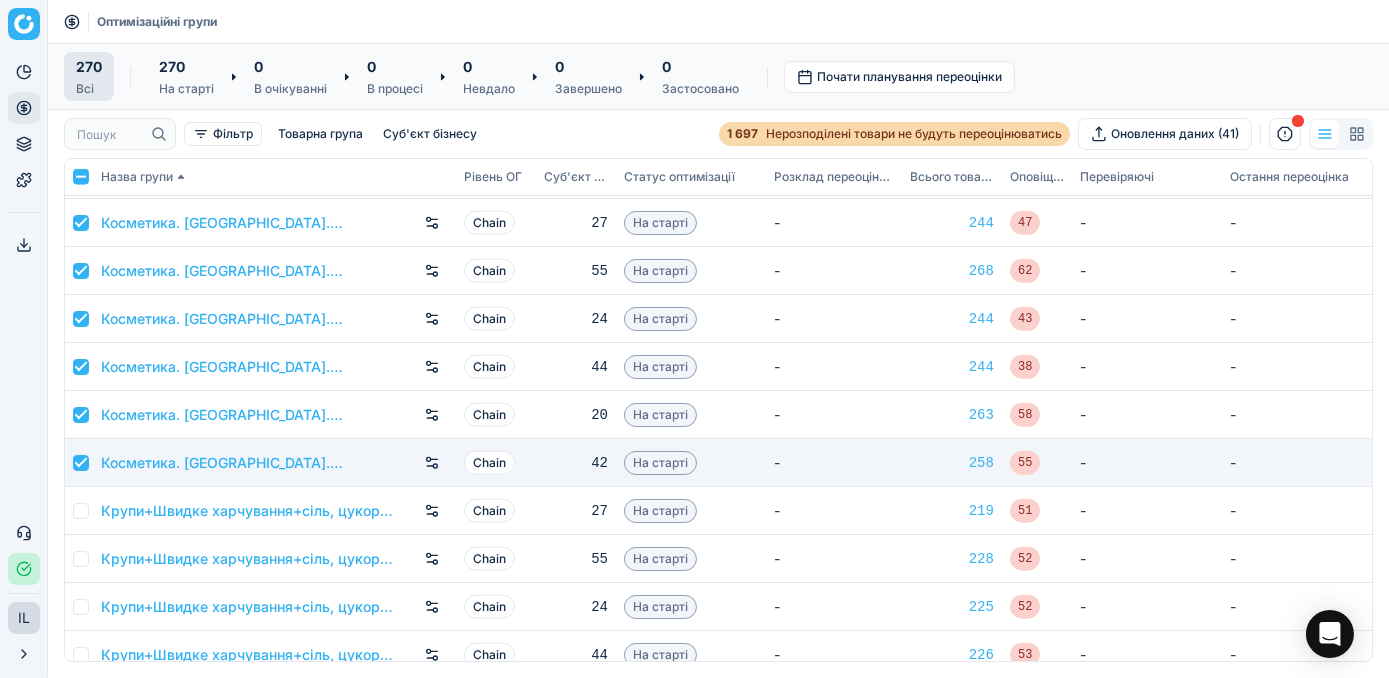 checkbox on "true" 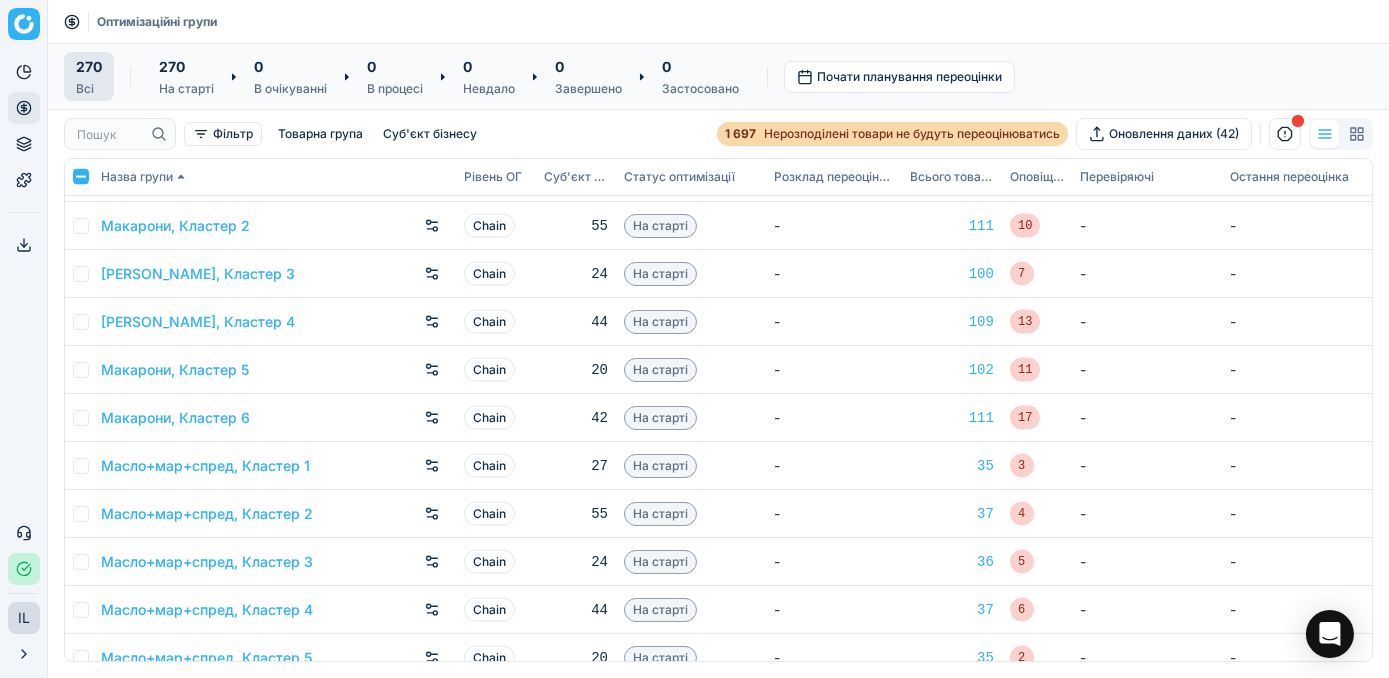scroll, scrollTop: 6181, scrollLeft: 0, axis: vertical 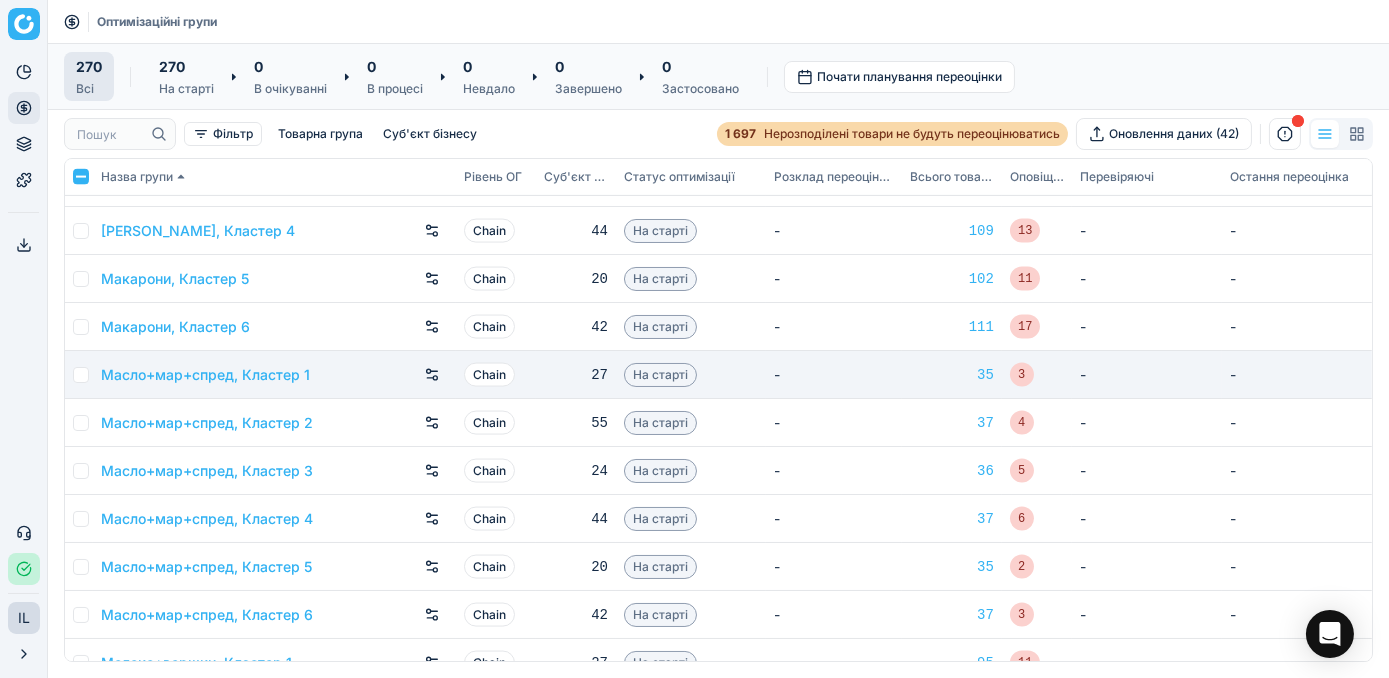click at bounding box center (81, 375) 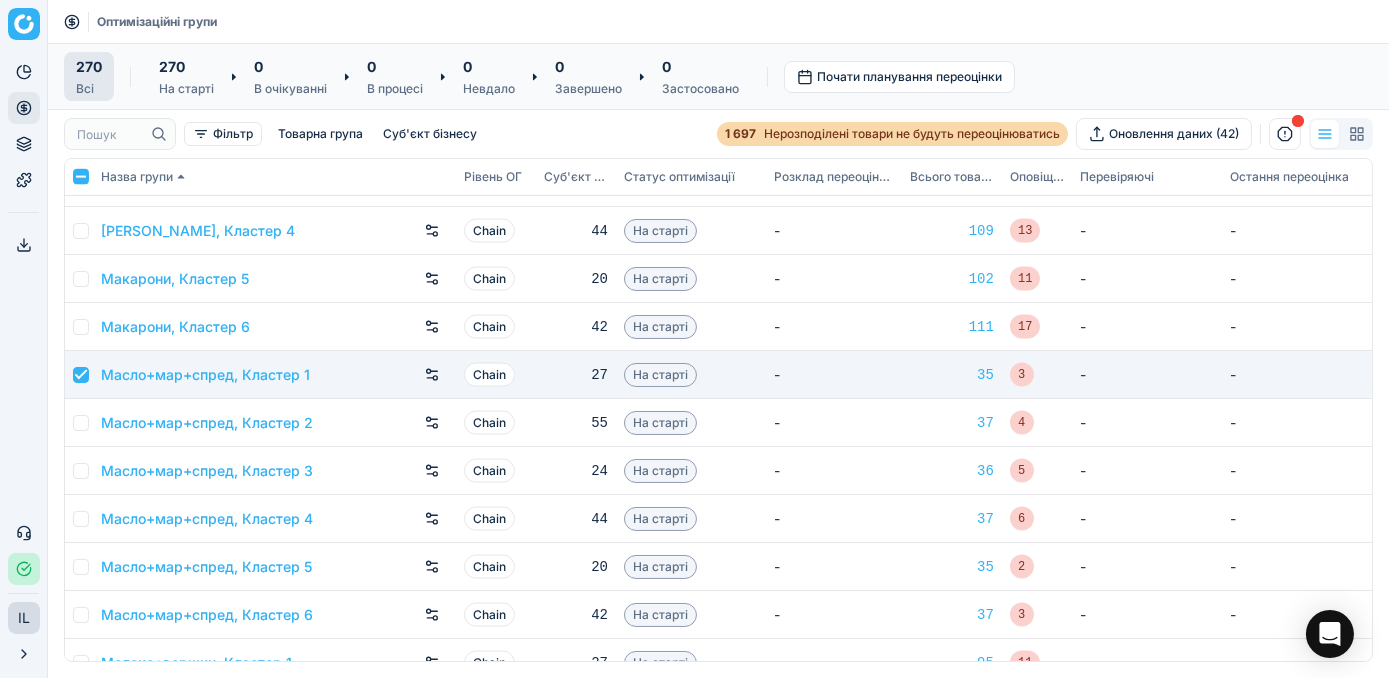 checkbox on "true" 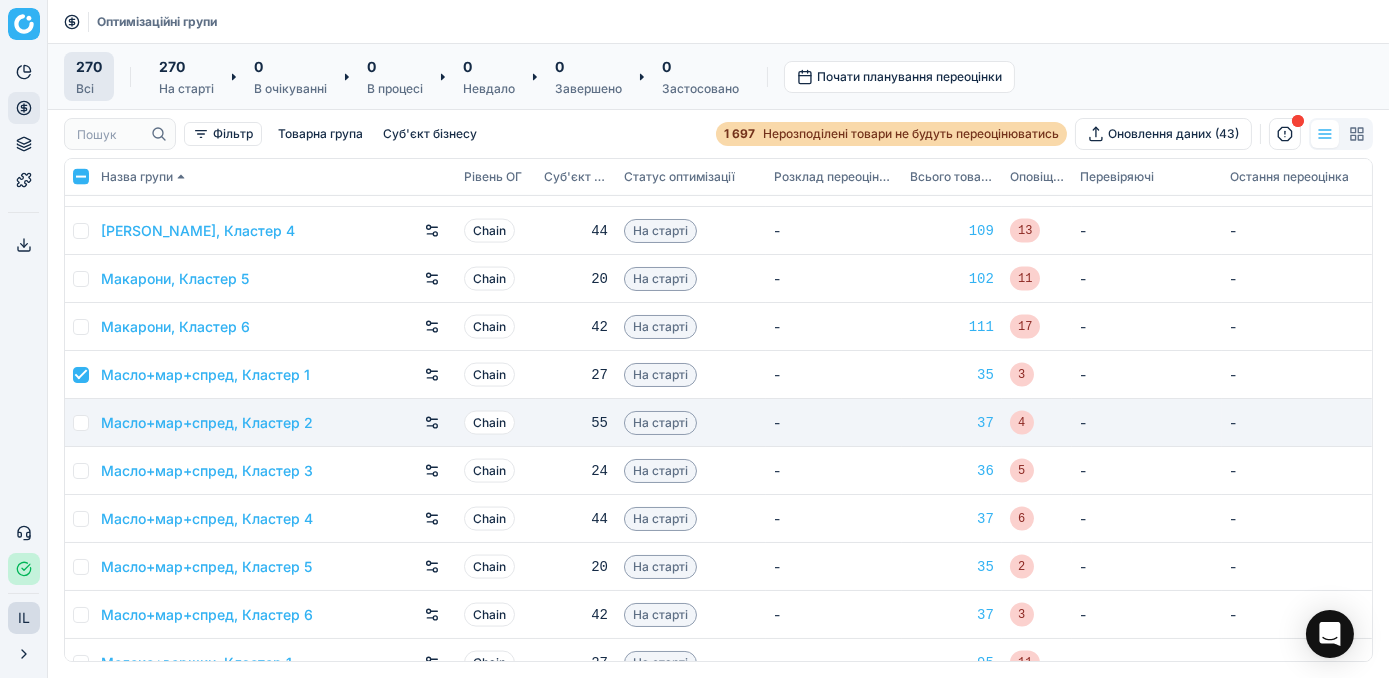 click at bounding box center [81, 423] 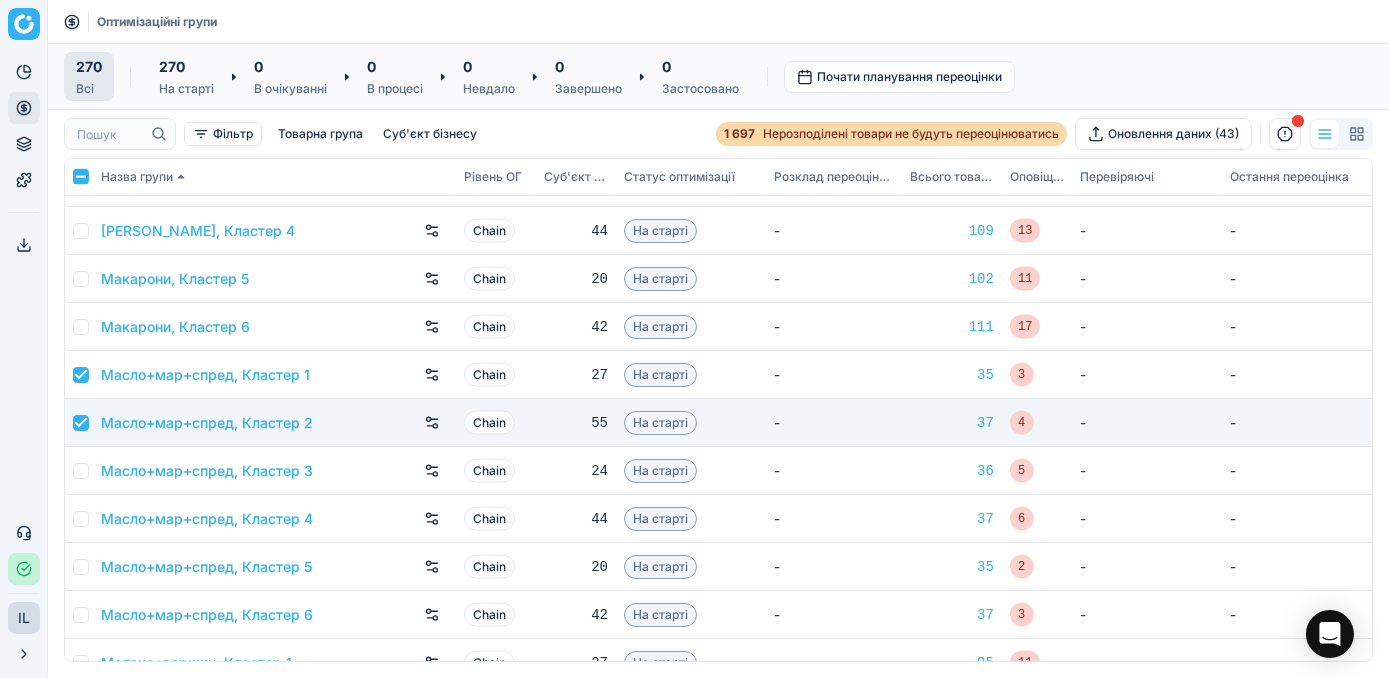checkbox on "true" 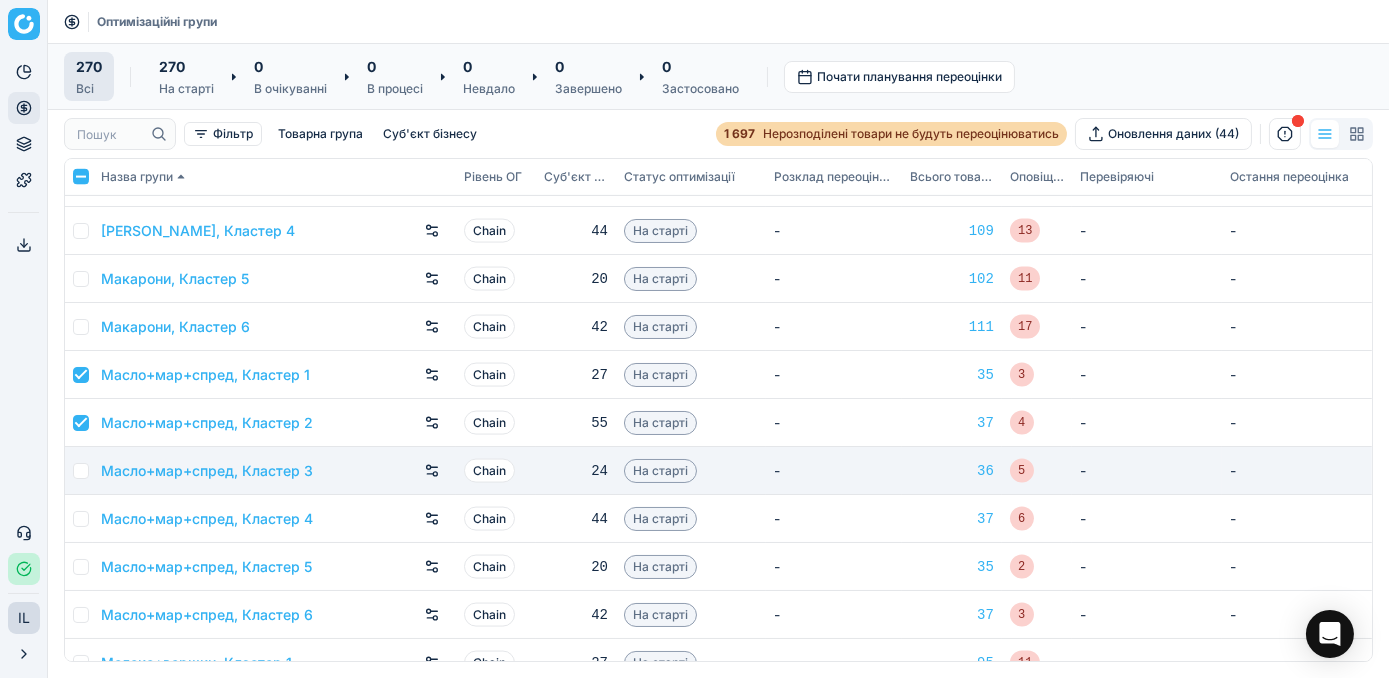 click at bounding box center [81, 471] 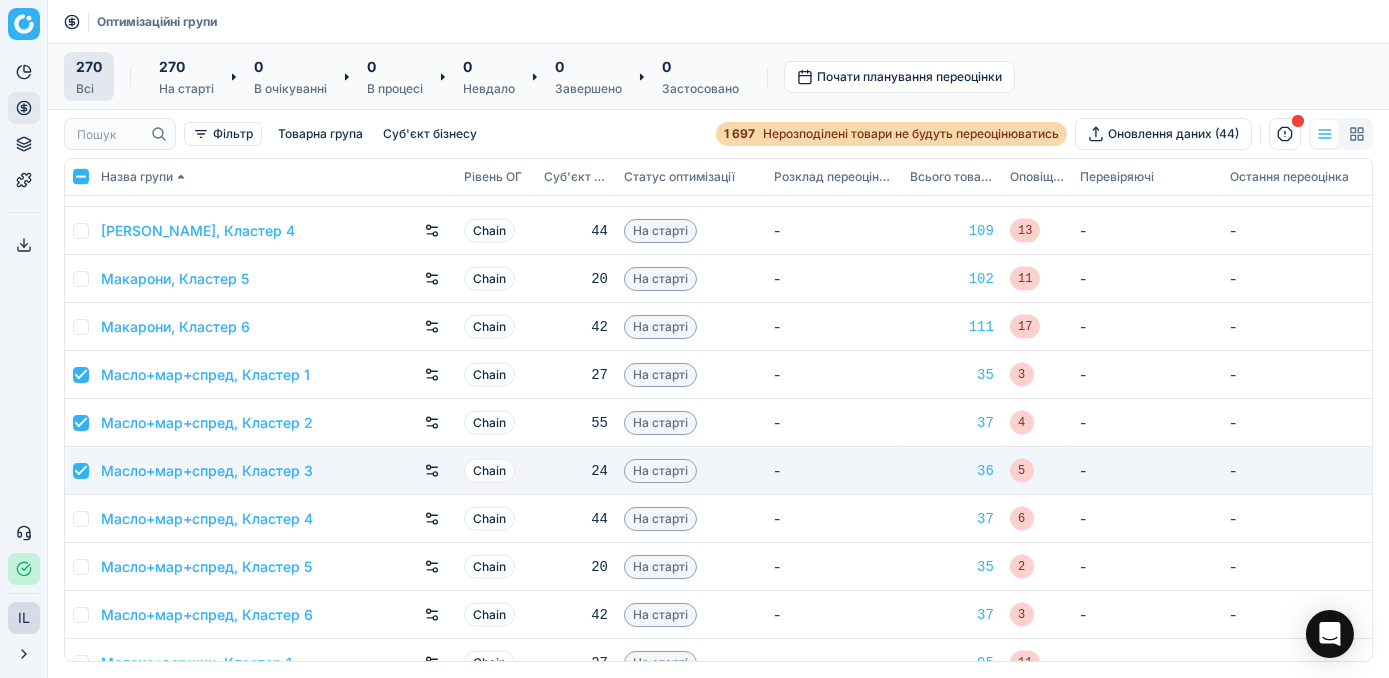 checkbox on "true" 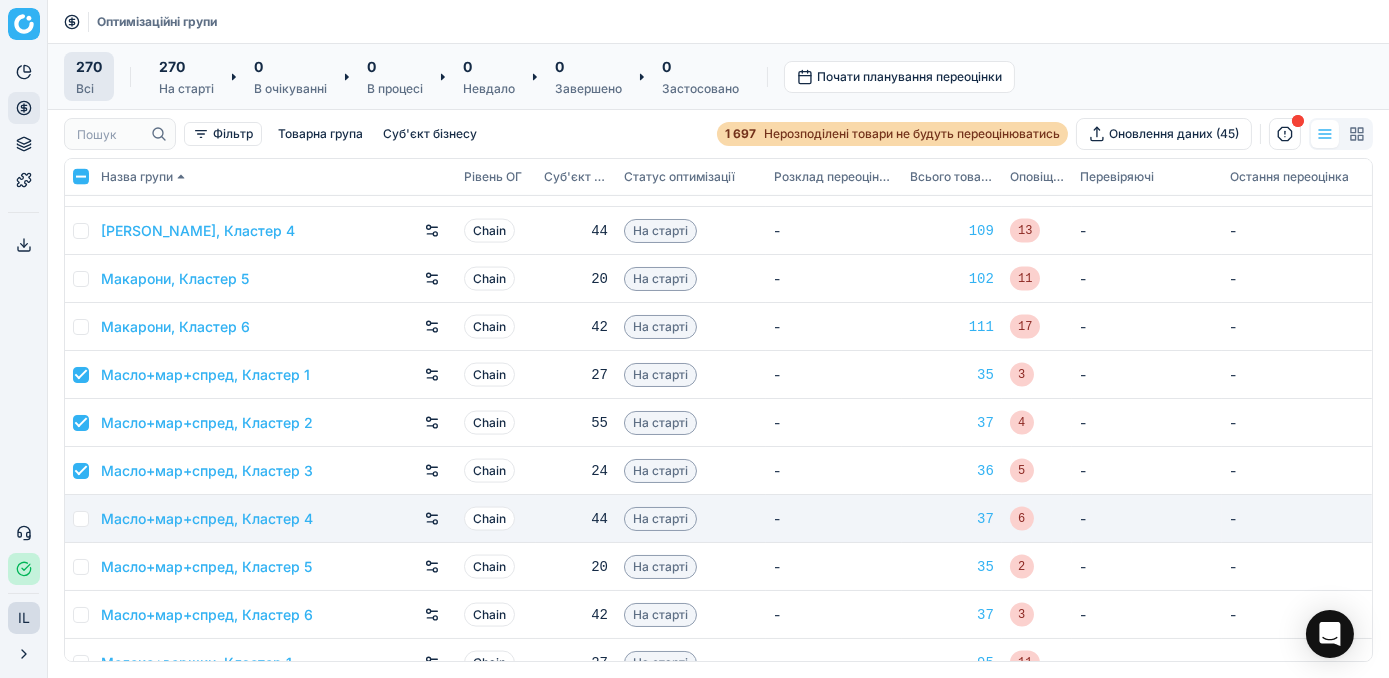 click at bounding box center (81, 519) 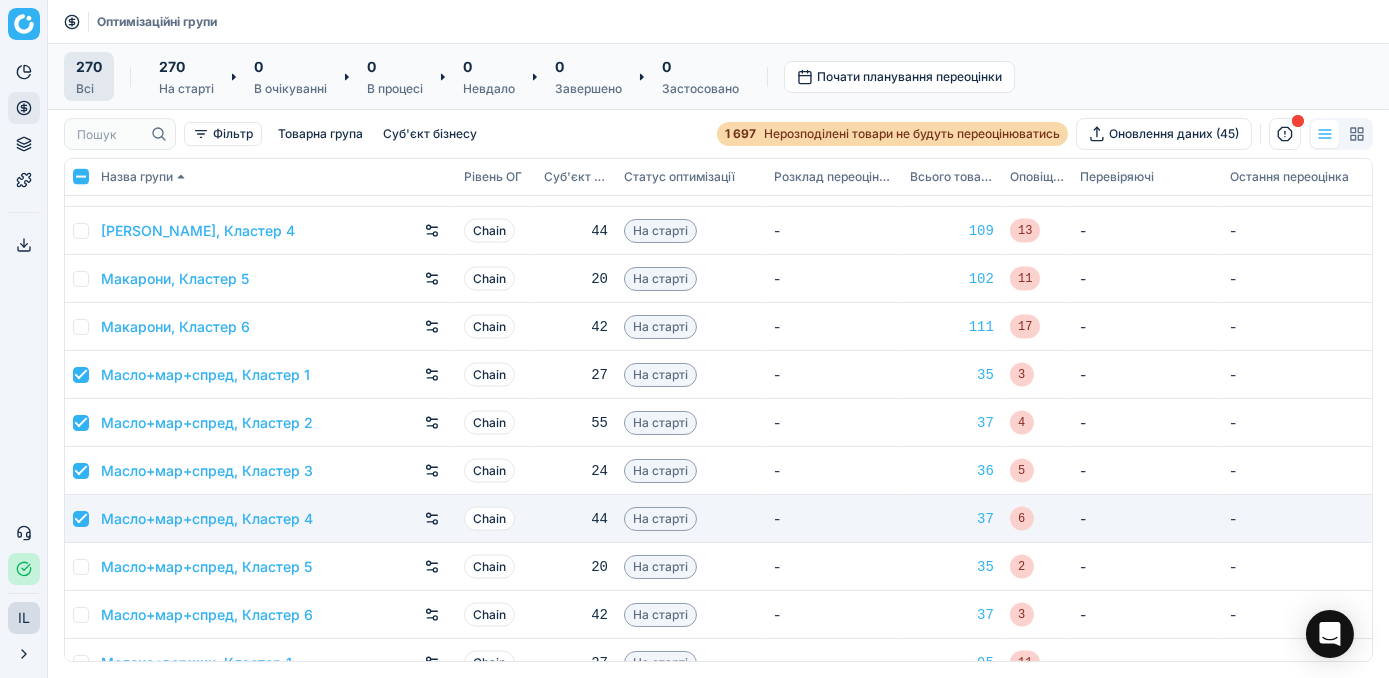 checkbox on "true" 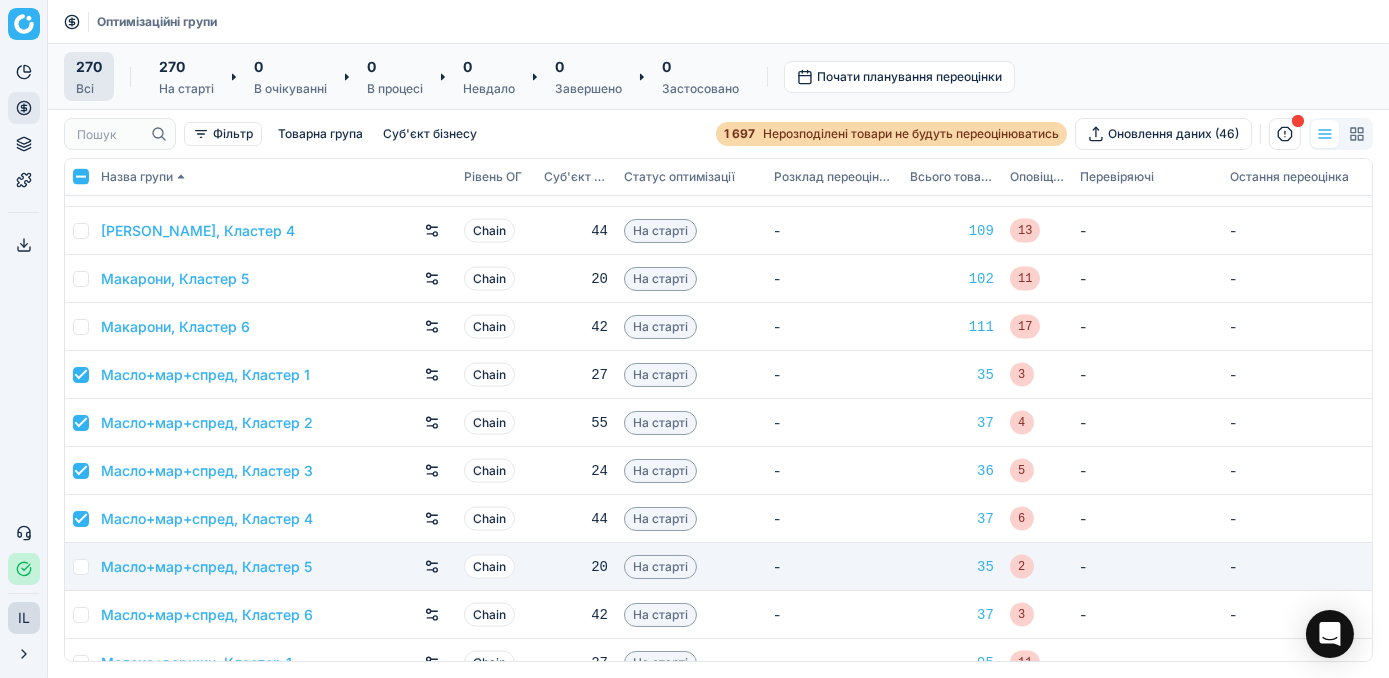 click at bounding box center [81, 567] 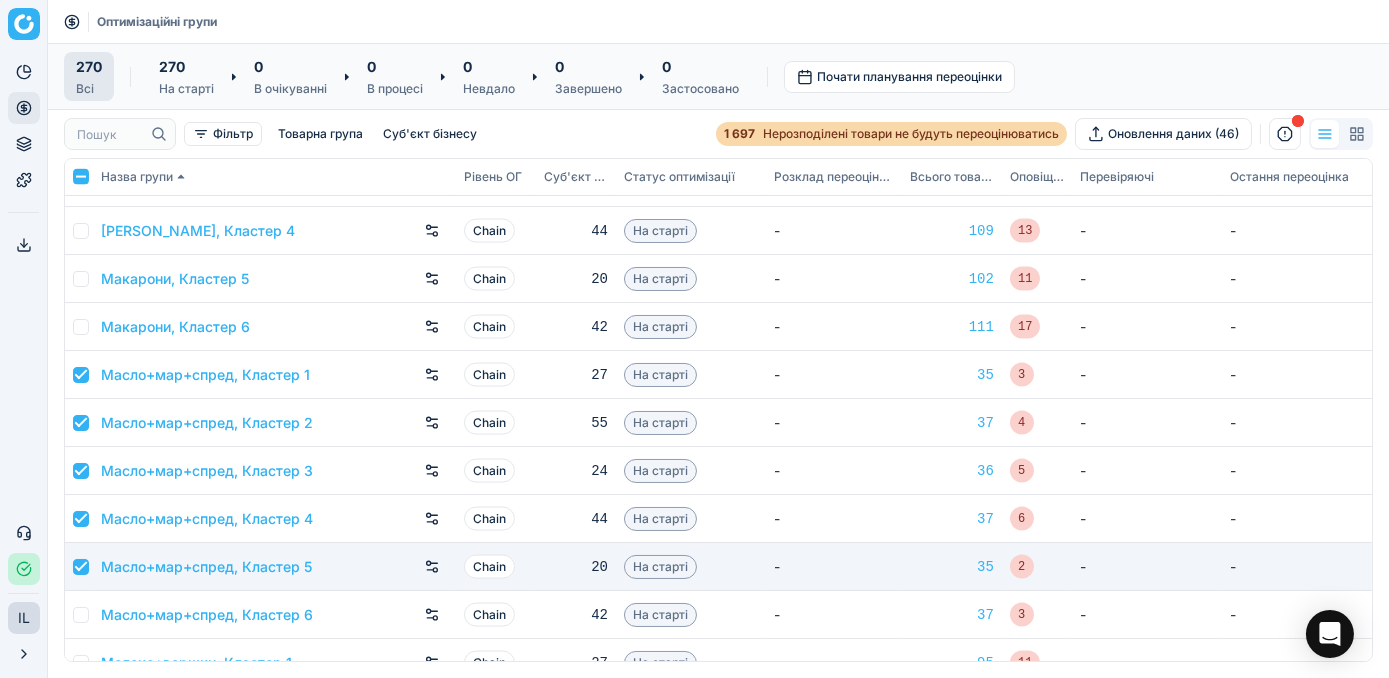 checkbox on "true" 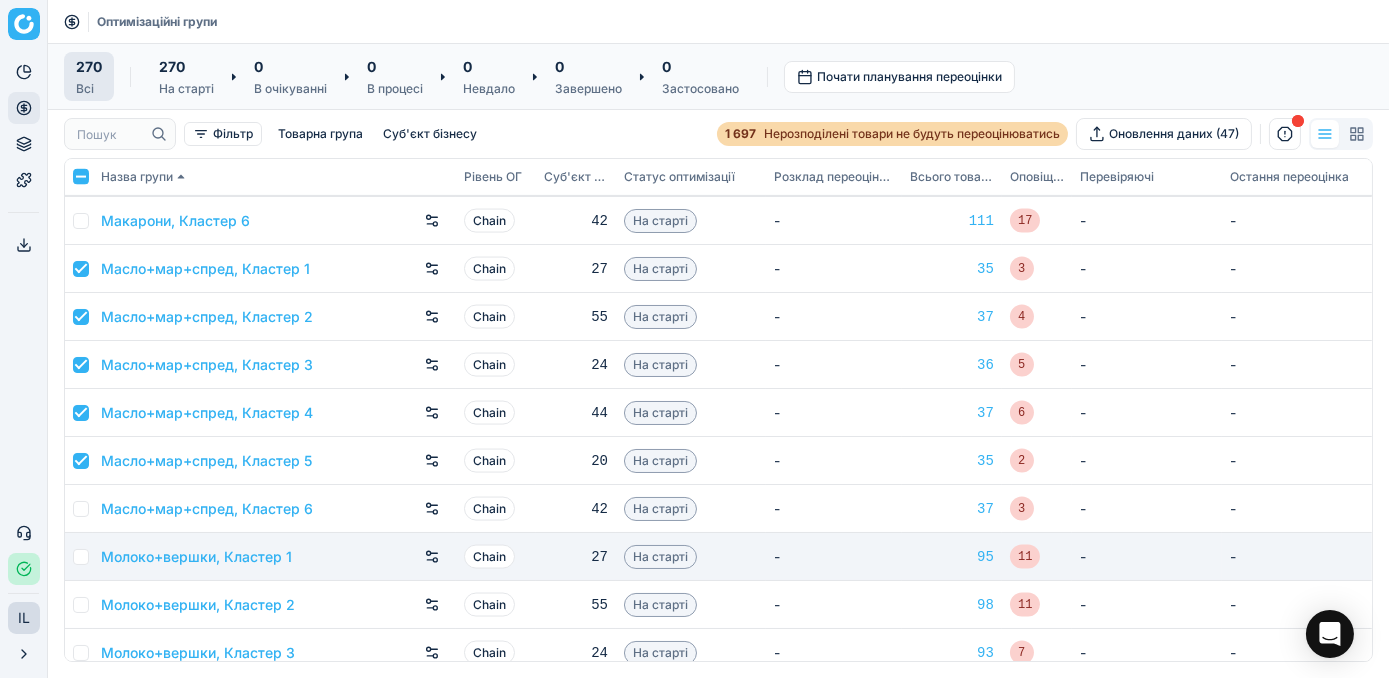 scroll, scrollTop: 6363, scrollLeft: 0, axis: vertical 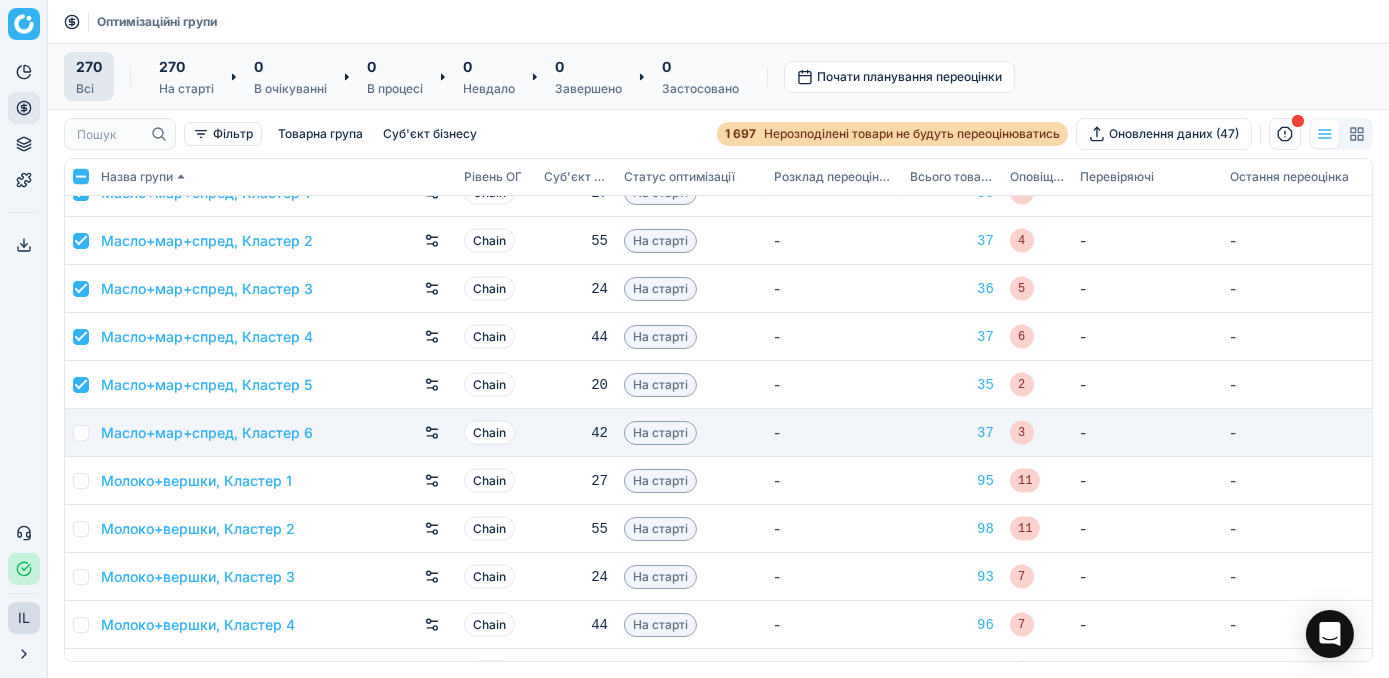 click at bounding box center [81, 433] 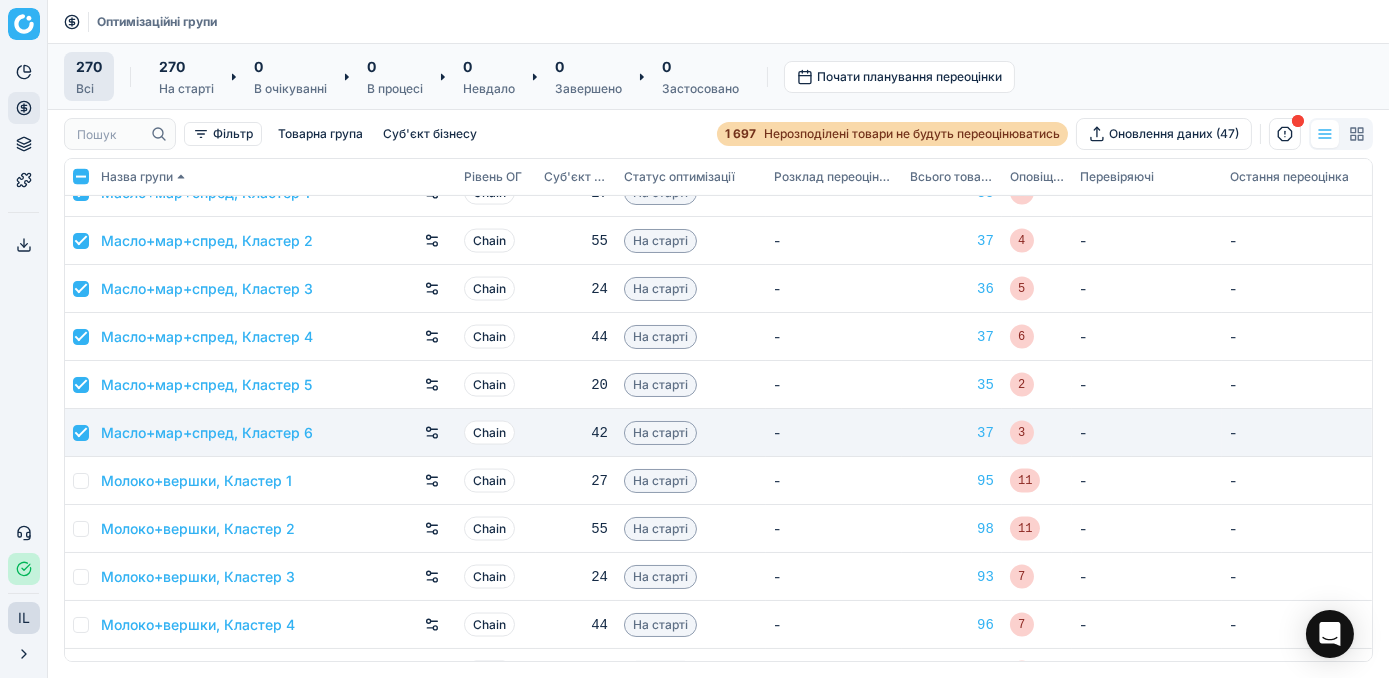 checkbox on "true" 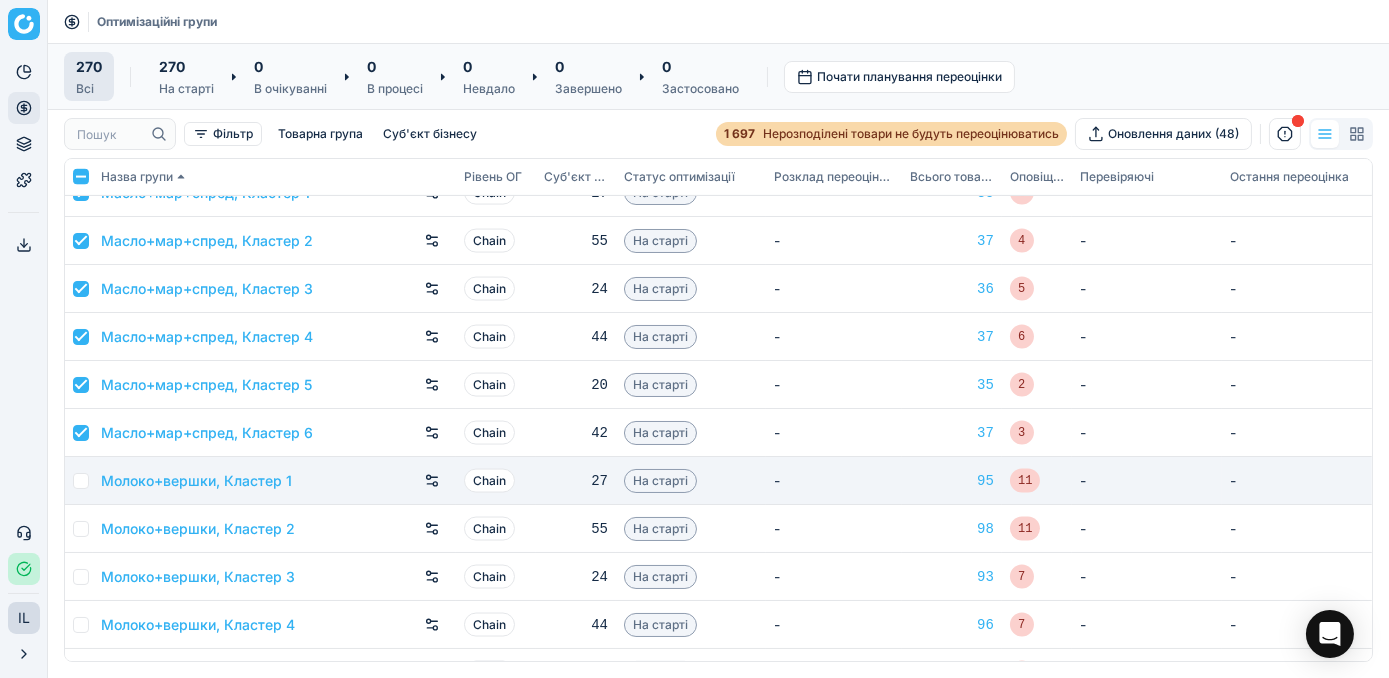 click at bounding box center [79, 481] 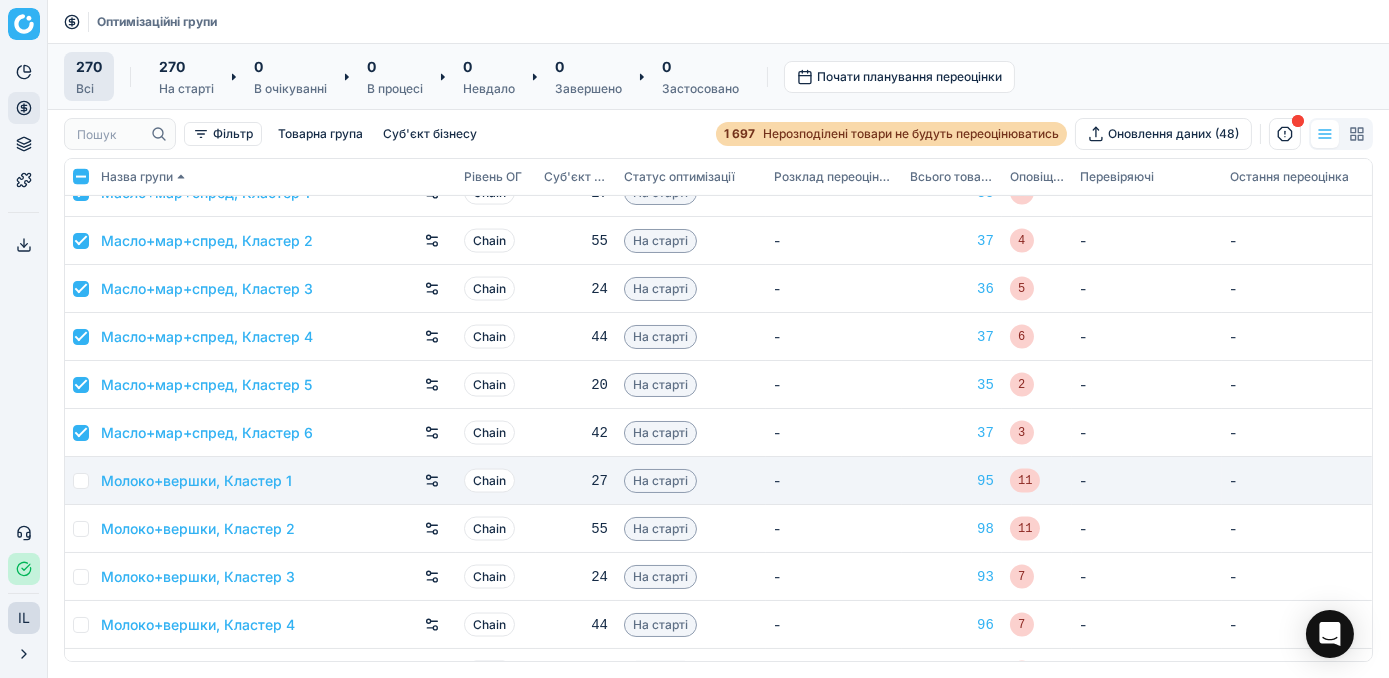 click at bounding box center (81, 481) 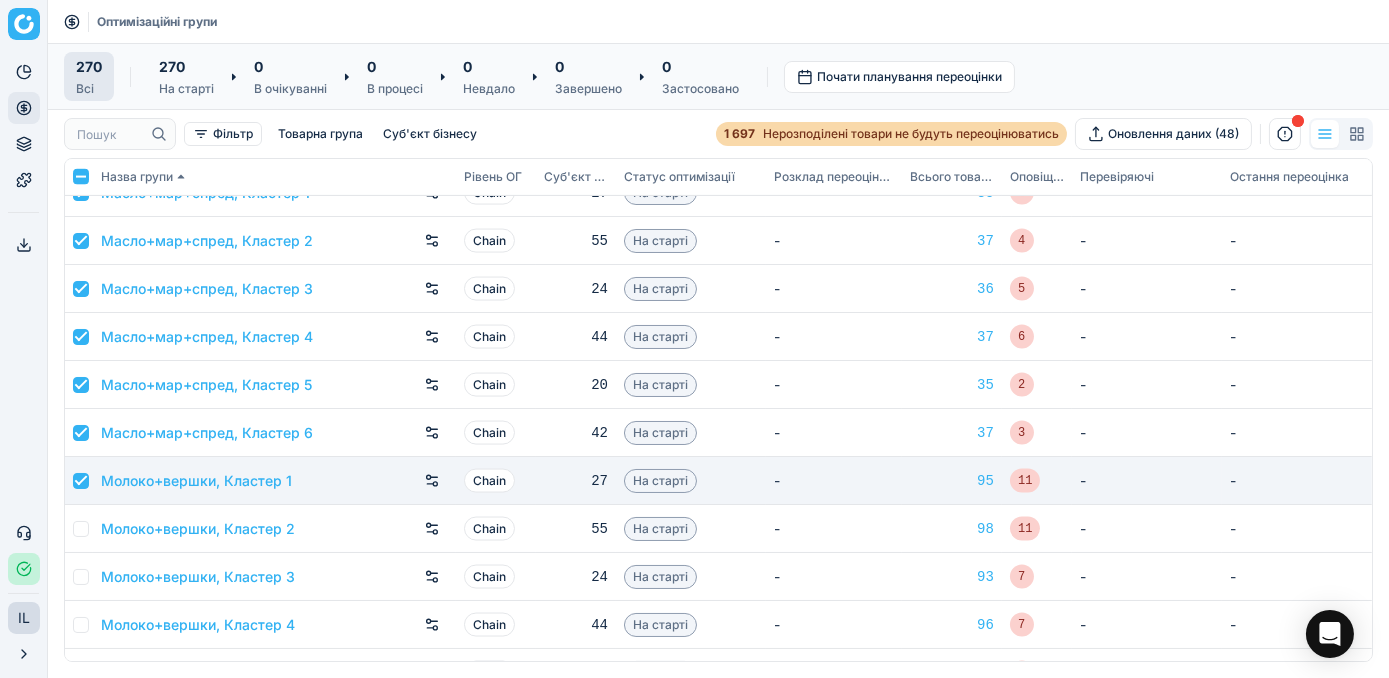 checkbox on "true" 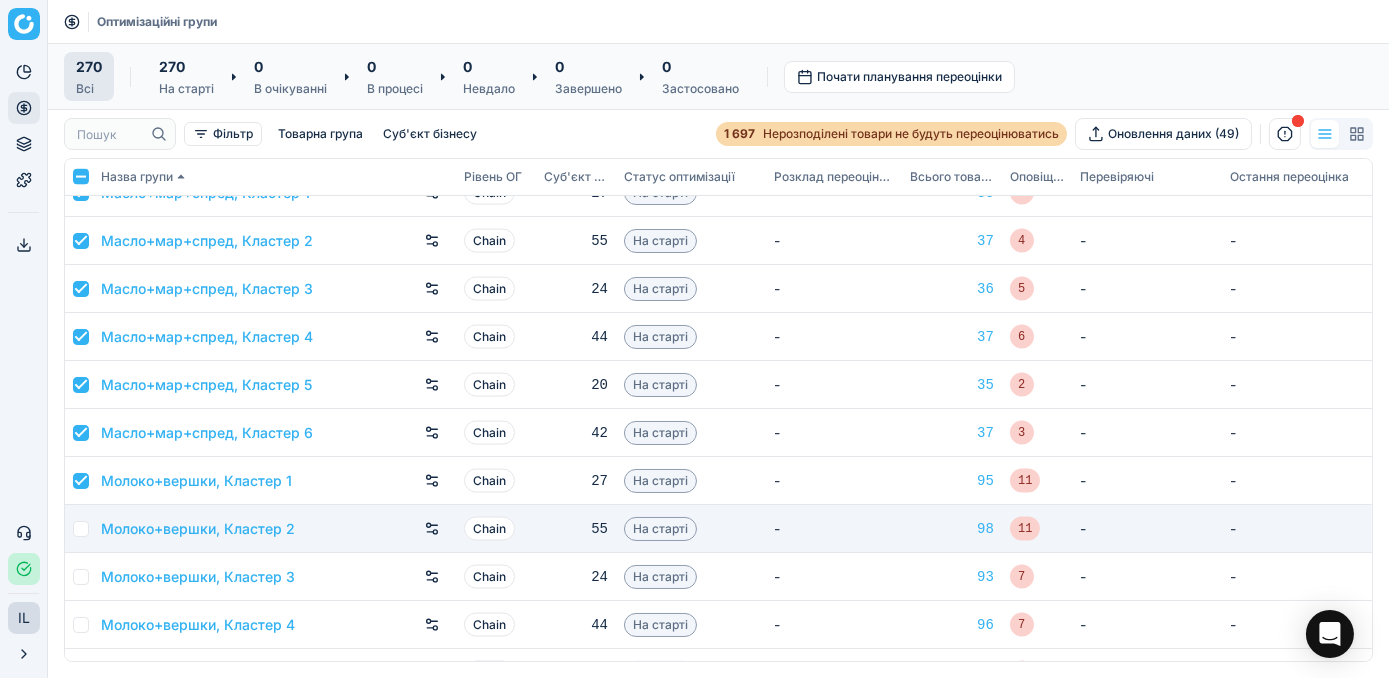 click at bounding box center (81, 529) 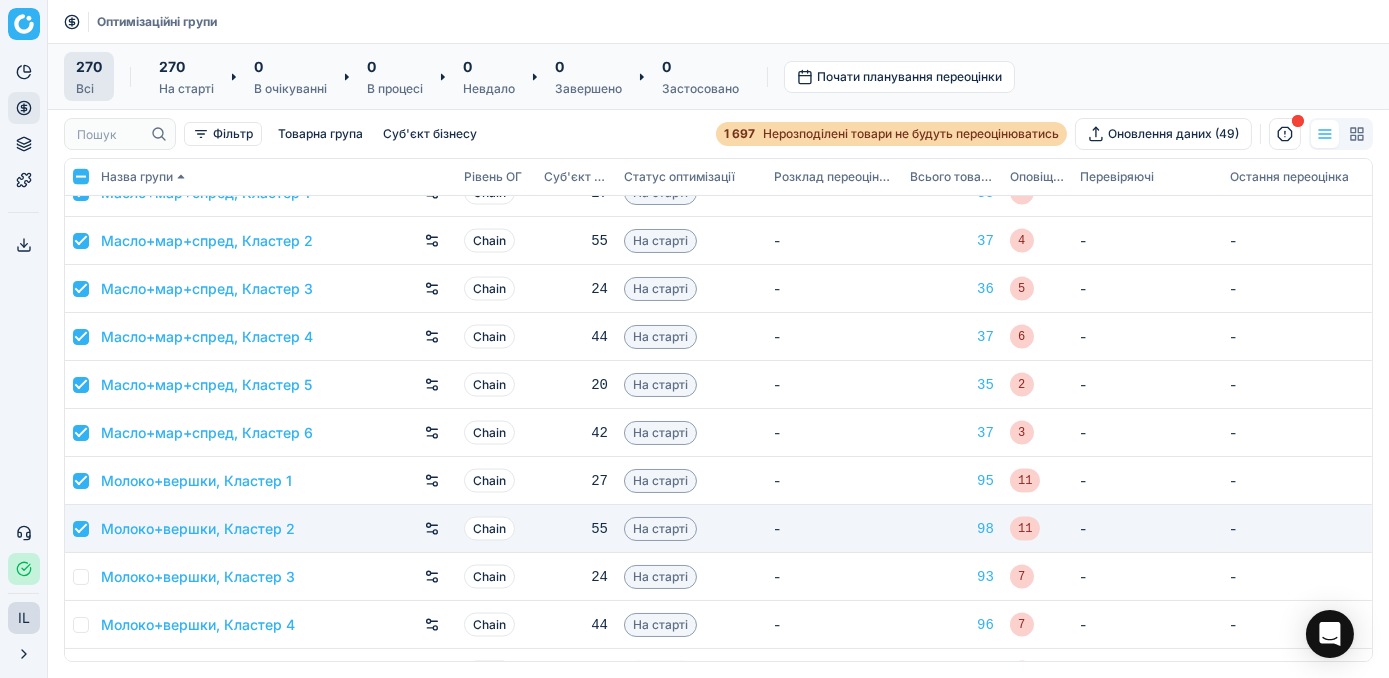 checkbox on "true" 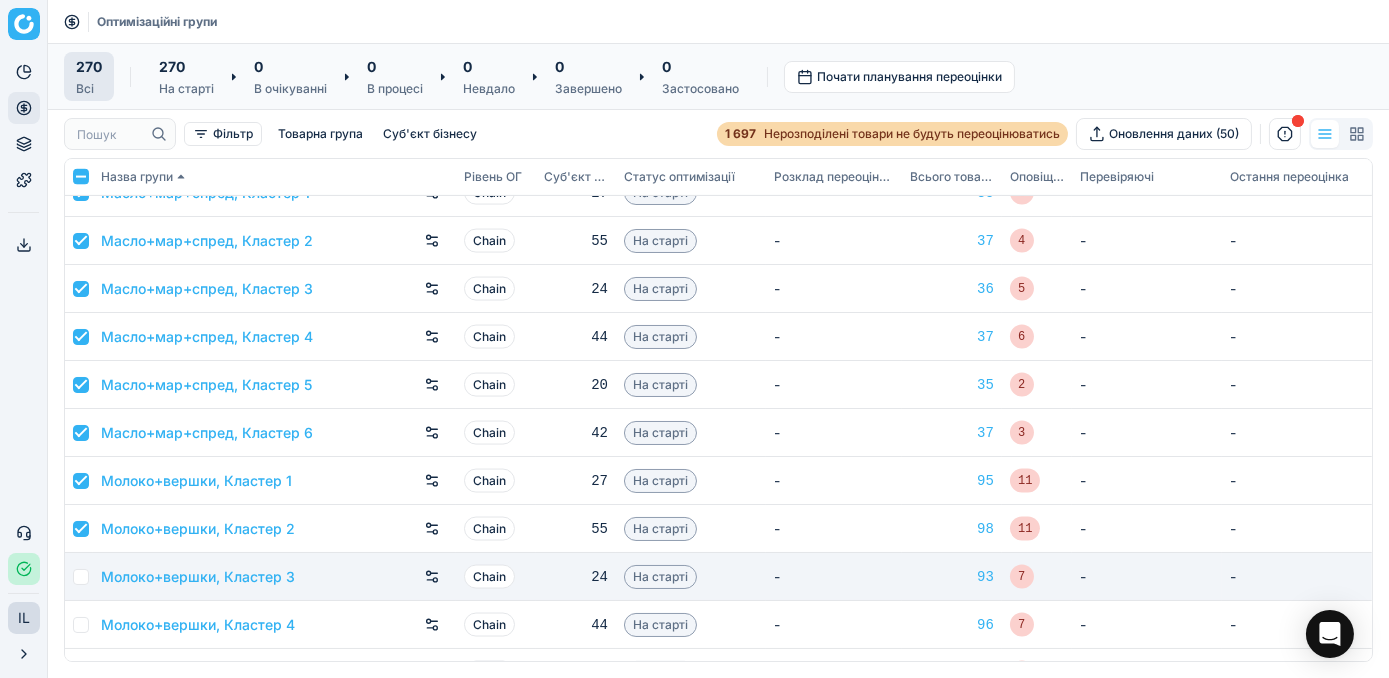 click at bounding box center [81, 577] 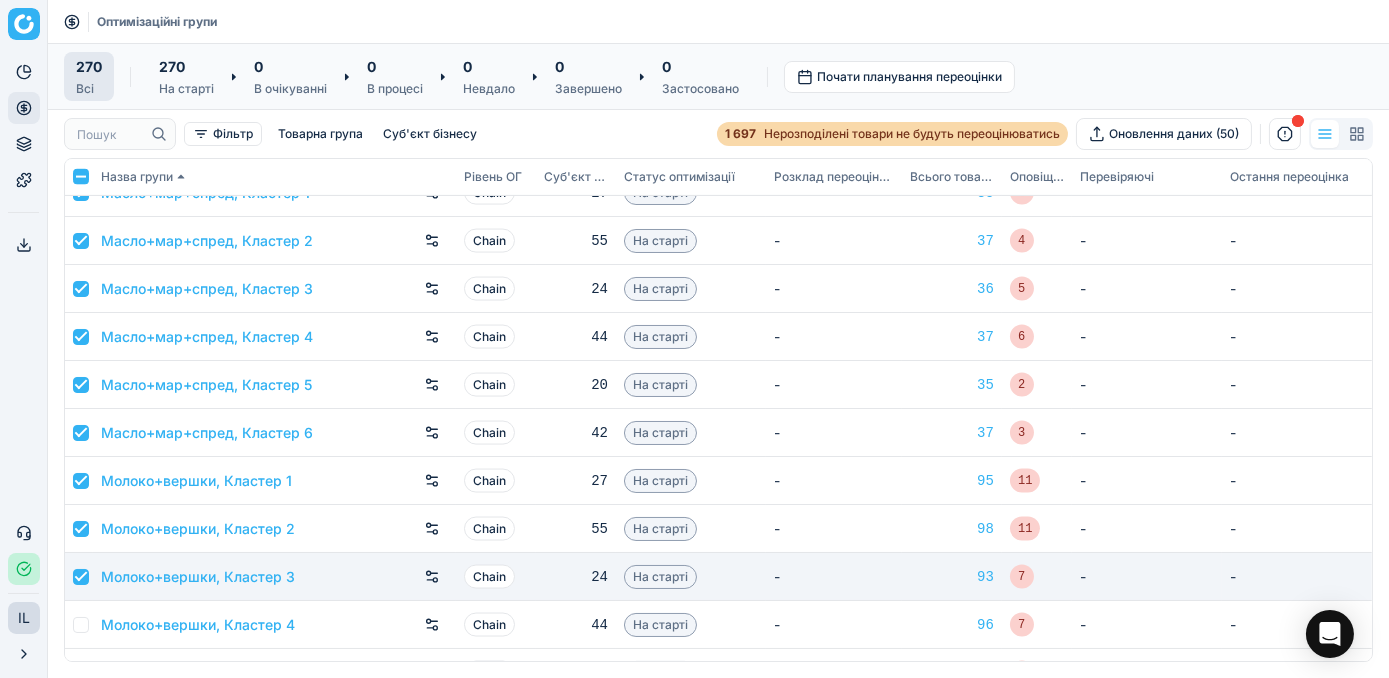 checkbox on "true" 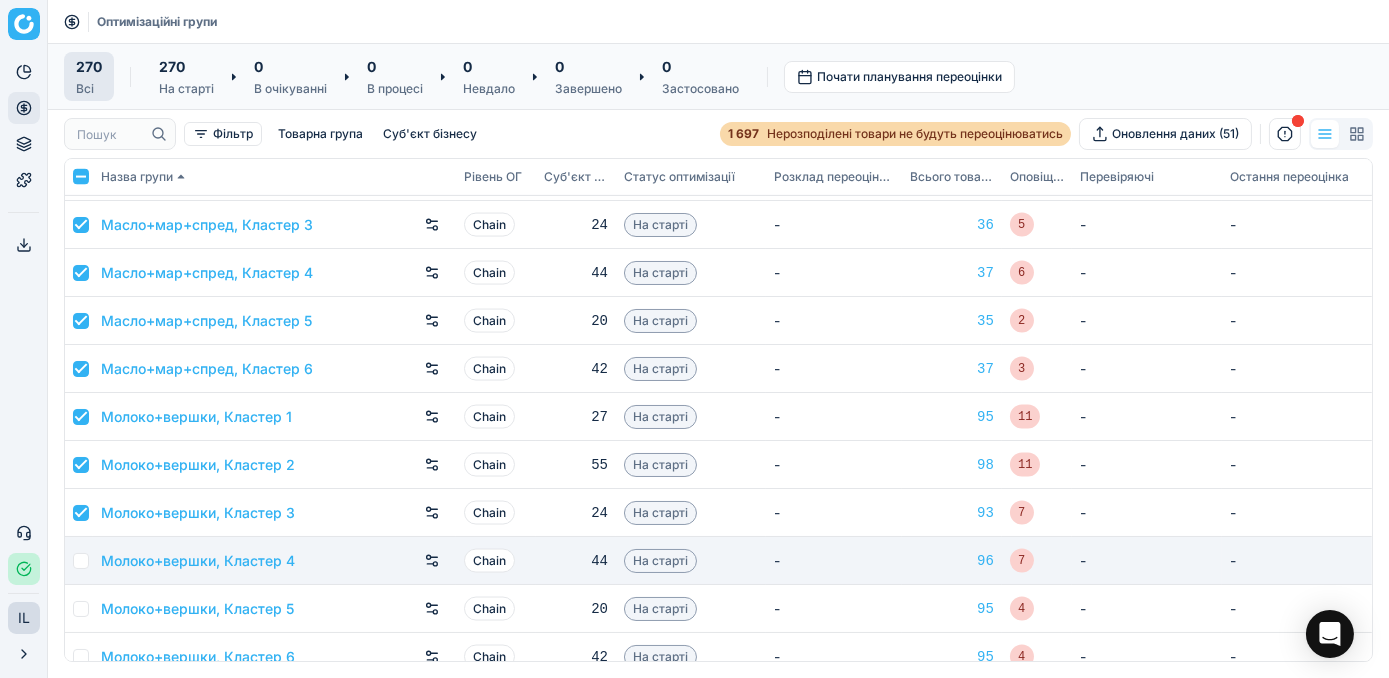 scroll, scrollTop: 6454, scrollLeft: 0, axis: vertical 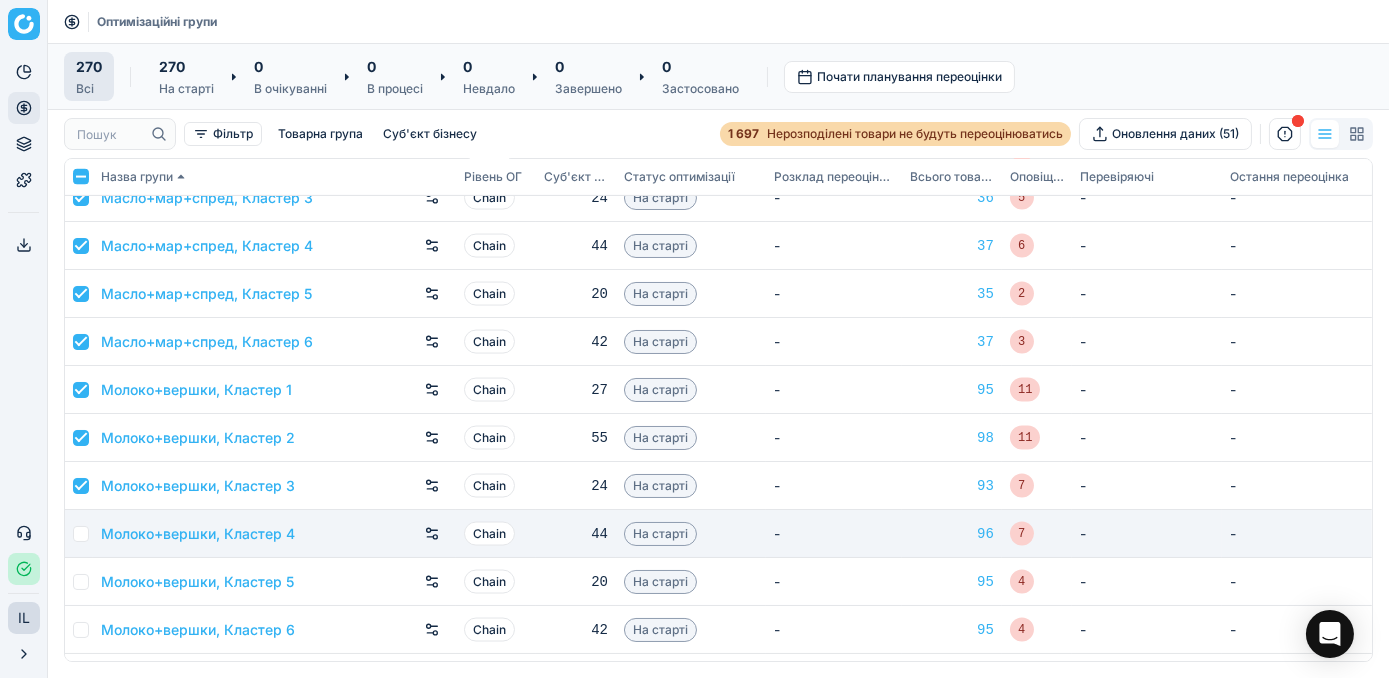 click at bounding box center [81, 534] 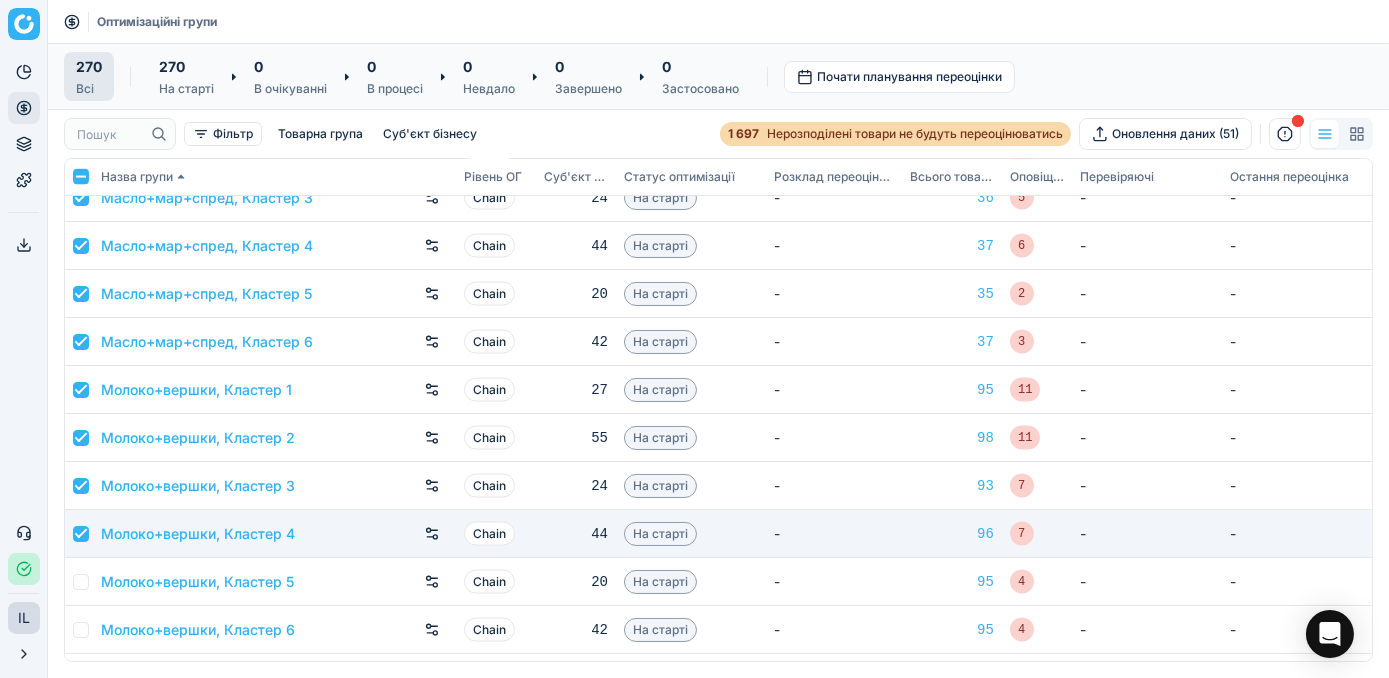 checkbox on "true" 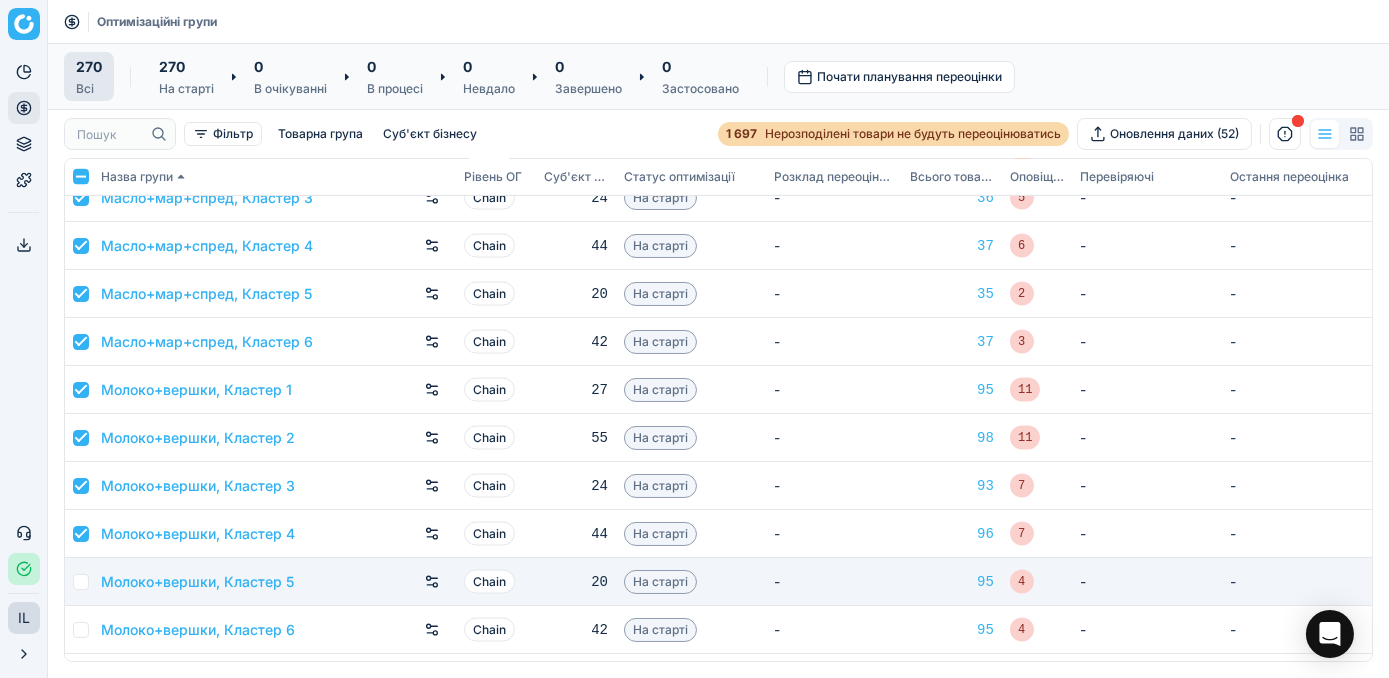 drag, startPoint x: 82, startPoint y: 577, endPoint x: 85, endPoint y: 603, distance: 26.172504 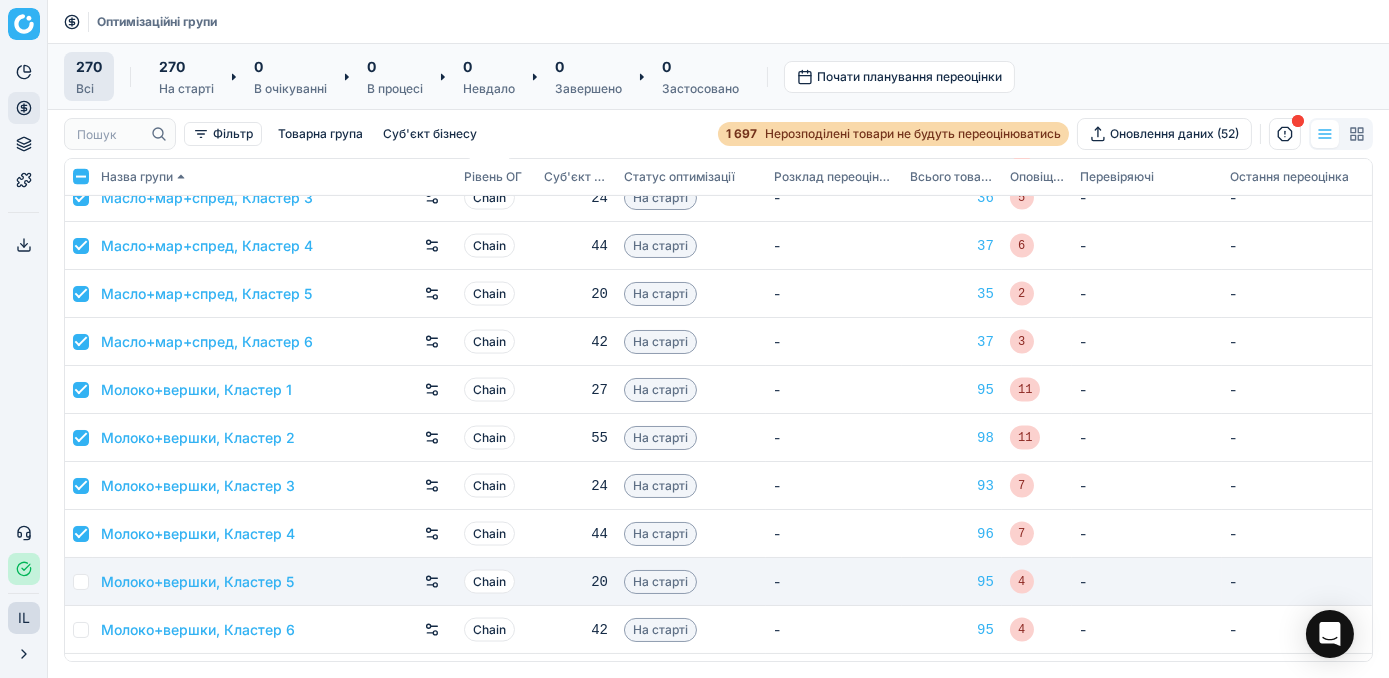 click at bounding box center [81, 582] 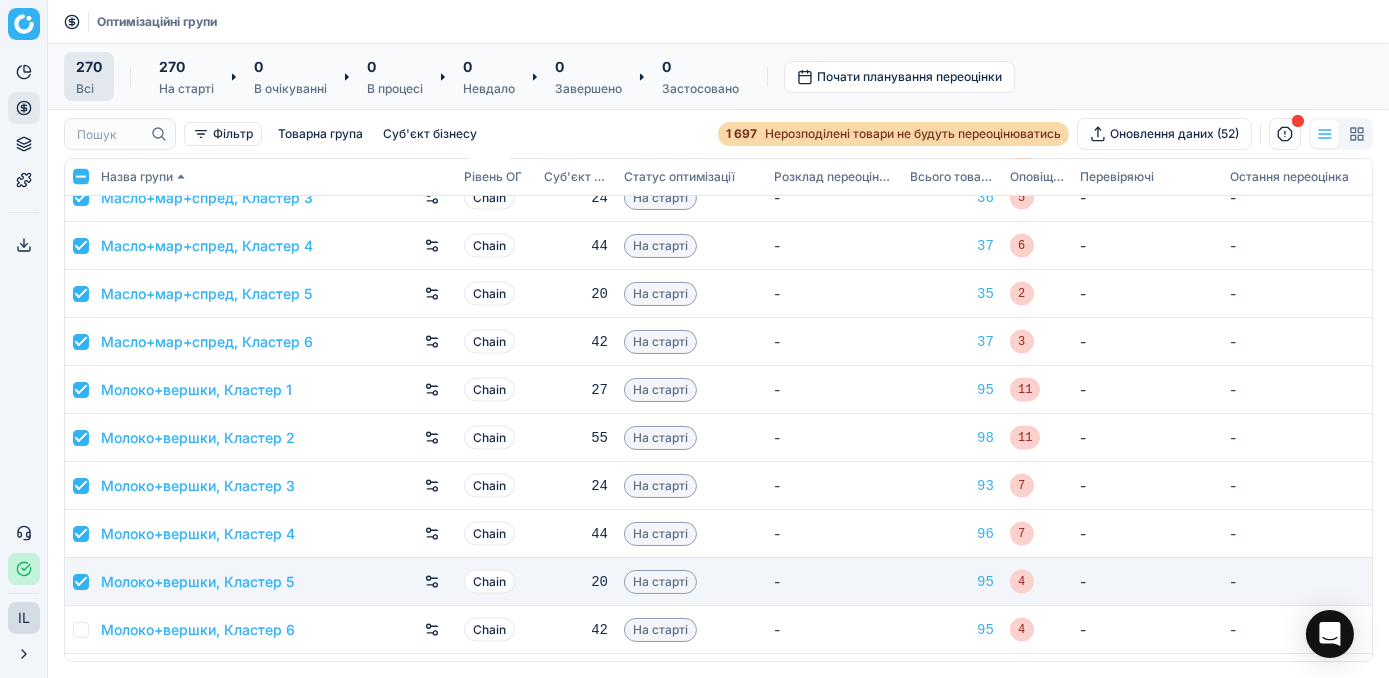 checkbox on "true" 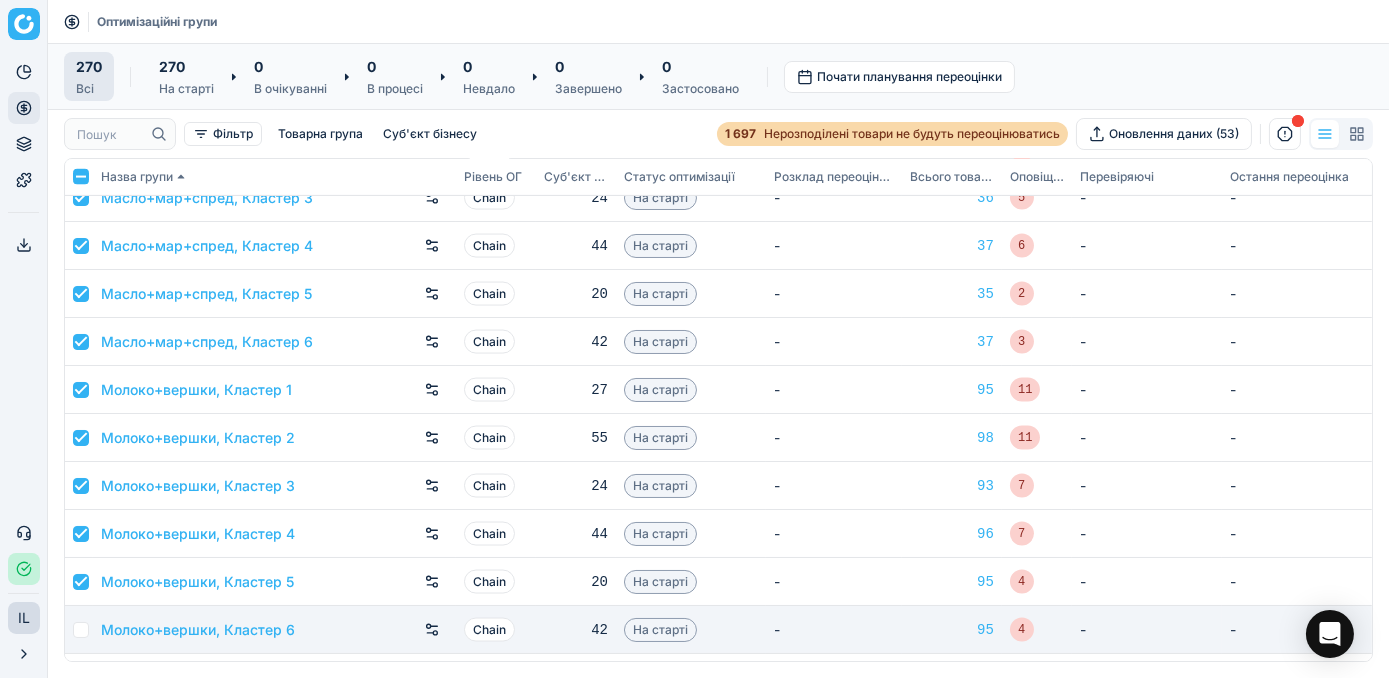 click at bounding box center [81, 630] 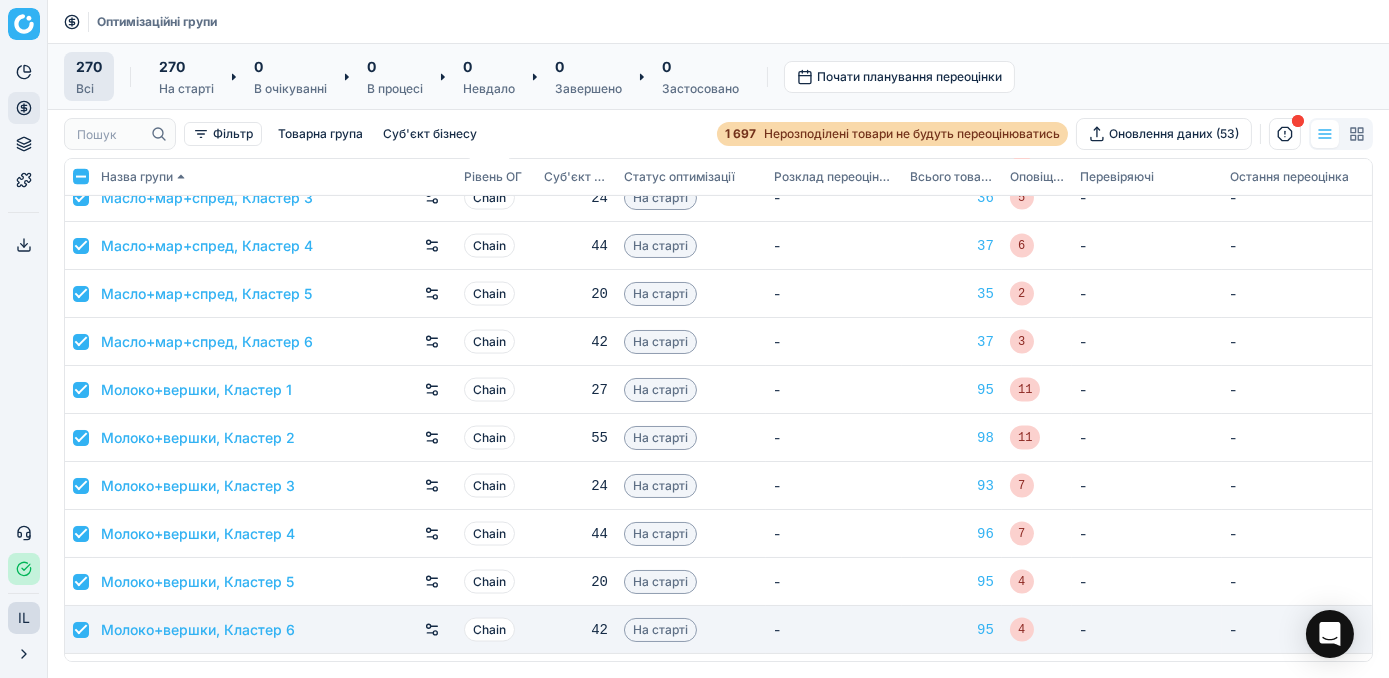 checkbox on "true" 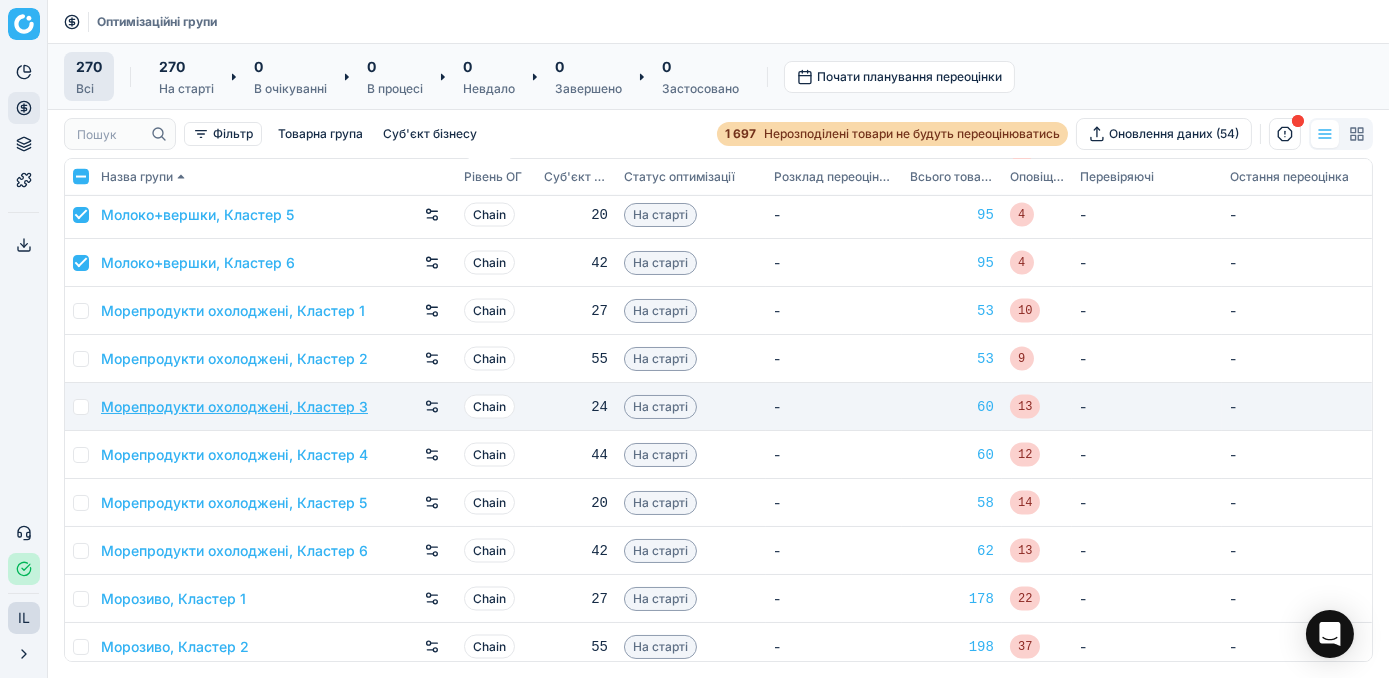 scroll, scrollTop: 6818, scrollLeft: 0, axis: vertical 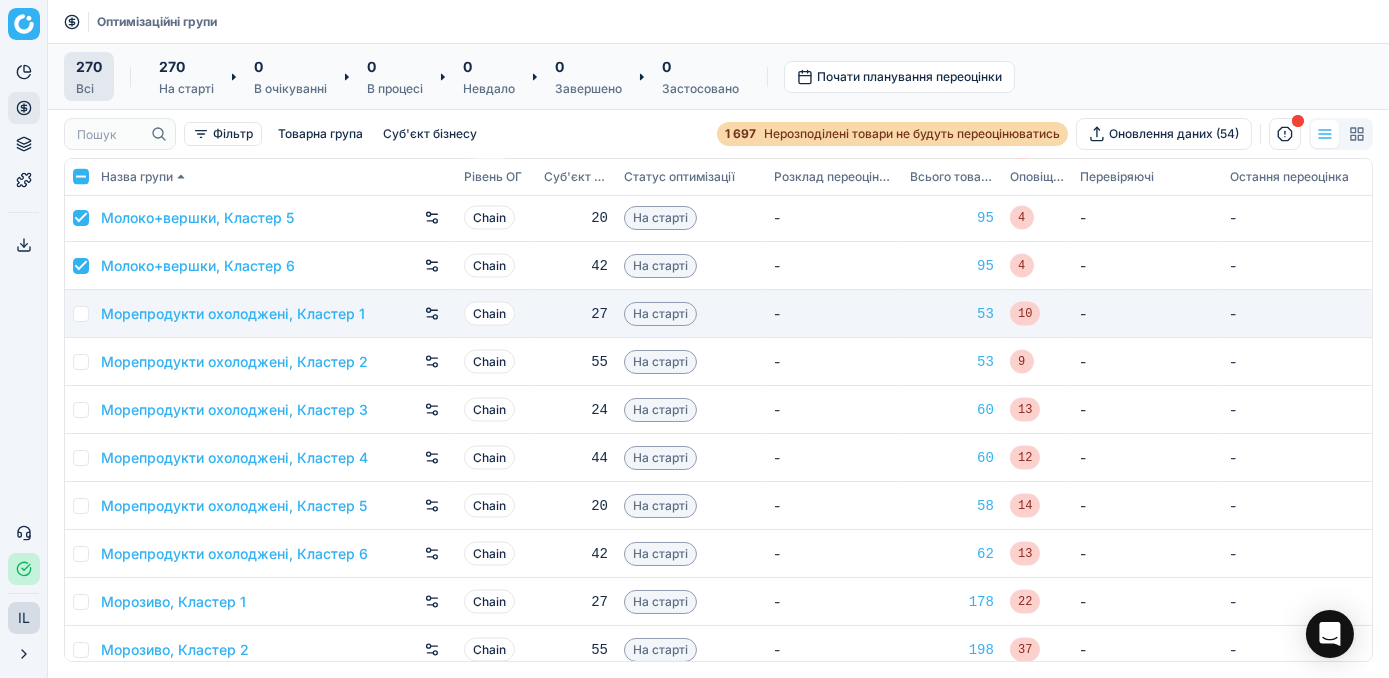 drag, startPoint x: 78, startPoint y: 317, endPoint x: 84, endPoint y: 332, distance: 16.155495 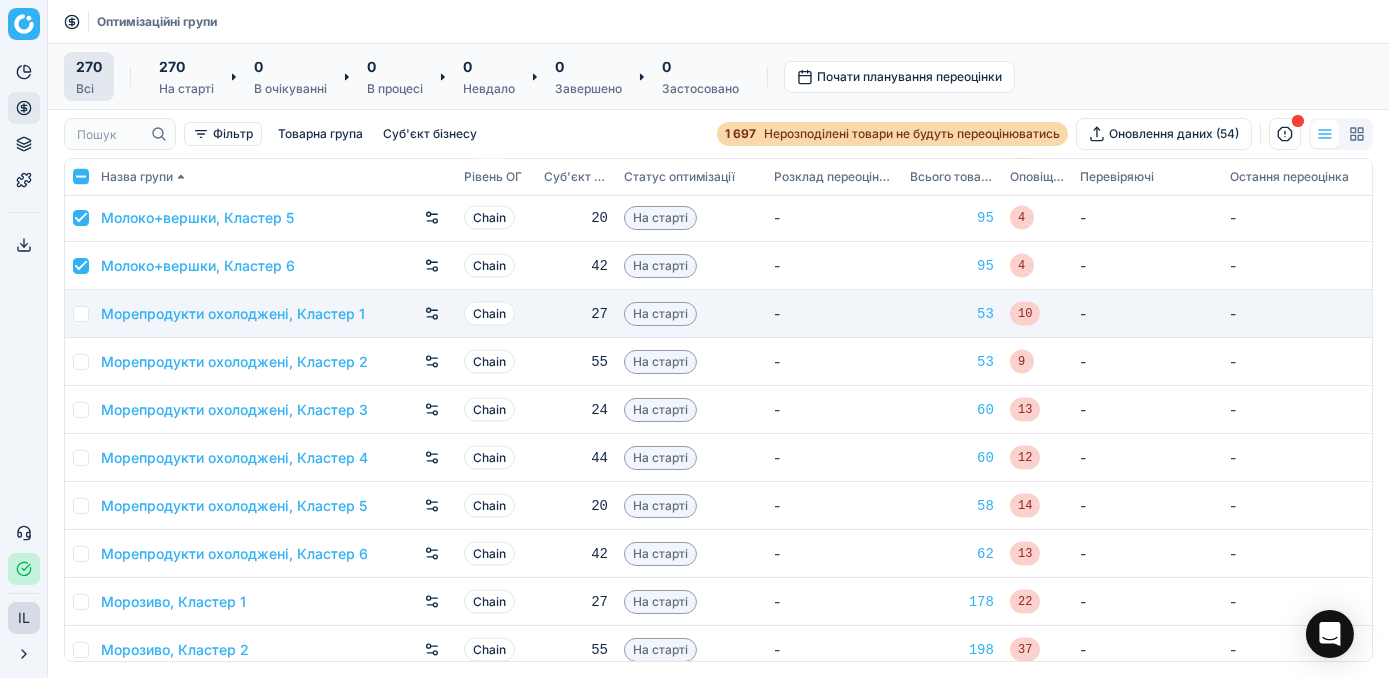click at bounding box center [81, 314] 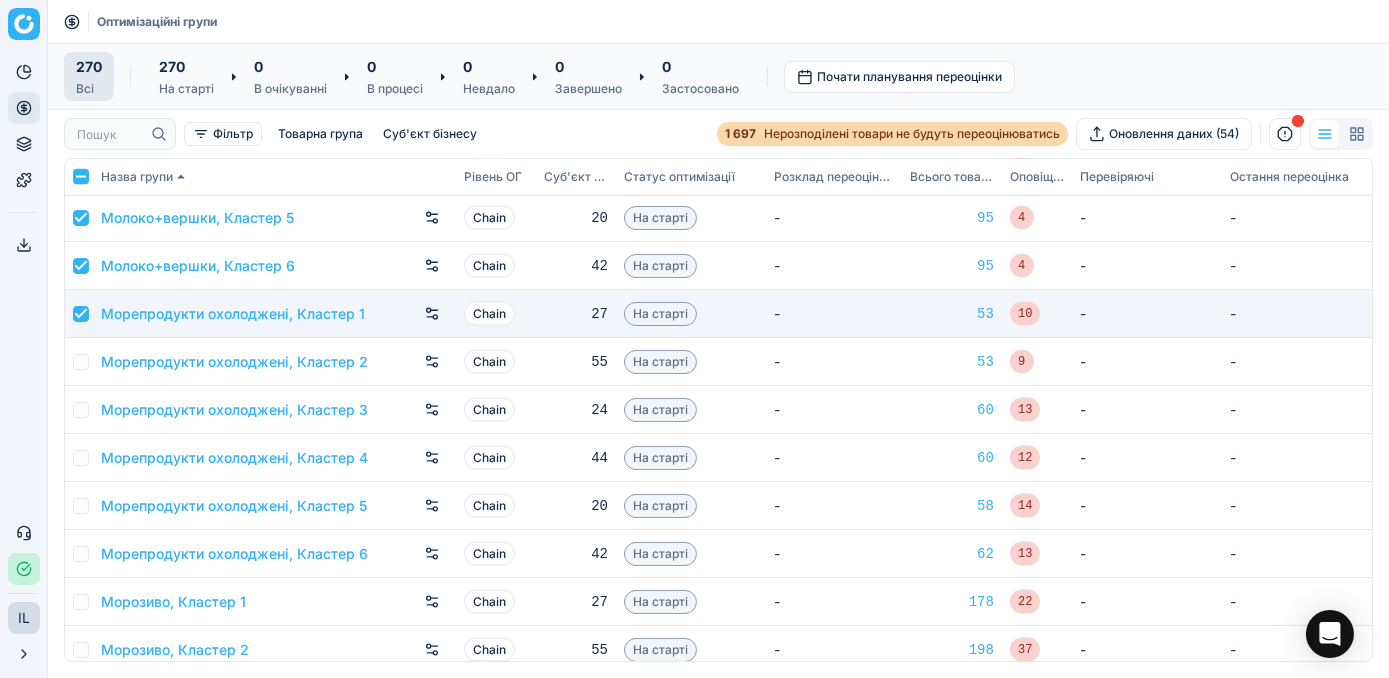 checkbox on "true" 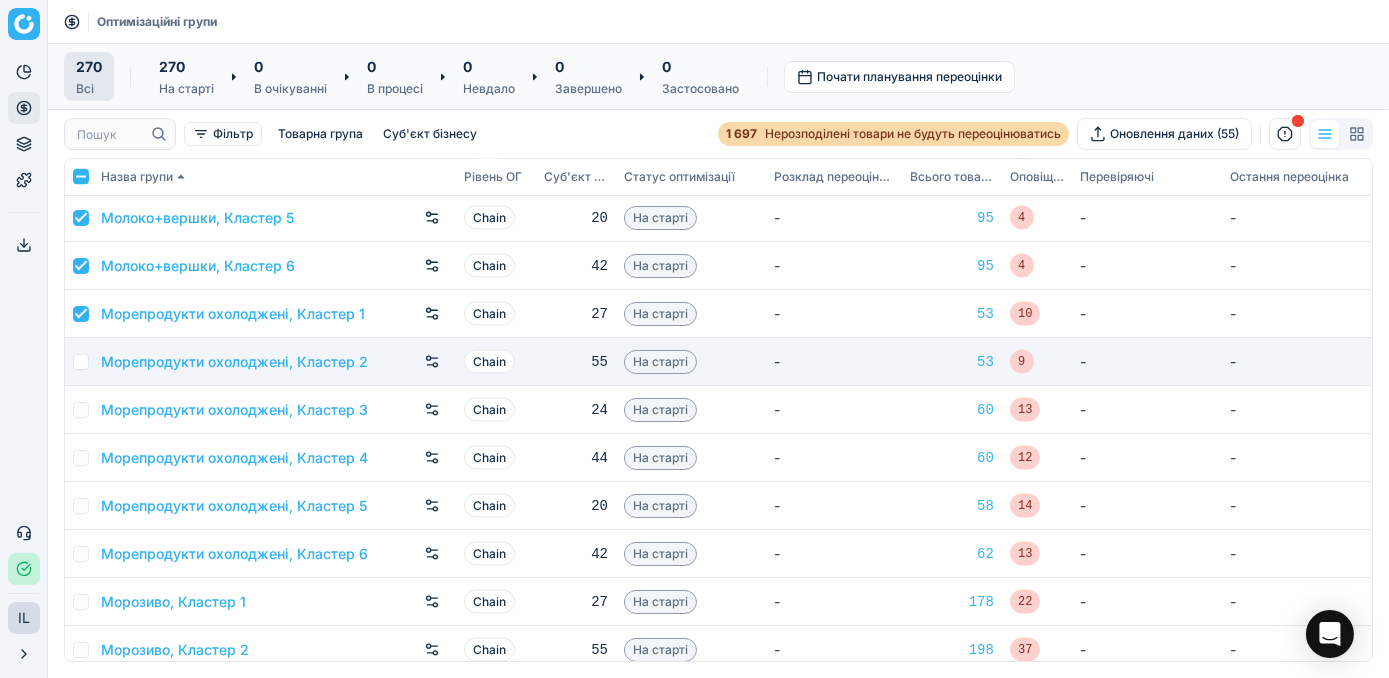 click at bounding box center [81, 362] 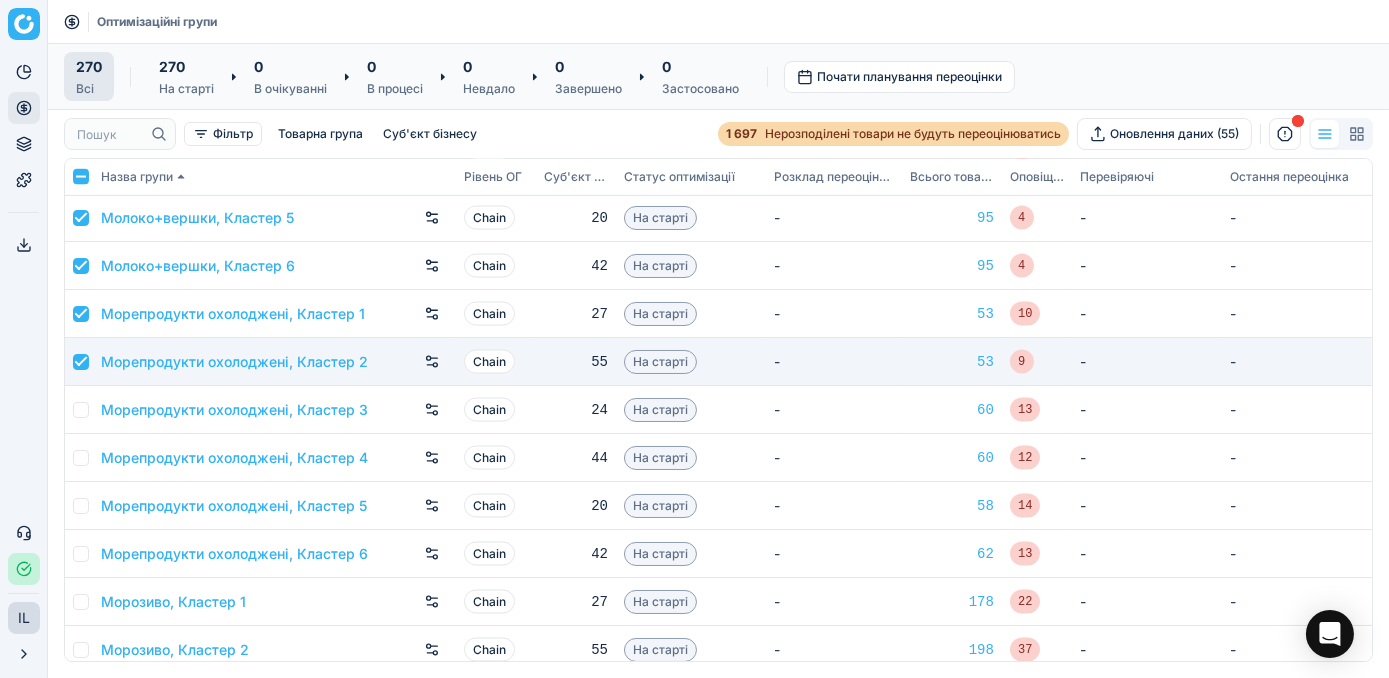 checkbox on "true" 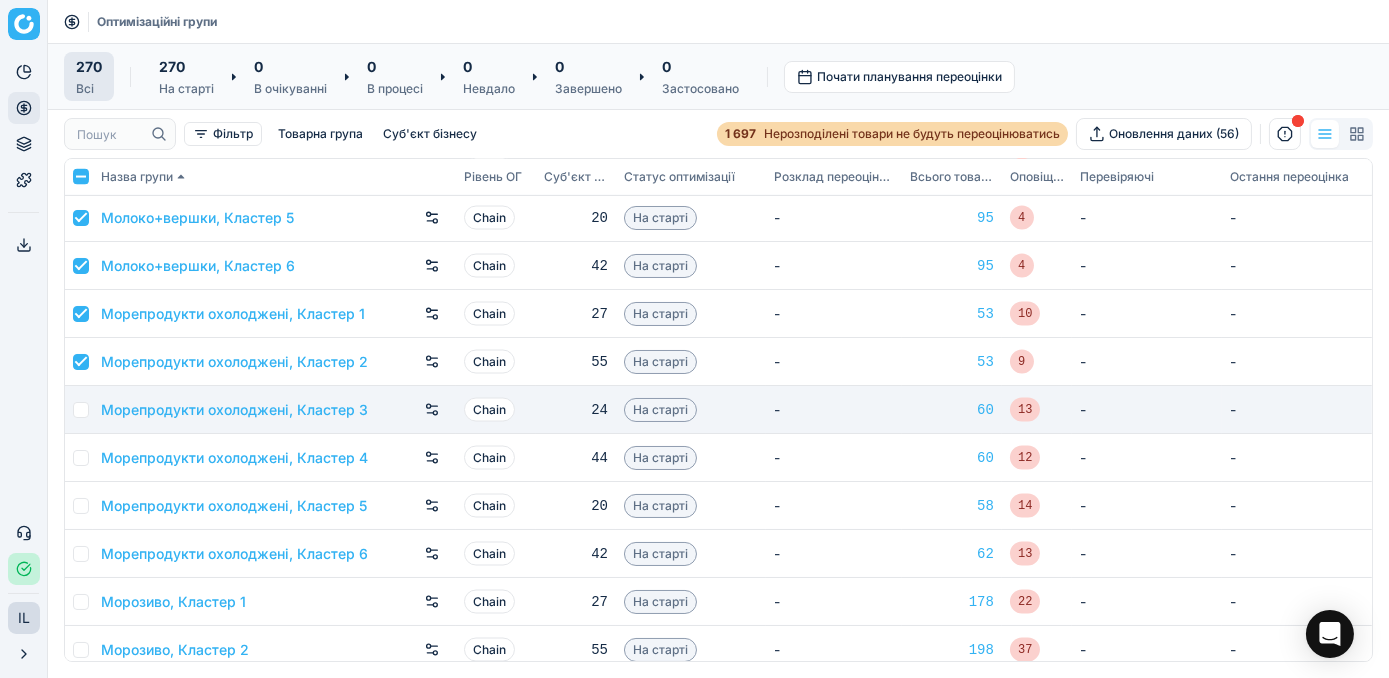 click at bounding box center (81, 410) 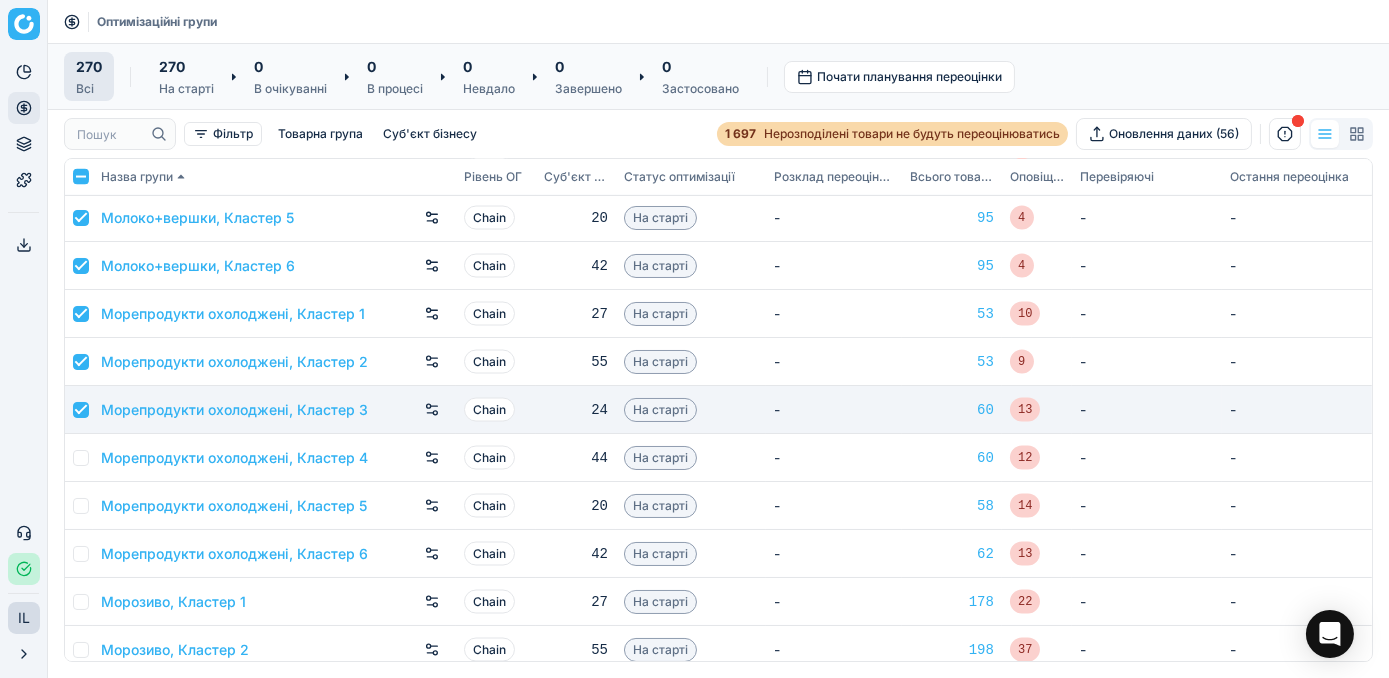 checkbox on "true" 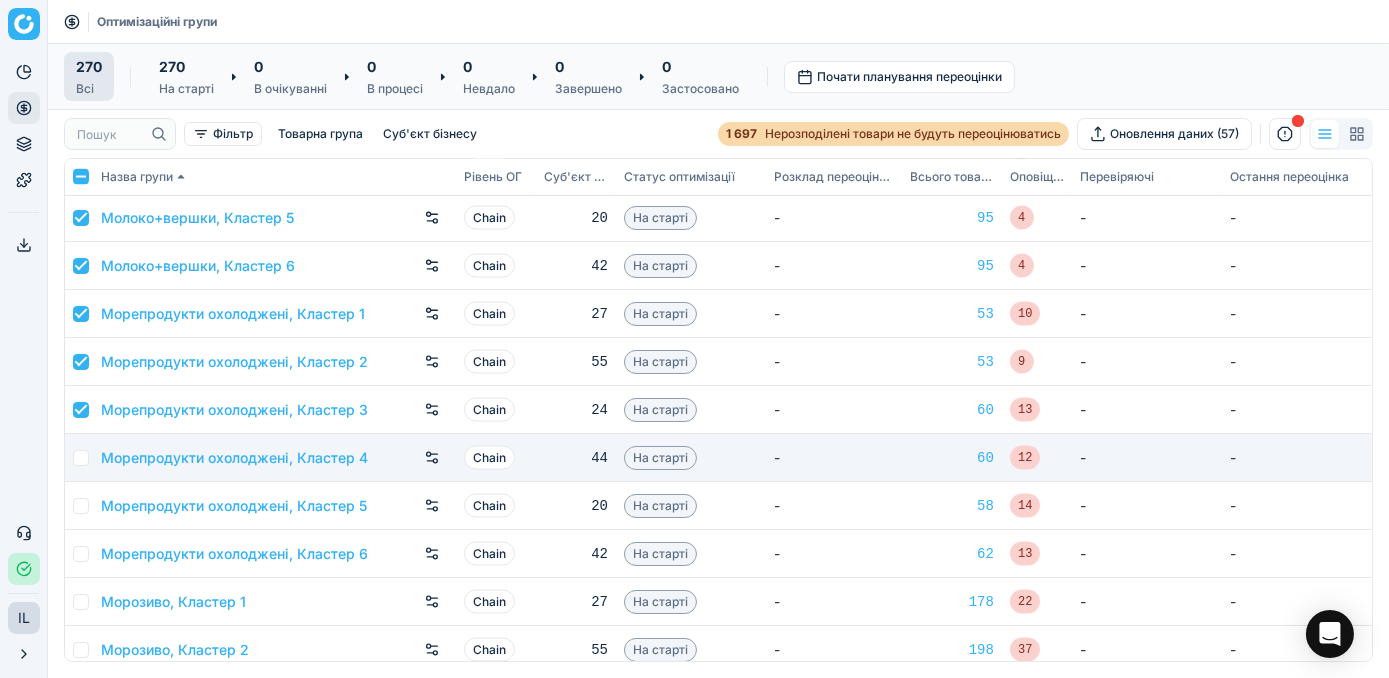 click at bounding box center [81, 458] 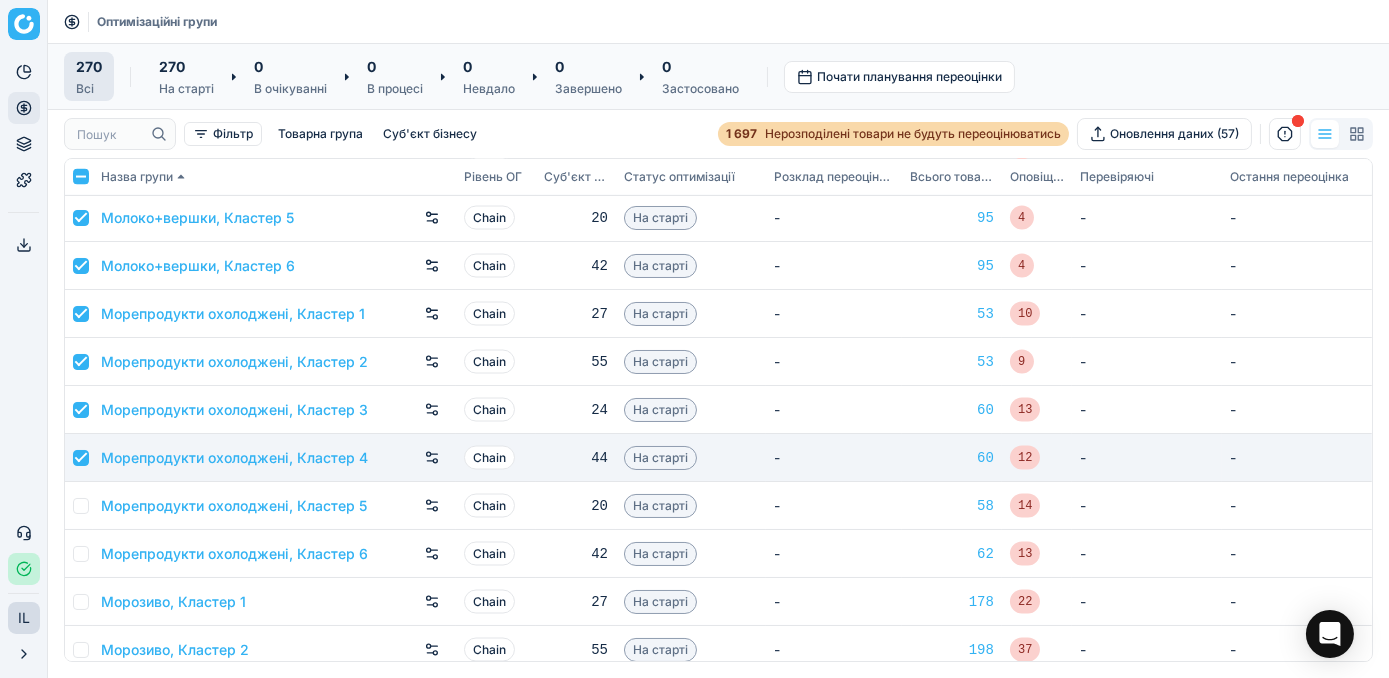 checkbox on "true" 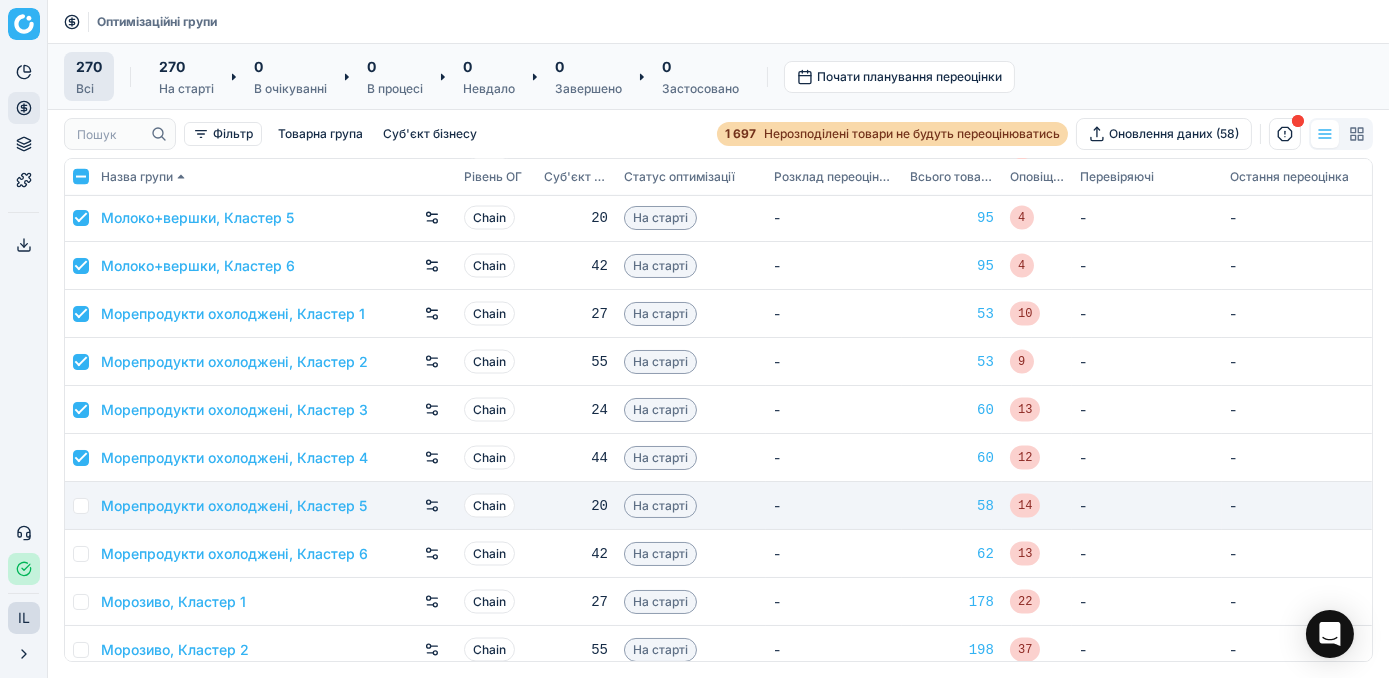 click at bounding box center [79, 506] 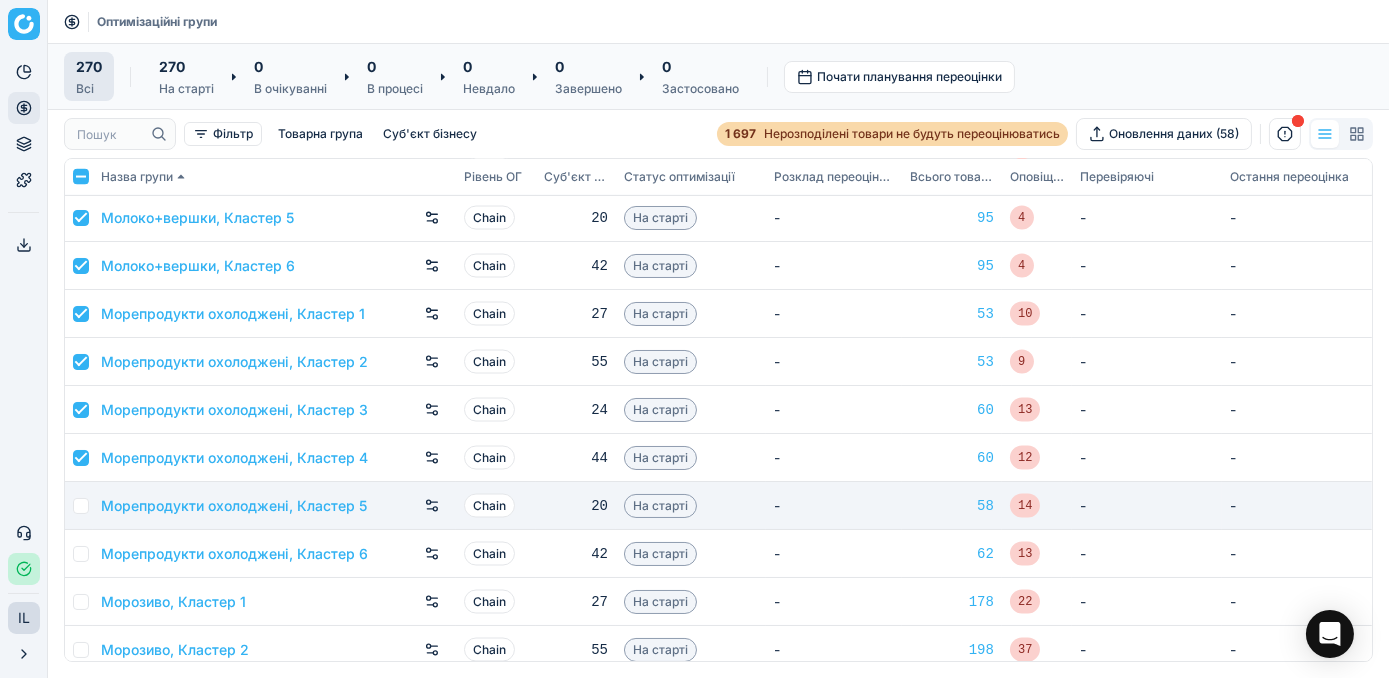 click at bounding box center [81, 506] 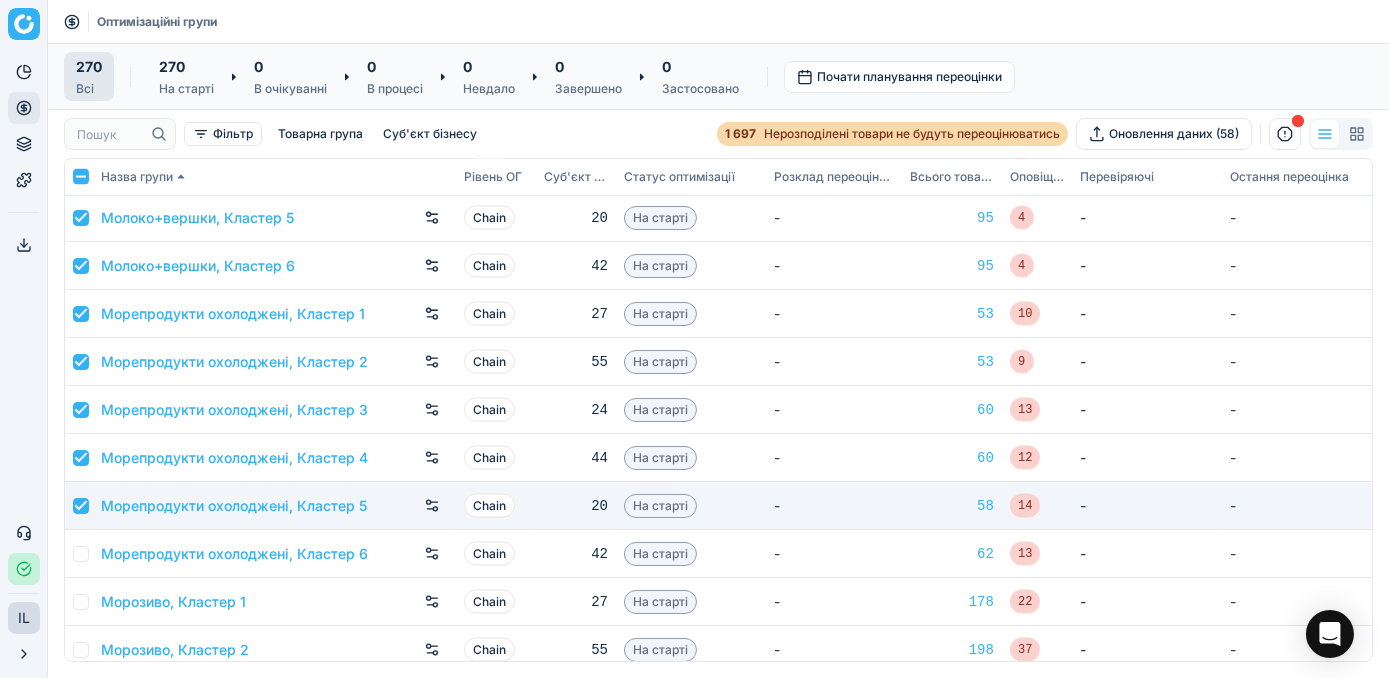 checkbox on "true" 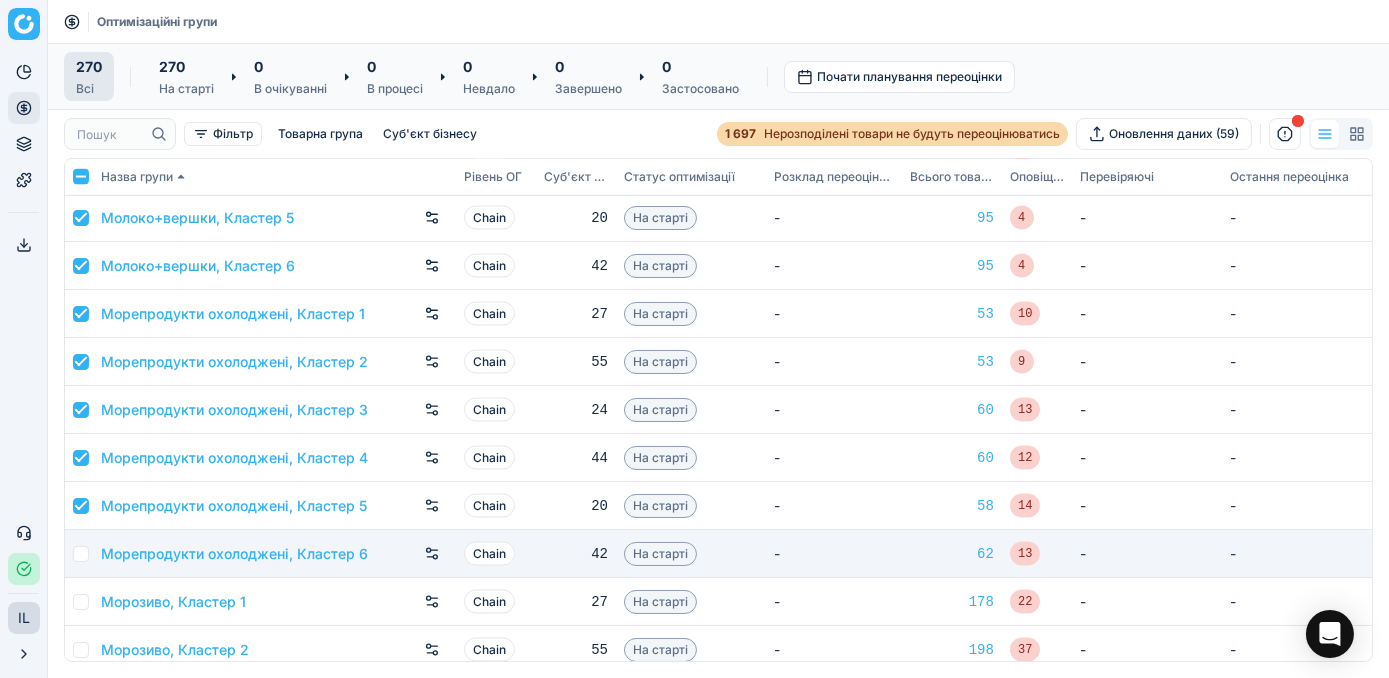 click at bounding box center [81, 554] 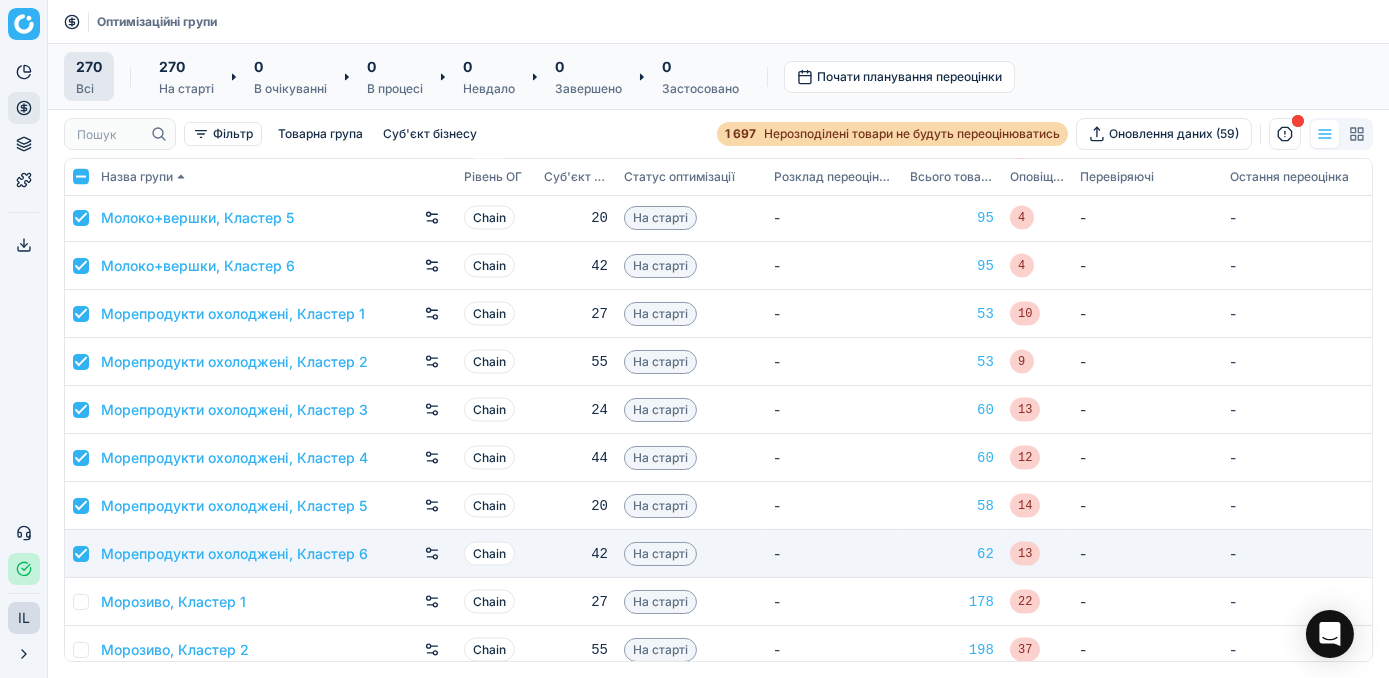 checkbox on "true" 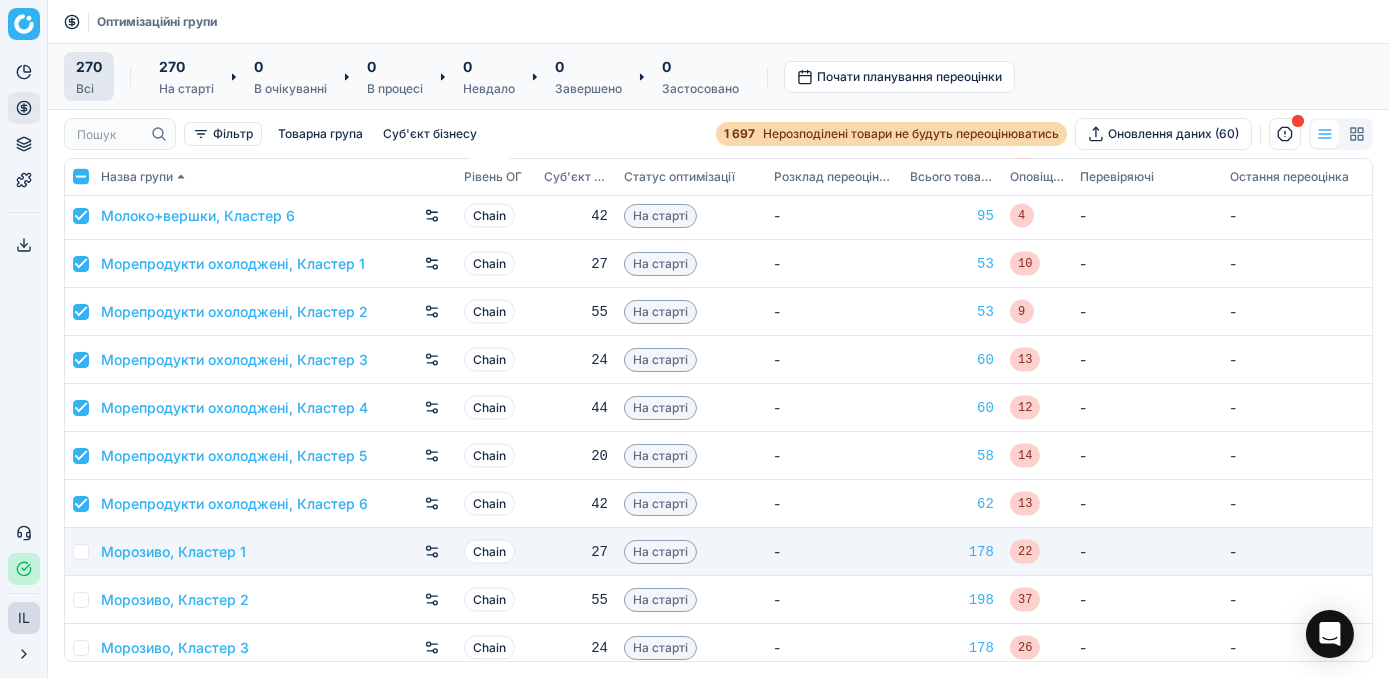 scroll, scrollTop: 6909, scrollLeft: 0, axis: vertical 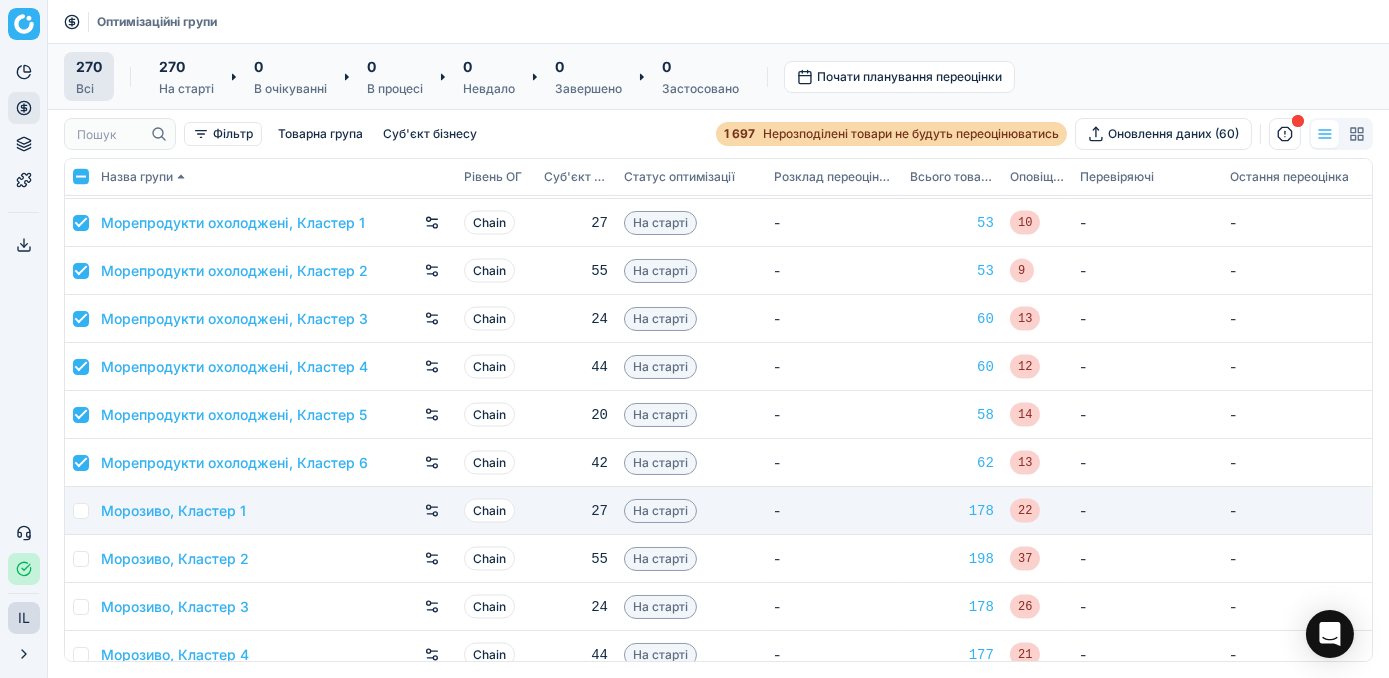 click at bounding box center (81, 511) 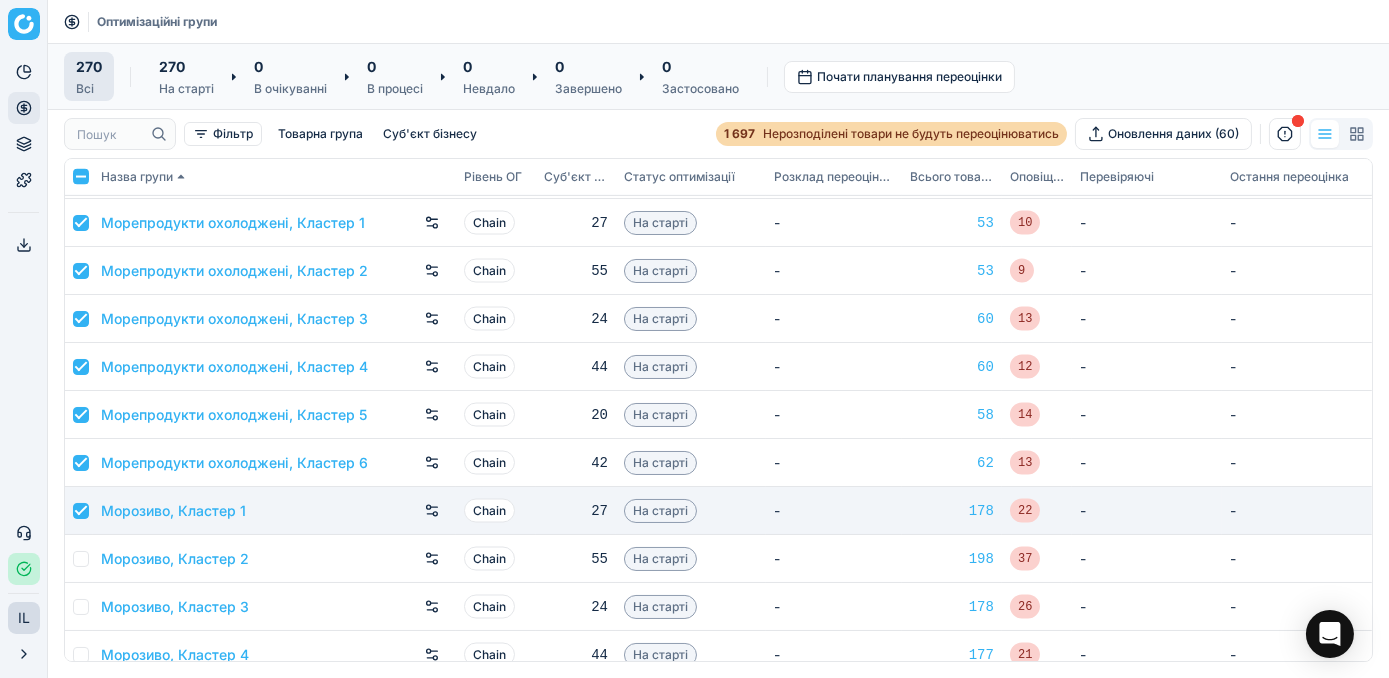 checkbox on "true" 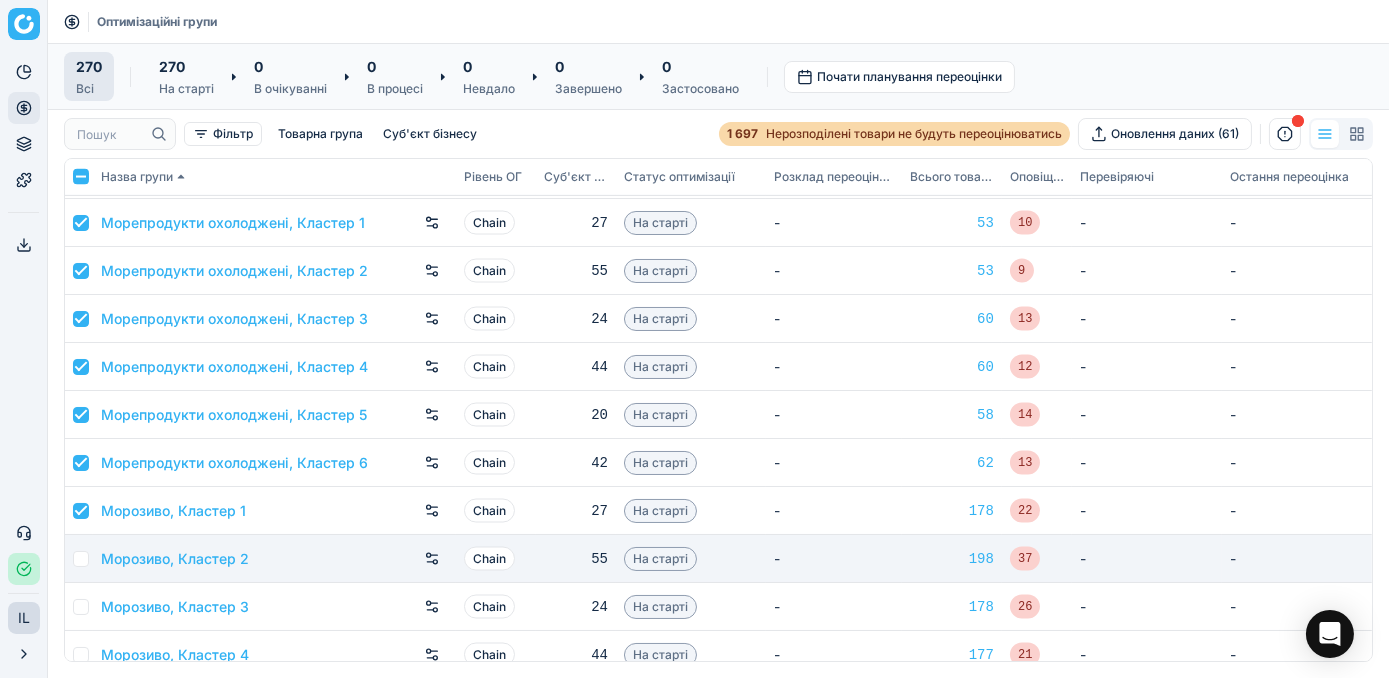click at bounding box center (81, 559) 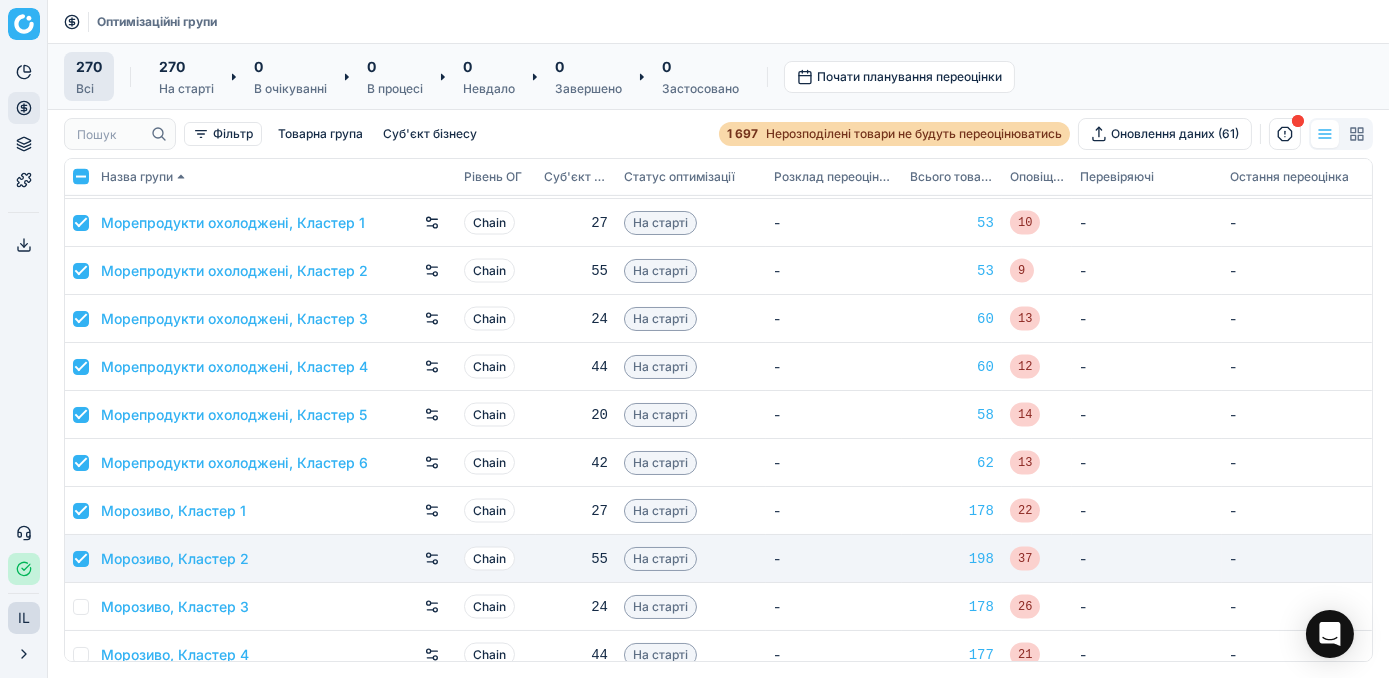 checkbox on "true" 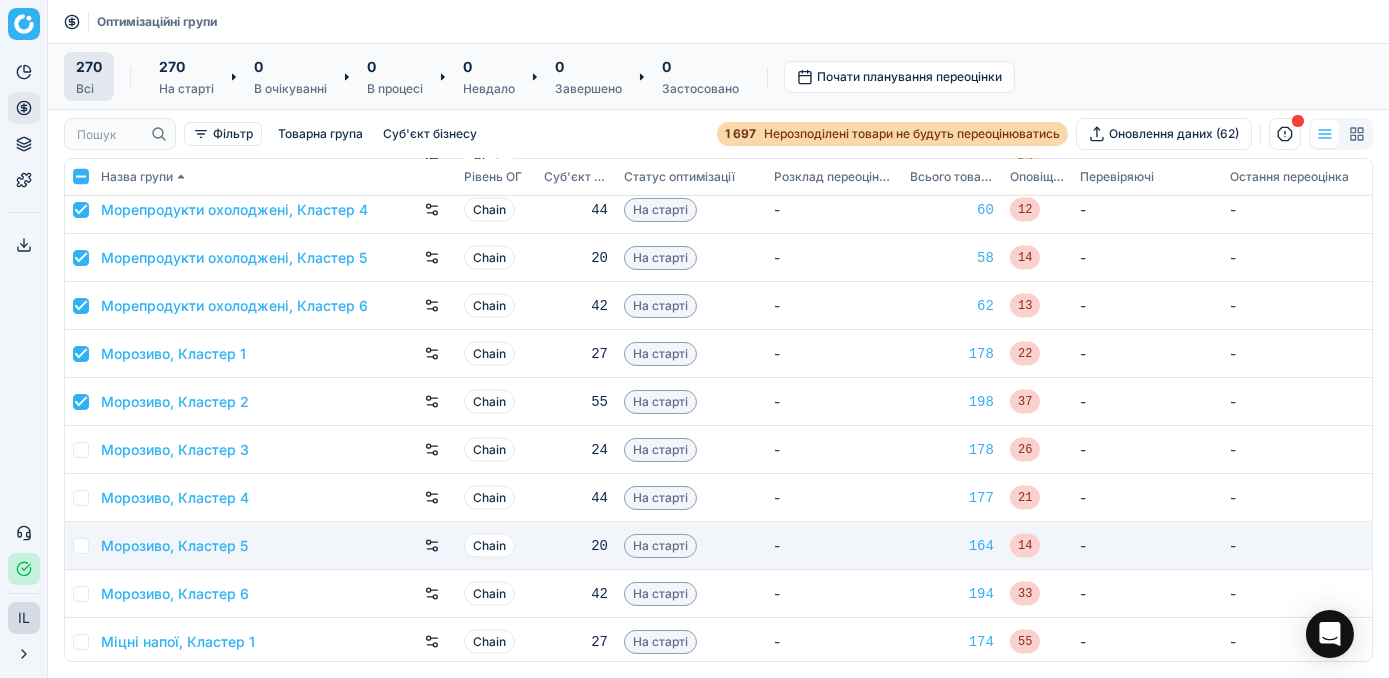 scroll, scrollTop: 7090, scrollLeft: 0, axis: vertical 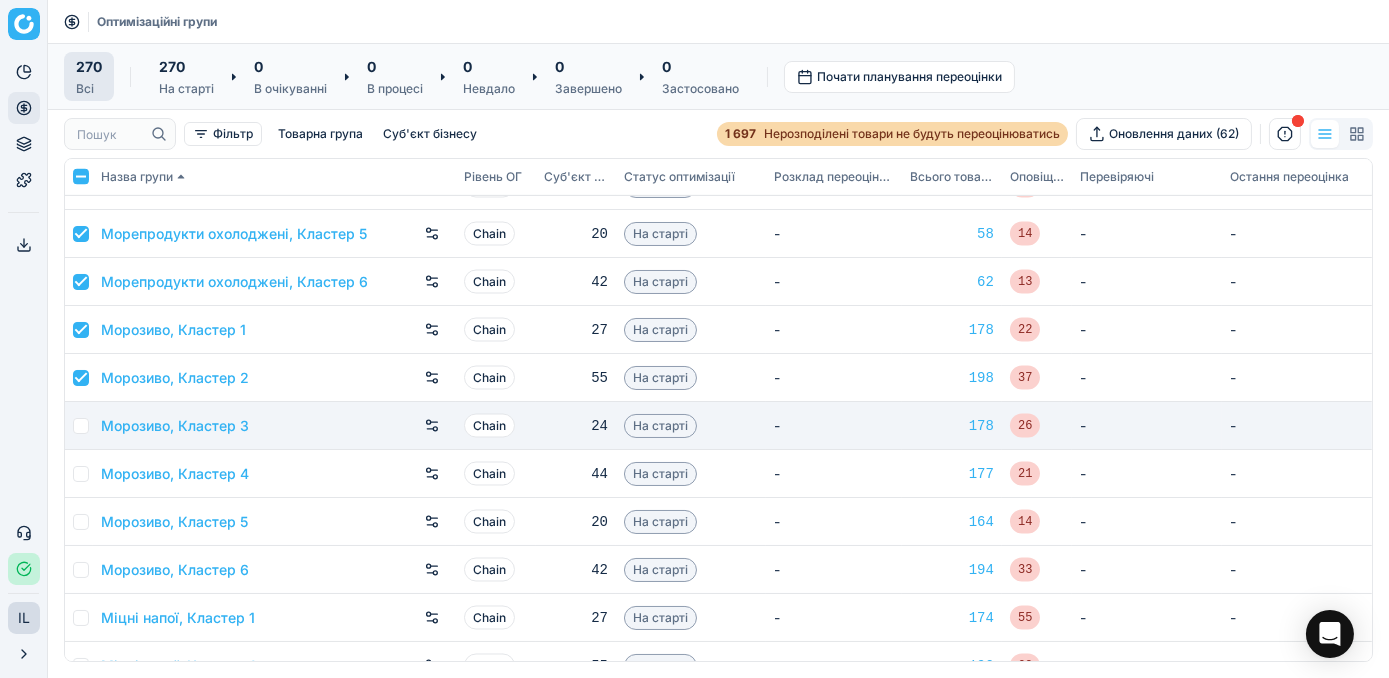 click at bounding box center [81, 426] 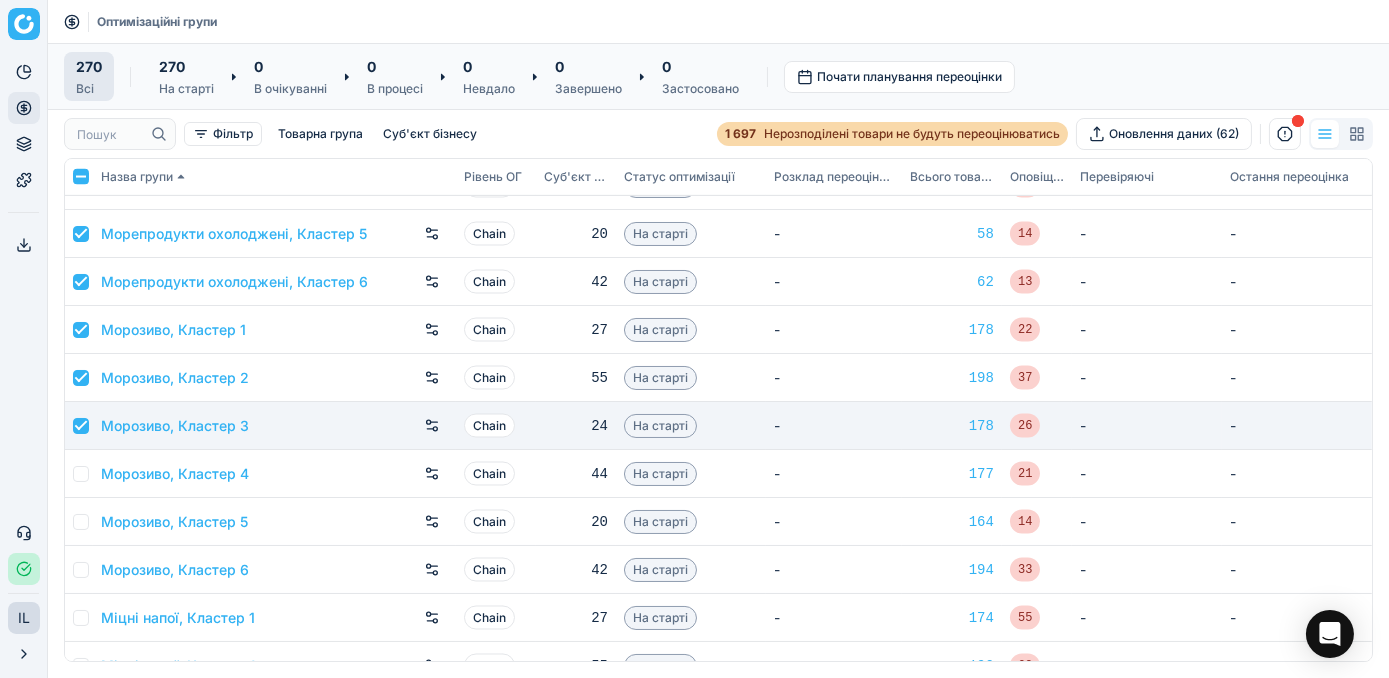 checkbox on "true" 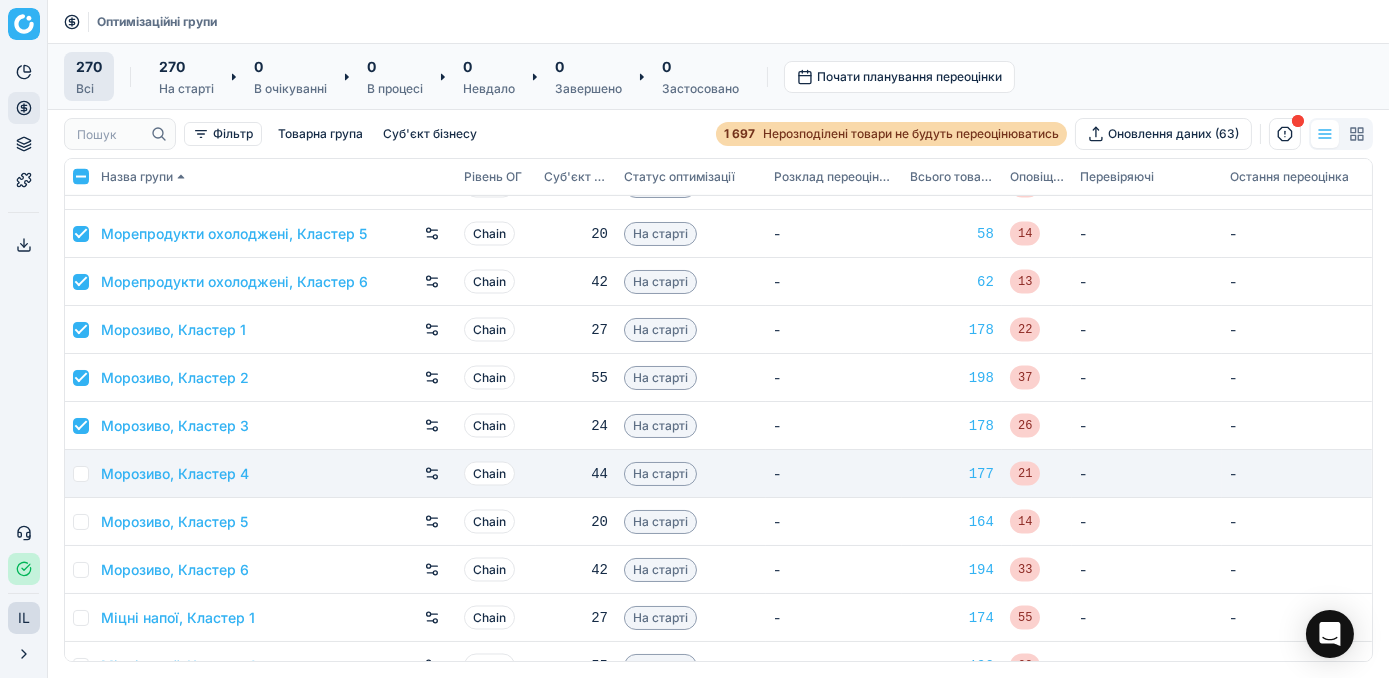 click at bounding box center (81, 474) 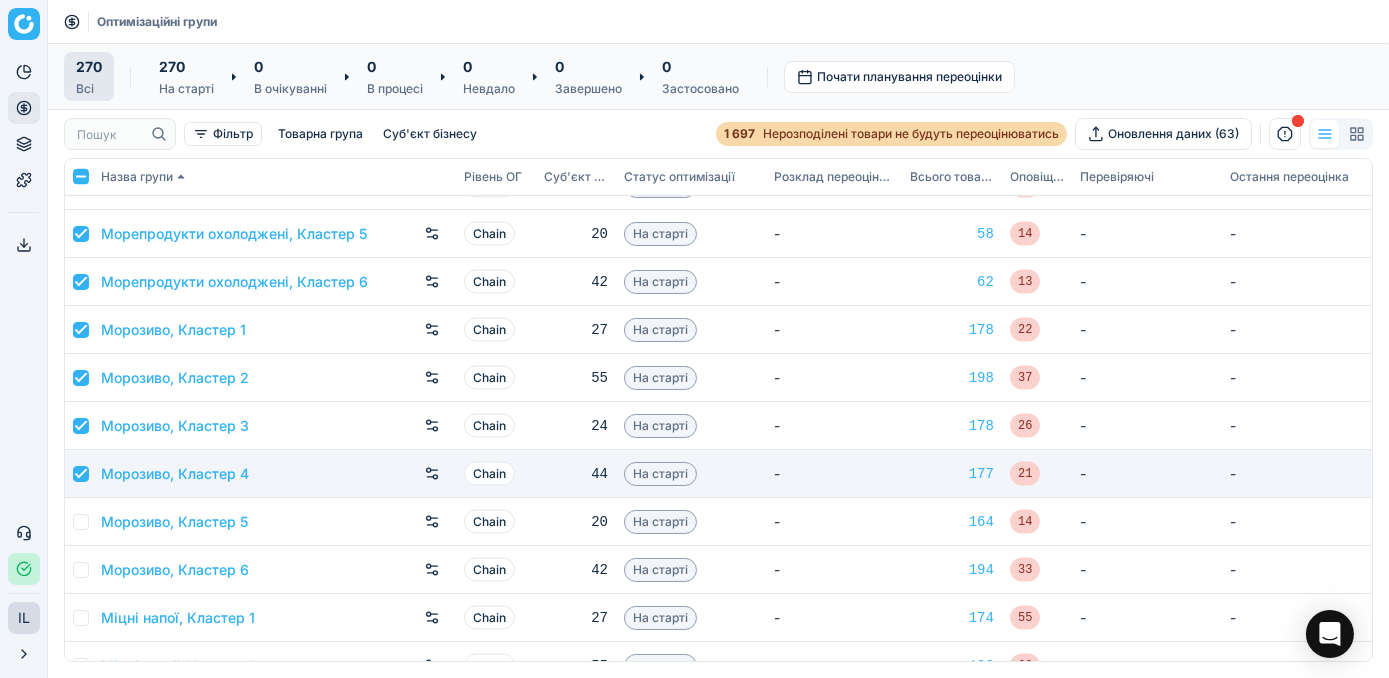 checkbox on "true" 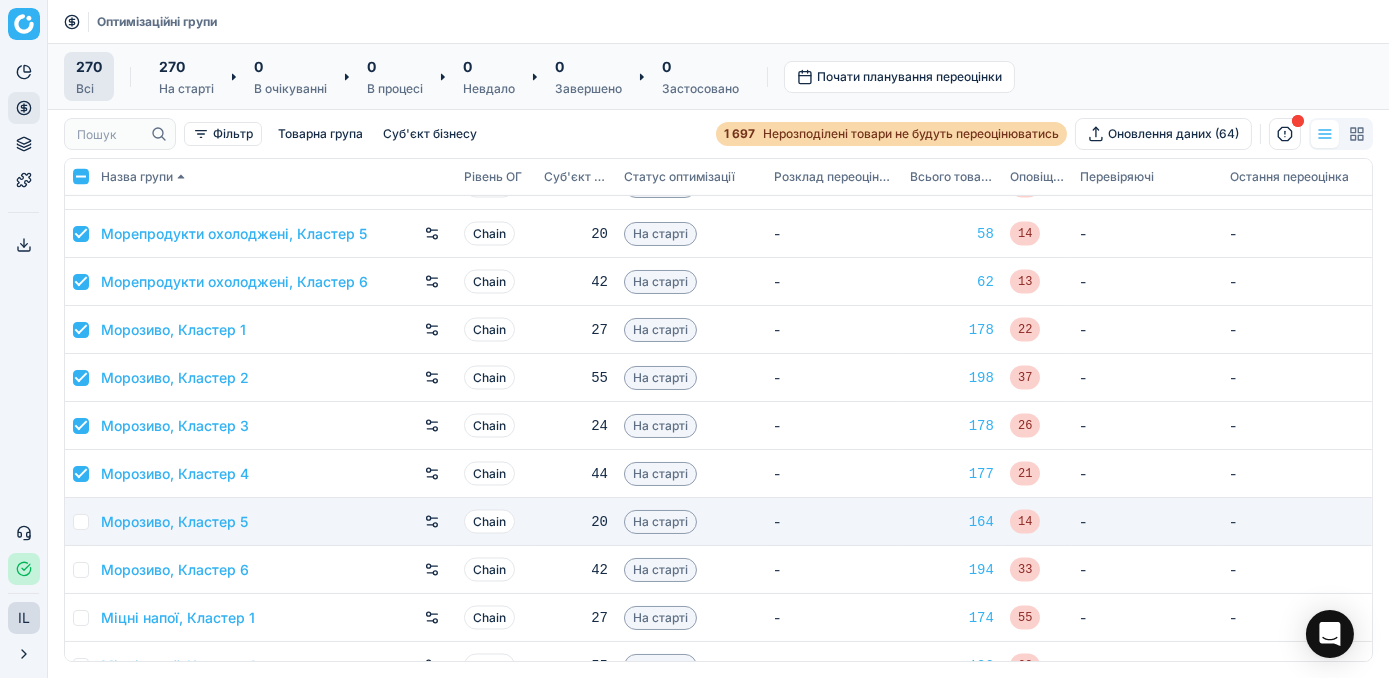 click at bounding box center (81, 522) 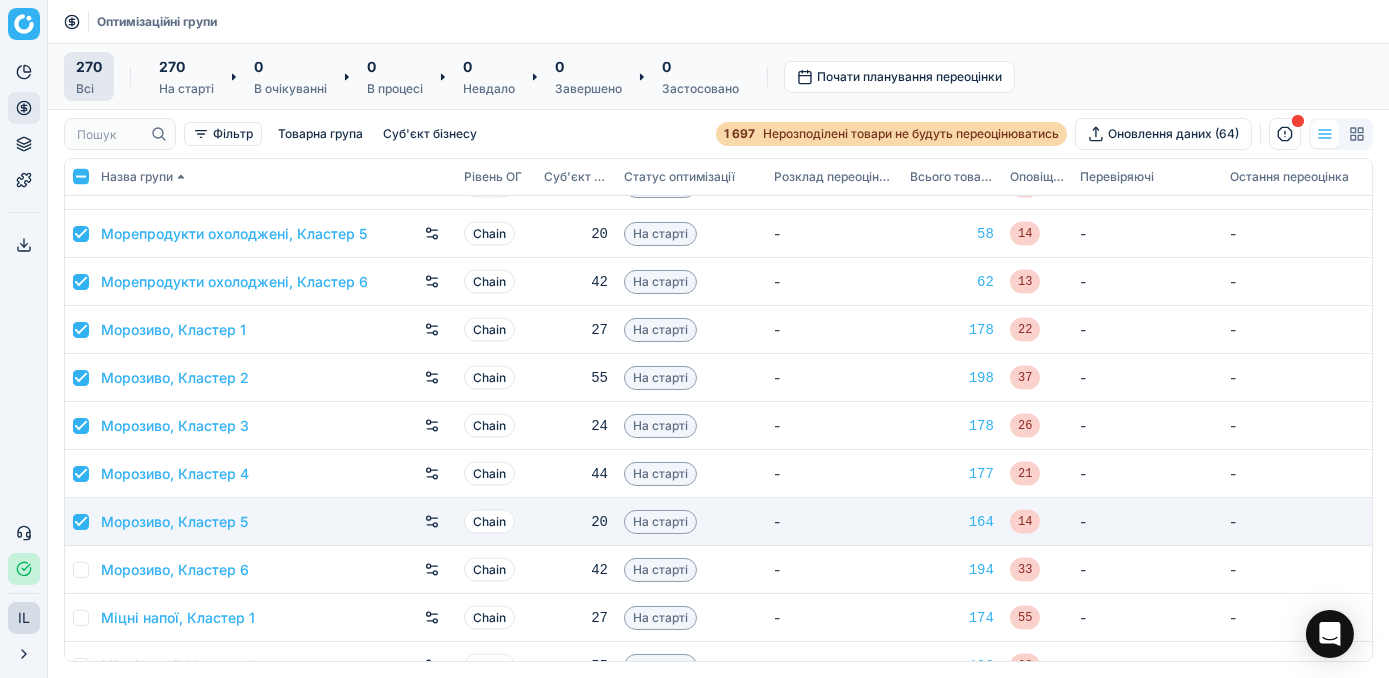 checkbox on "true" 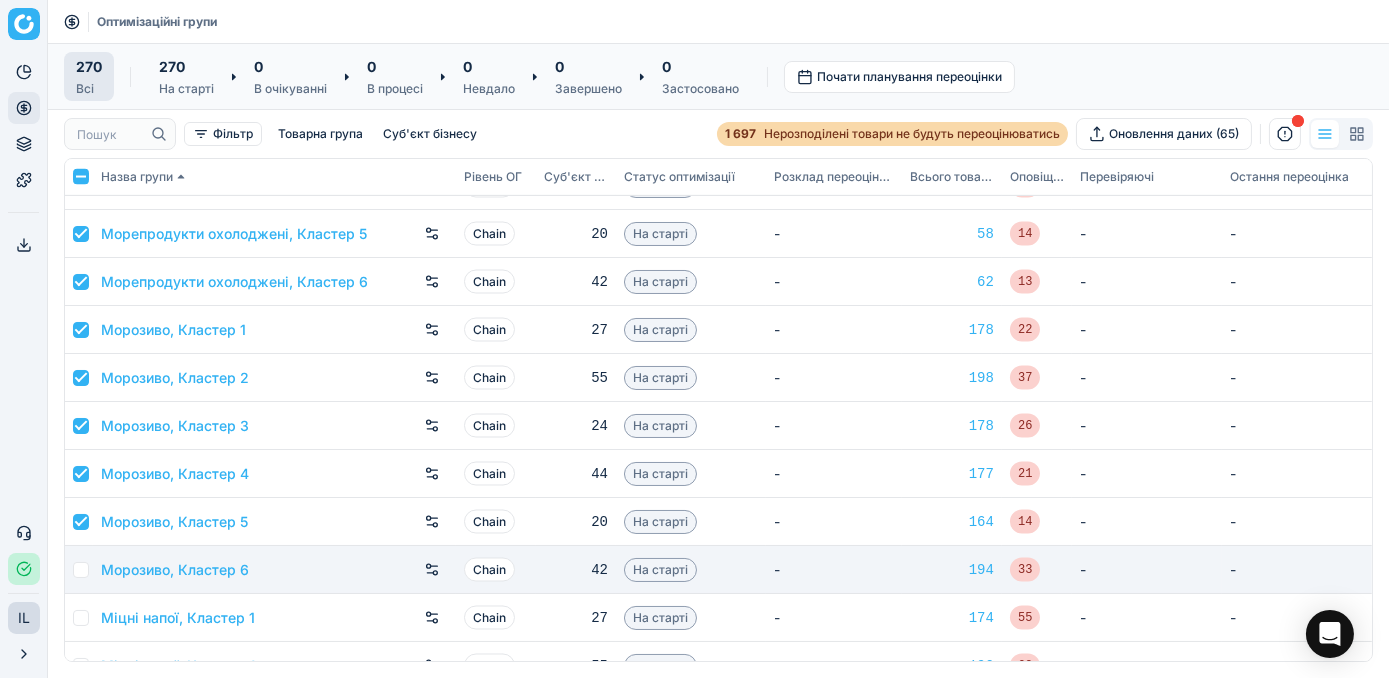 click at bounding box center [81, 570] 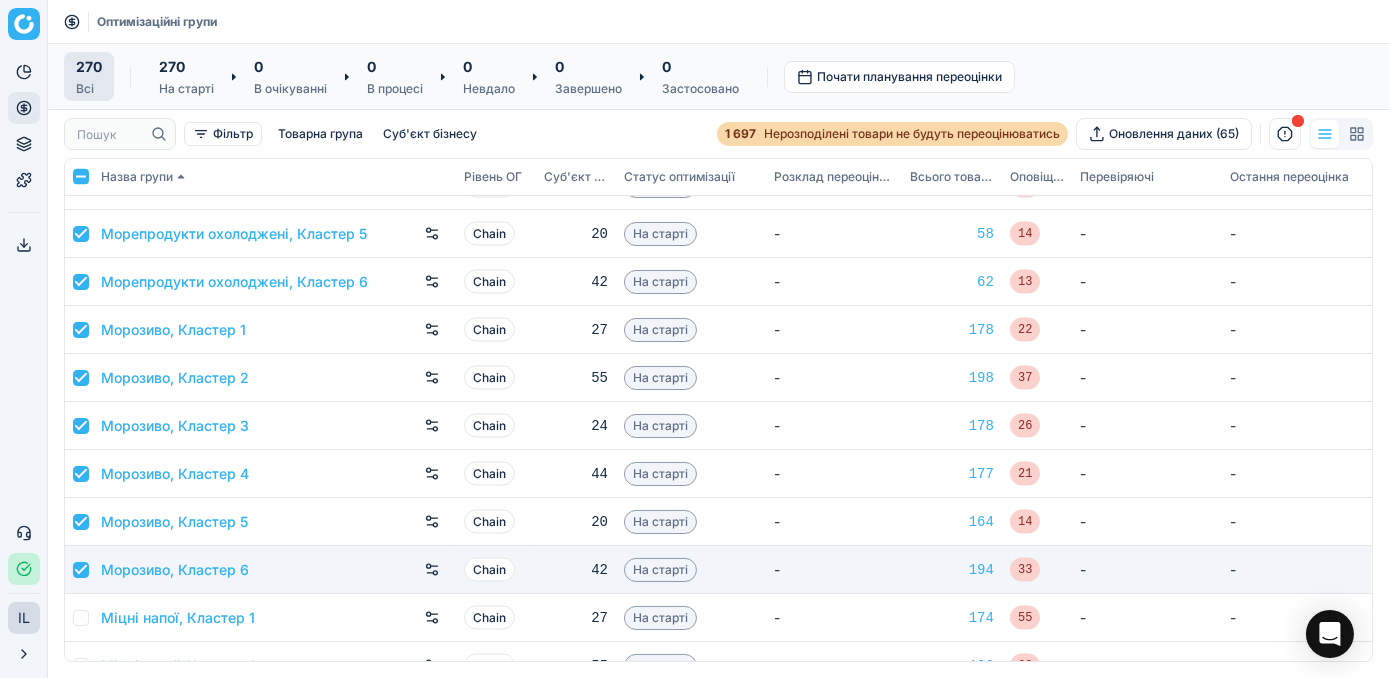 checkbox on "true" 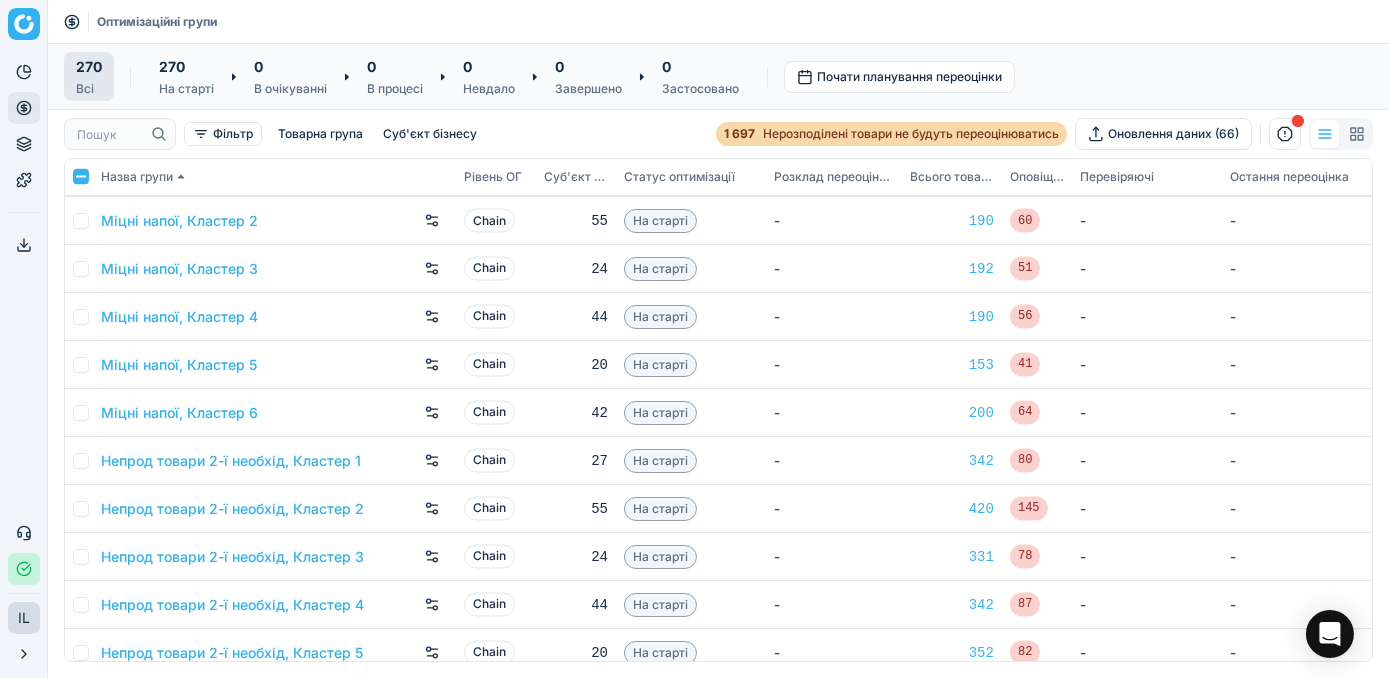 scroll, scrollTop: 7545, scrollLeft: 0, axis: vertical 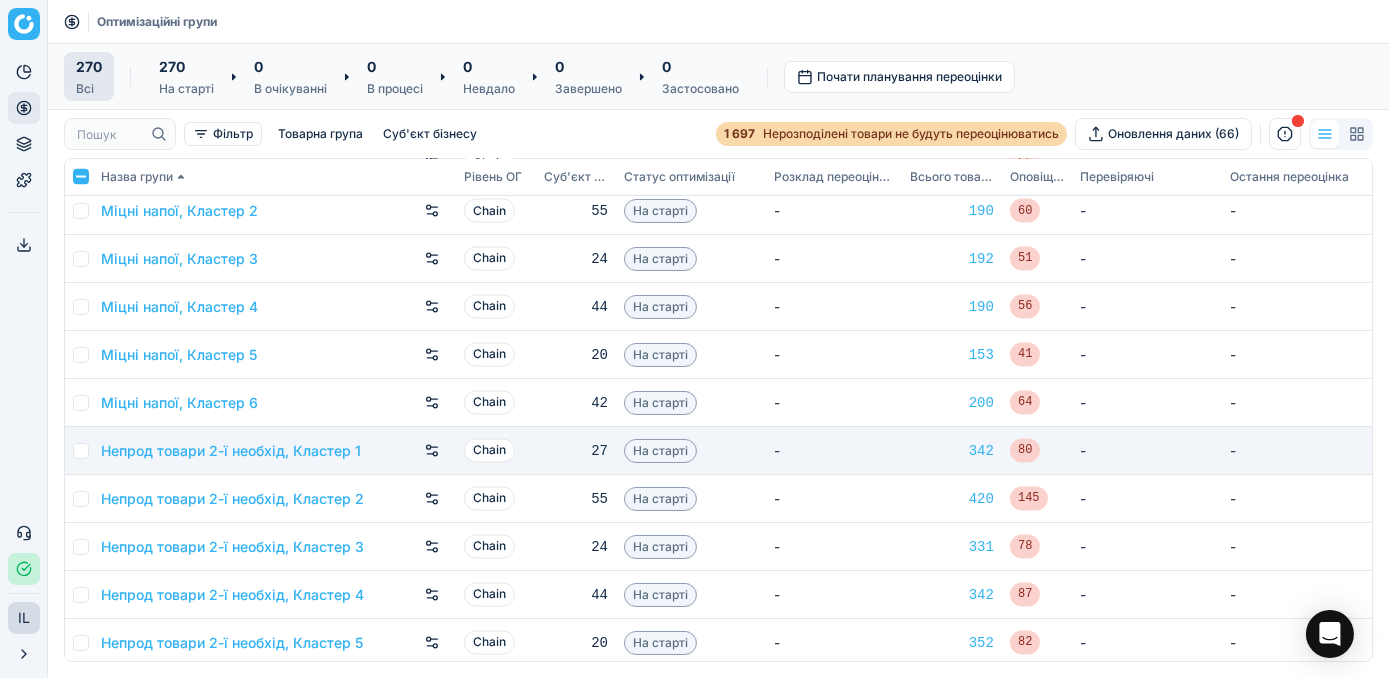 click at bounding box center (81, 451) 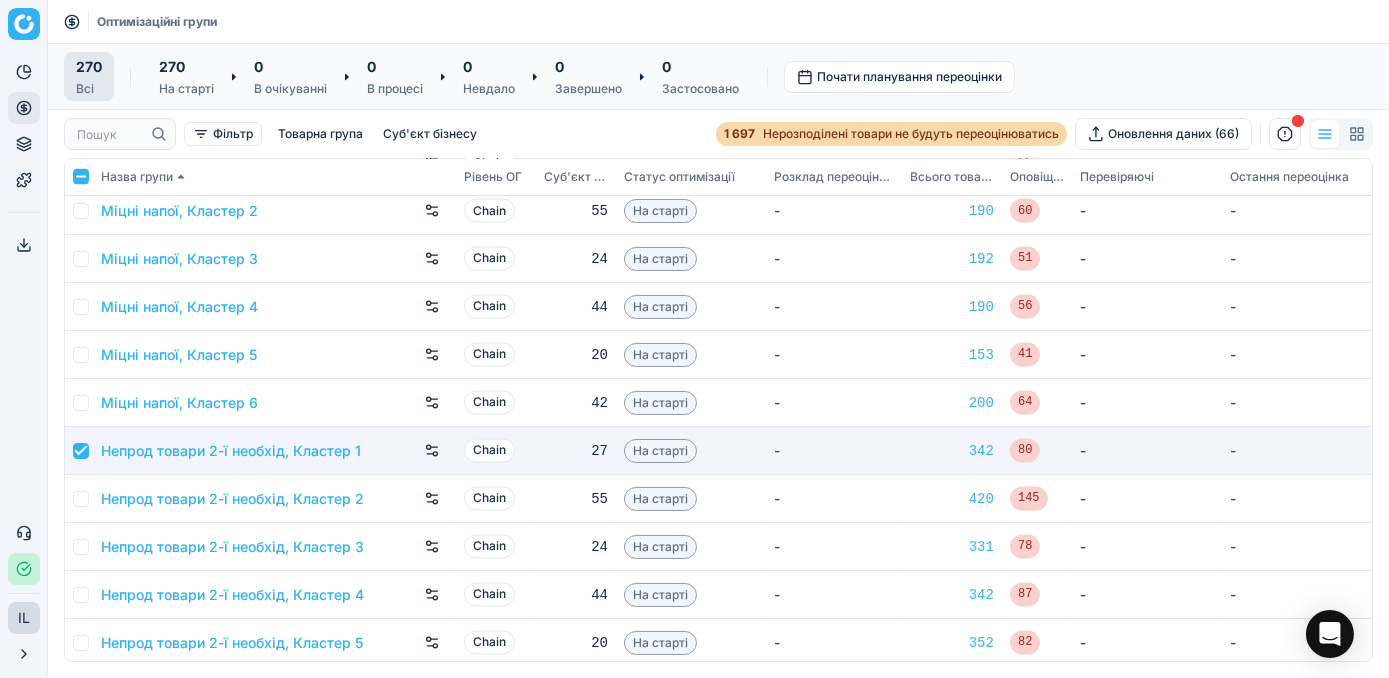 checkbox on "true" 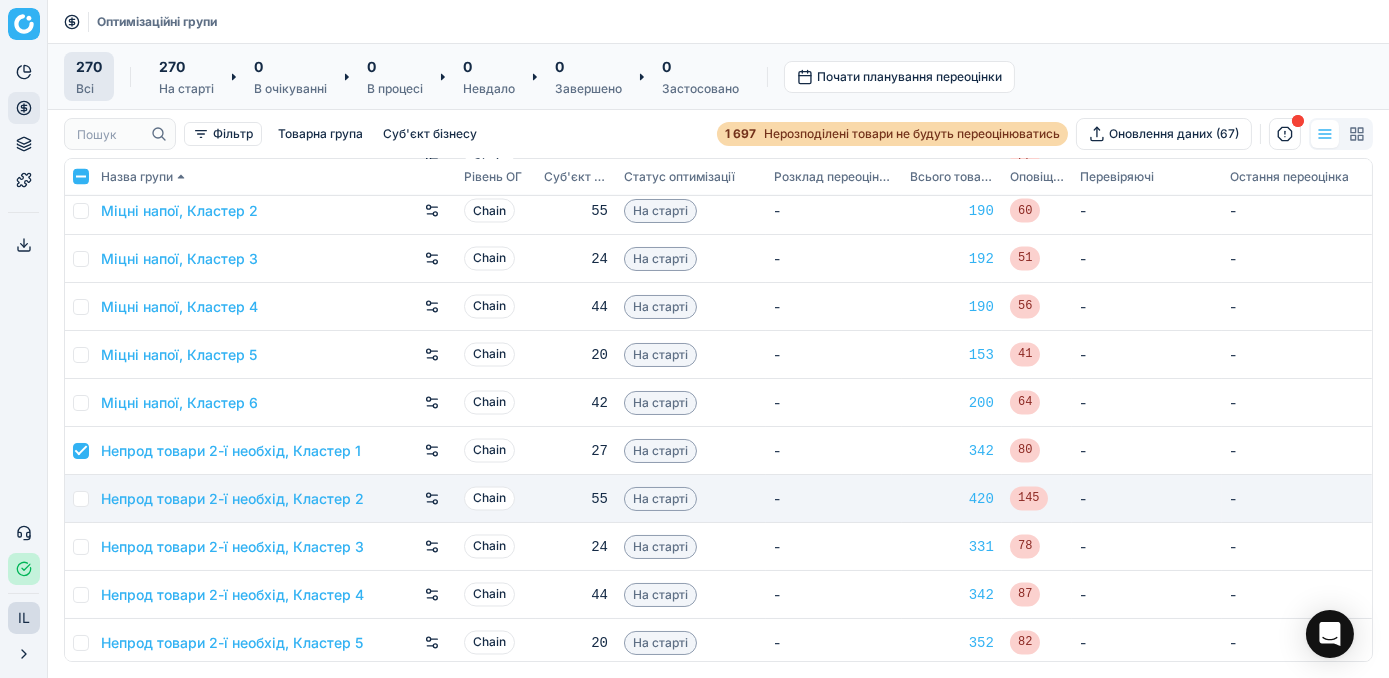 click at bounding box center (81, 499) 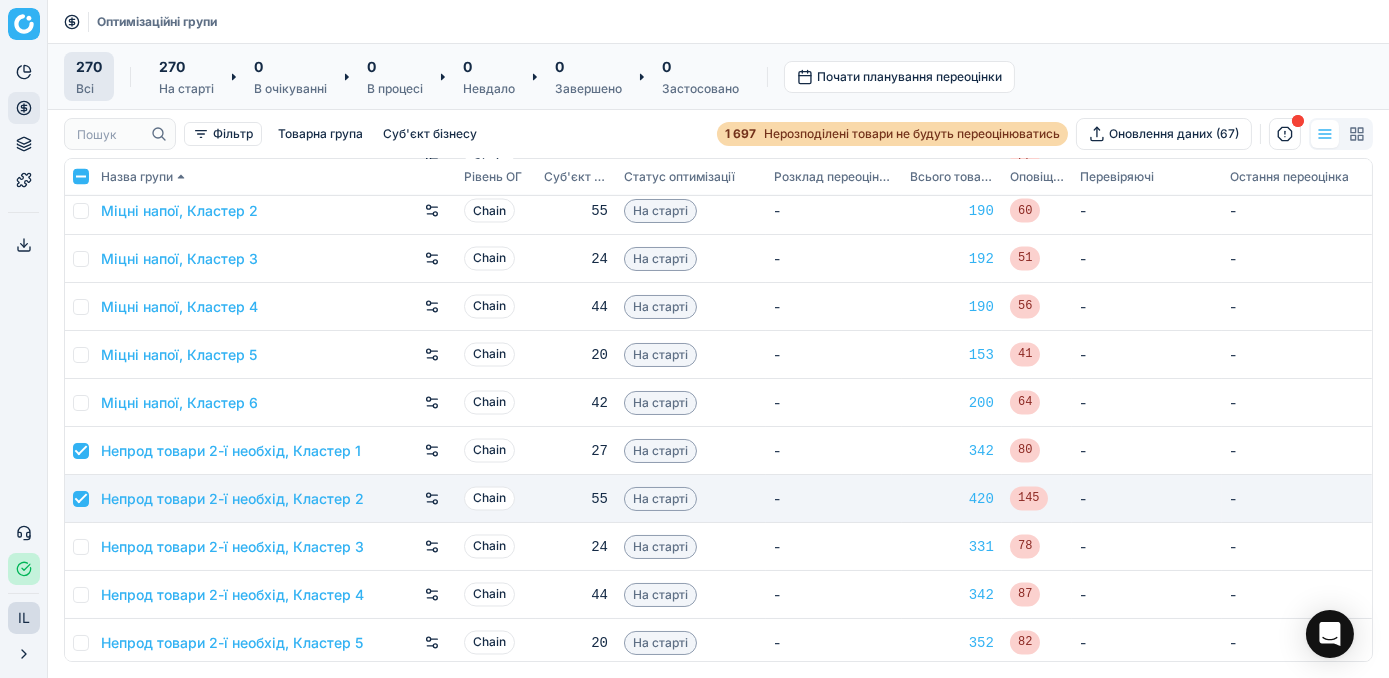 checkbox on "true" 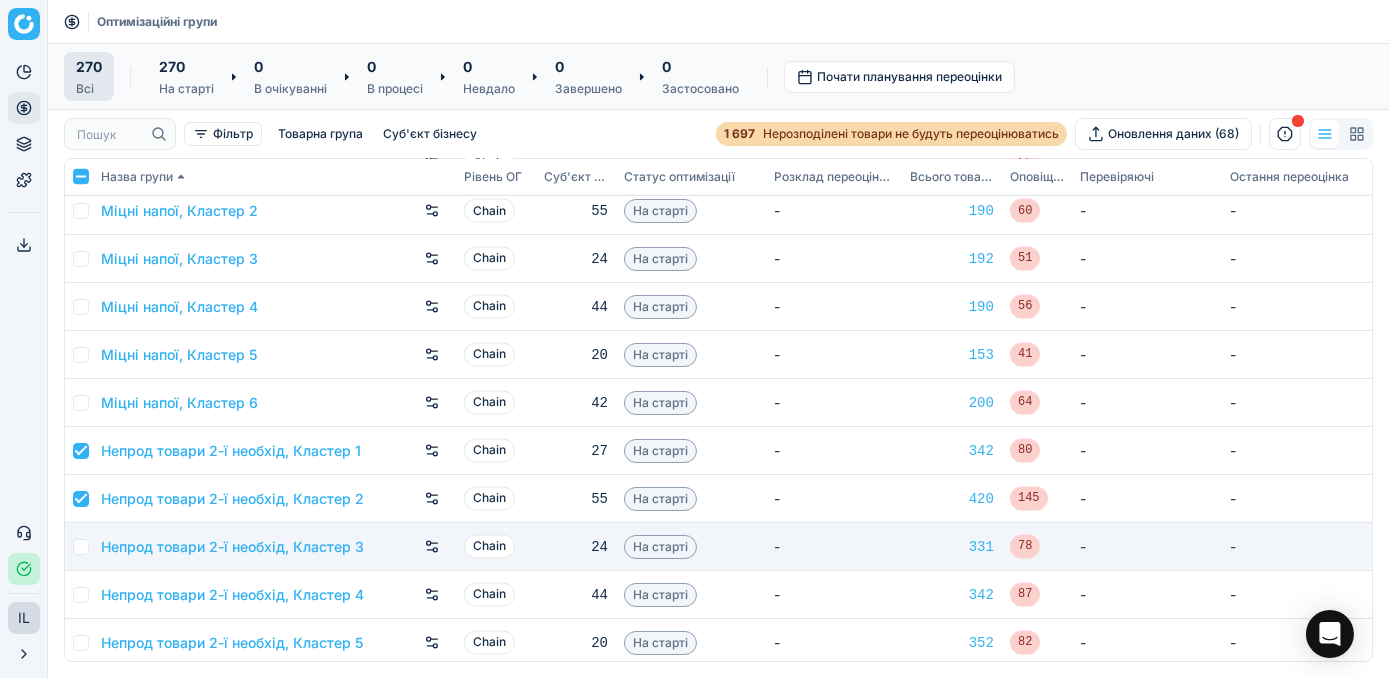 click at bounding box center (81, 547) 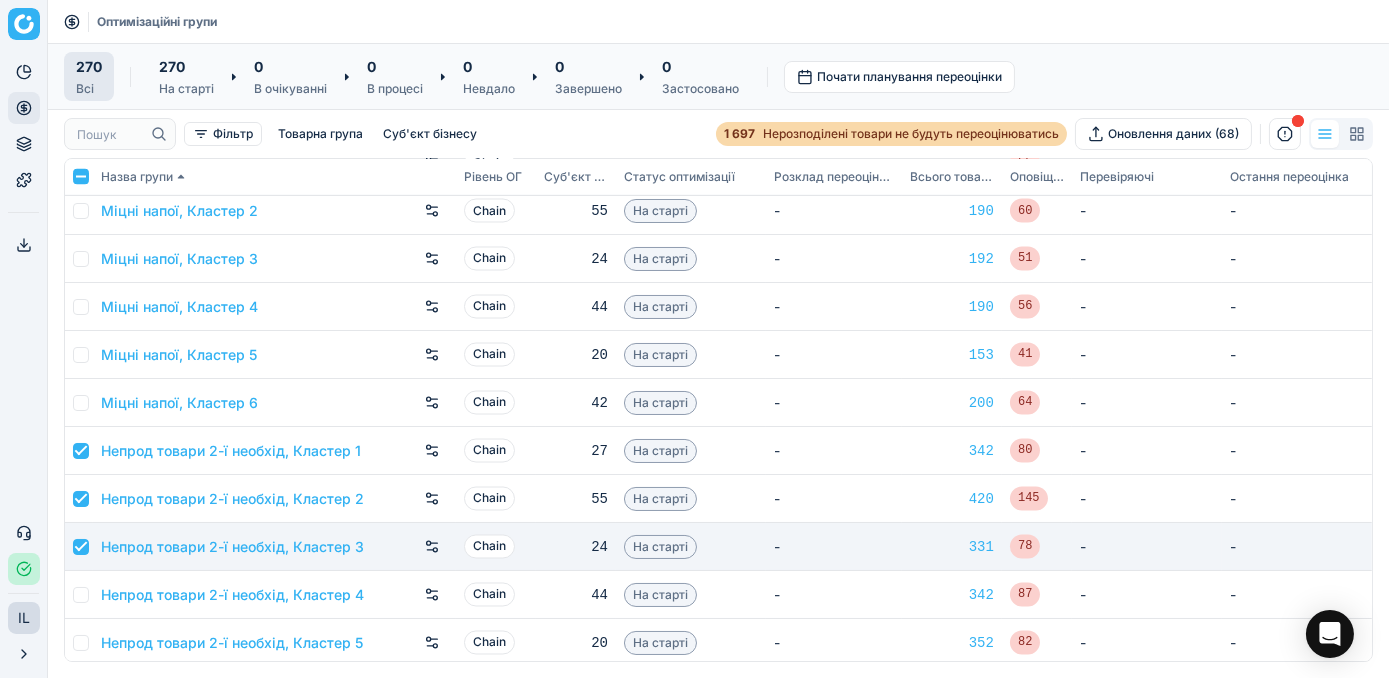 checkbox on "true" 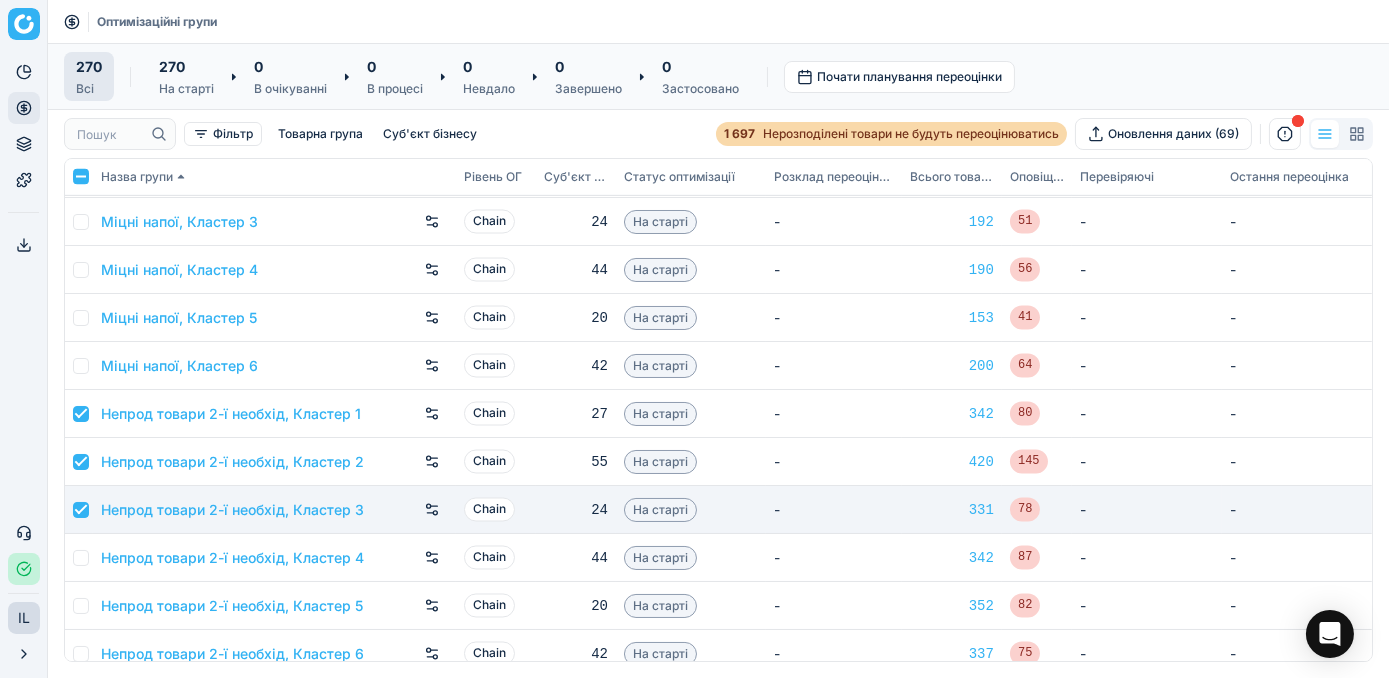 scroll, scrollTop: 7727, scrollLeft: 0, axis: vertical 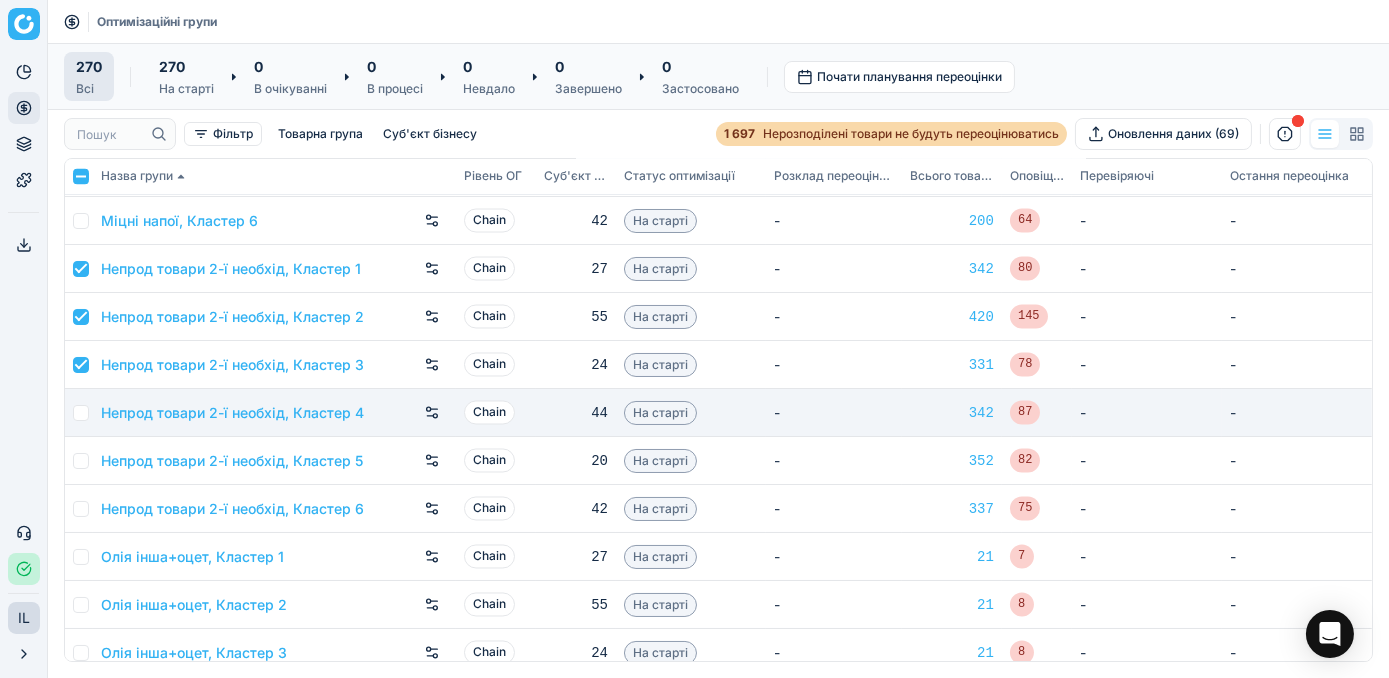 click at bounding box center (81, 413) 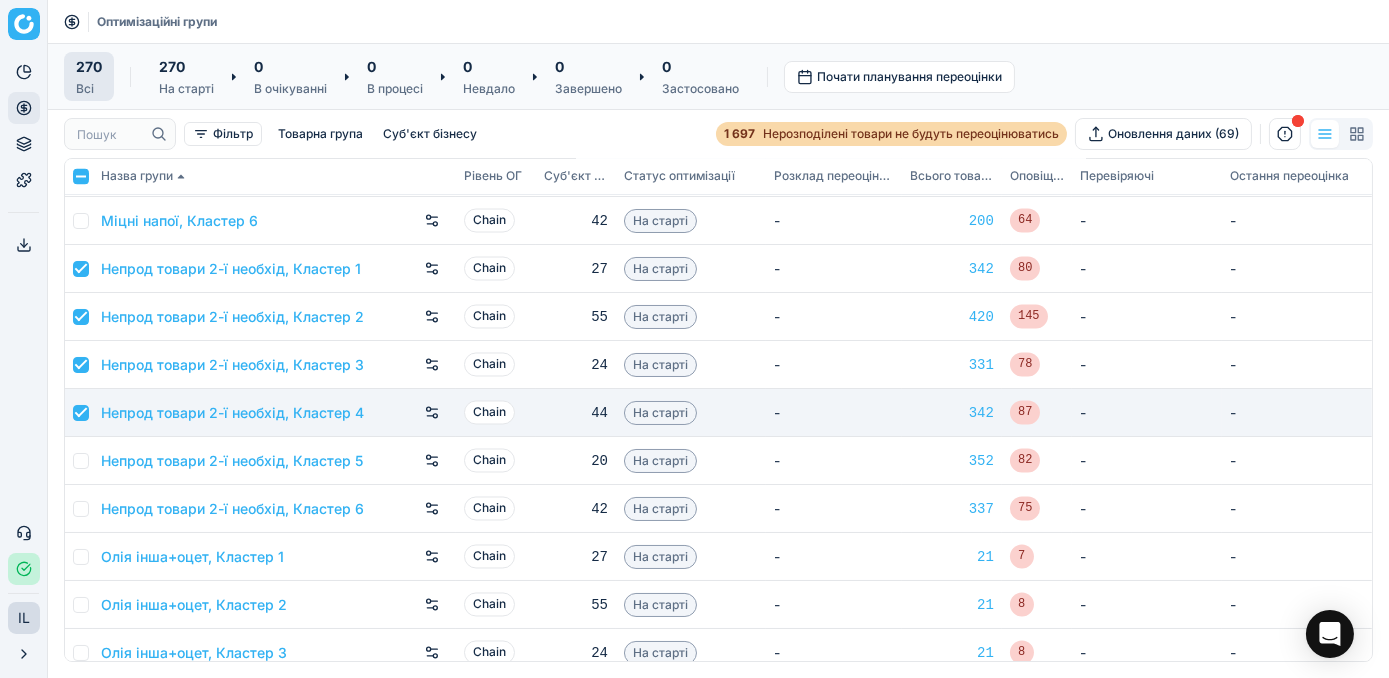 checkbox on "true" 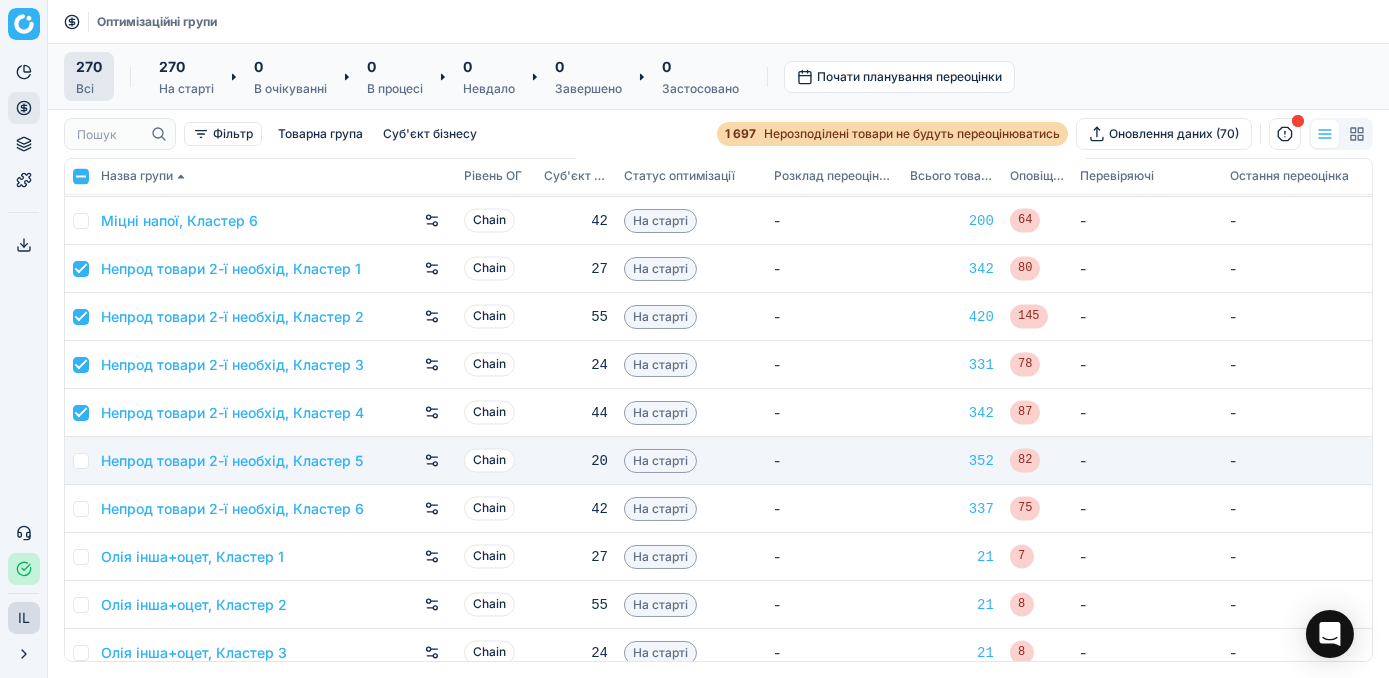 click at bounding box center (81, 461) 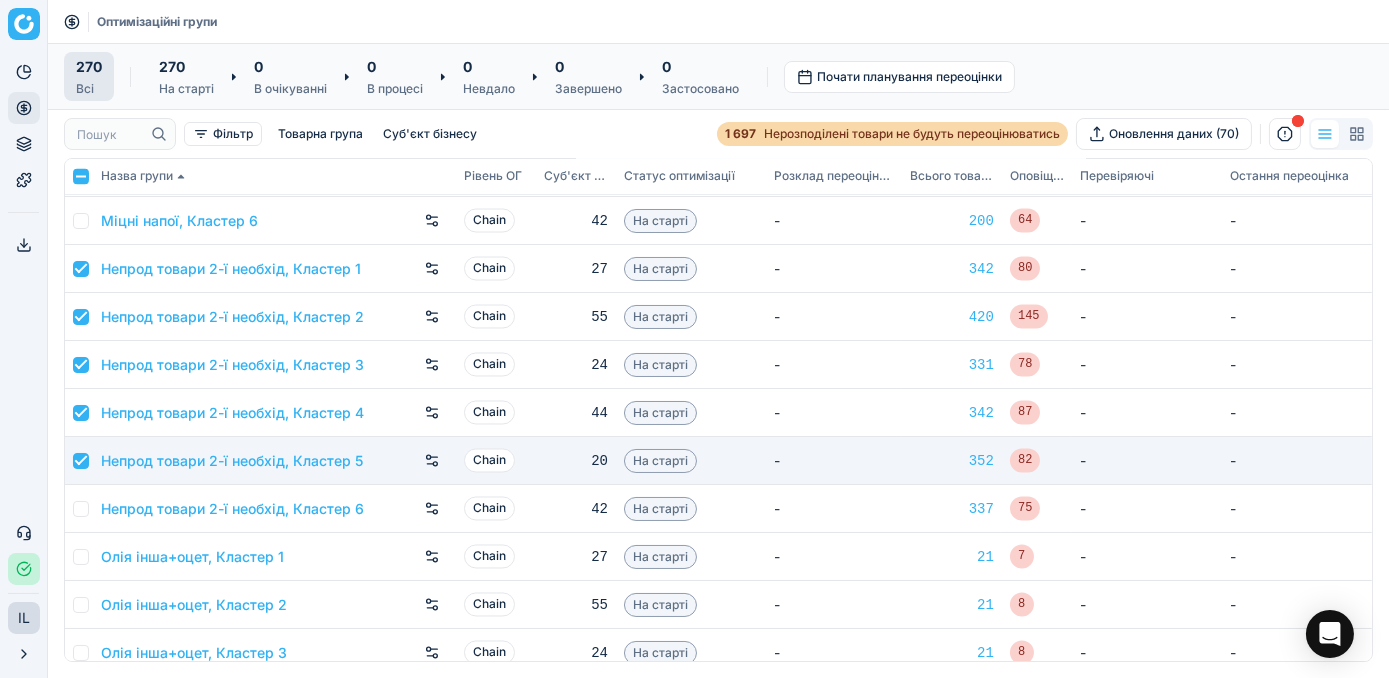 checkbox on "true" 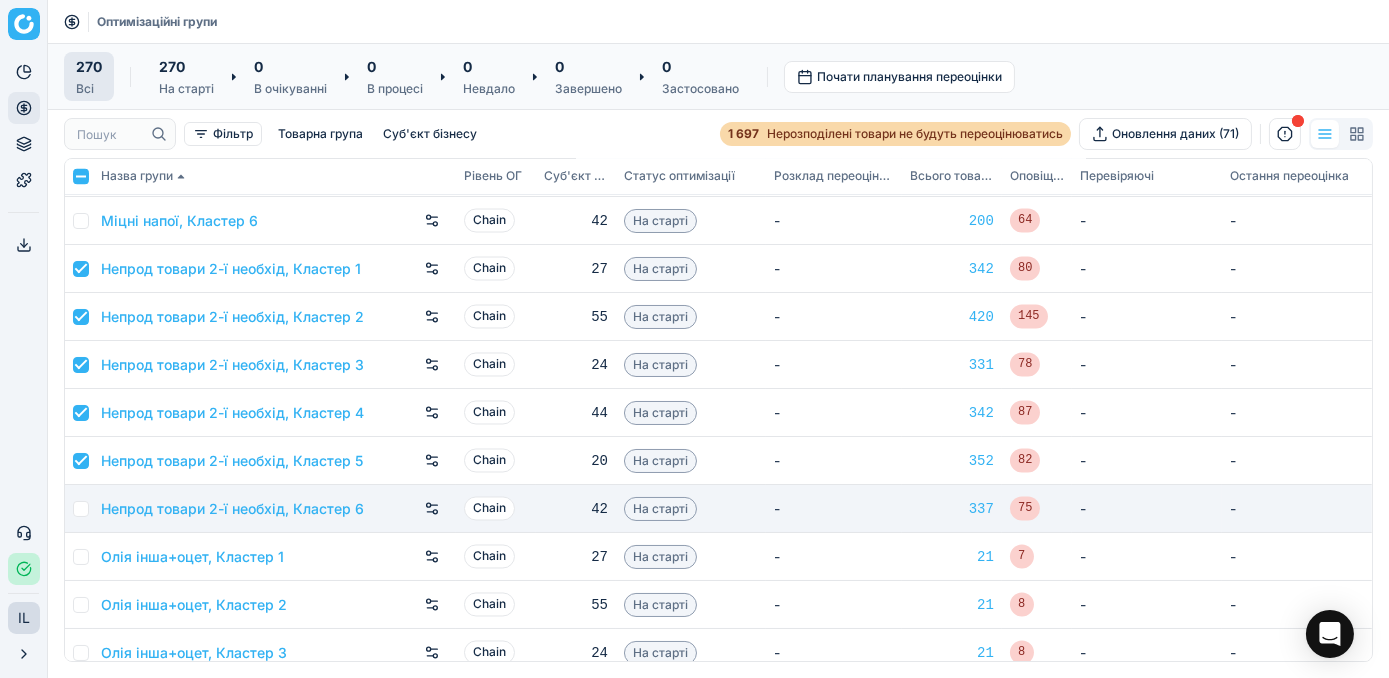 click at bounding box center [79, 509] 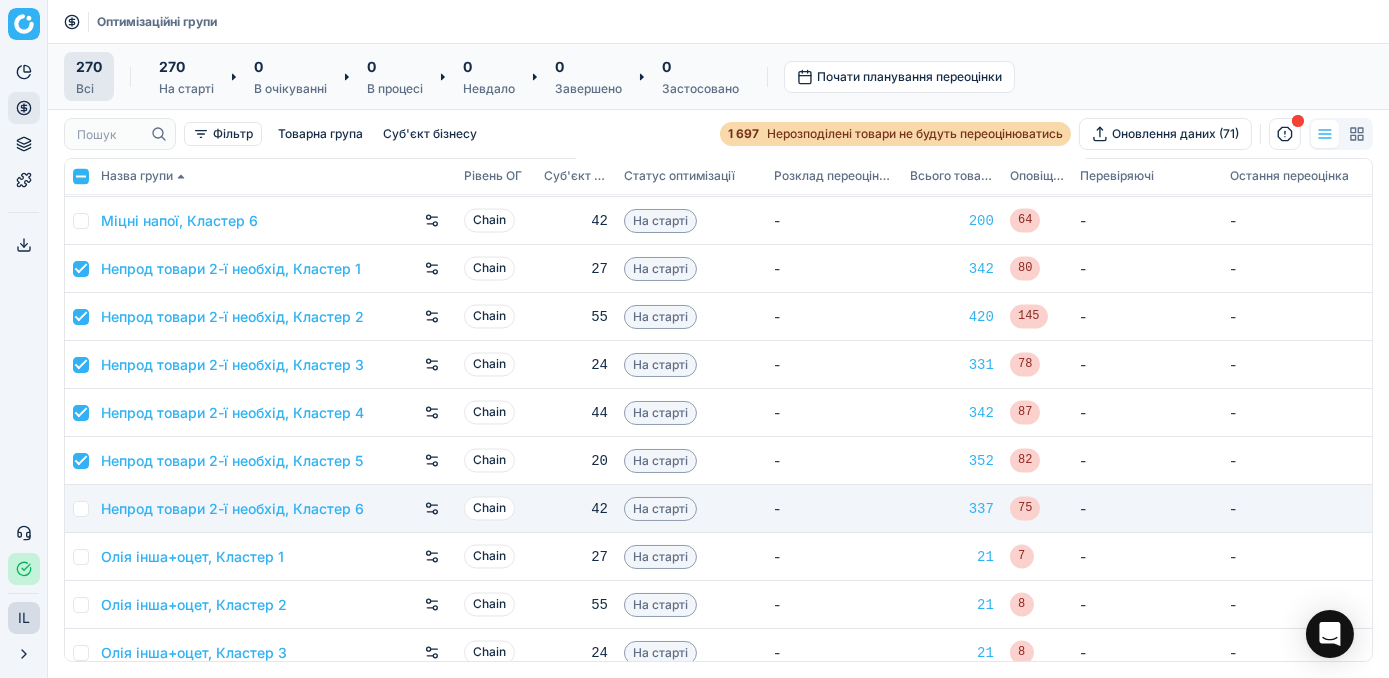 click at bounding box center [81, 509] 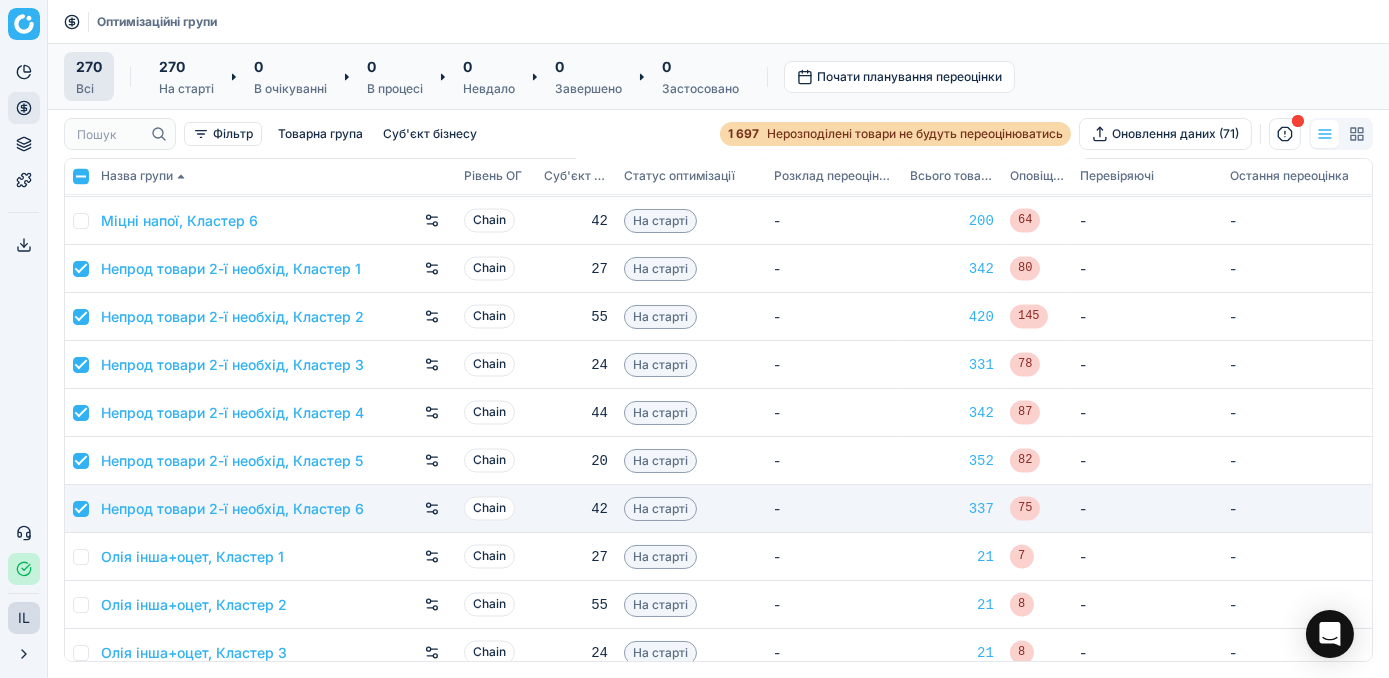 checkbox on "true" 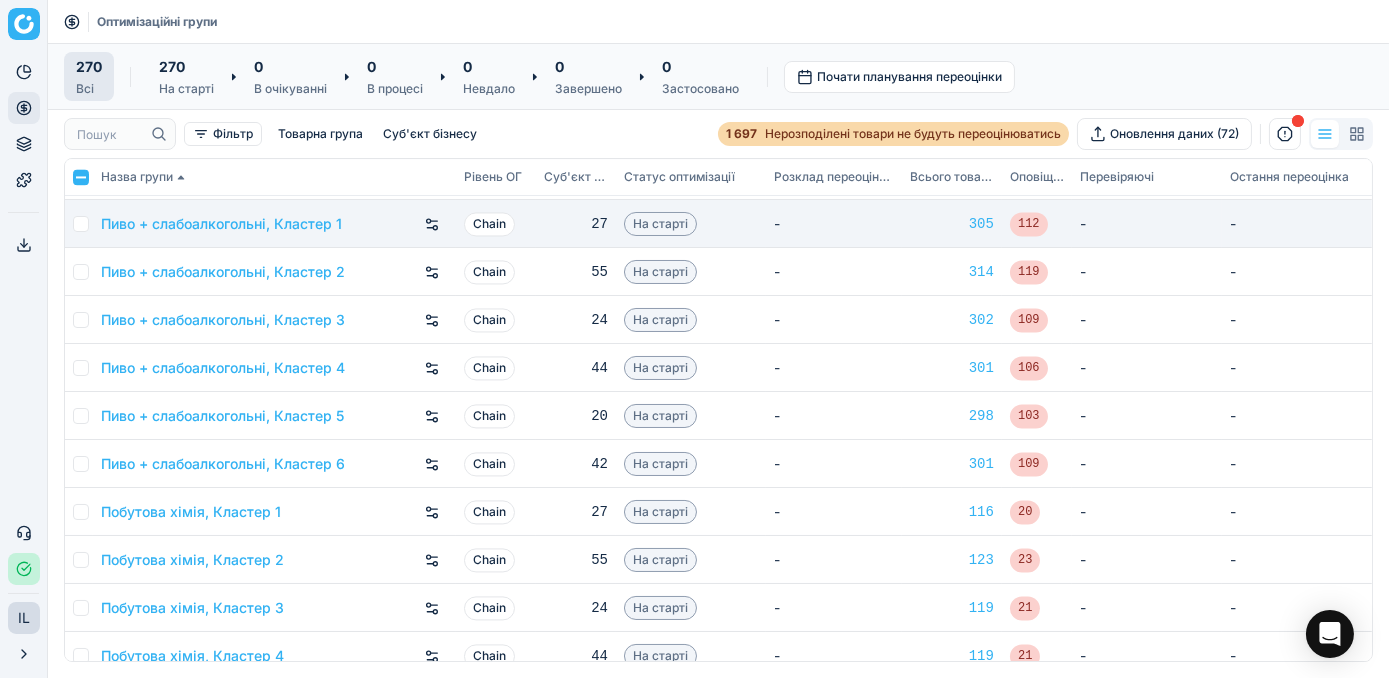 scroll, scrollTop: 8818, scrollLeft: 0, axis: vertical 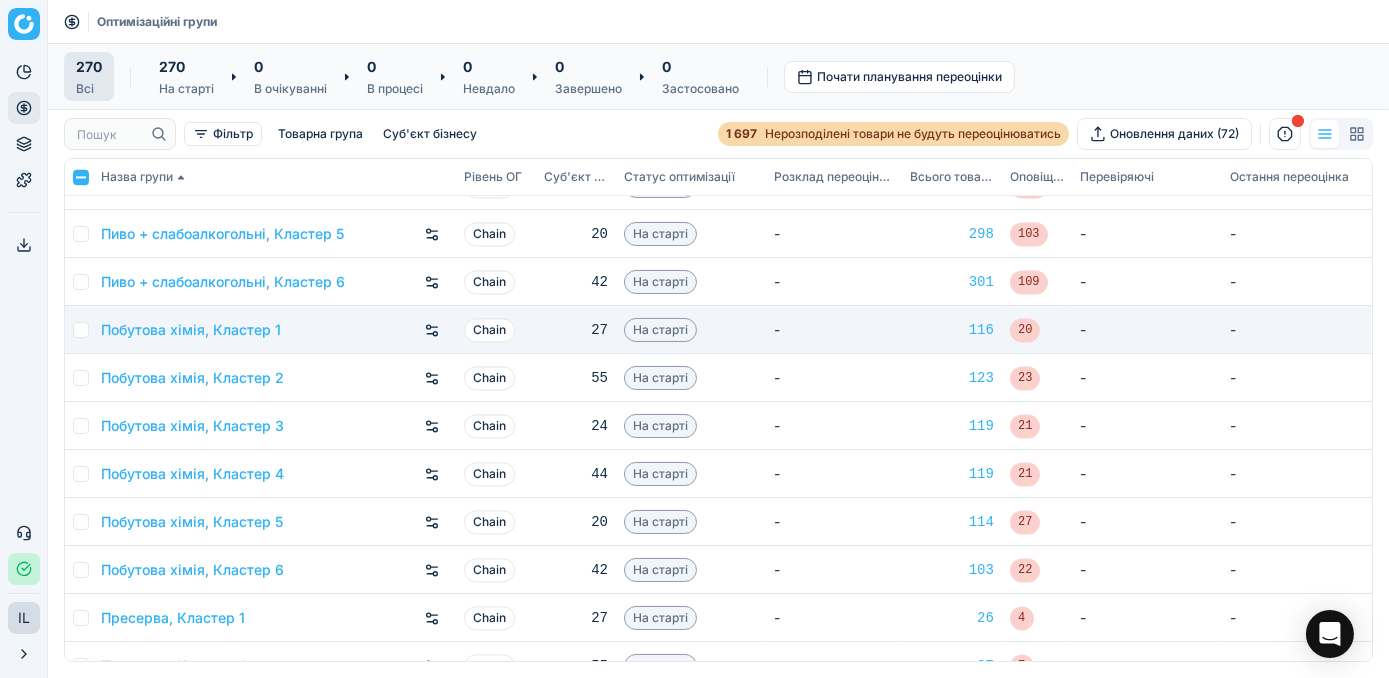 click at bounding box center [81, 330] 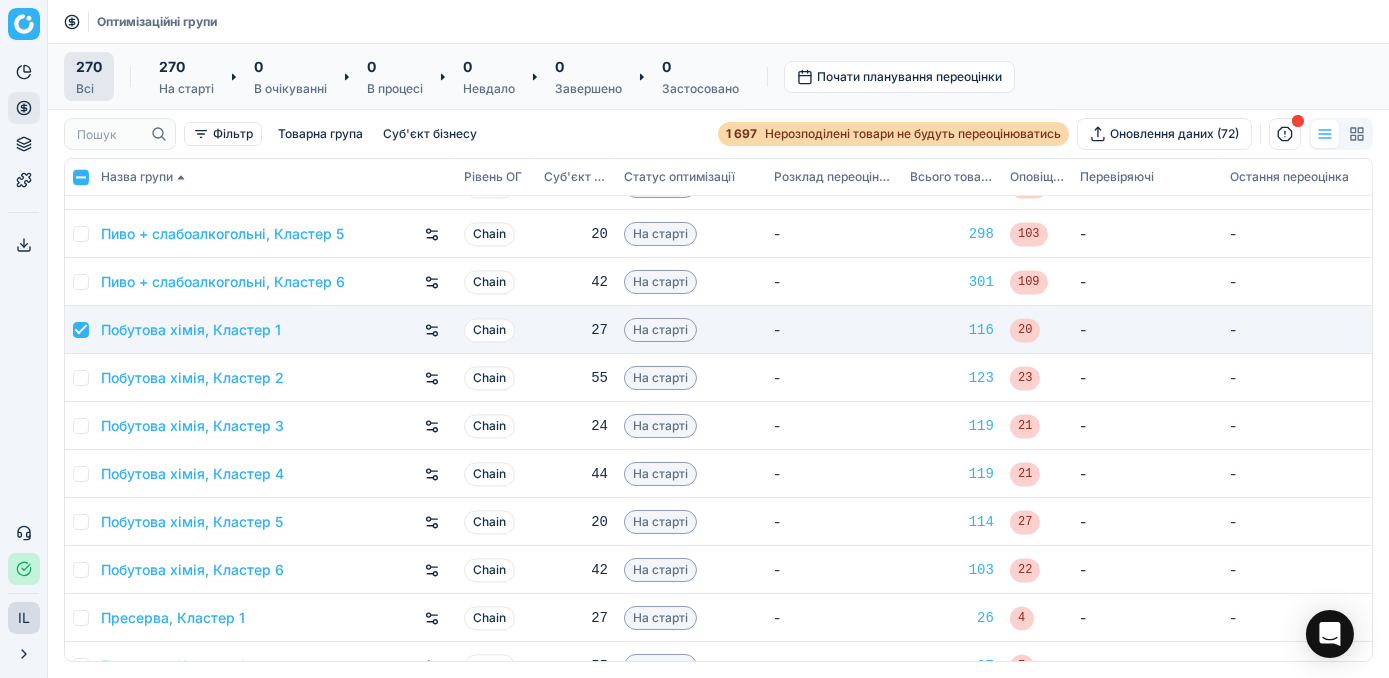 checkbox on "true" 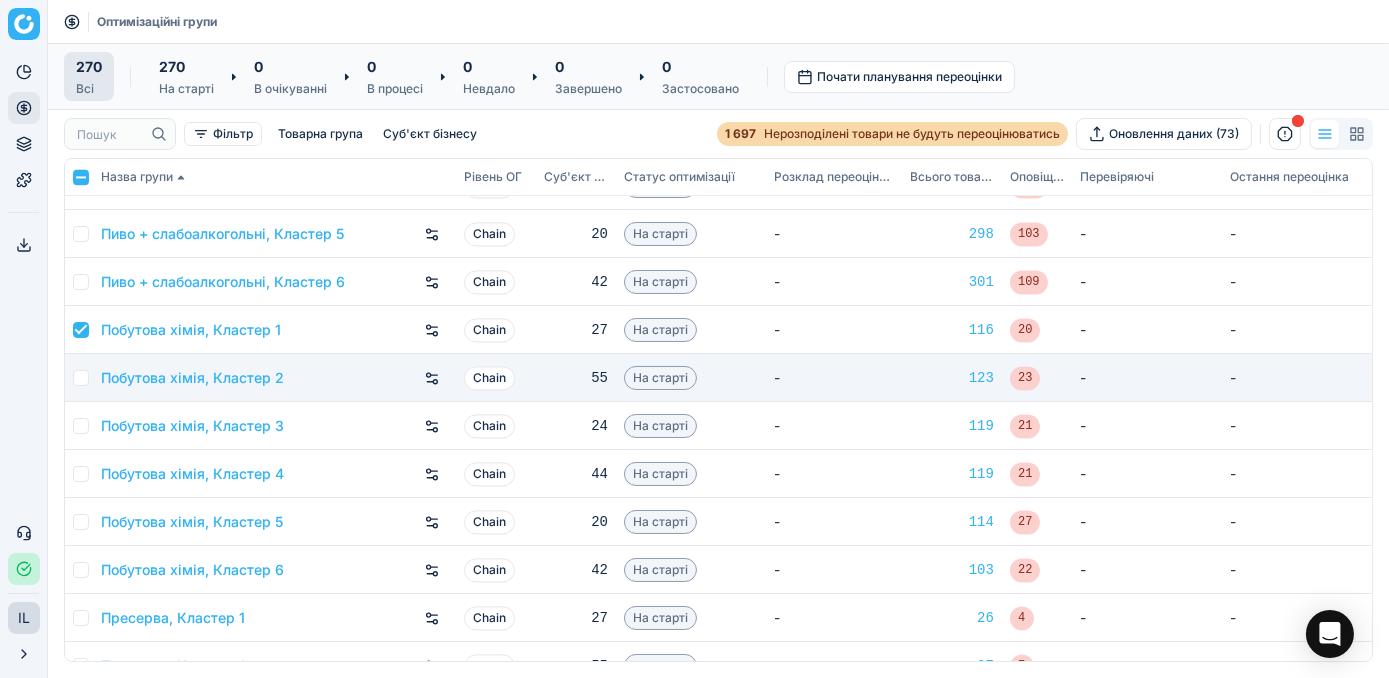 click at bounding box center (81, 378) 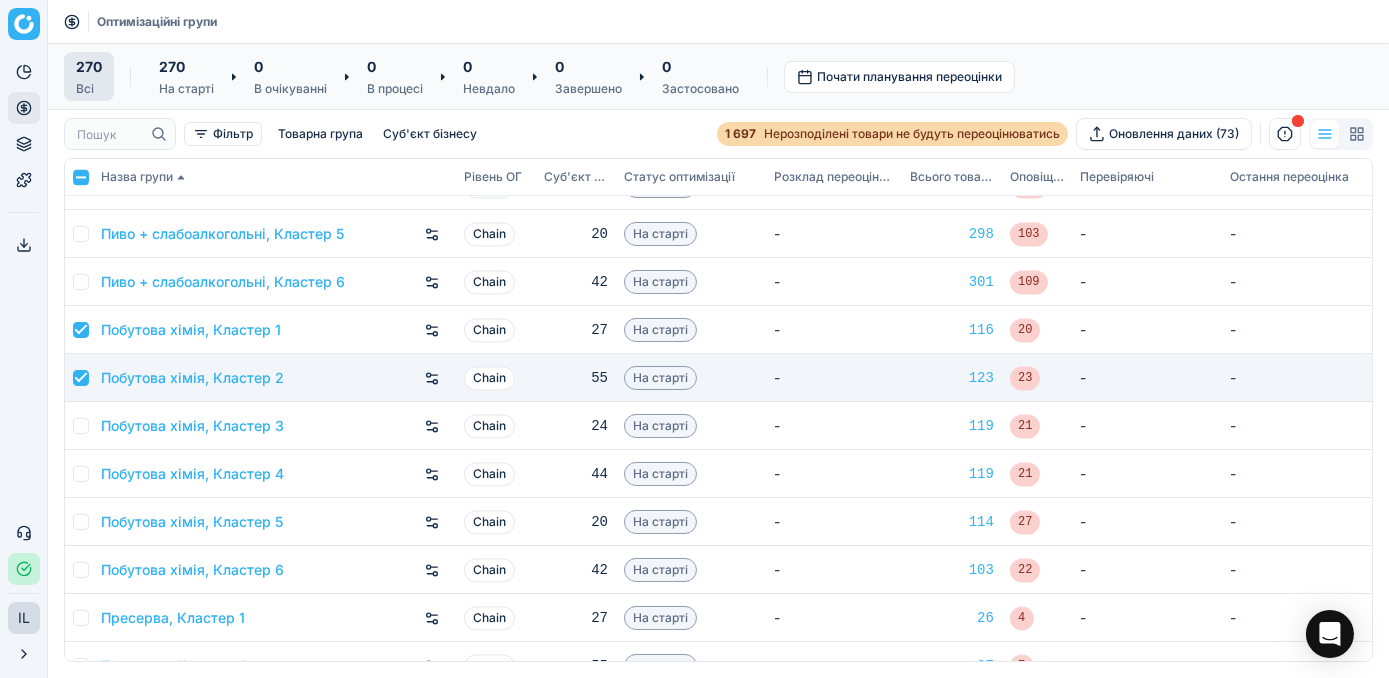 checkbox on "true" 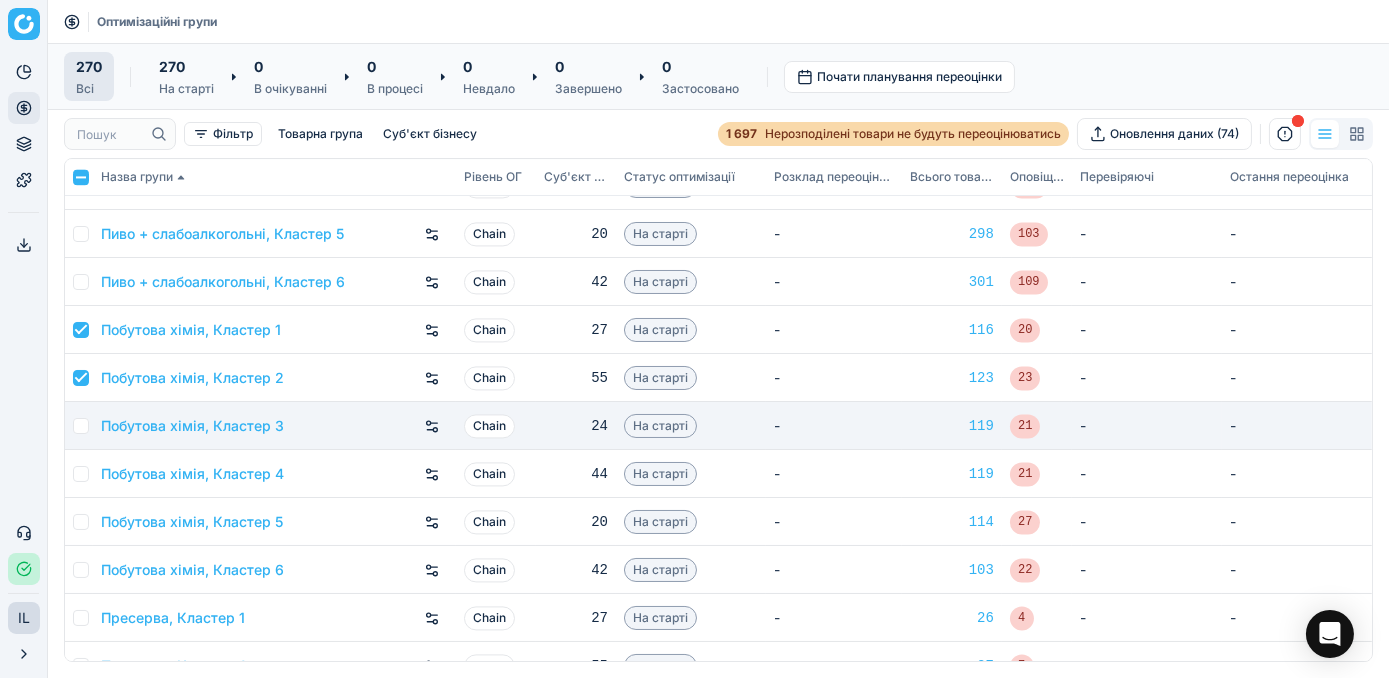 click at bounding box center (81, 426) 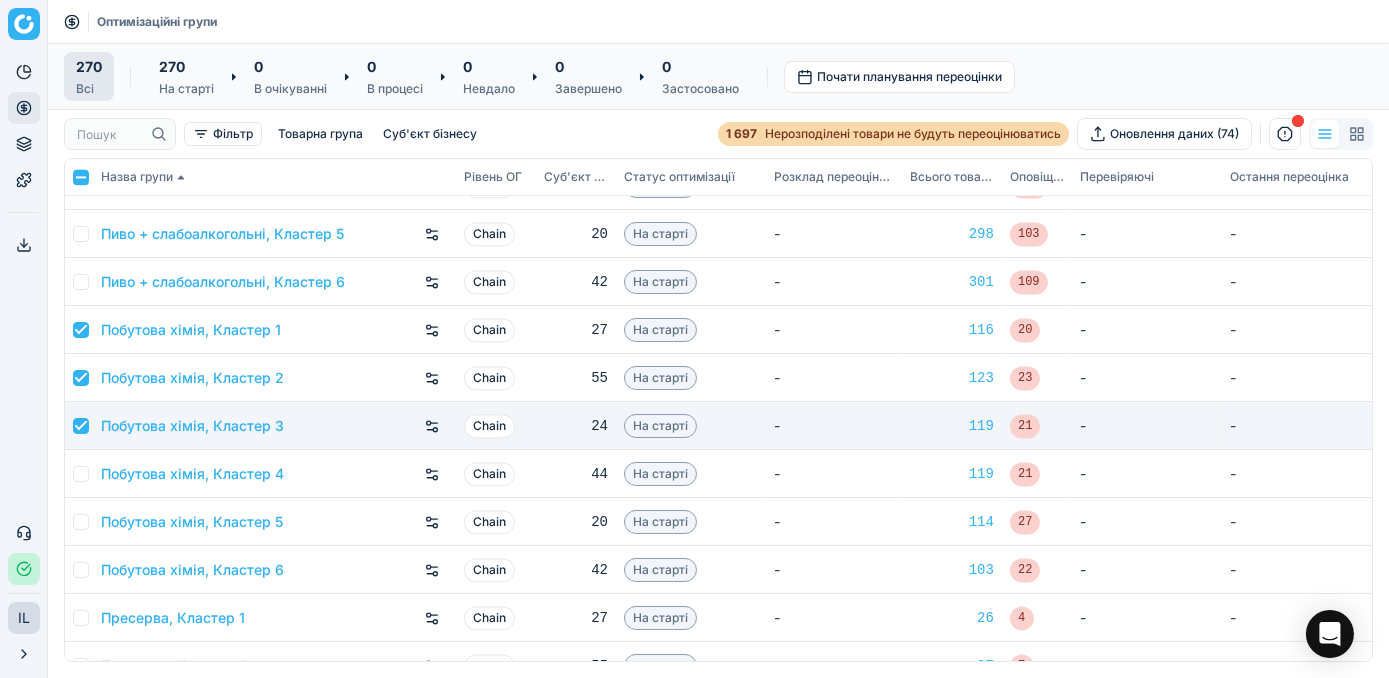 checkbox on "true" 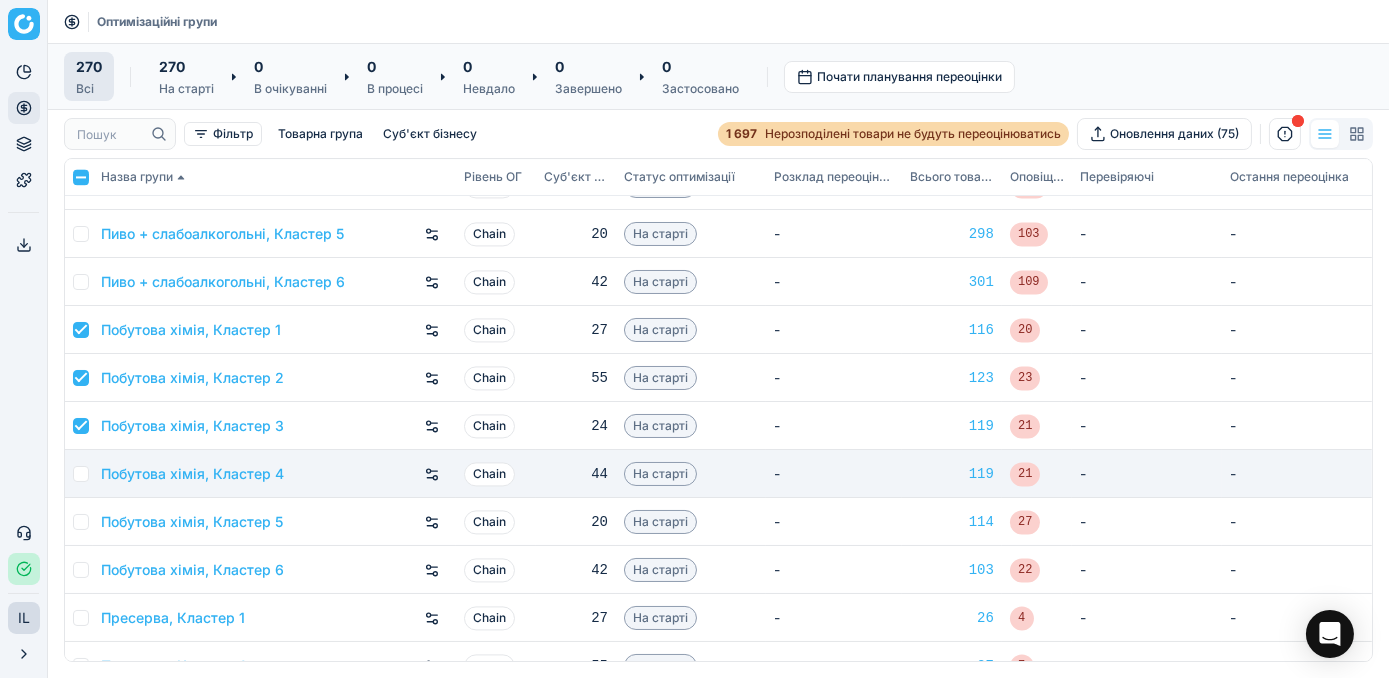 click at bounding box center [81, 474] 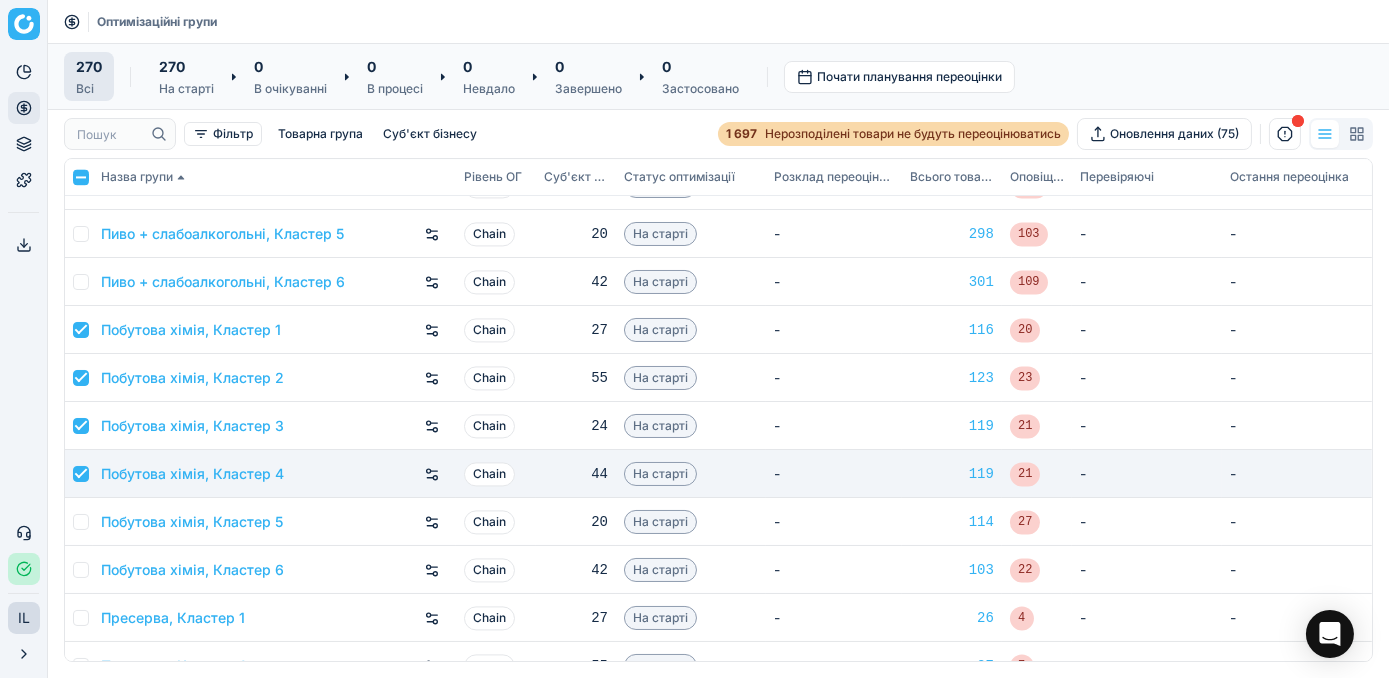 checkbox on "true" 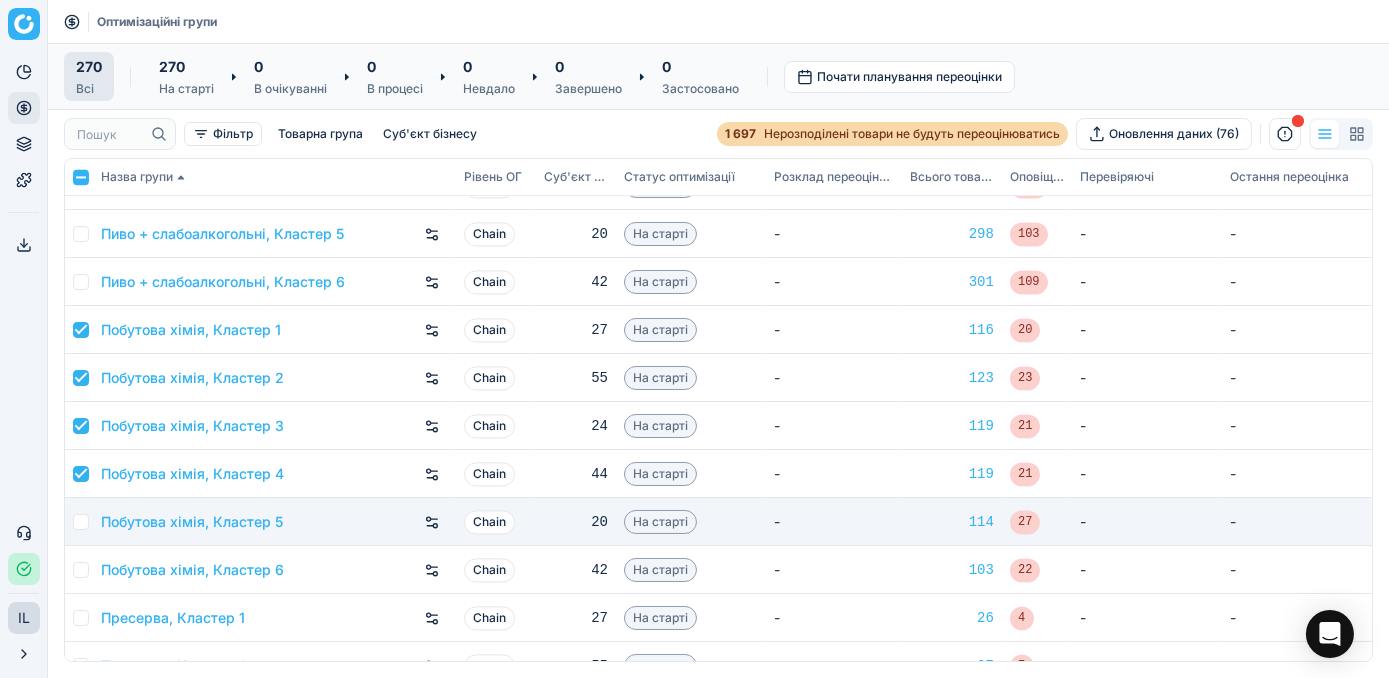 click at bounding box center [81, 522] 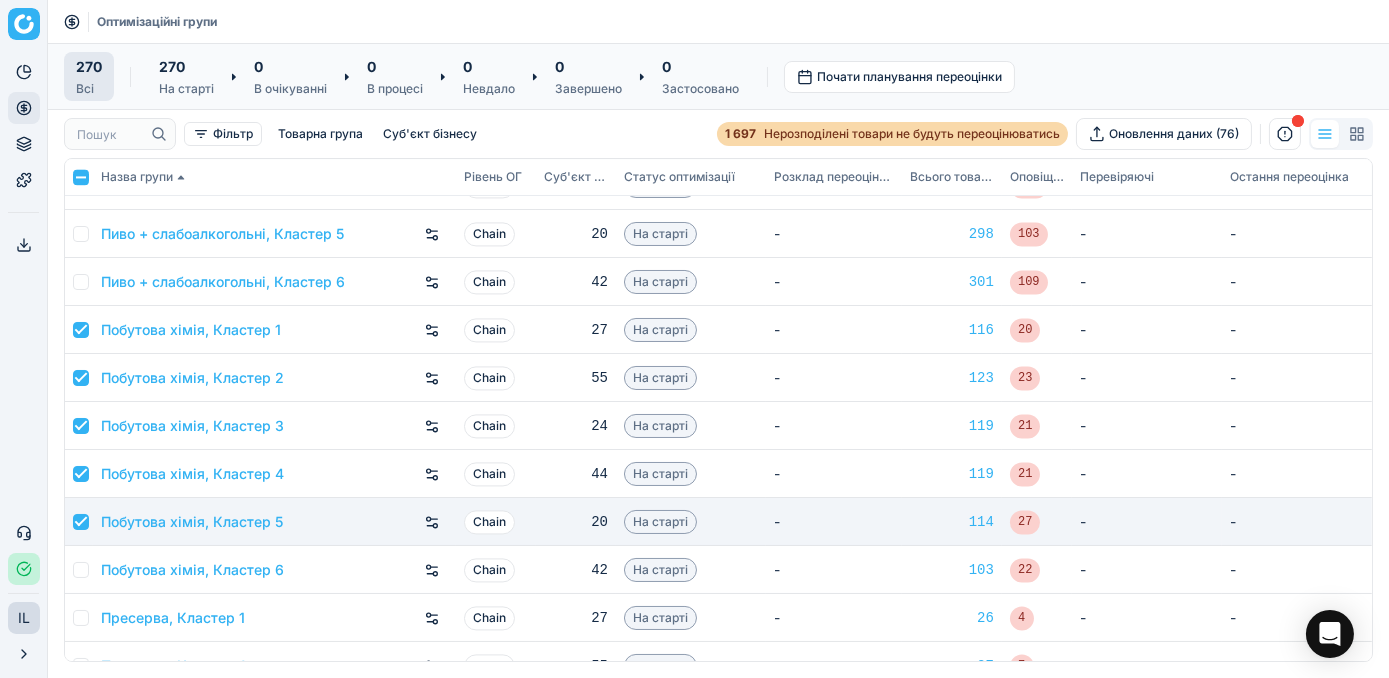 checkbox on "true" 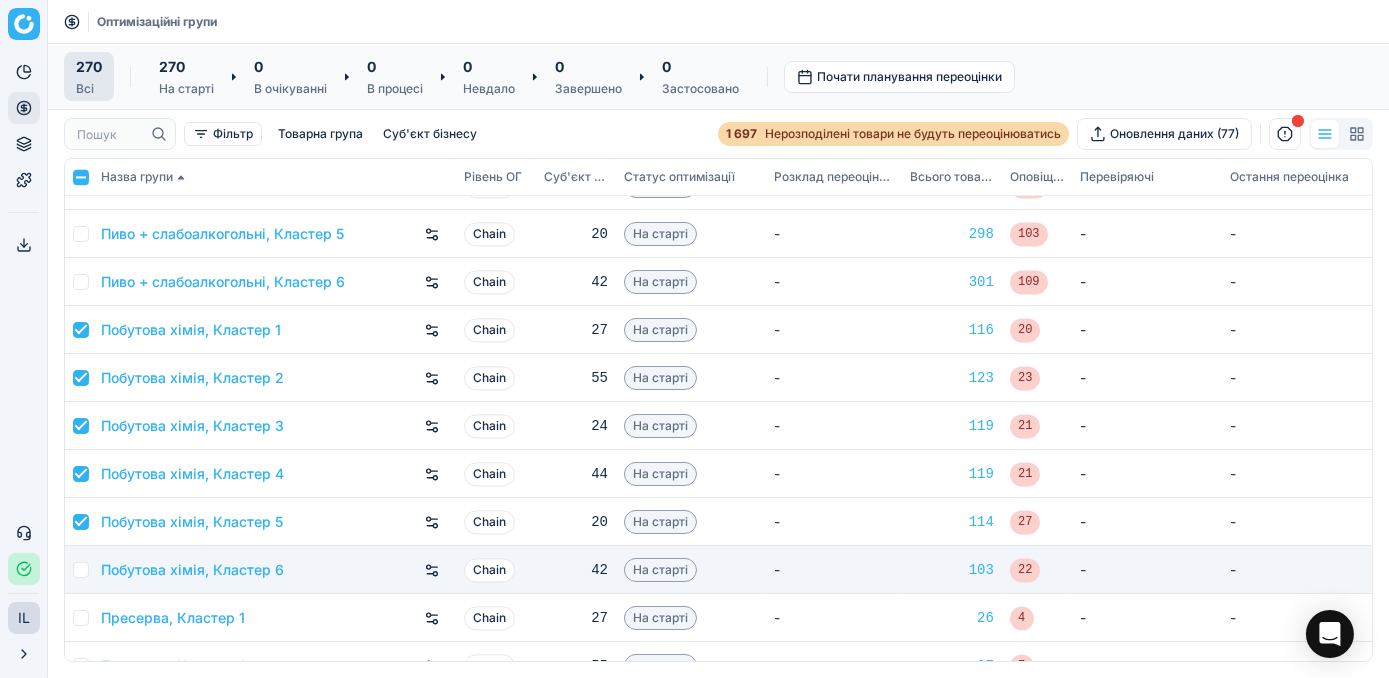 click at bounding box center [81, 570] 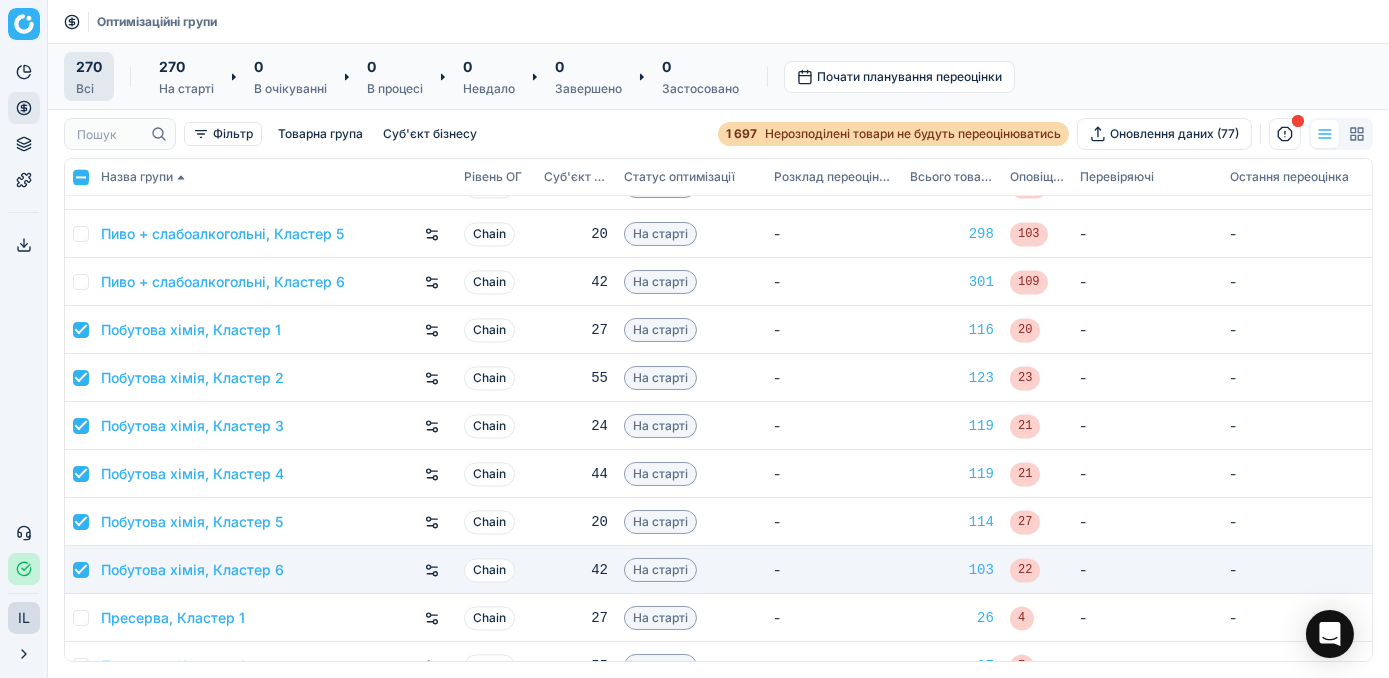 checkbox on "true" 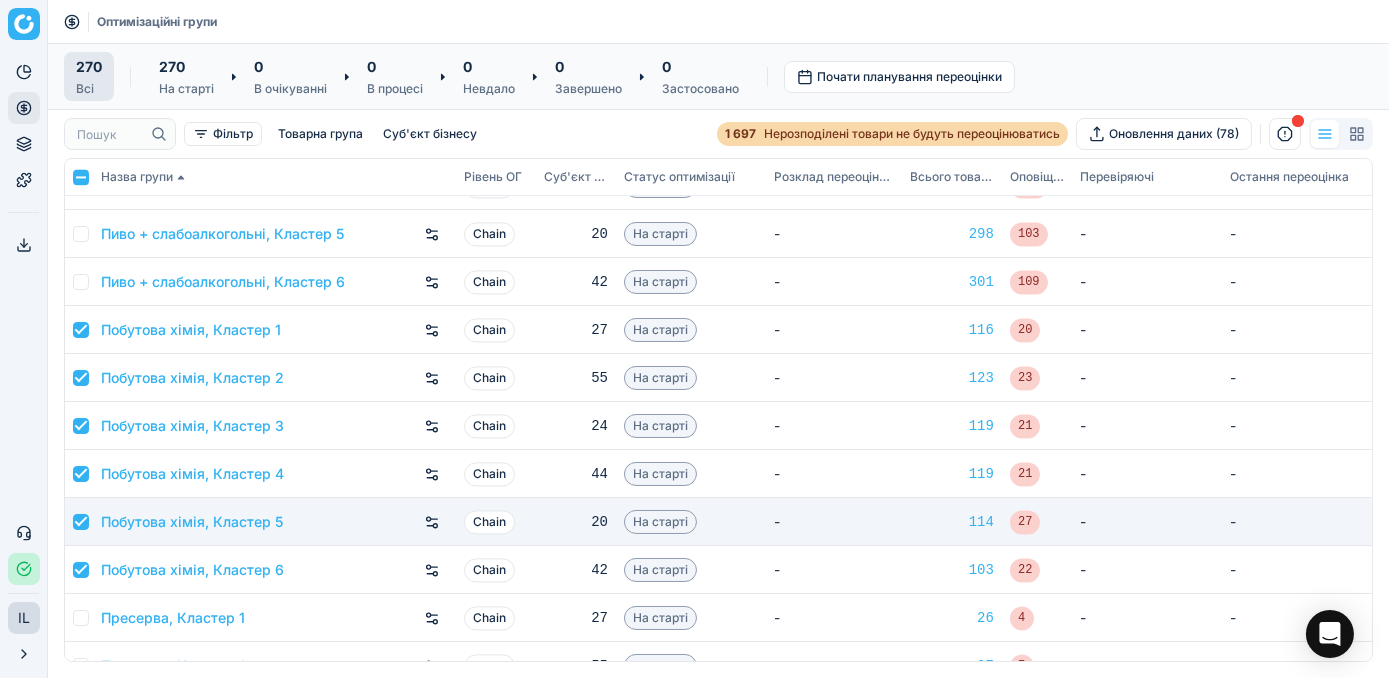 scroll, scrollTop: 9000, scrollLeft: 0, axis: vertical 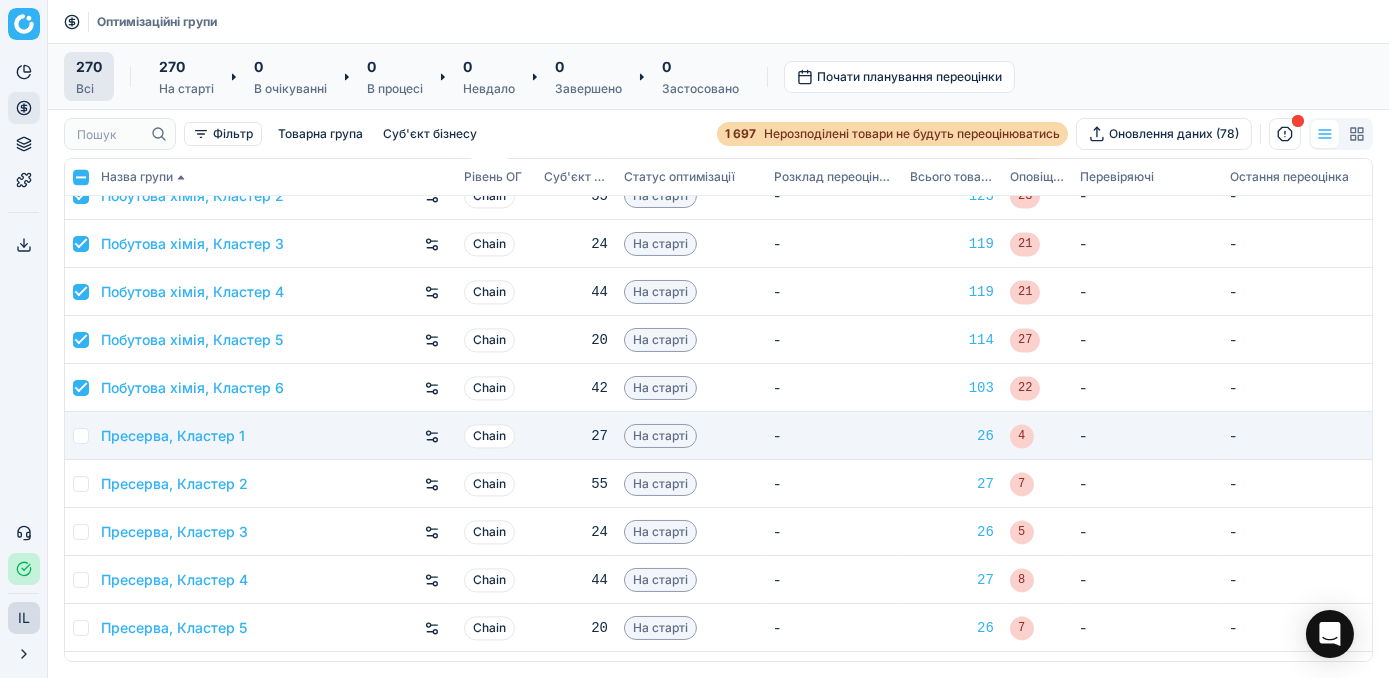 click at bounding box center (81, 436) 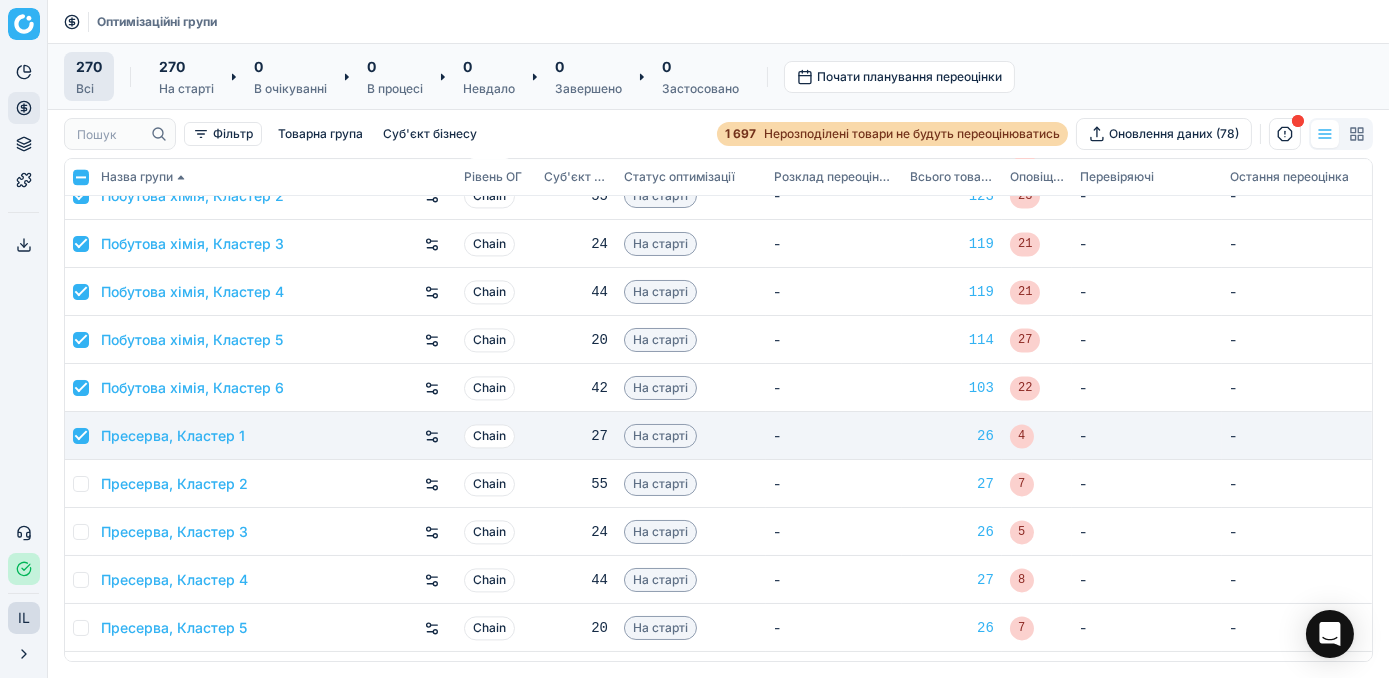 checkbox on "true" 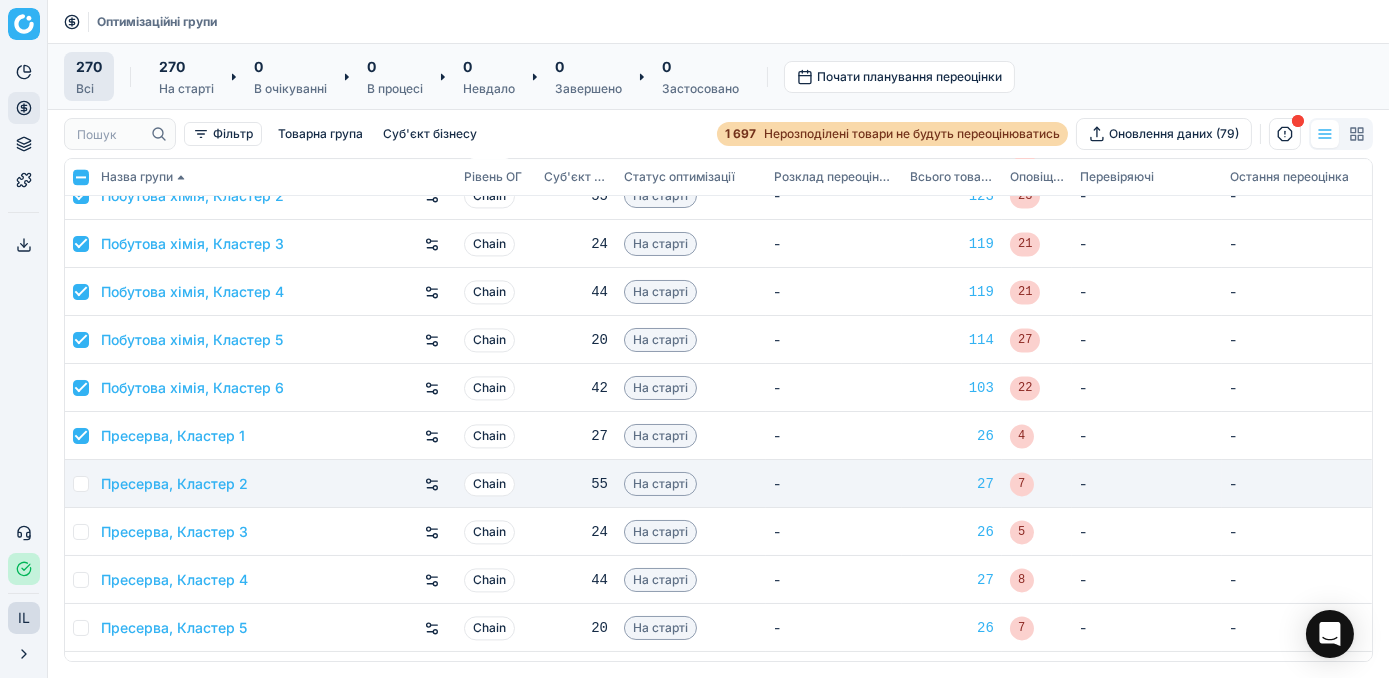click at bounding box center [81, 484] 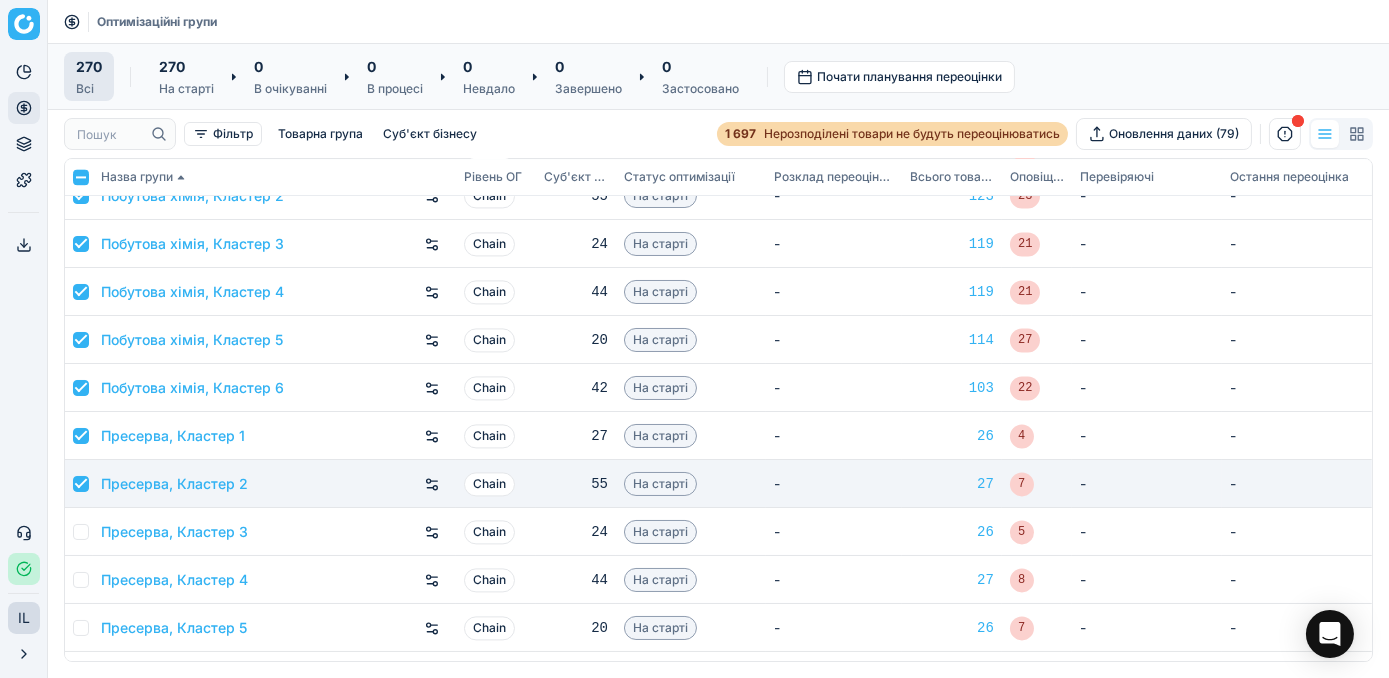 checkbox on "true" 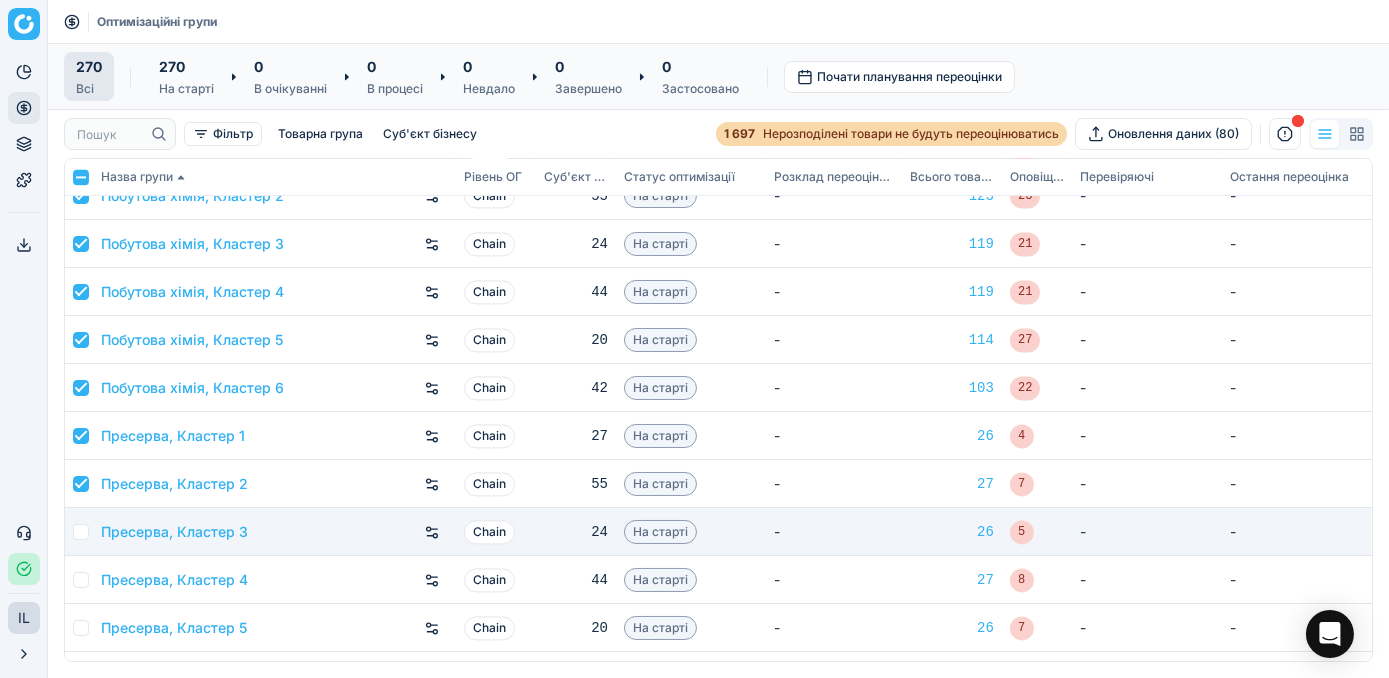 click at bounding box center [81, 532] 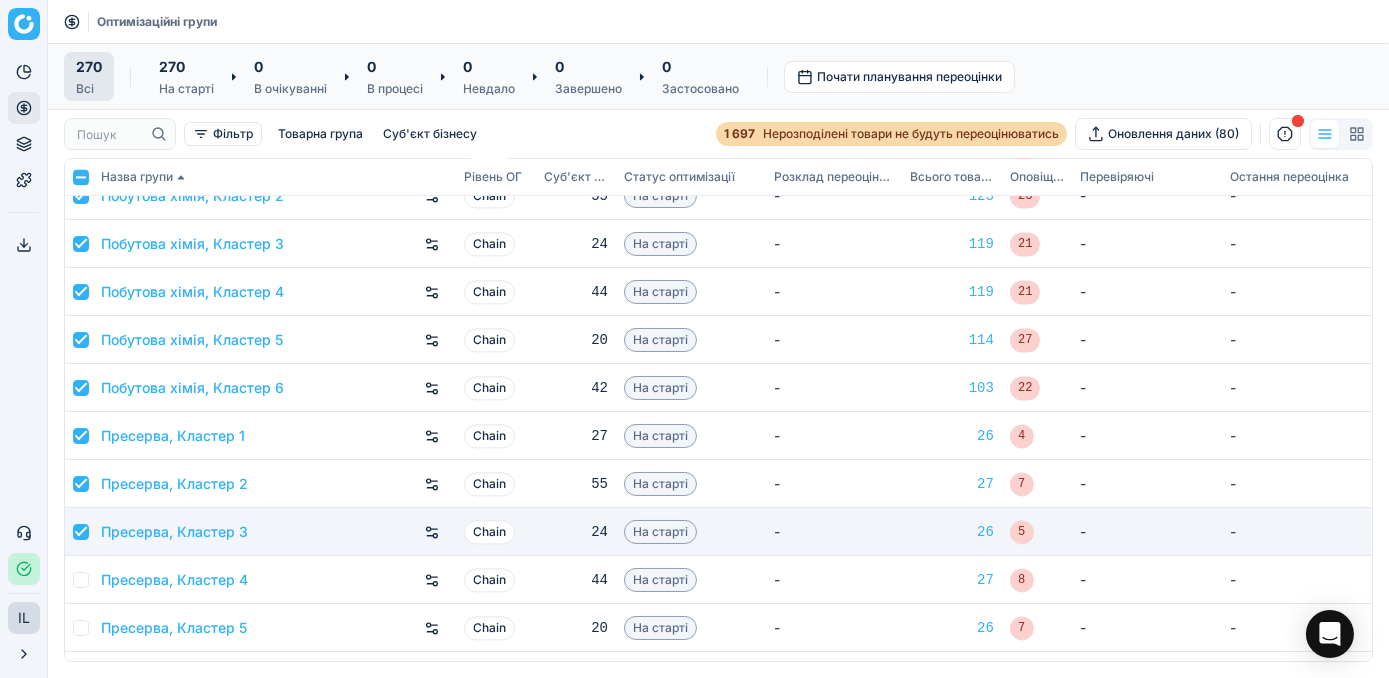 checkbox on "true" 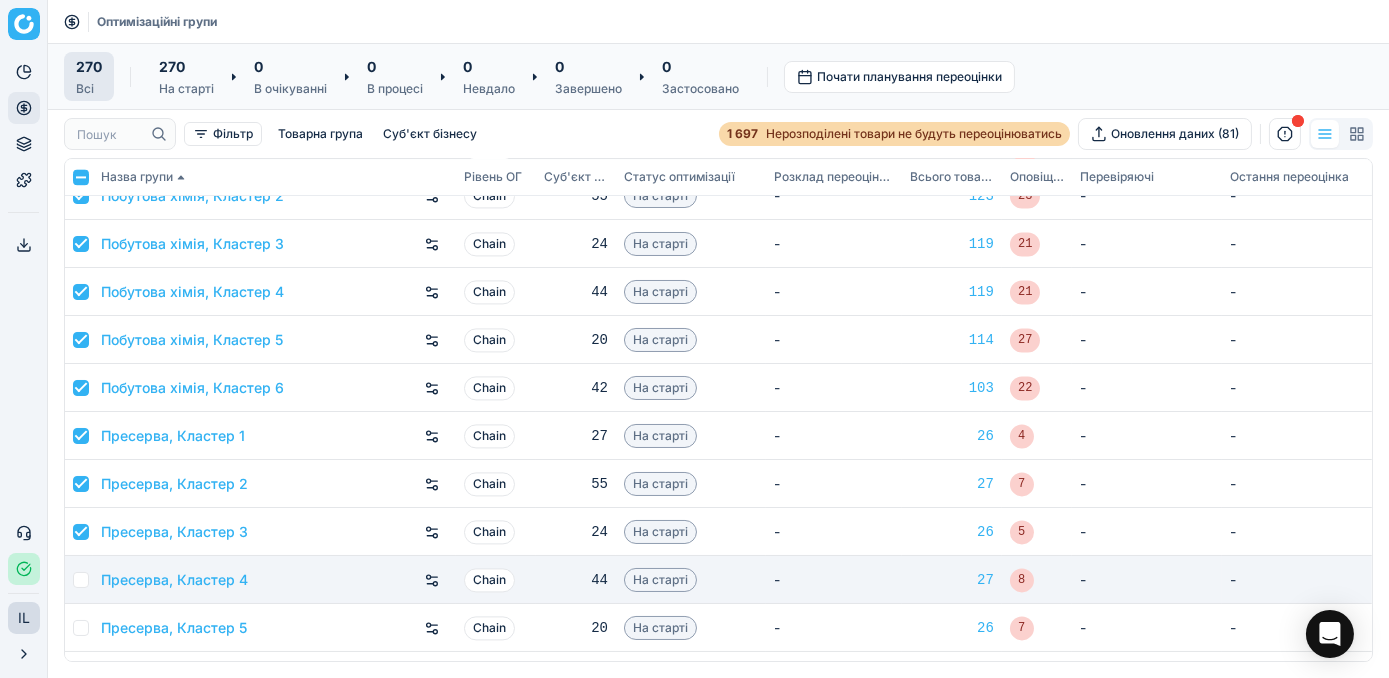 click at bounding box center (81, 580) 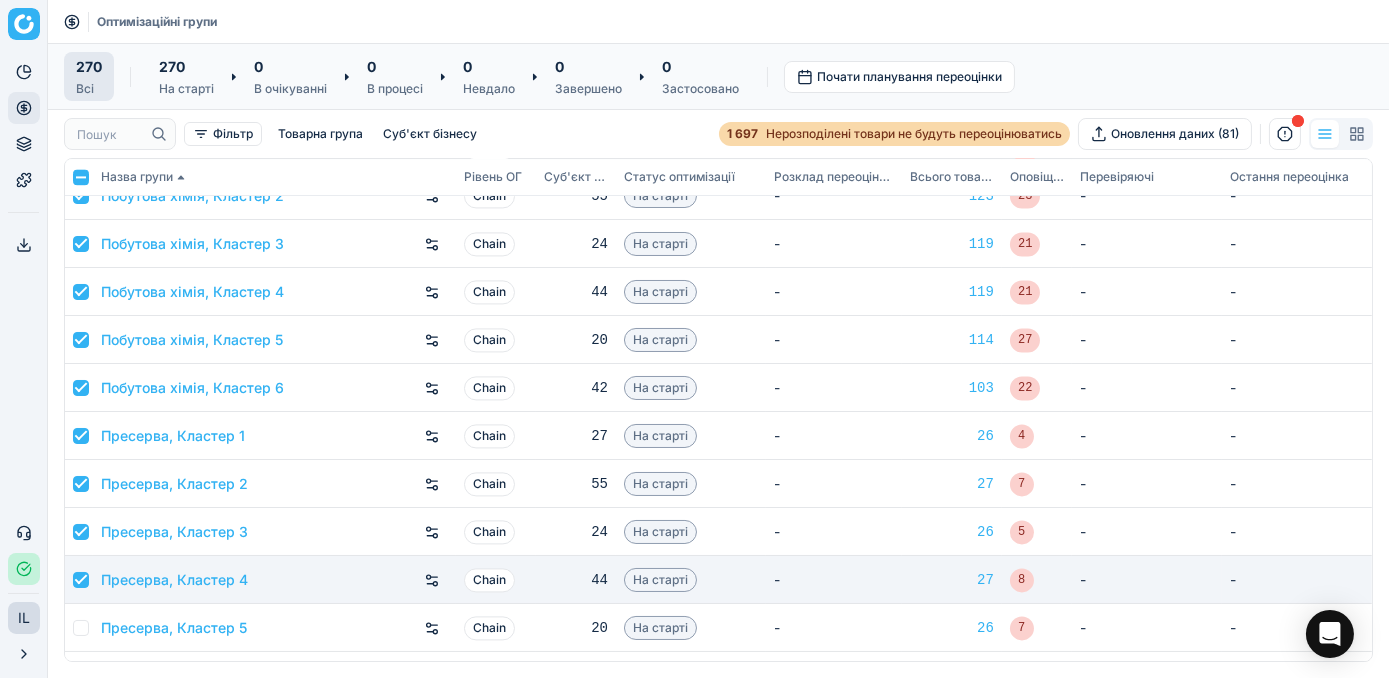 checkbox on "true" 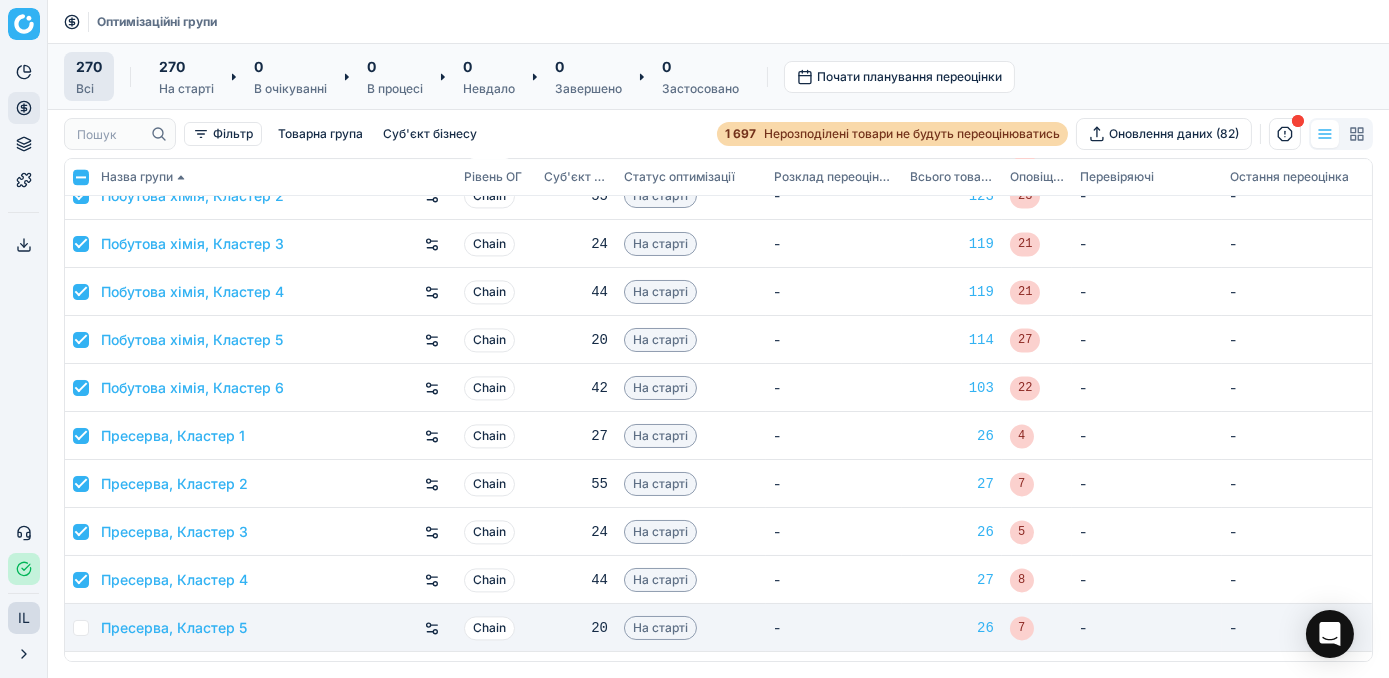 click at bounding box center (81, 628) 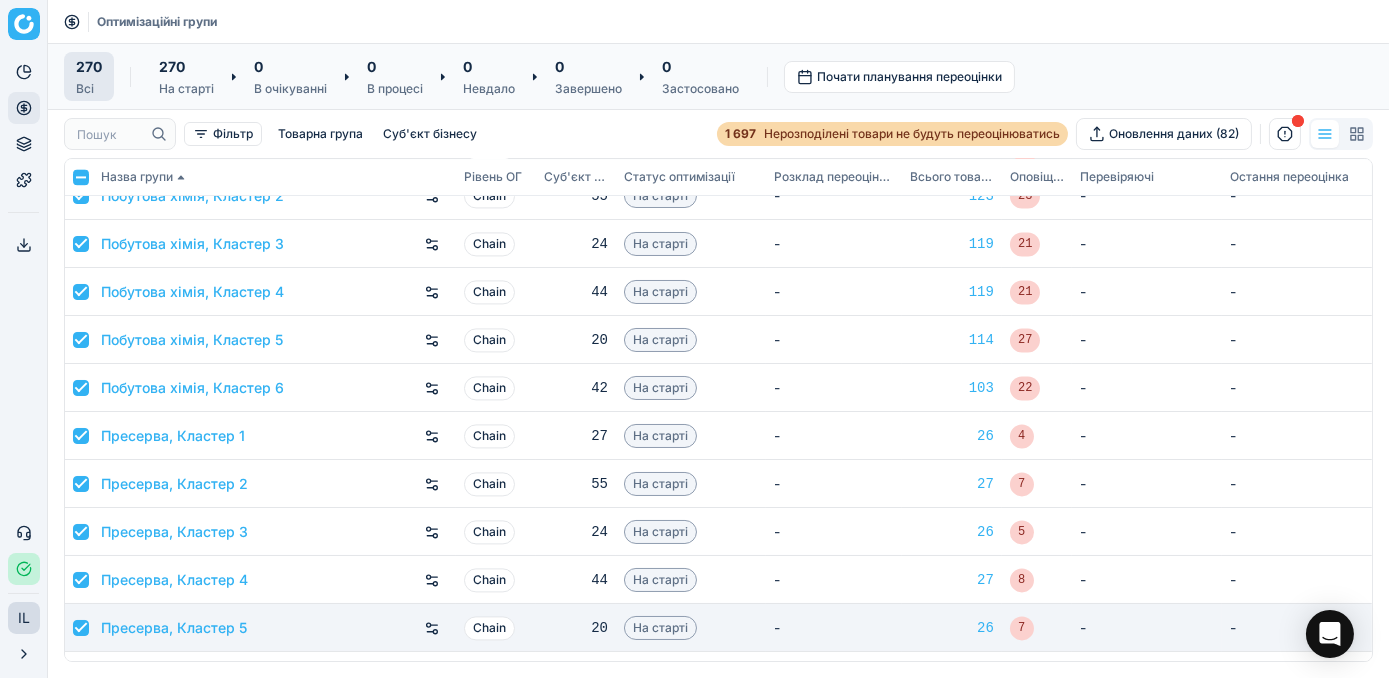 checkbox on "true" 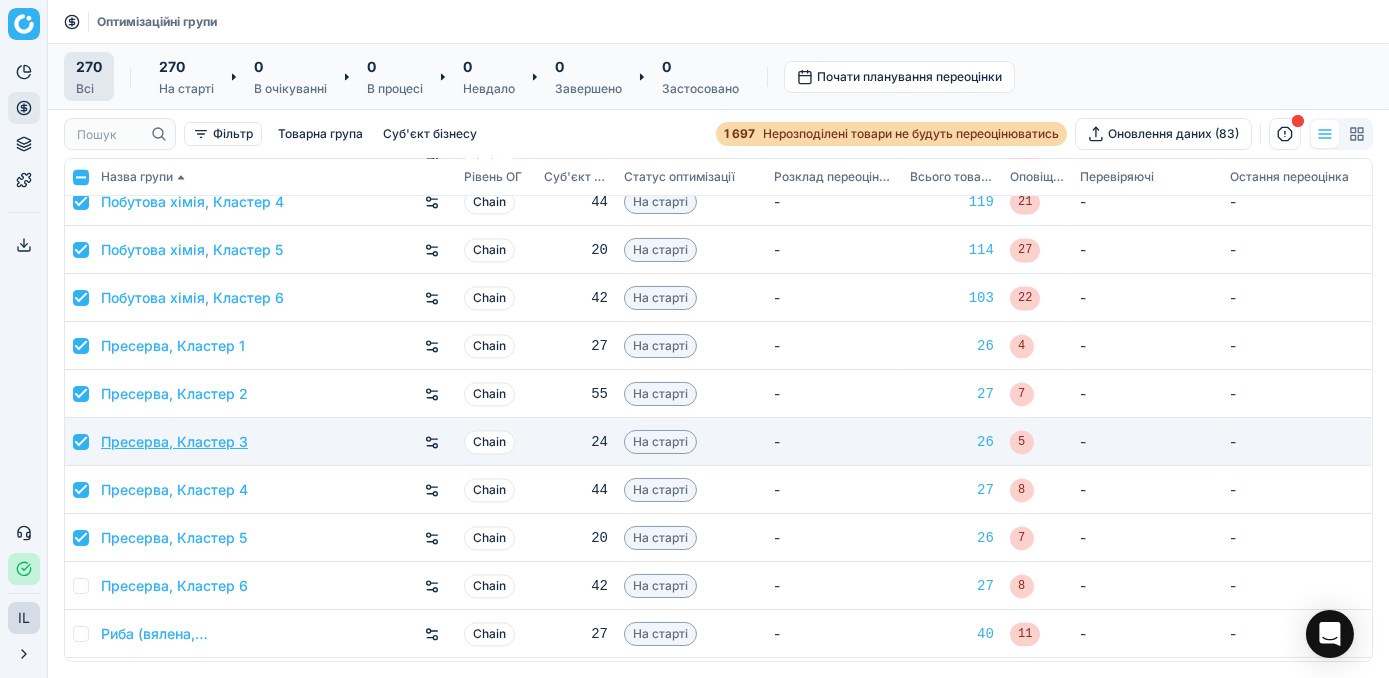 scroll, scrollTop: 9181, scrollLeft: 0, axis: vertical 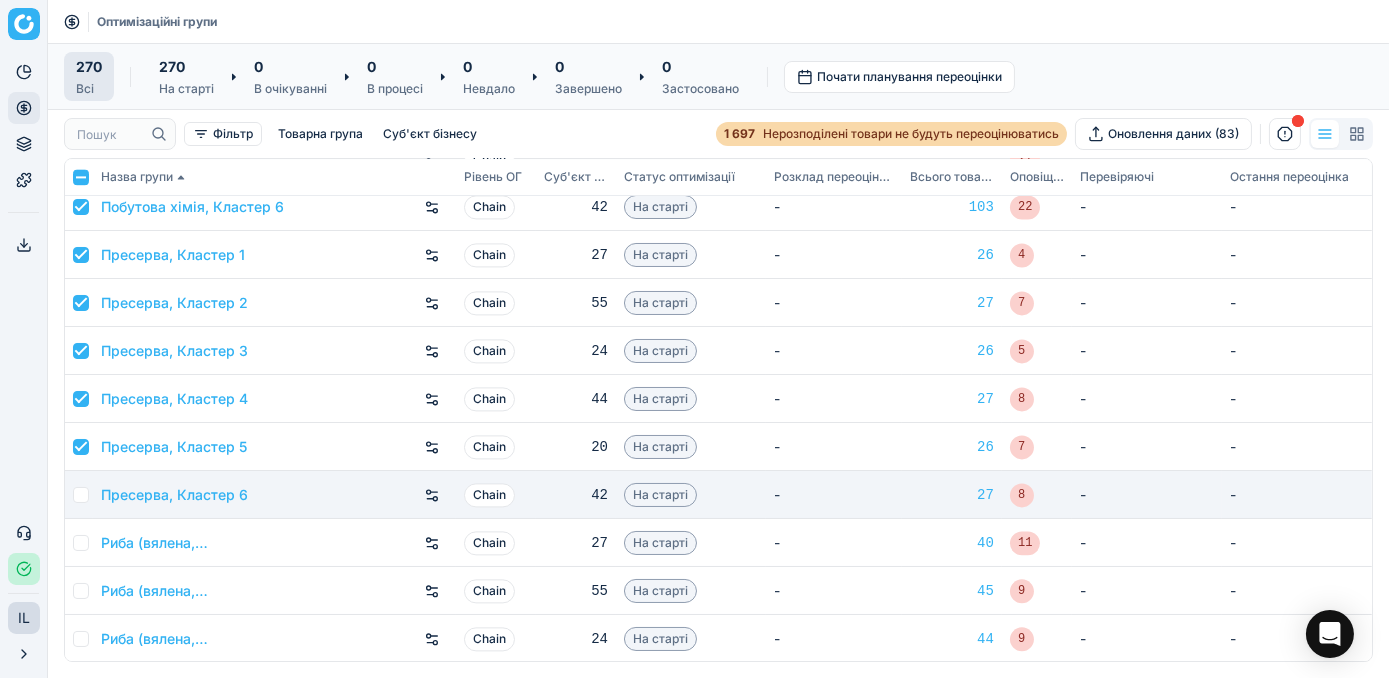 click at bounding box center [81, 495] 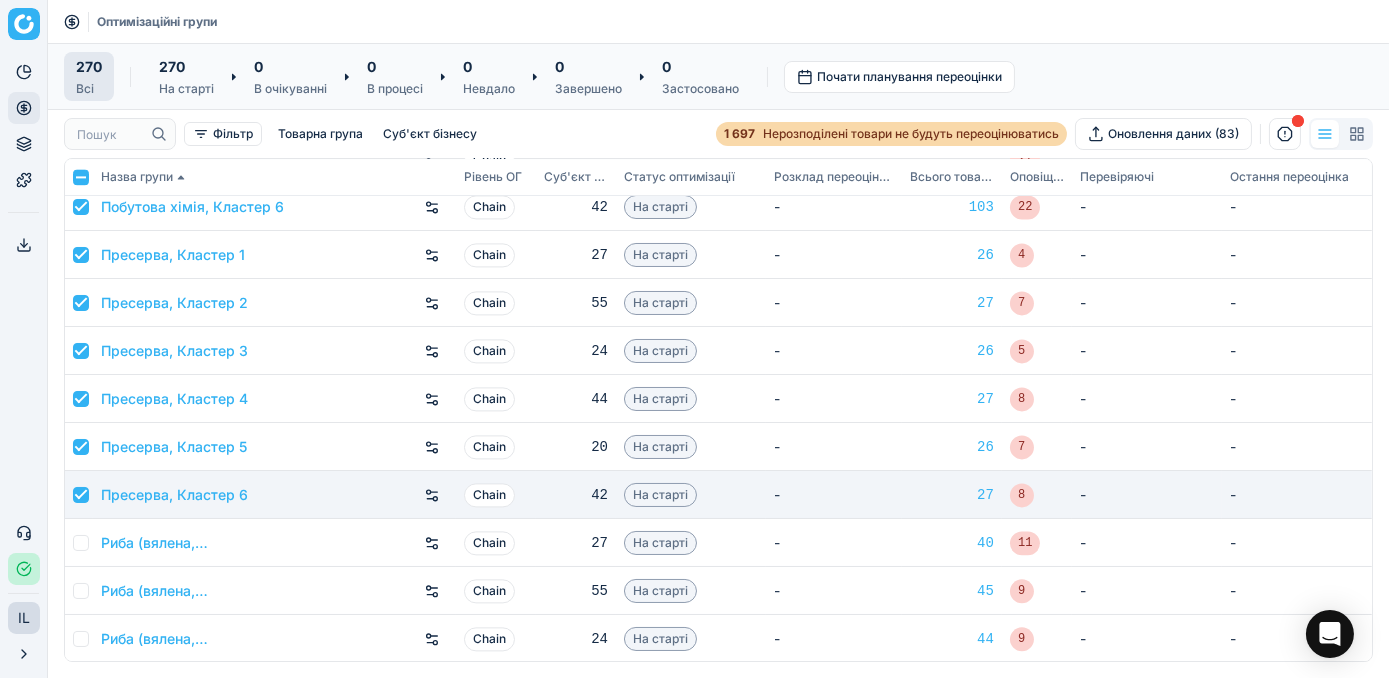 checkbox on "true" 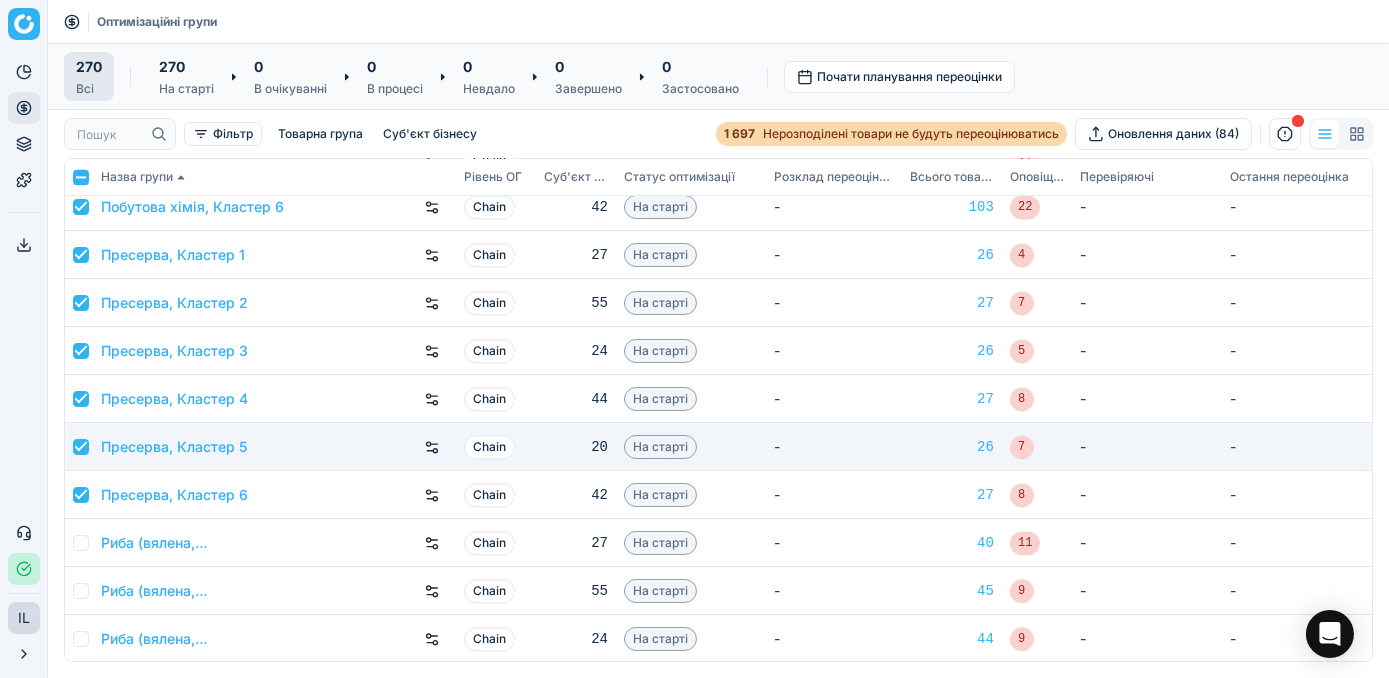 scroll, scrollTop: 9363, scrollLeft: 0, axis: vertical 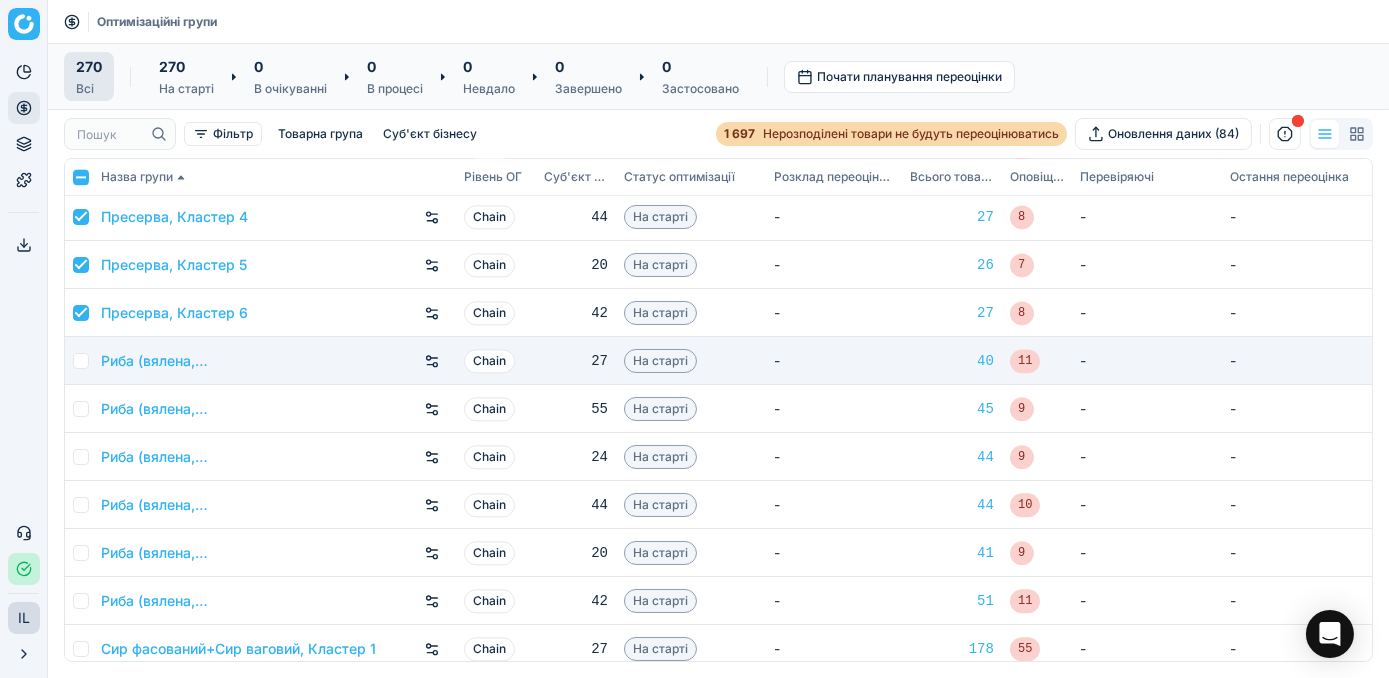 click at bounding box center (81, 361) 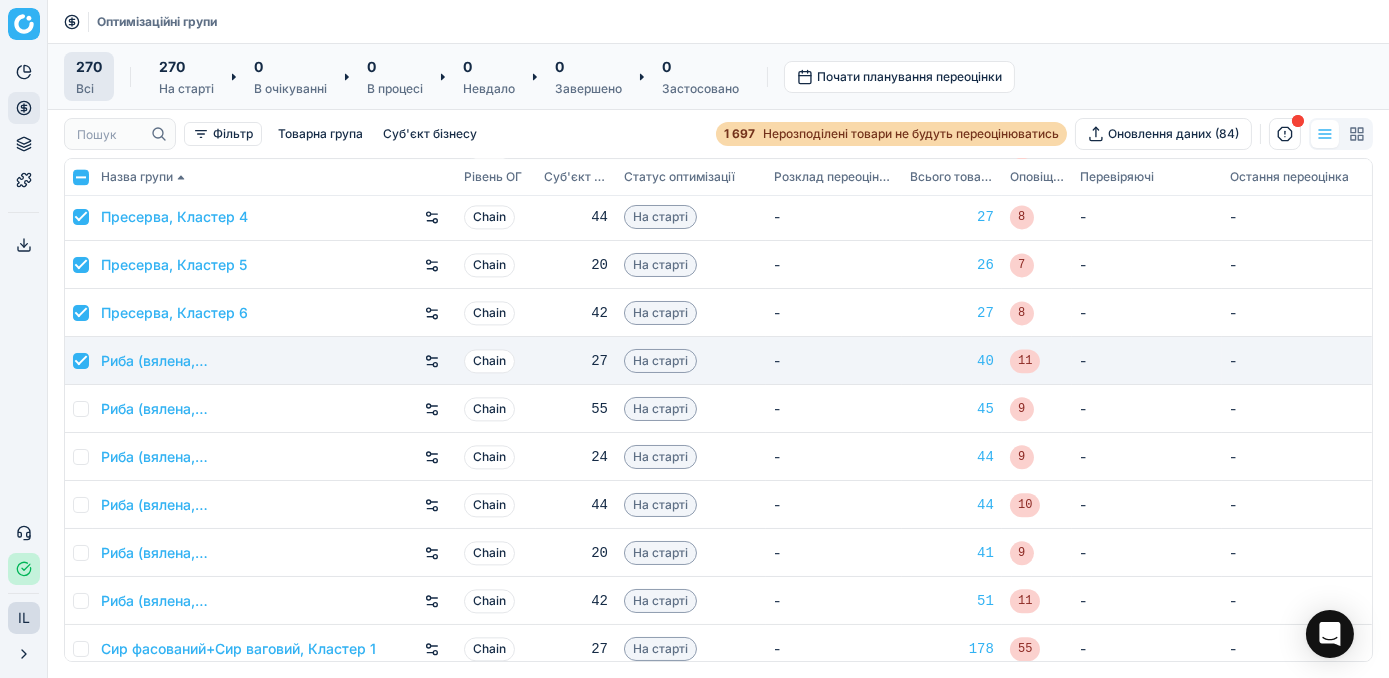 checkbox on "true" 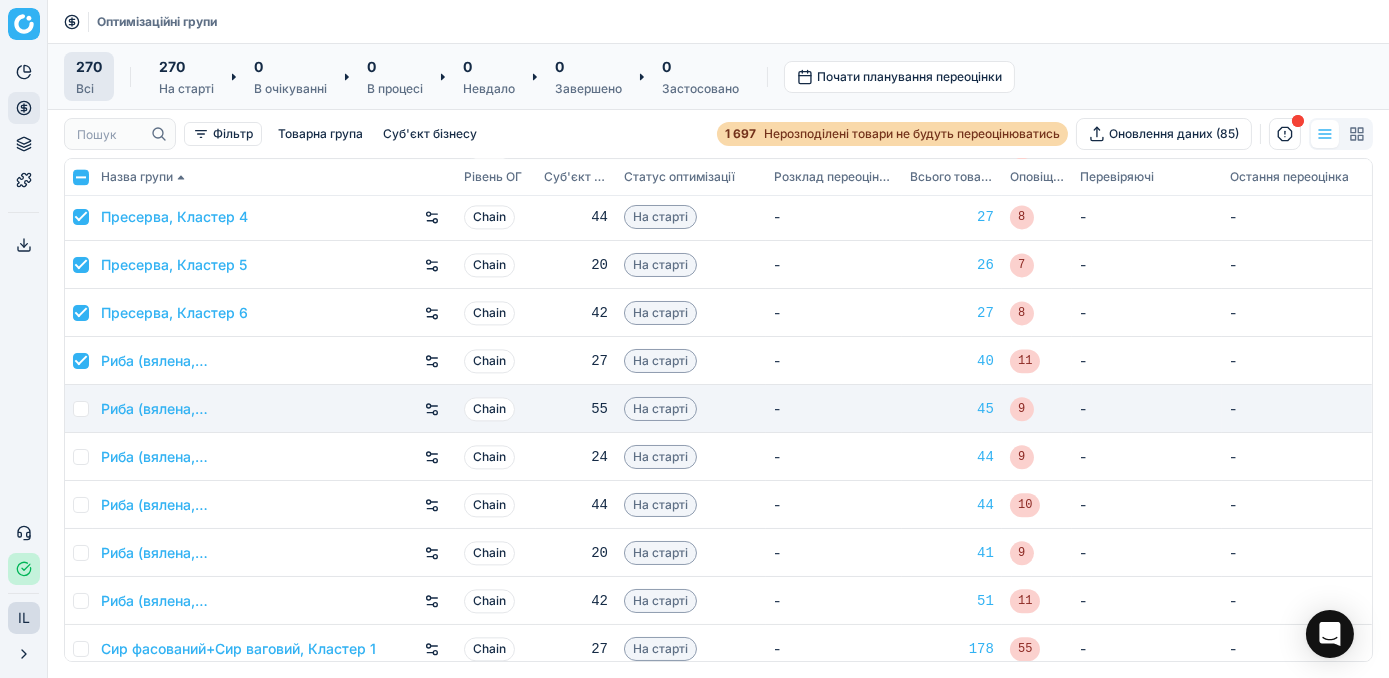 click at bounding box center (81, 409) 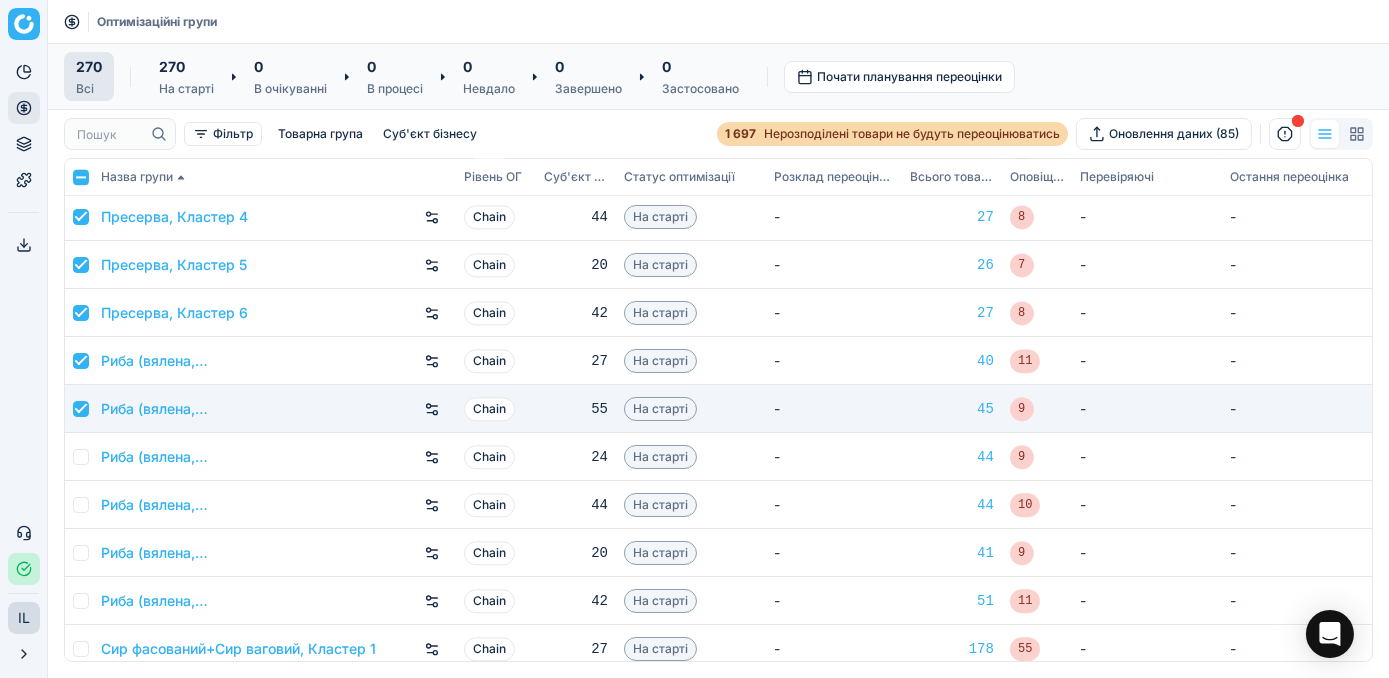 checkbox on "true" 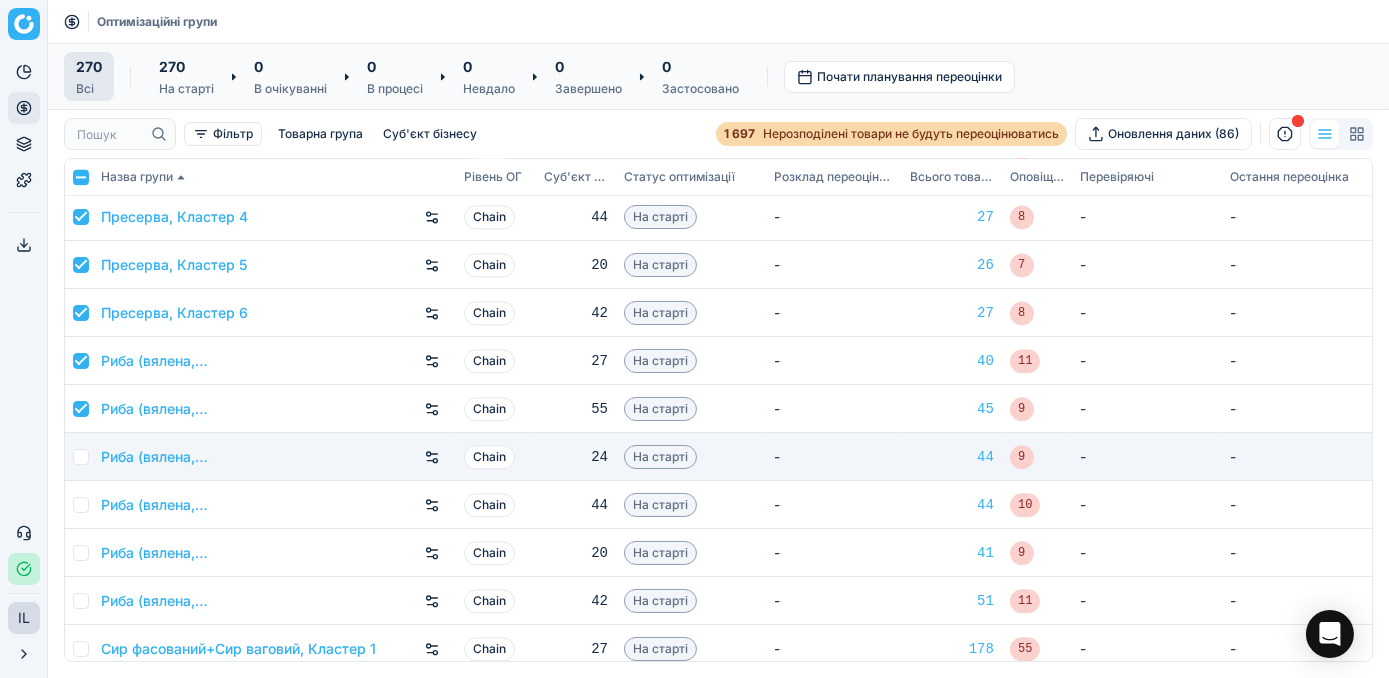 click at bounding box center (81, 457) 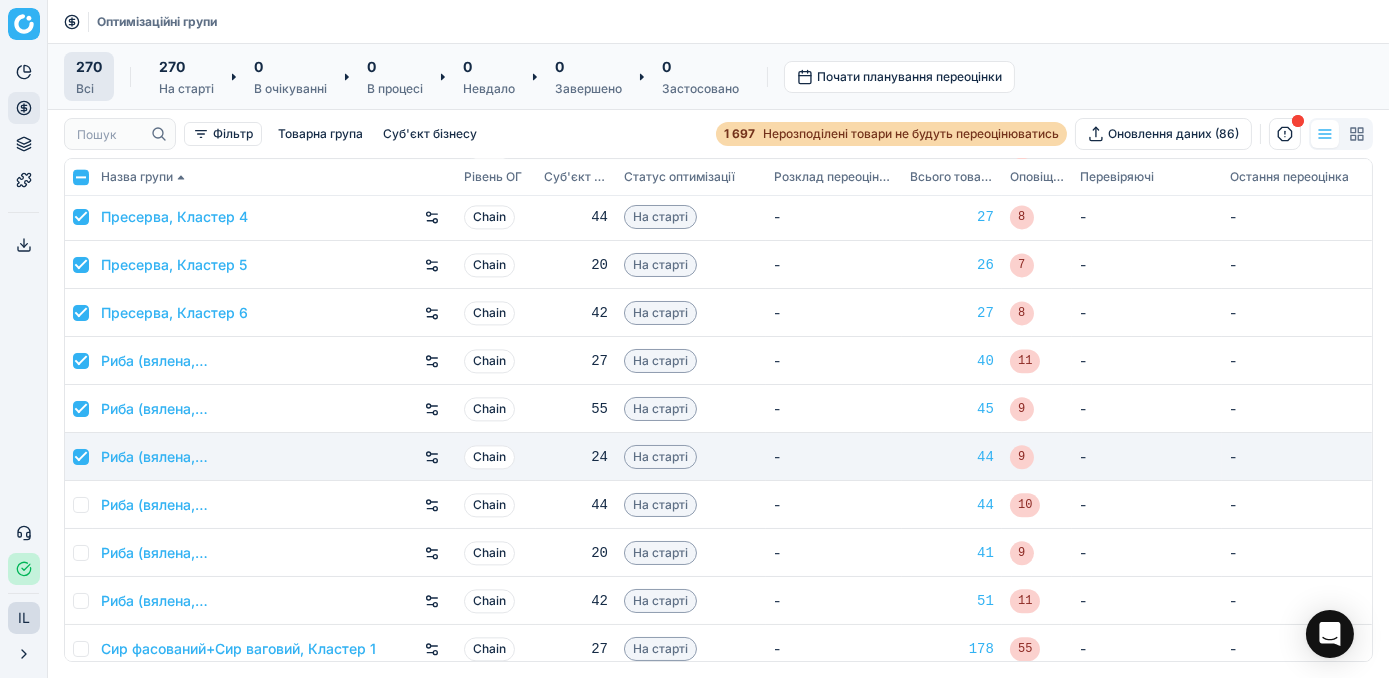 checkbox on "true" 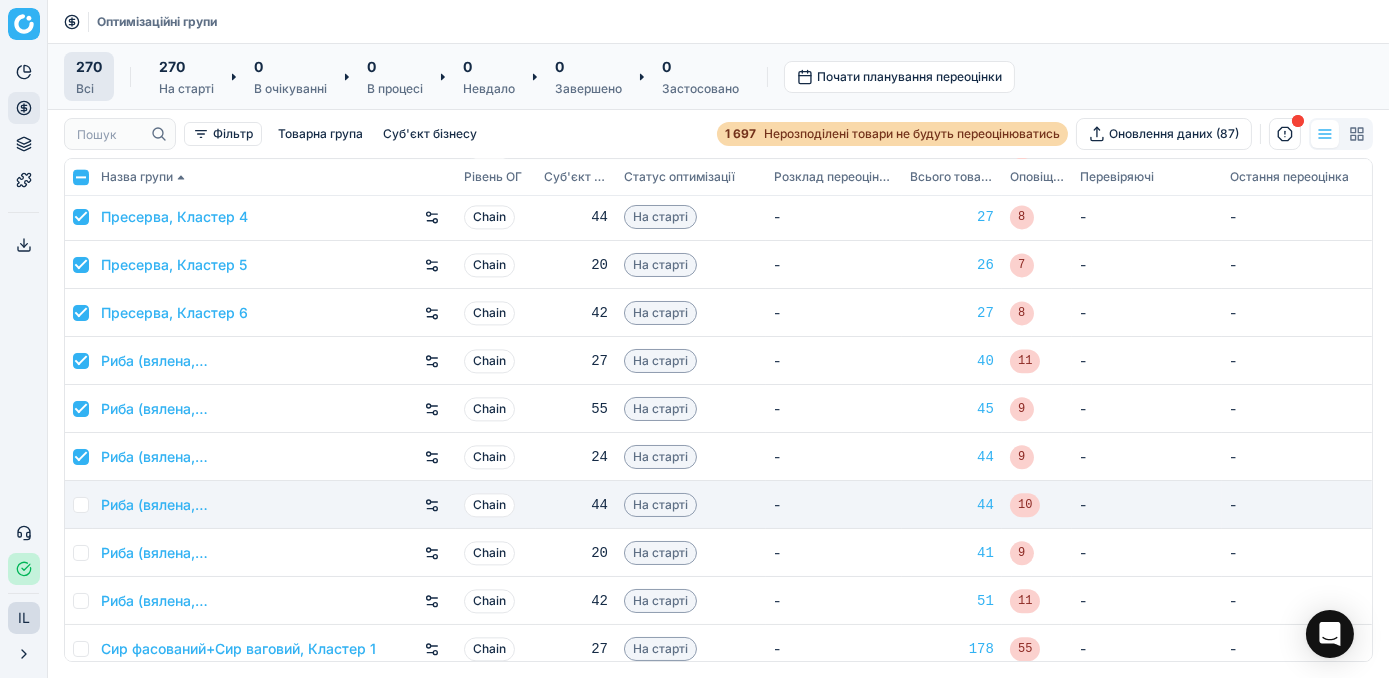 click at bounding box center (81, 505) 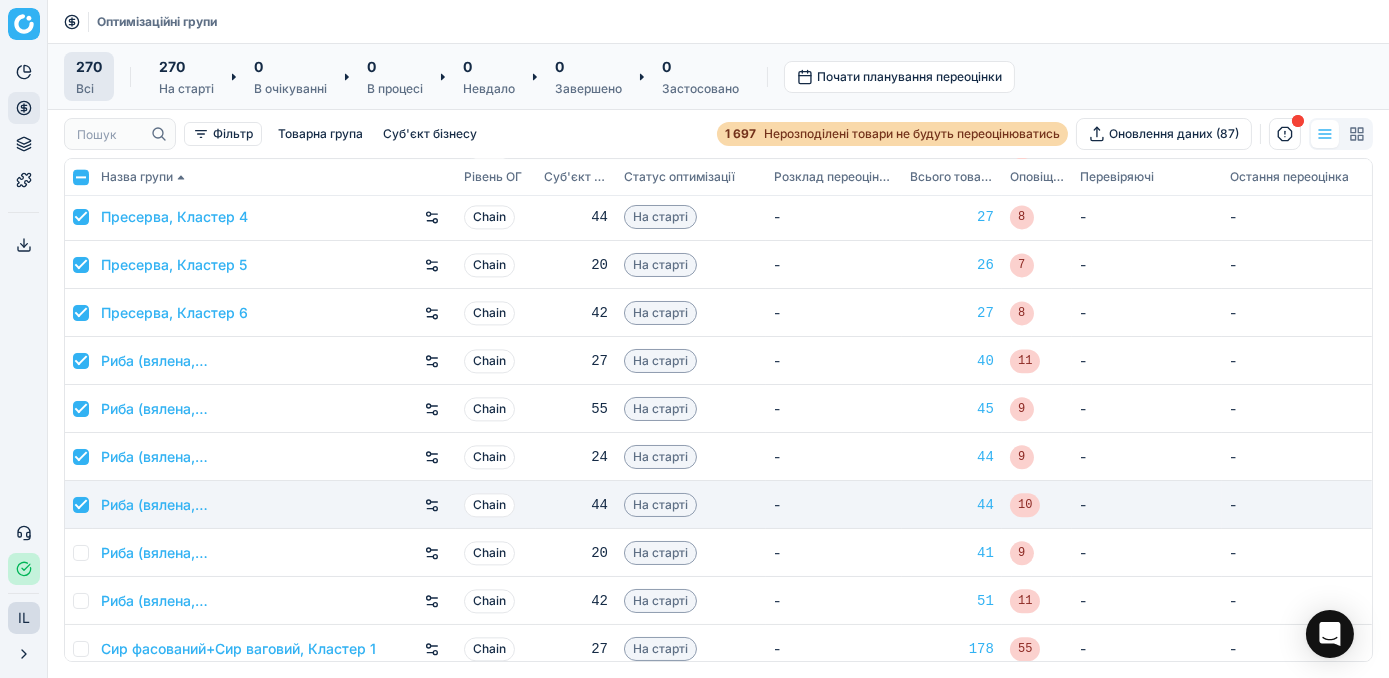 checkbox on "true" 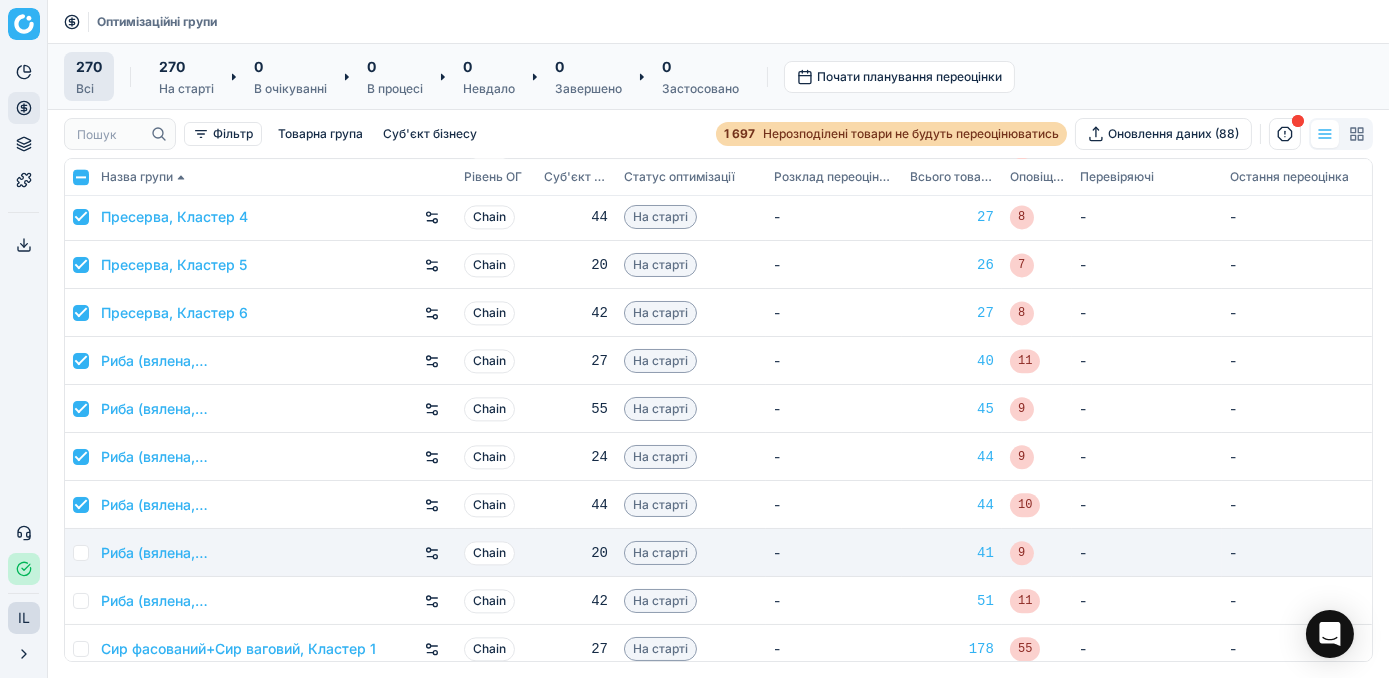 click at bounding box center [81, 553] 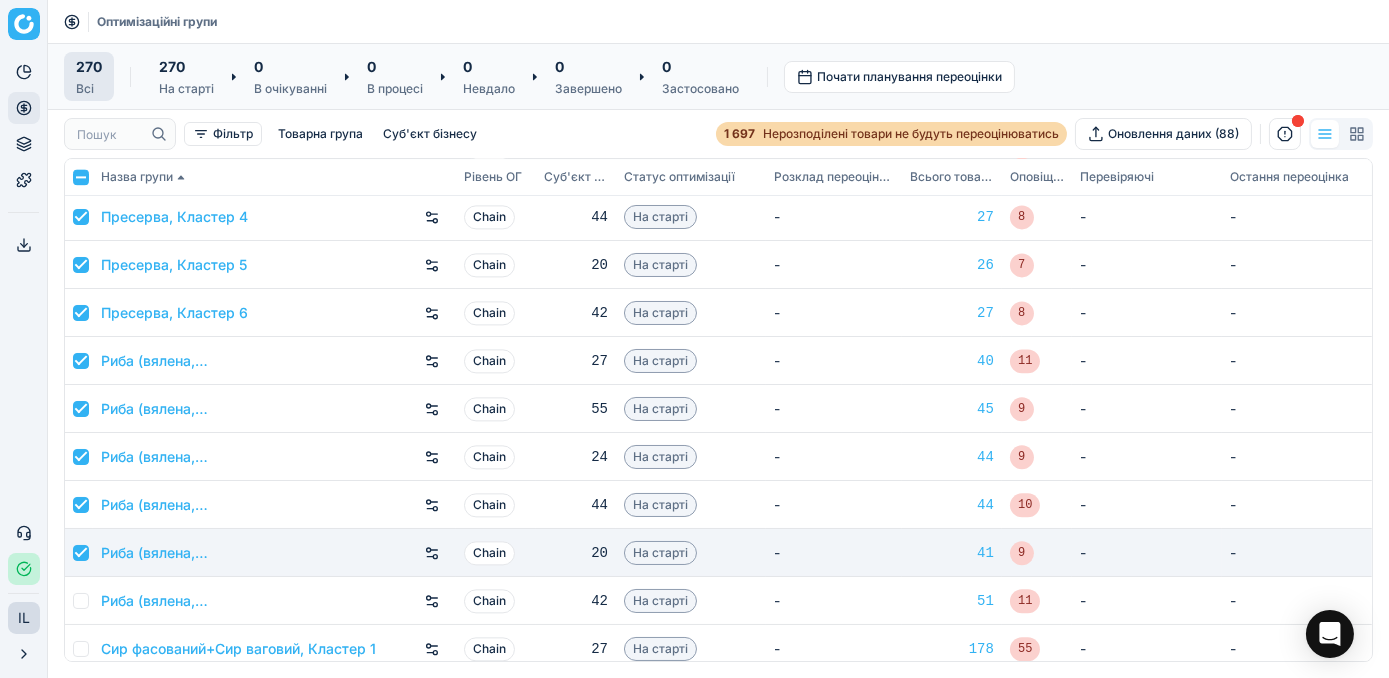 checkbox on "true" 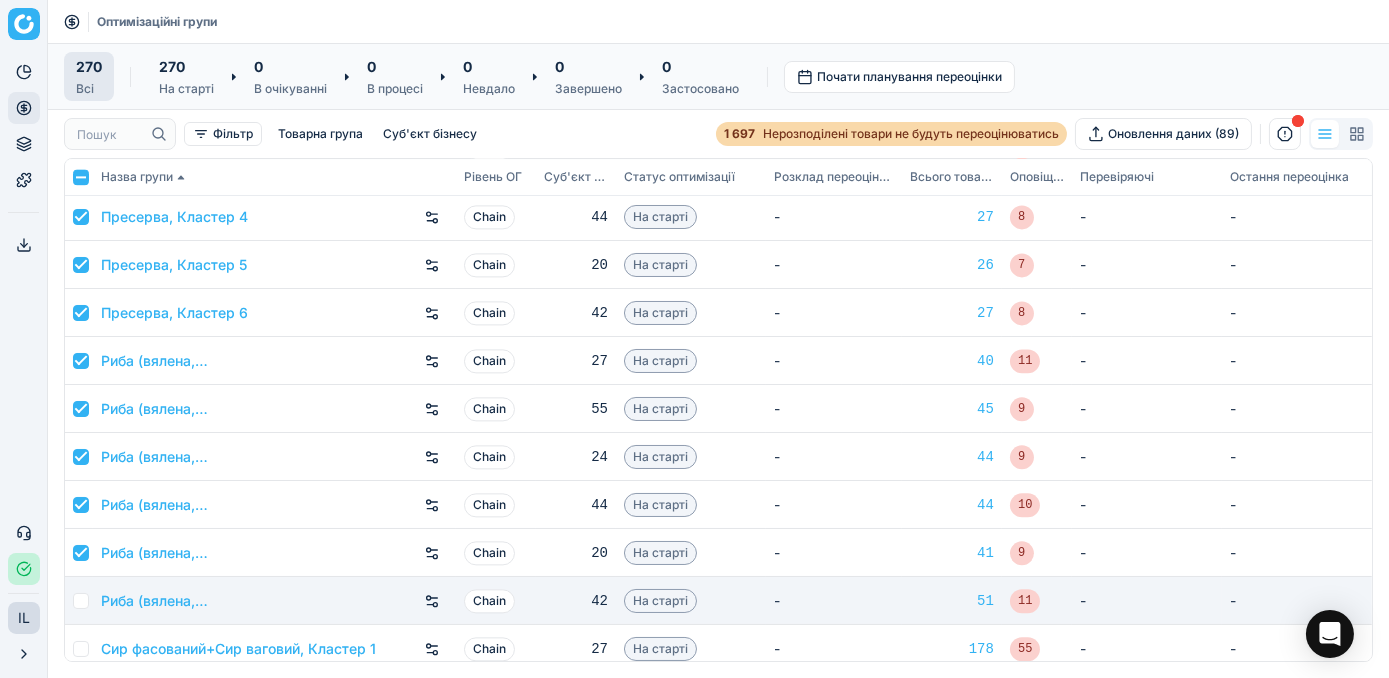 click at bounding box center [81, 601] 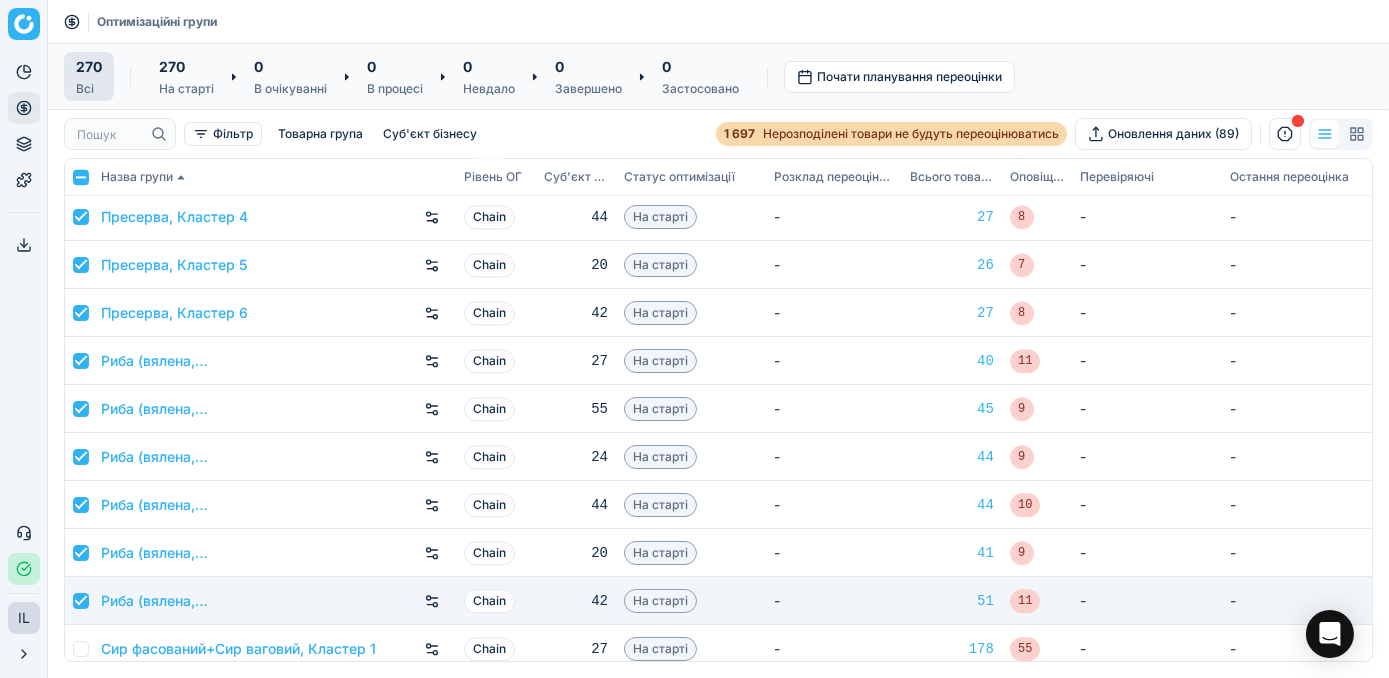 checkbox on "true" 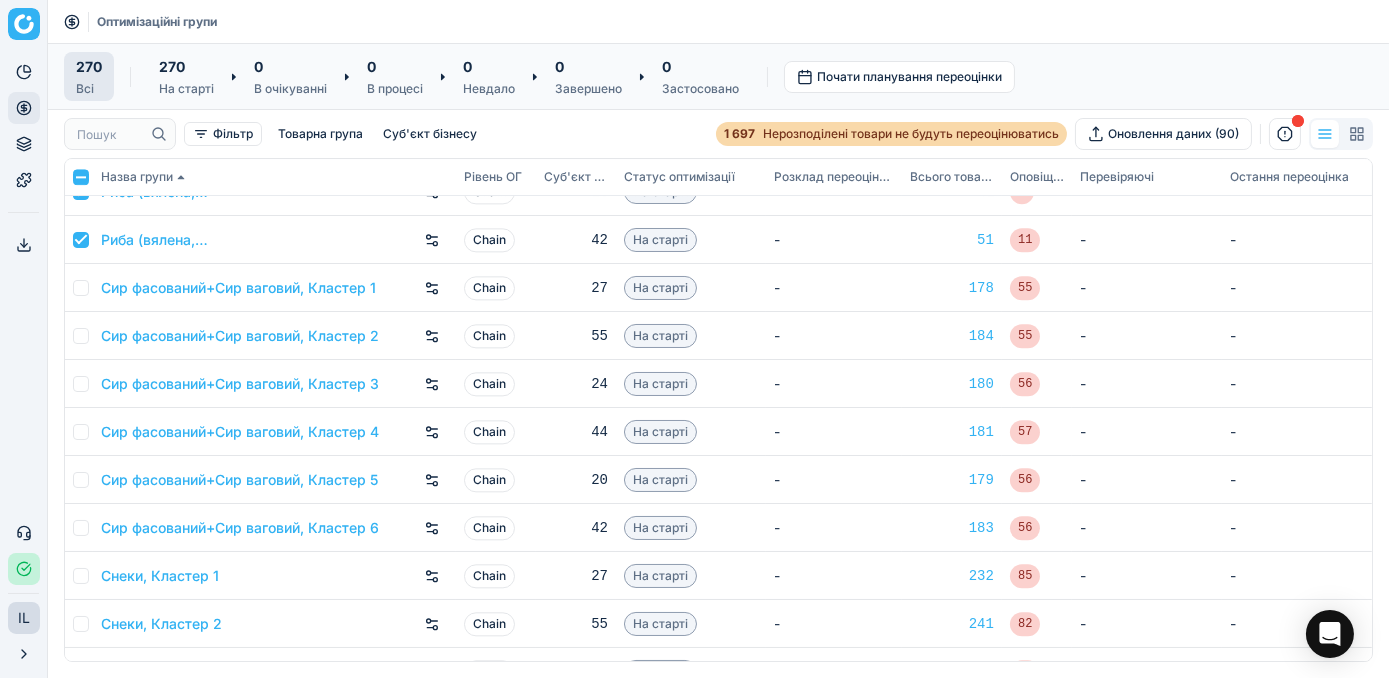 scroll, scrollTop: 9727, scrollLeft: 0, axis: vertical 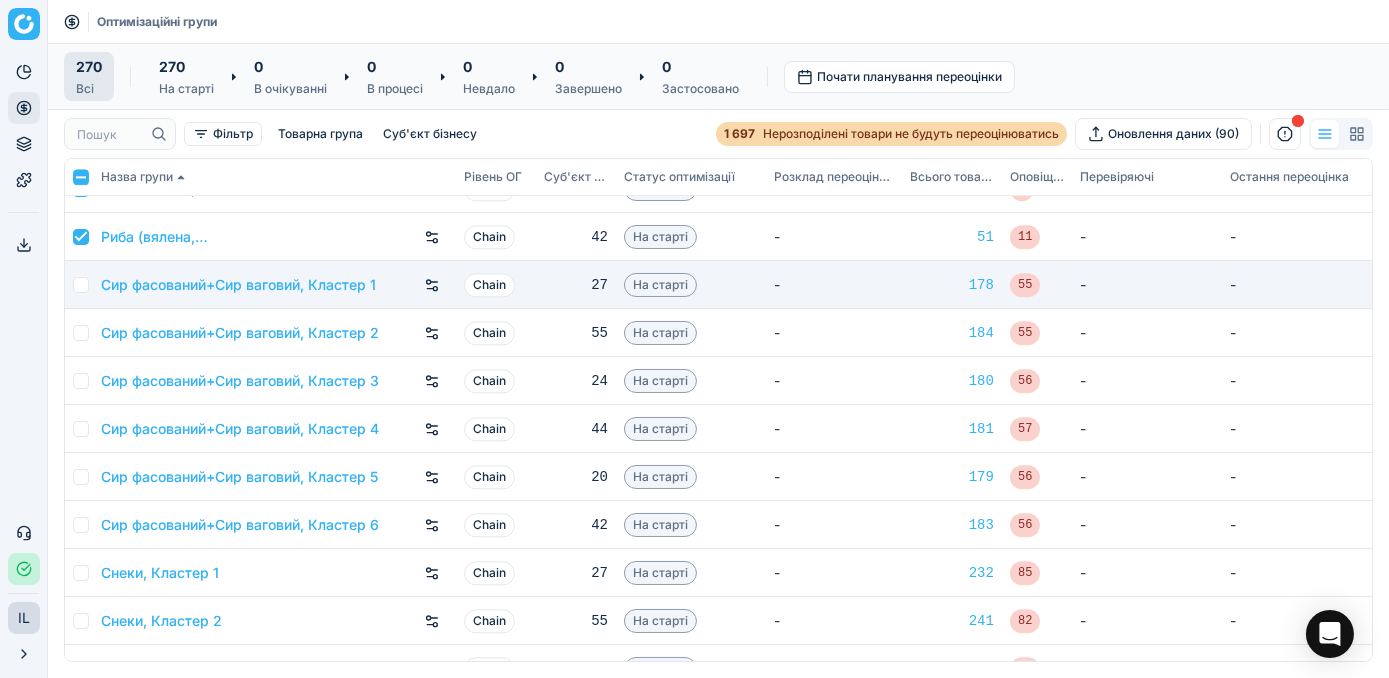 click at bounding box center [81, 285] 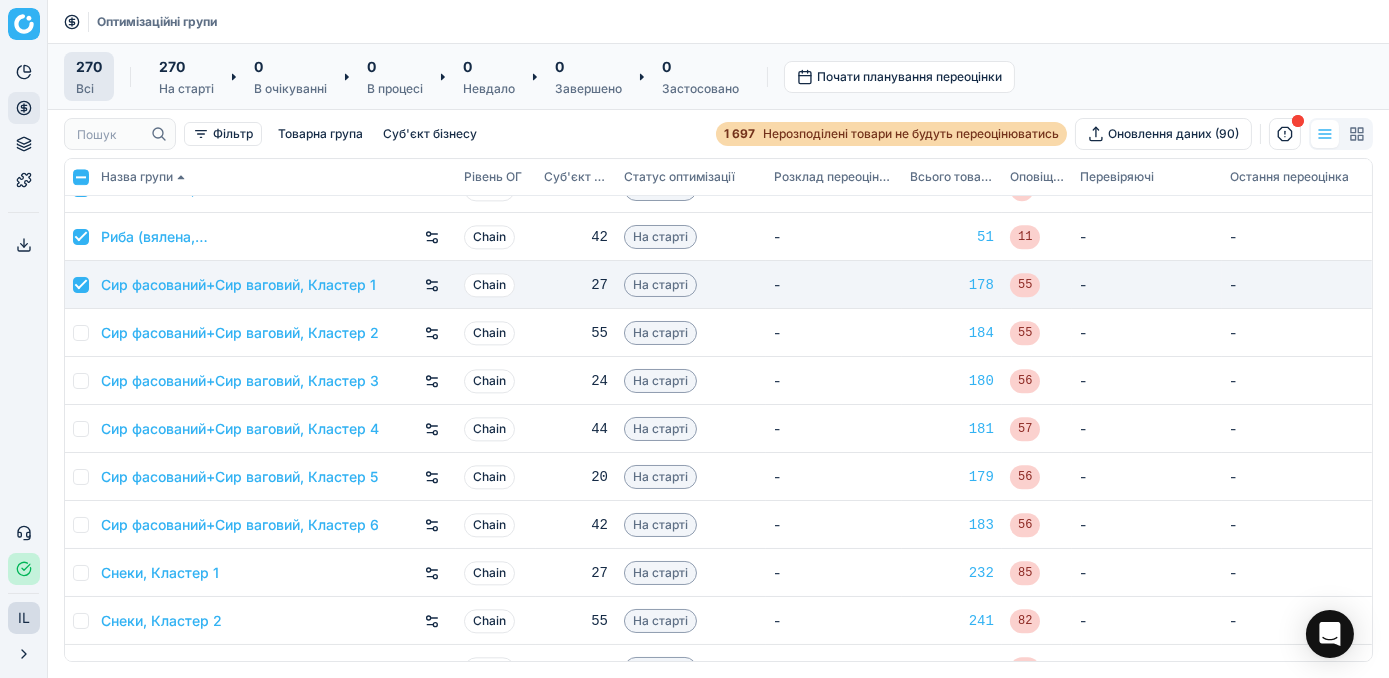 checkbox on "true" 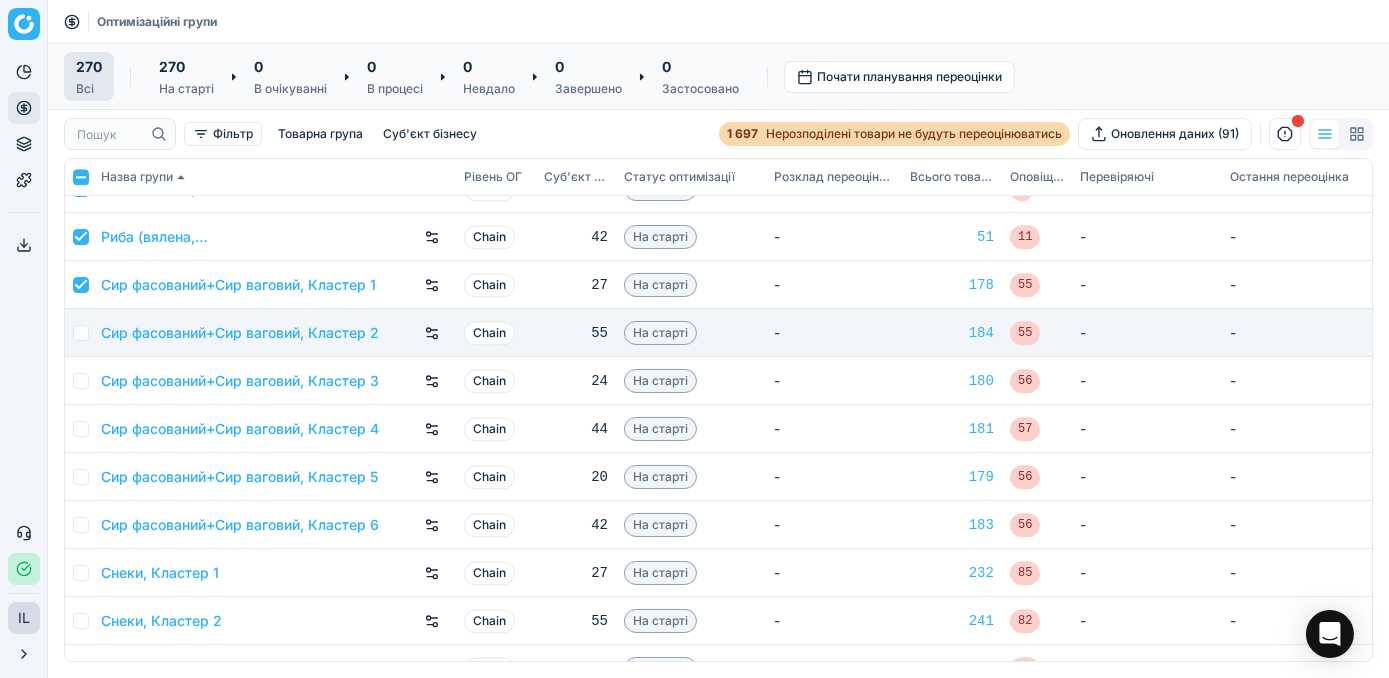 click at bounding box center [81, 333] 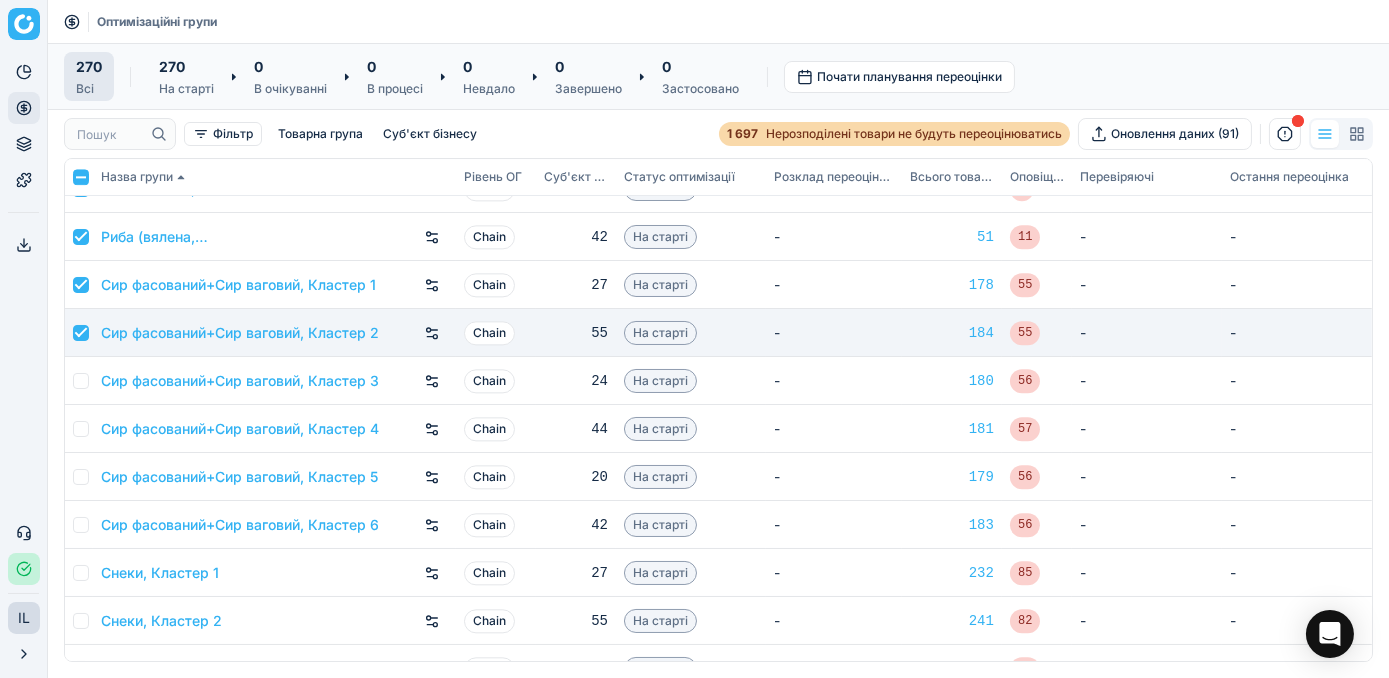 checkbox on "true" 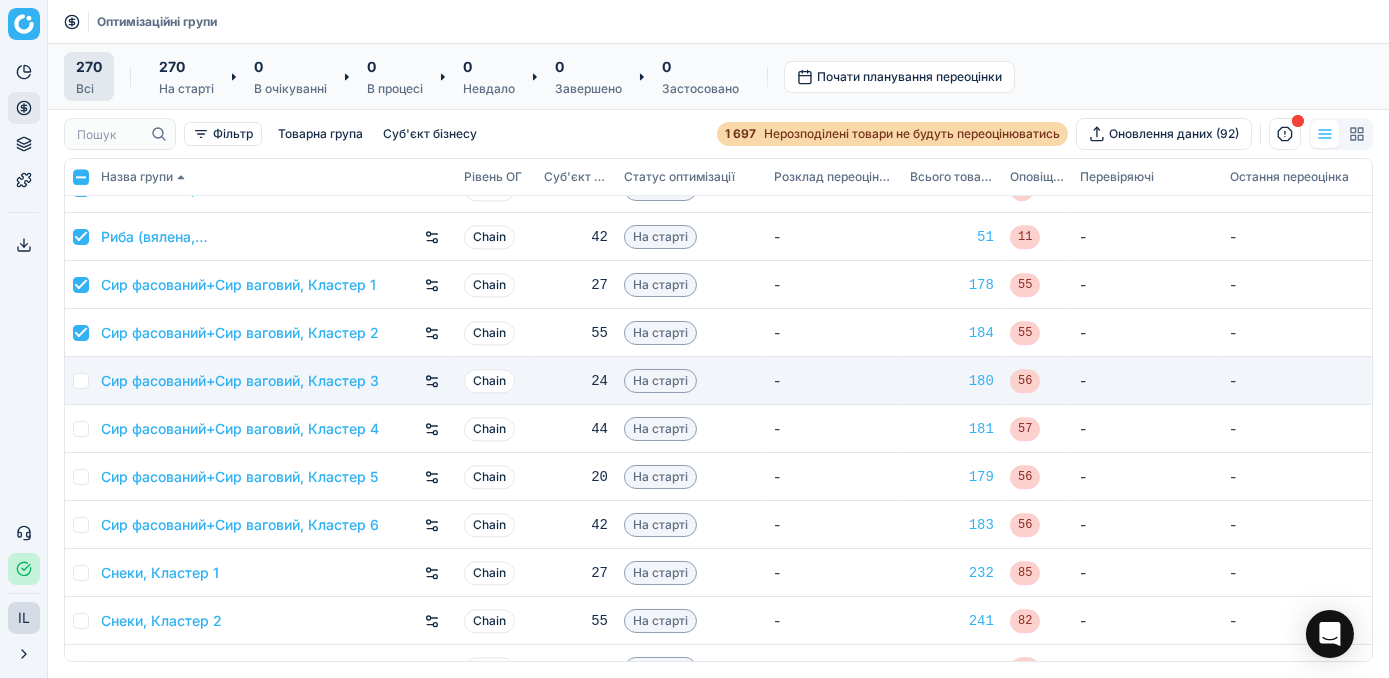 click at bounding box center (81, 381) 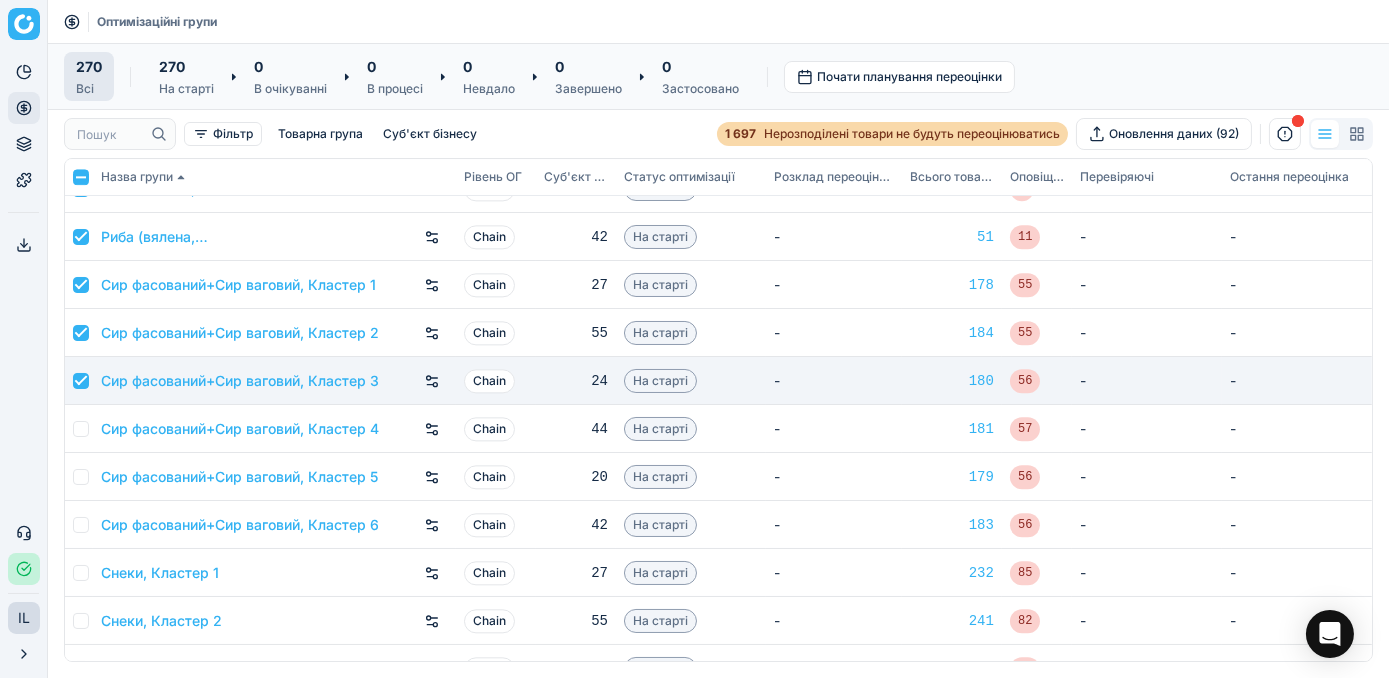 checkbox on "true" 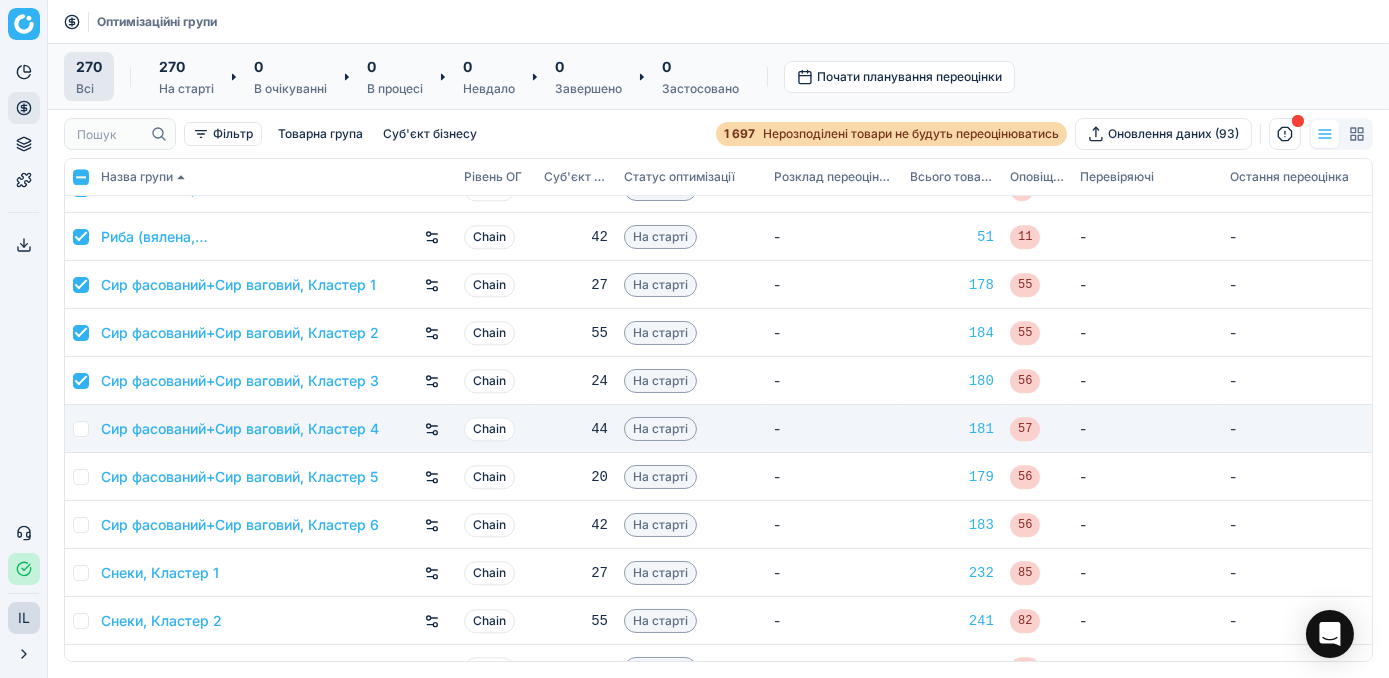 click at bounding box center (81, 429) 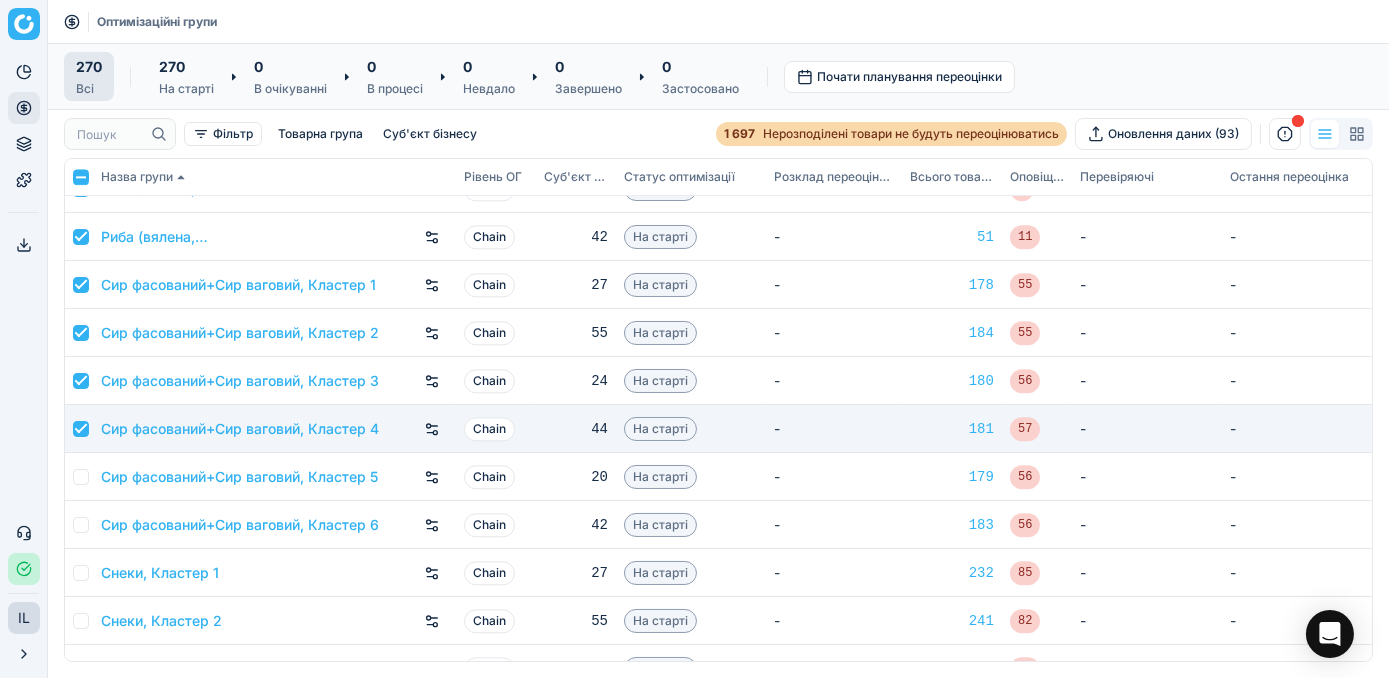 checkbox on "true" 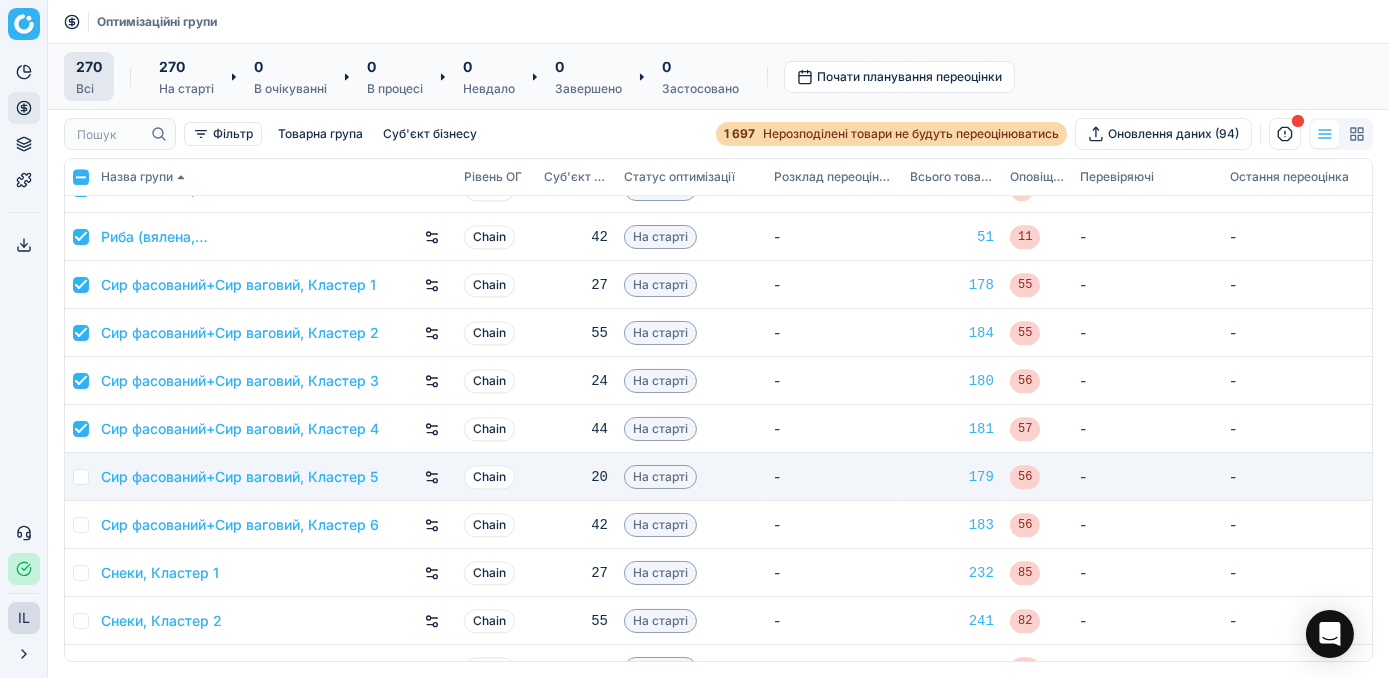 click at bounding box center (81, 477) 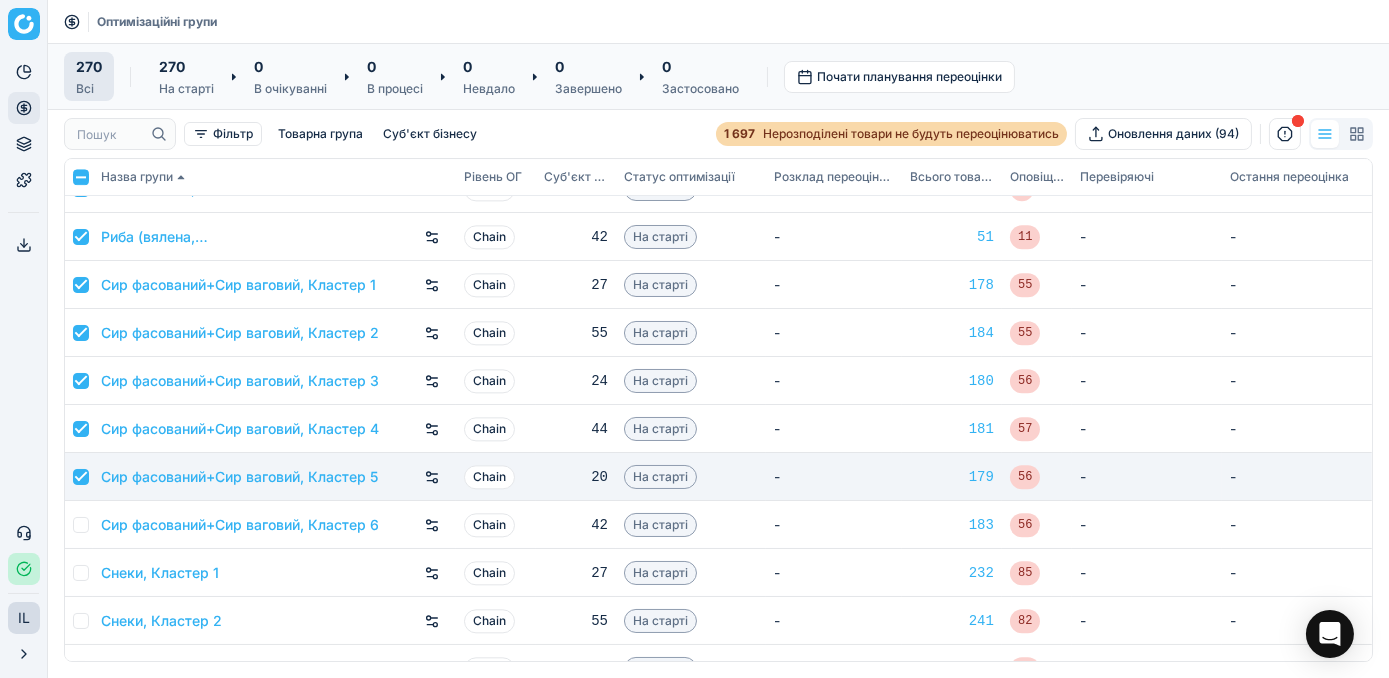 checkbox on "true" 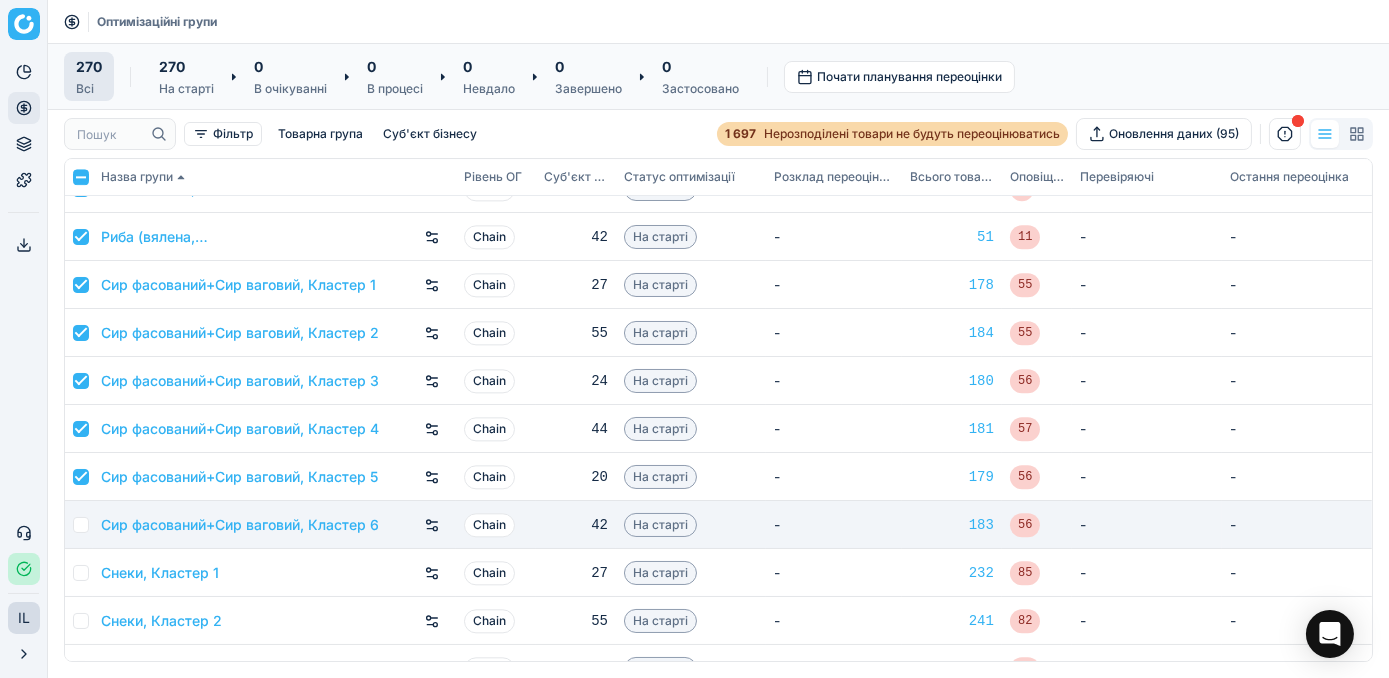 click at bounding box center [81, 525] 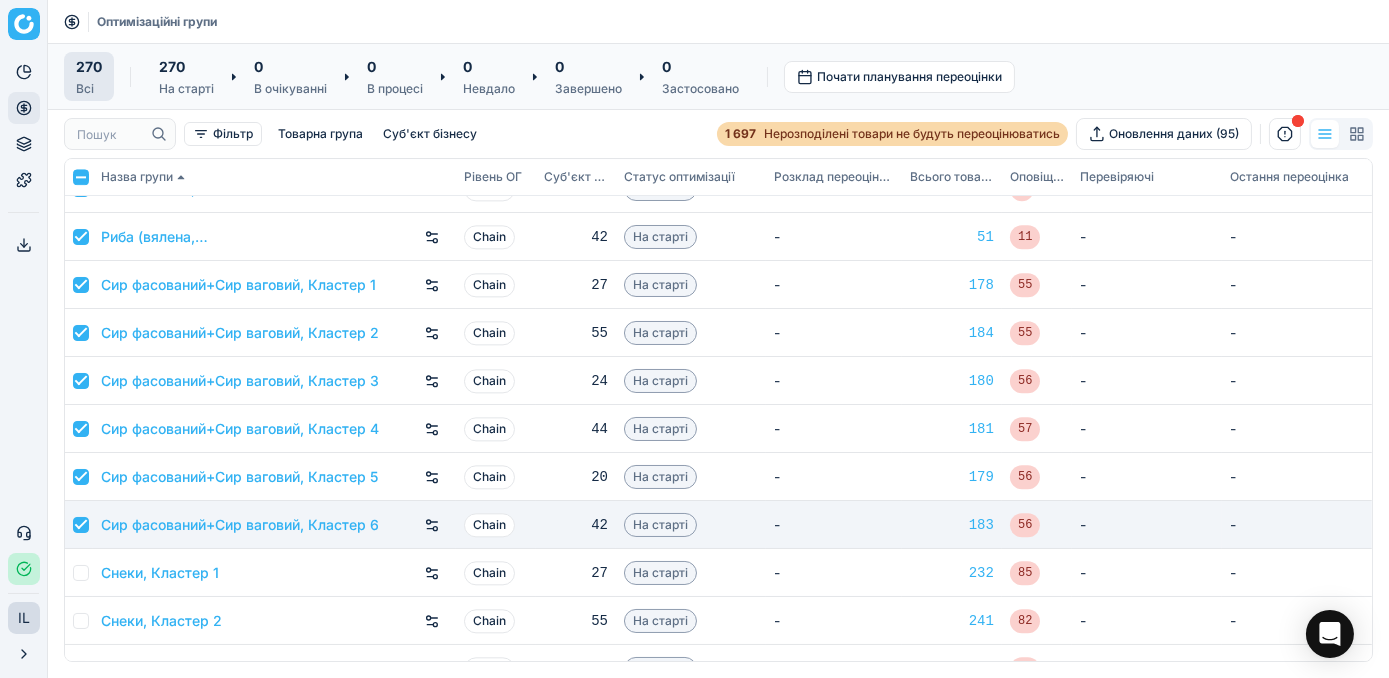 checkbox on "true" 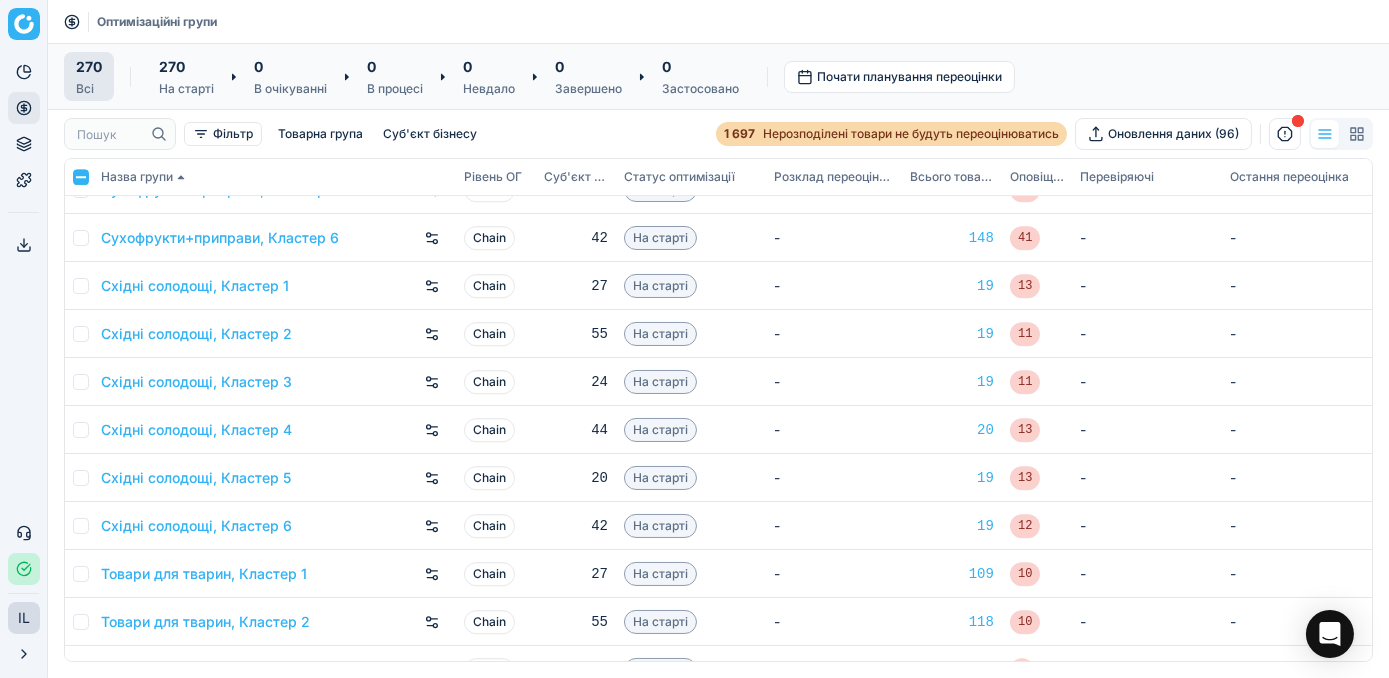 scroll, scrollTop: 11636, scrollLeft: 0, axis: vertical 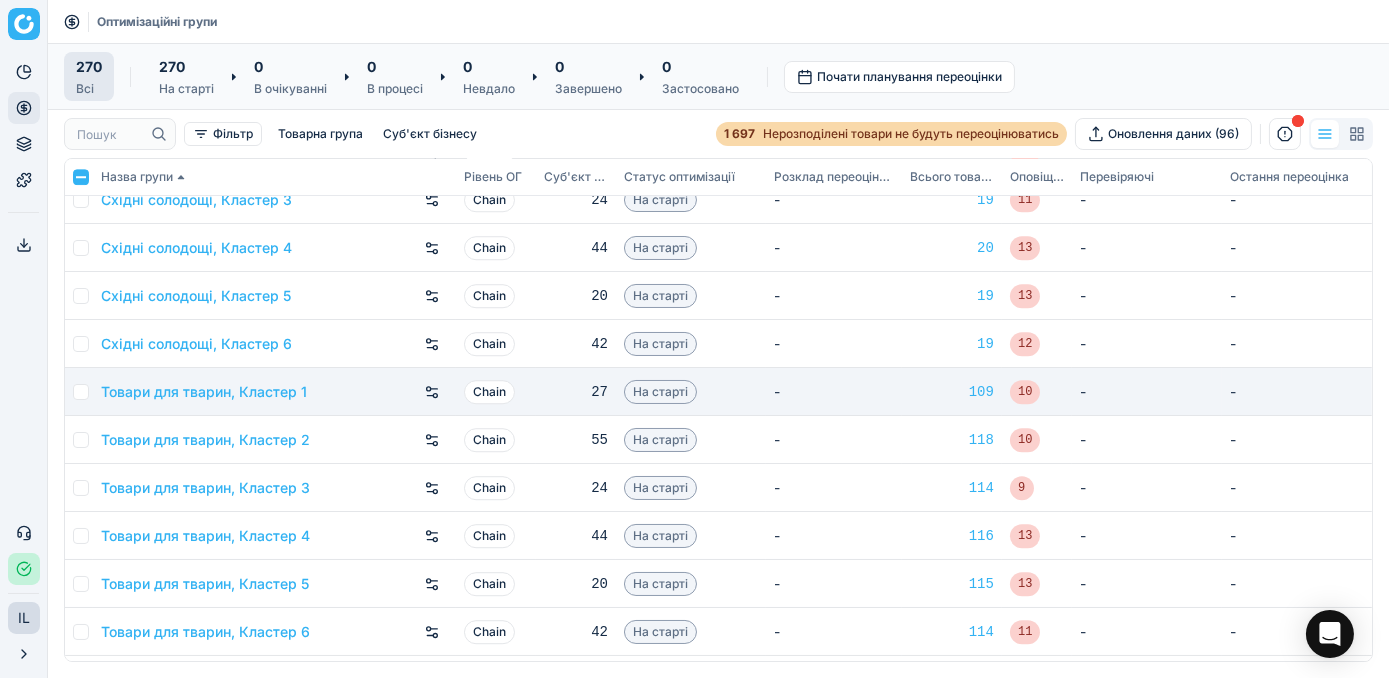 click at bounding box center [81, 392] 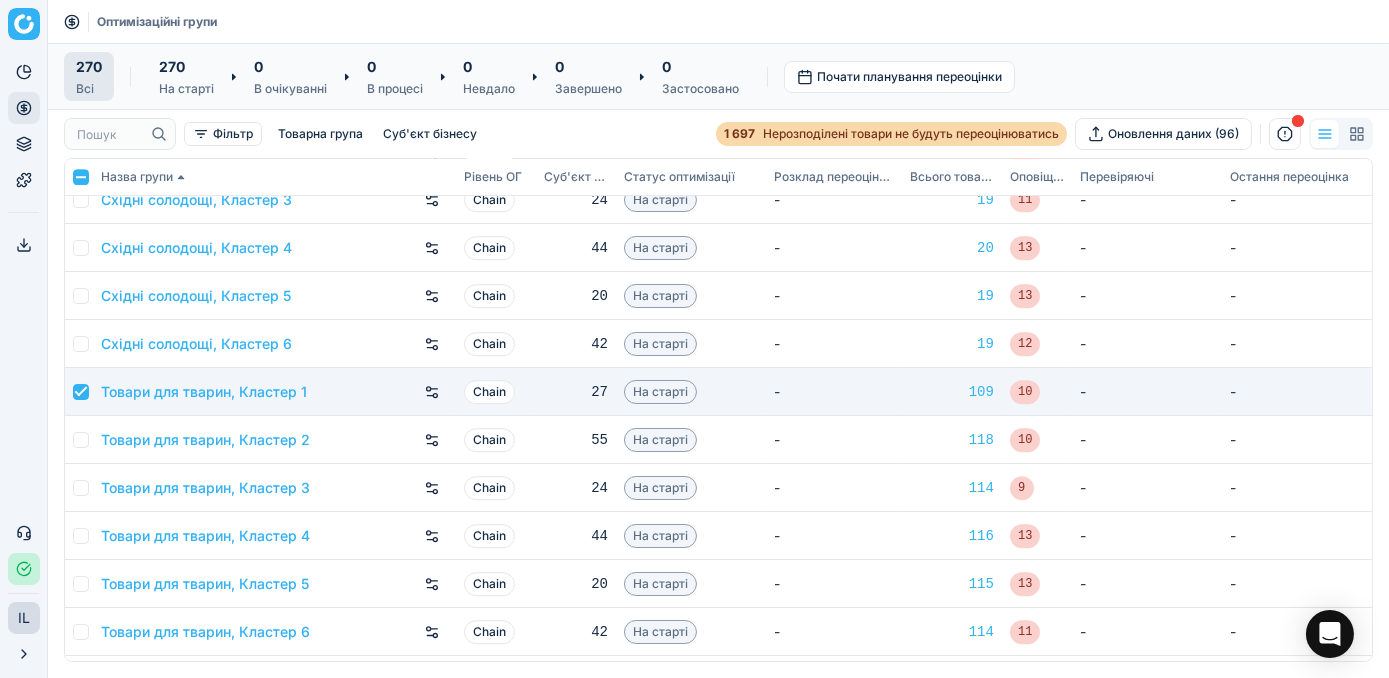checkbox on "true" 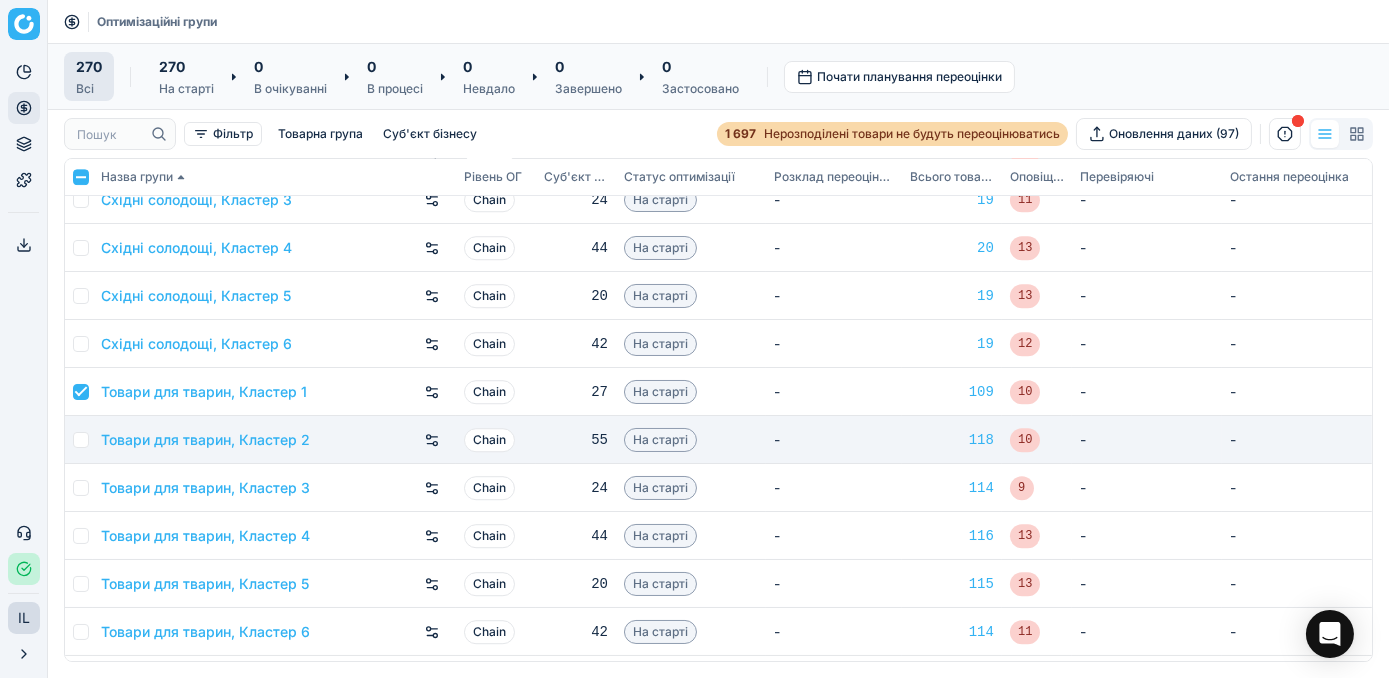 click at bounding box center (81, 440) 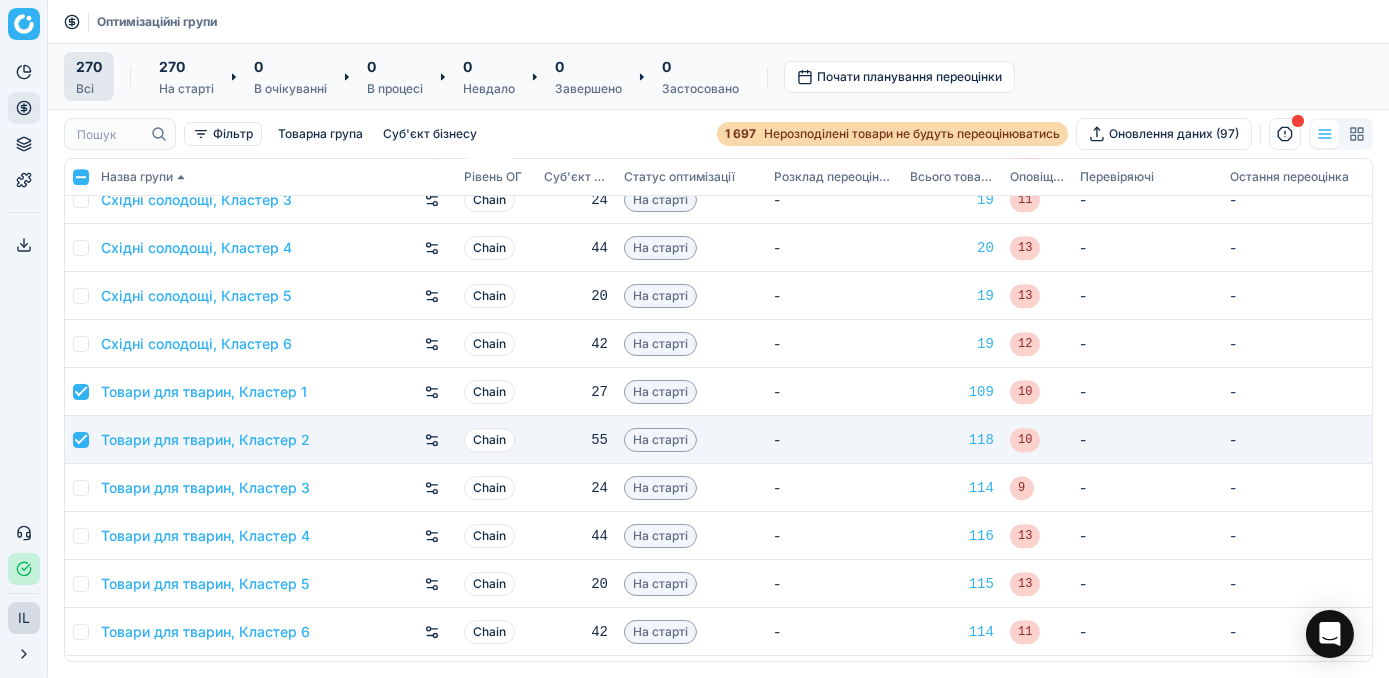 checkbox on "true" 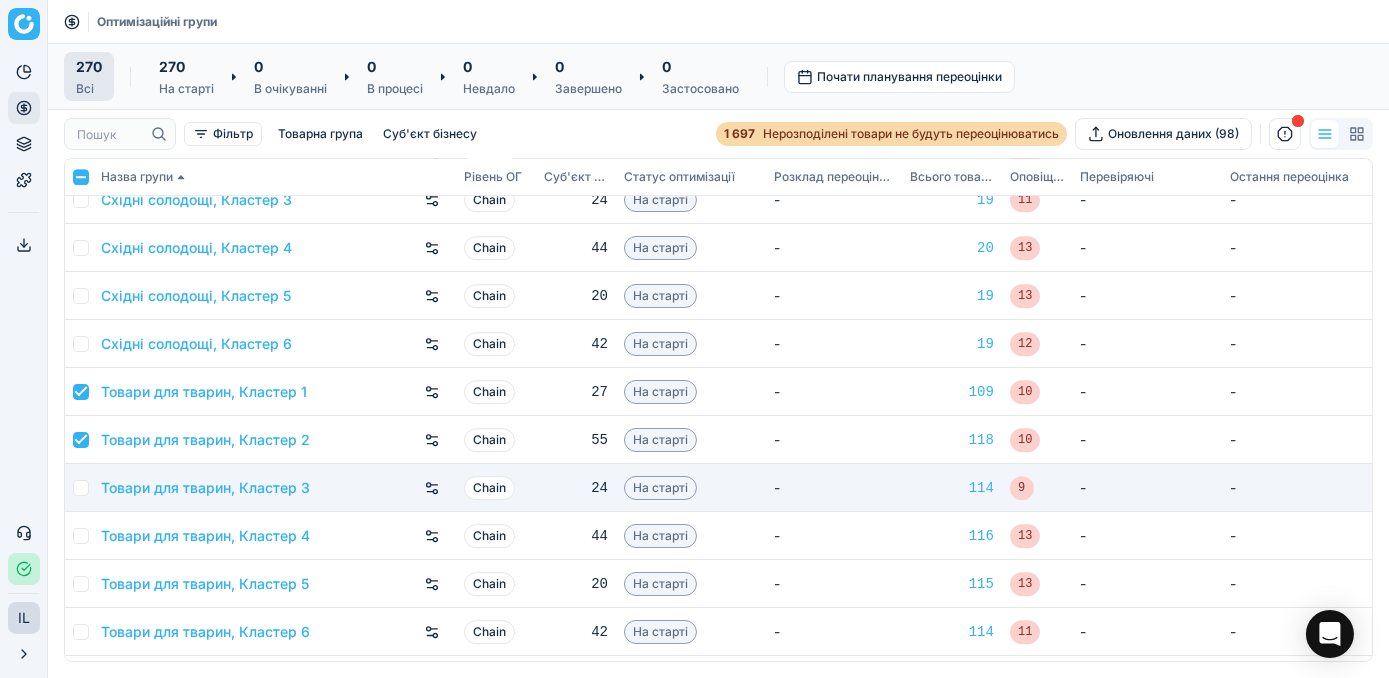 click at bounding box center [81, 488] 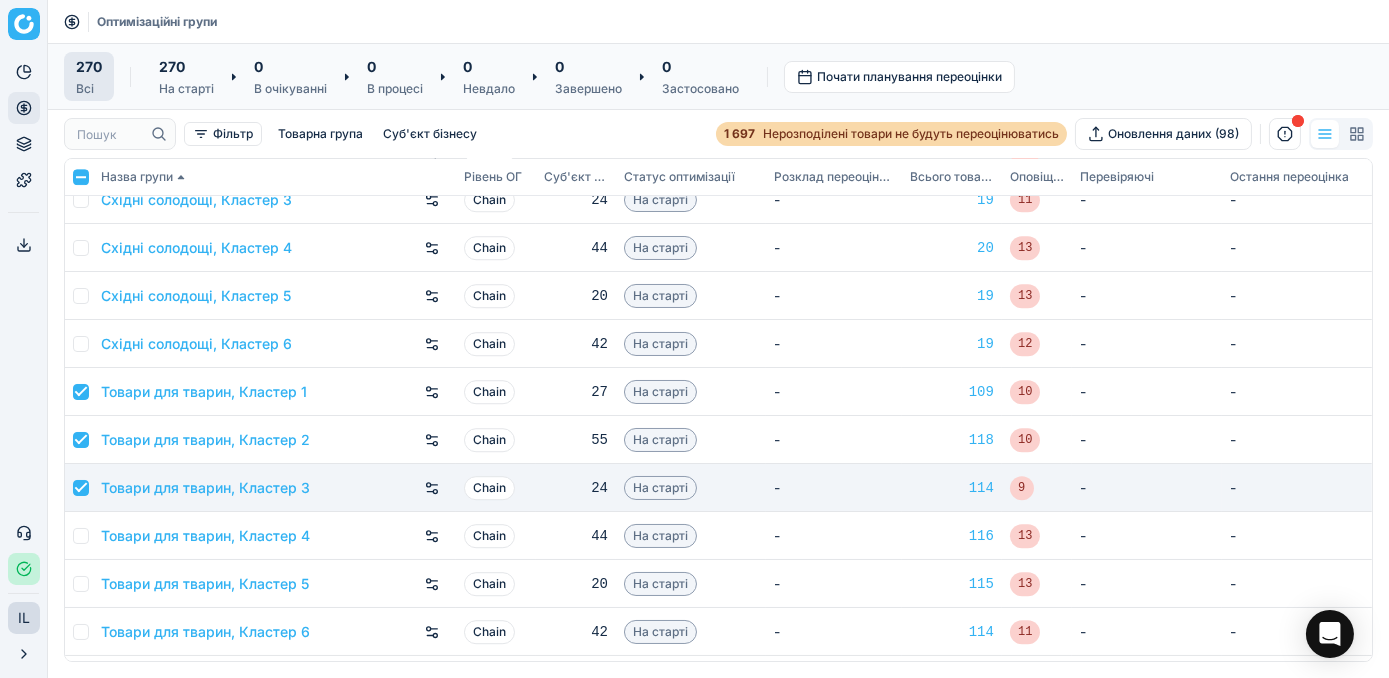 checkbox on "true" 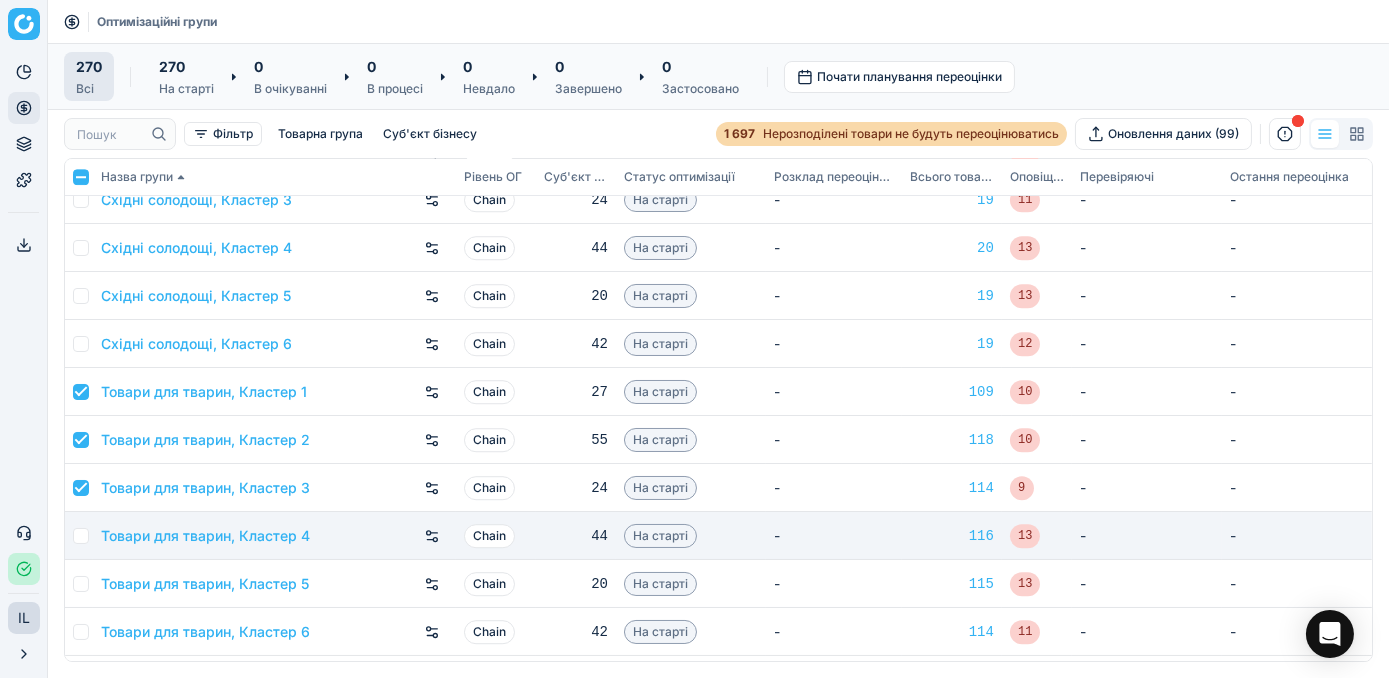 click at bounding box center [81, 536] 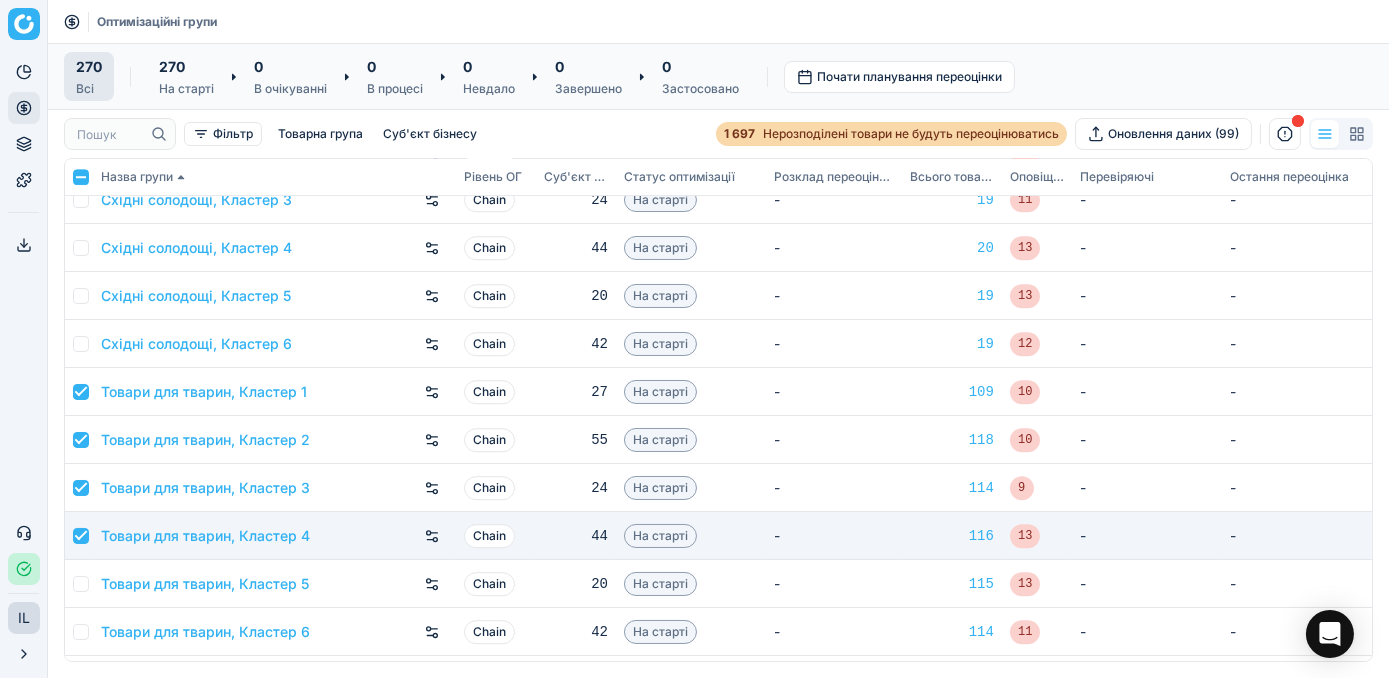 checkbox on "true" 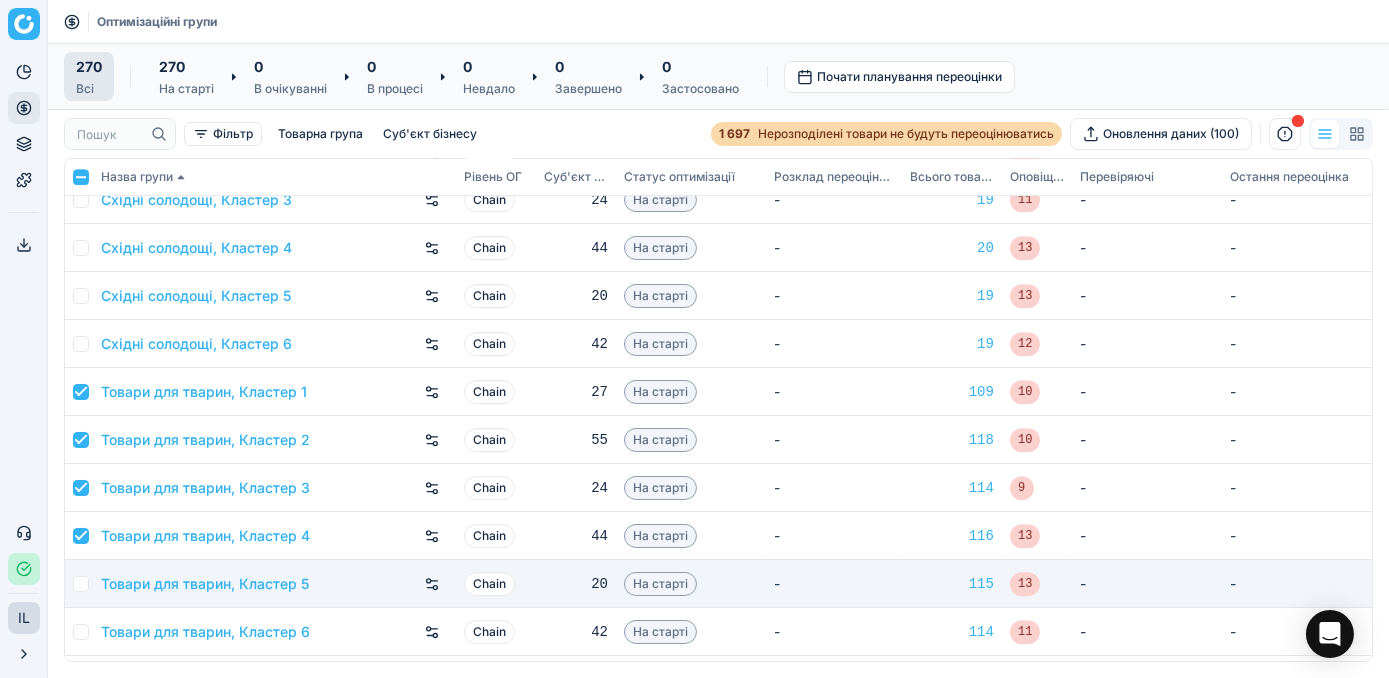 click at bounding box center [81, 584] 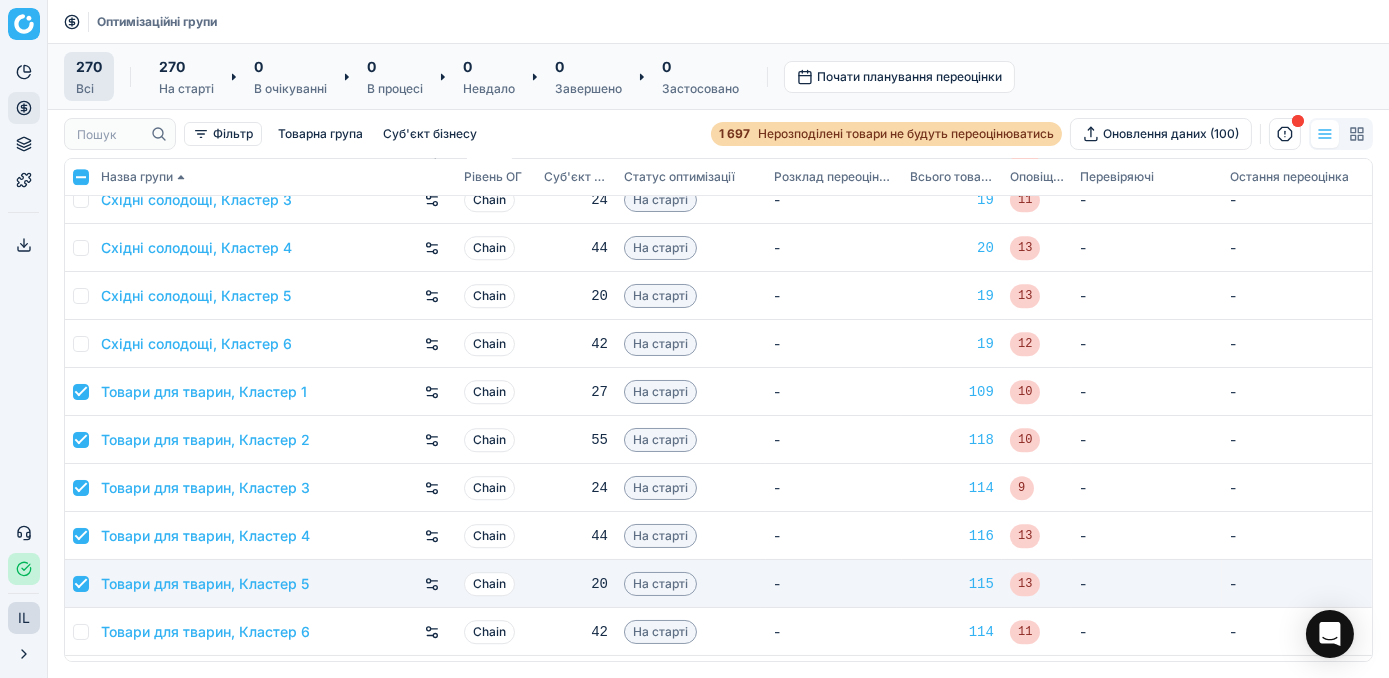 checkbox on "true" 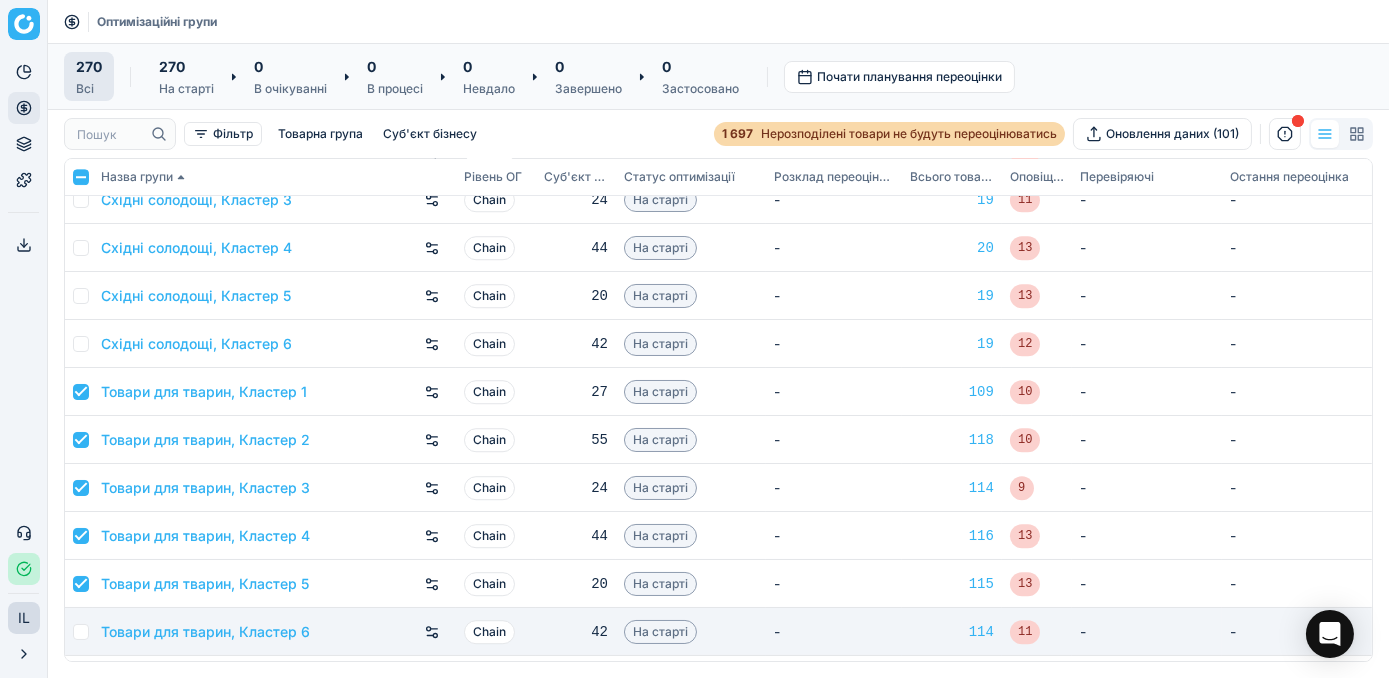 click at bounding box center [81, 632] 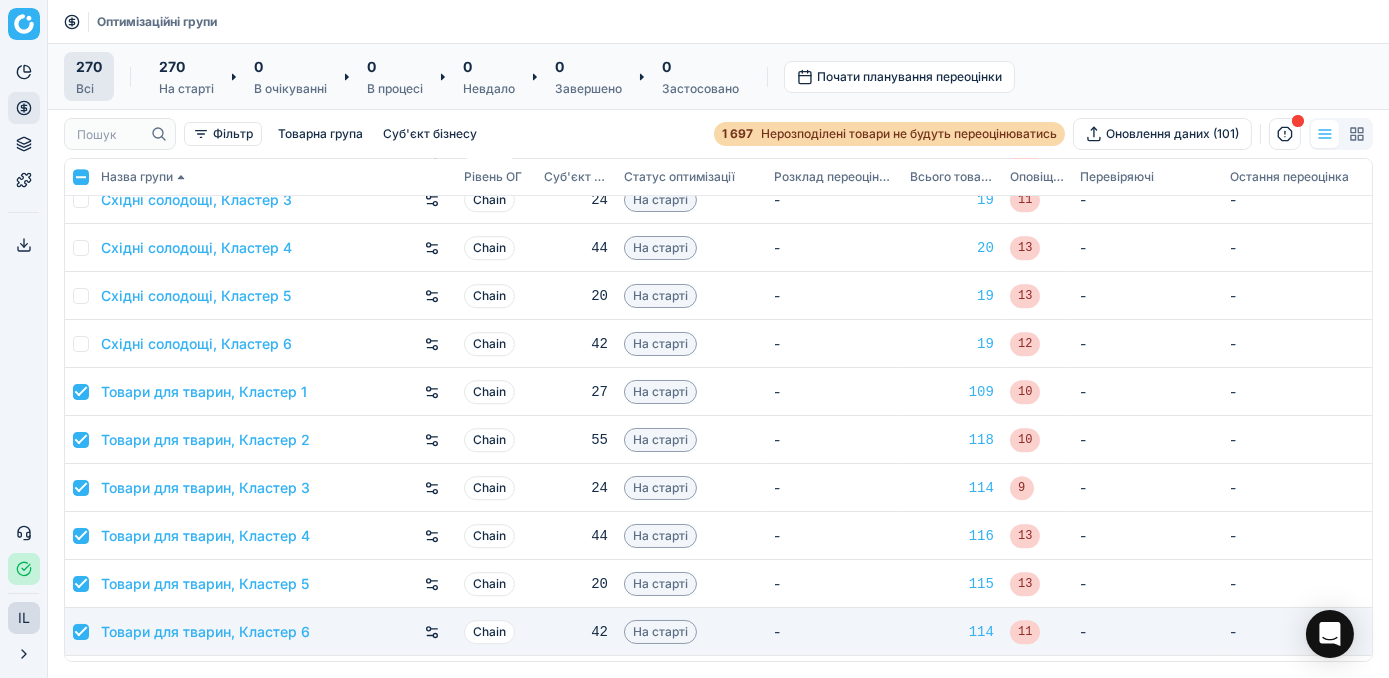 checkbox on "true" 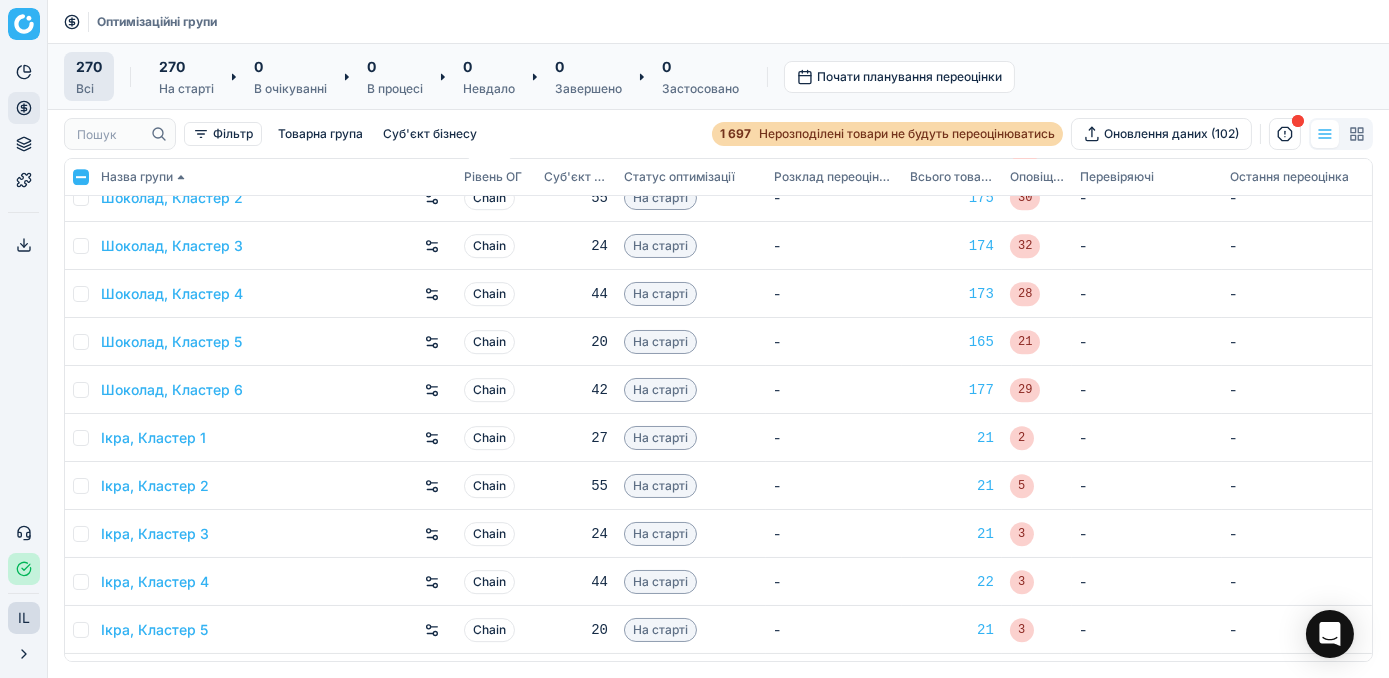 scroll, scrollTop: 12493, scrollLeft: 0, axis: vertical 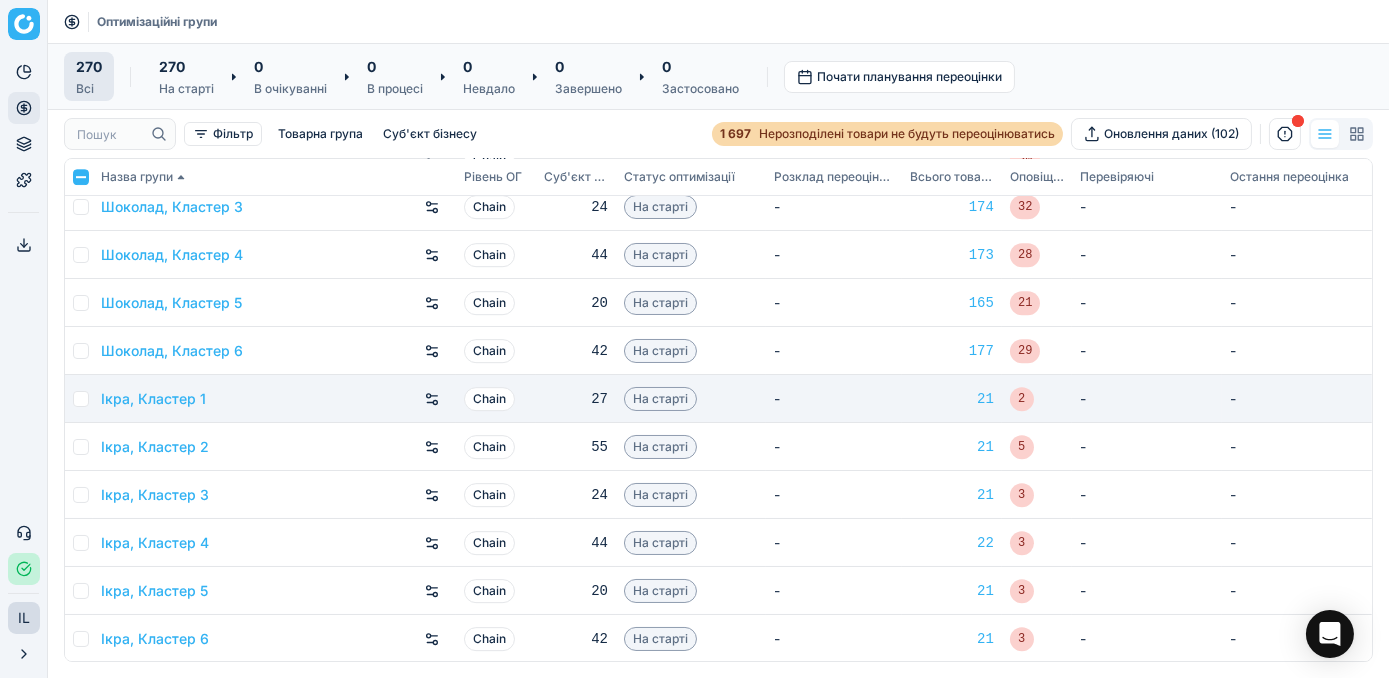 click at bounding box center [81, 399] 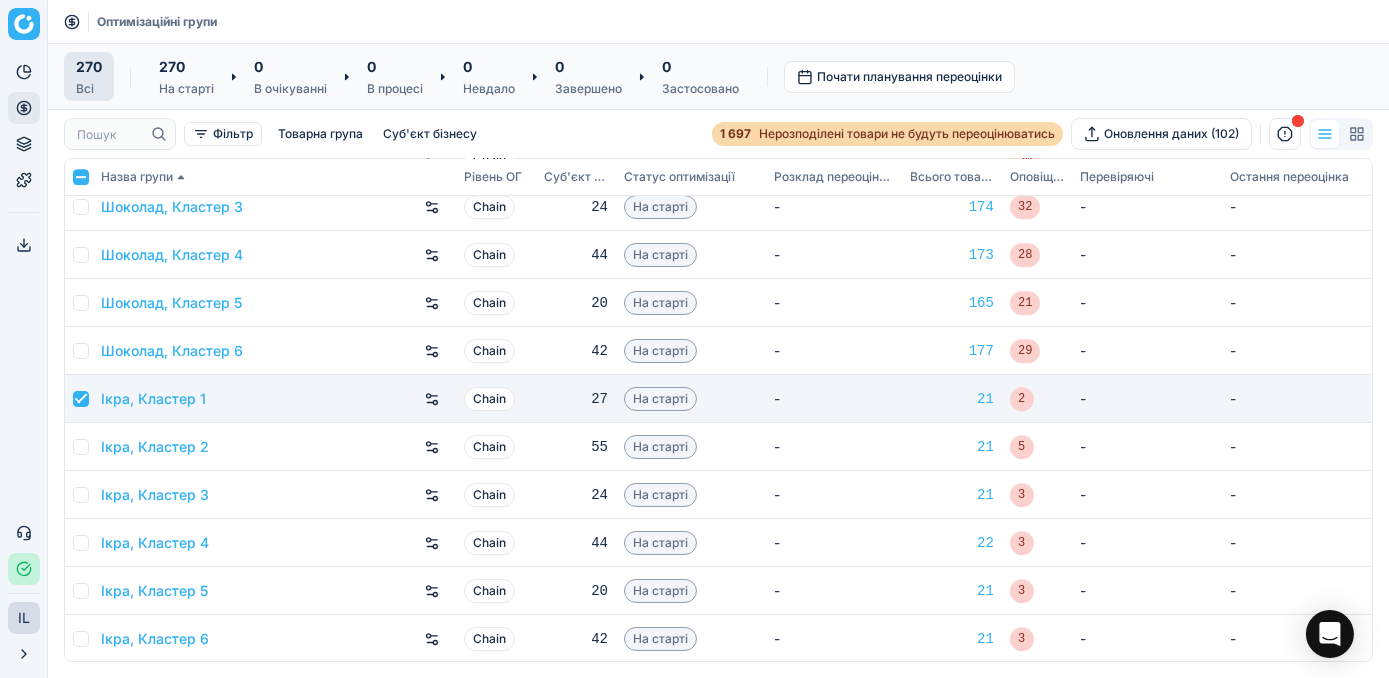 checkbox on "true" 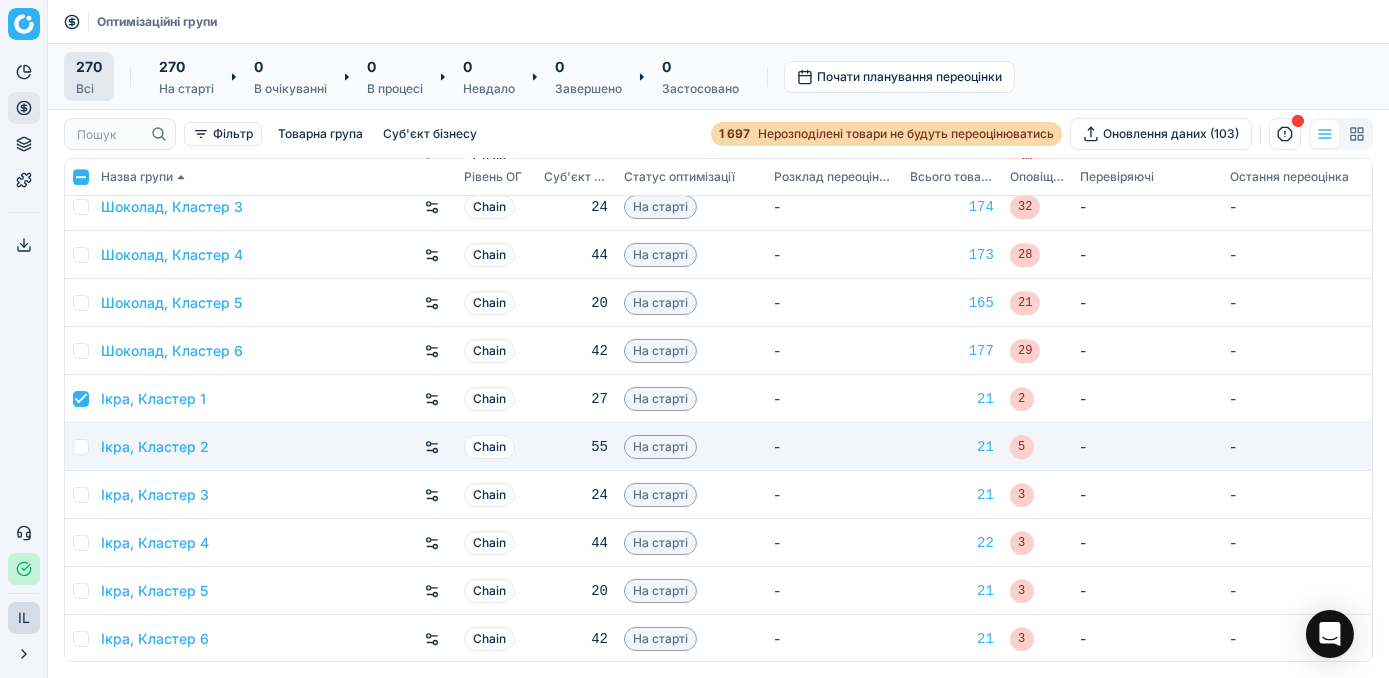 click at bounding box center (81, 447) 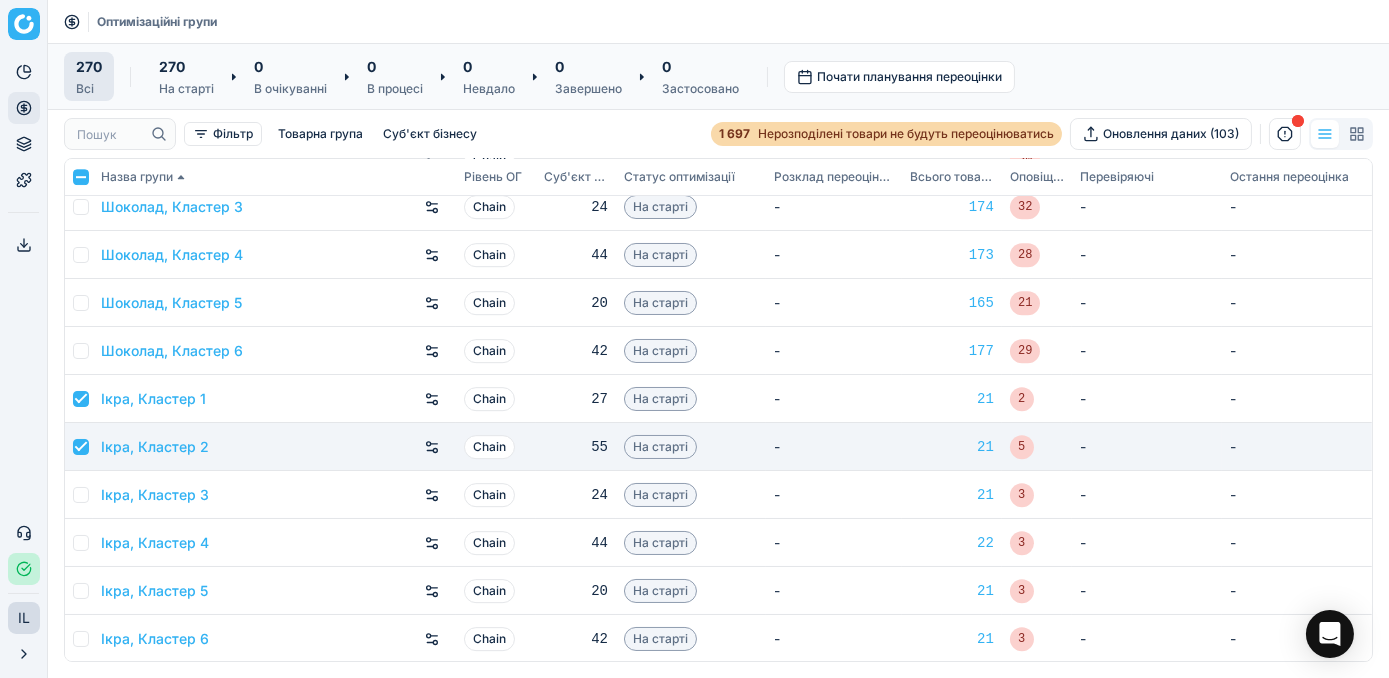 checkbox on "true" 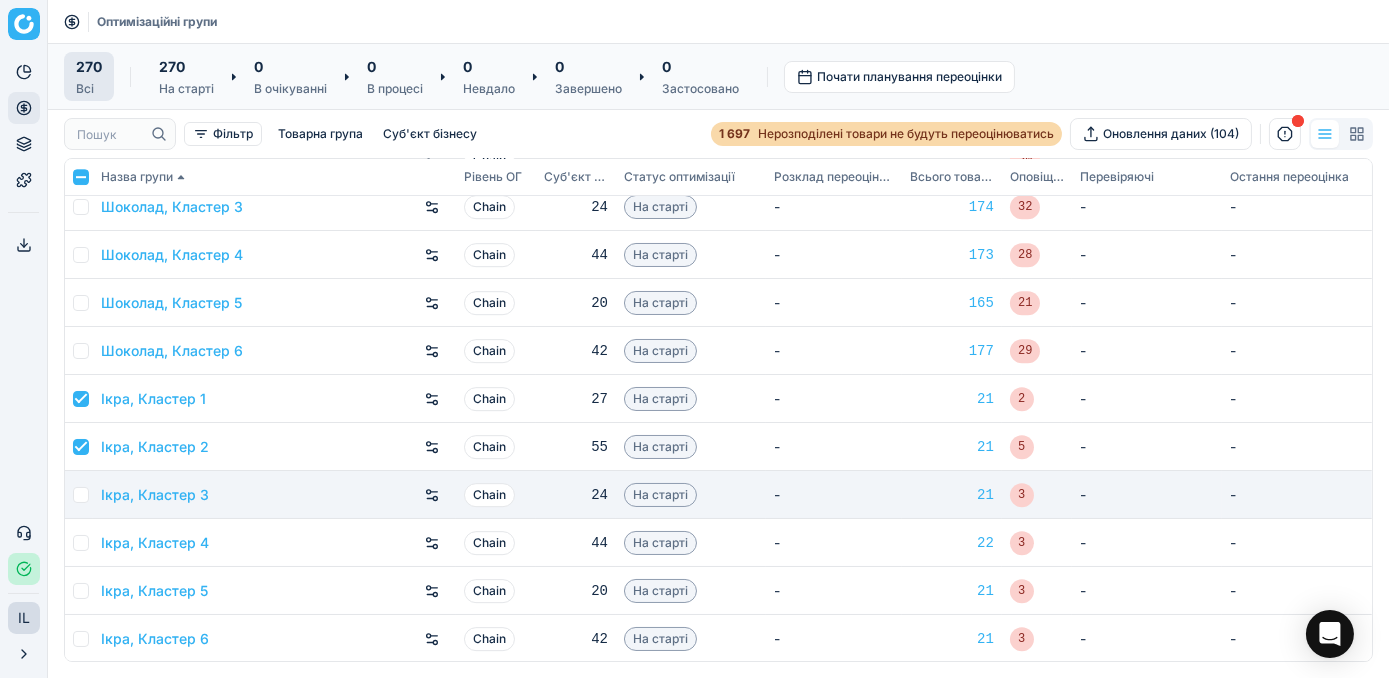 click at bounding box center [81, 495] 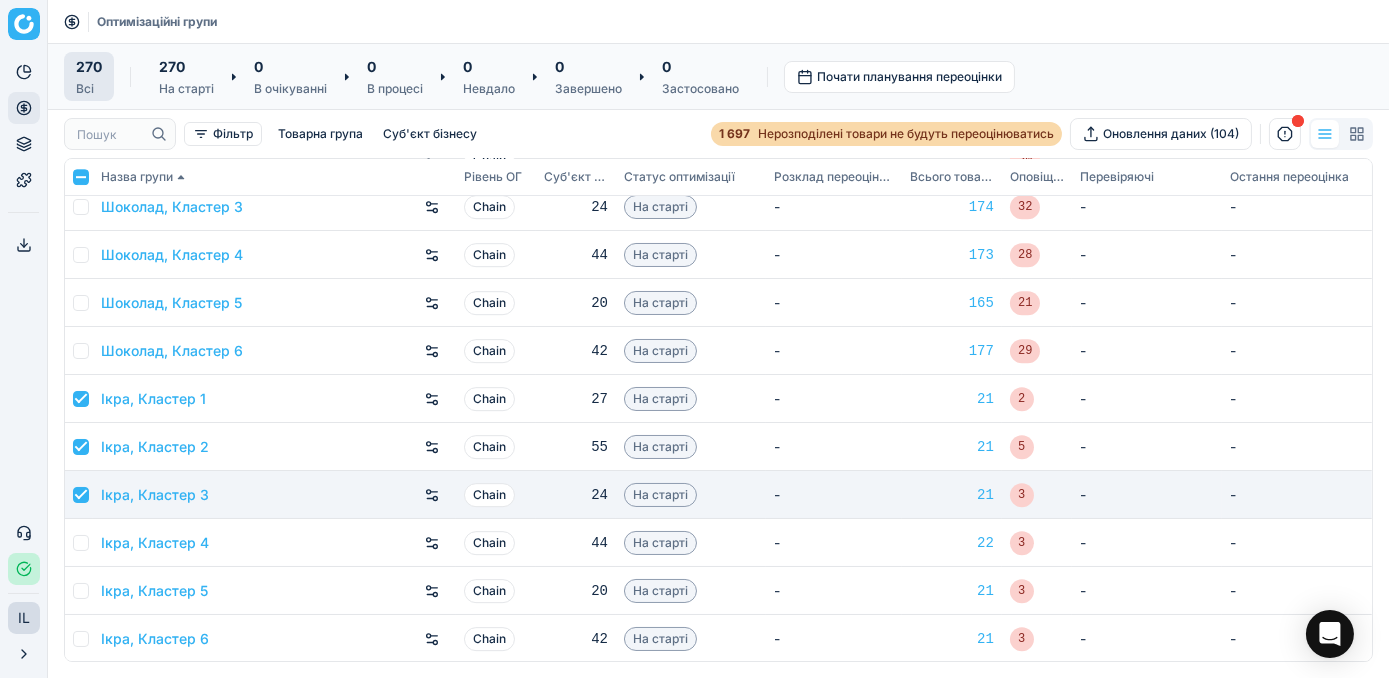 checkbox on "true" 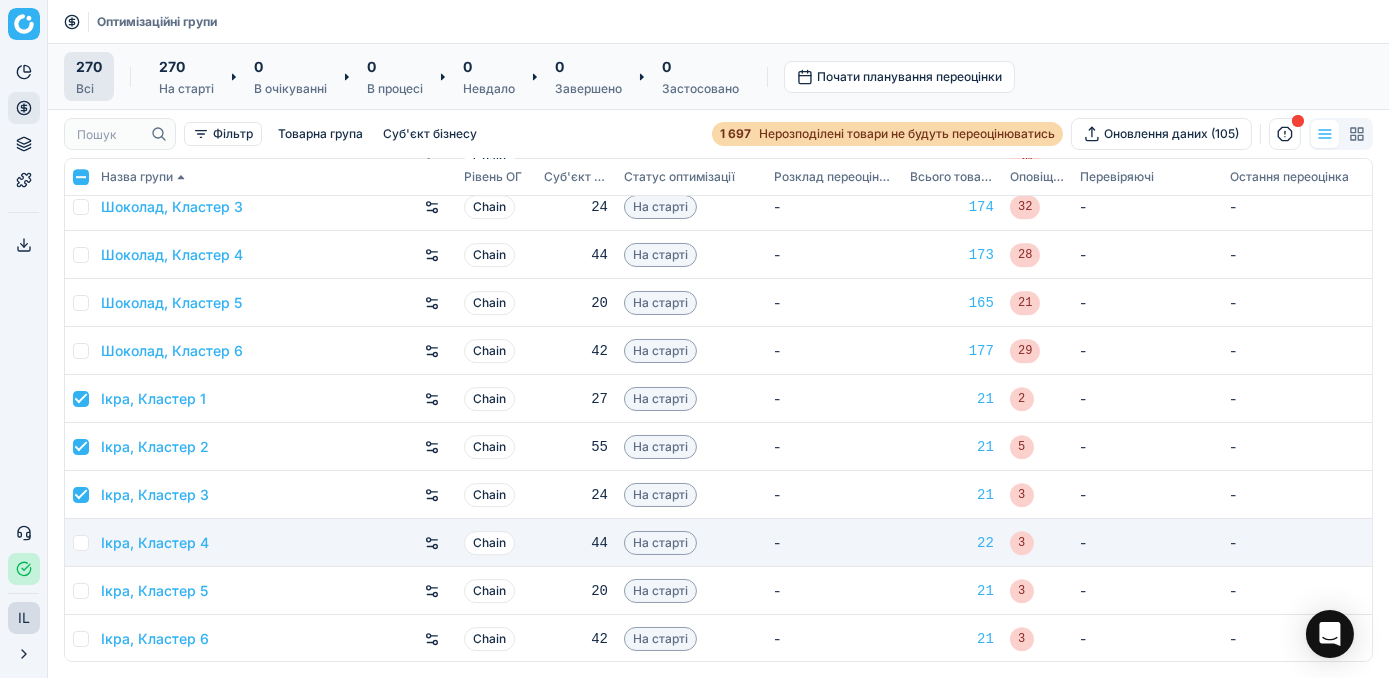 click at bounding box center (81, 543) 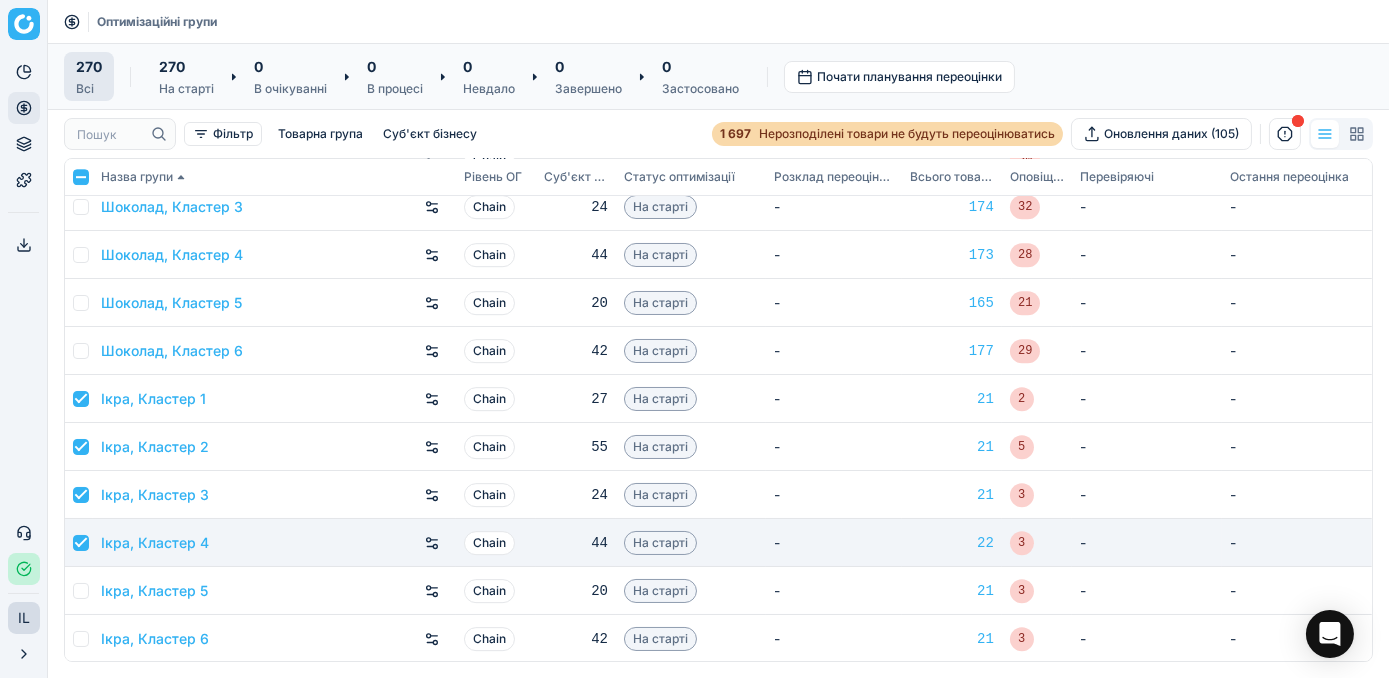 checkbox on "true" 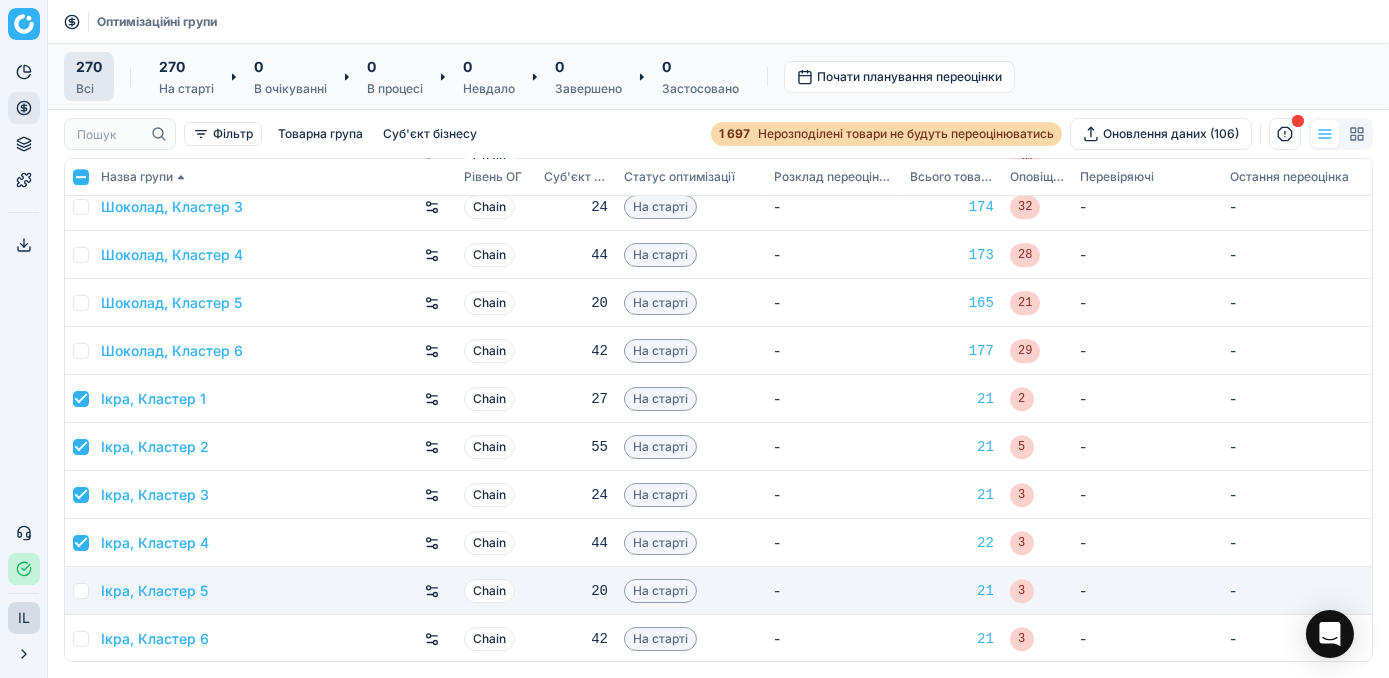 click at bounding box center [81, 591] 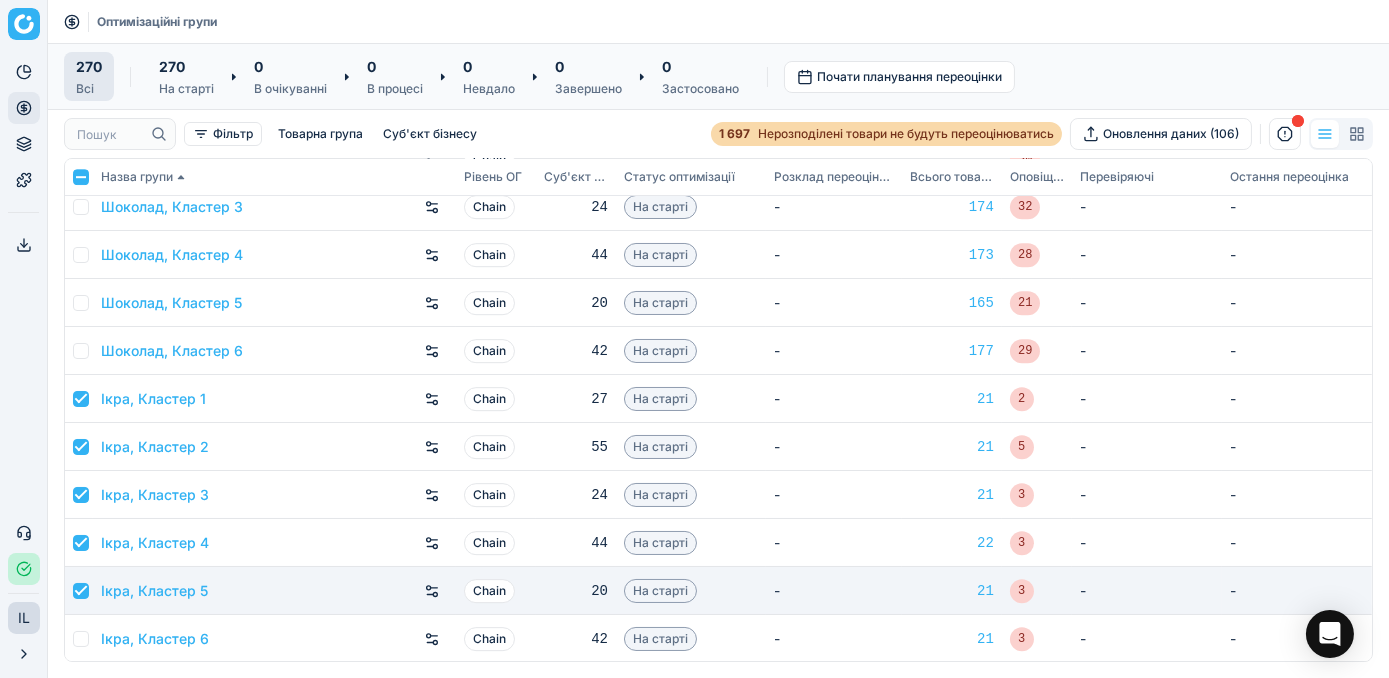 checkbox on "true" 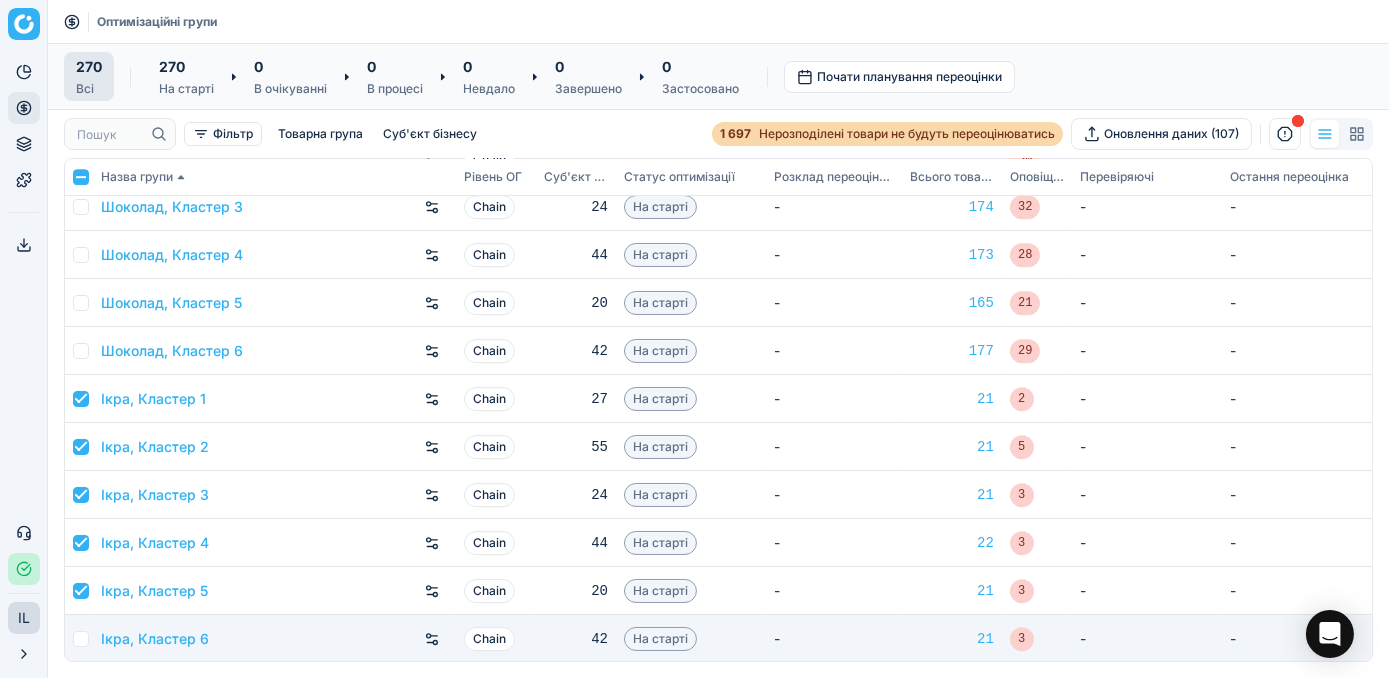 click at bounding box center [81, 639] 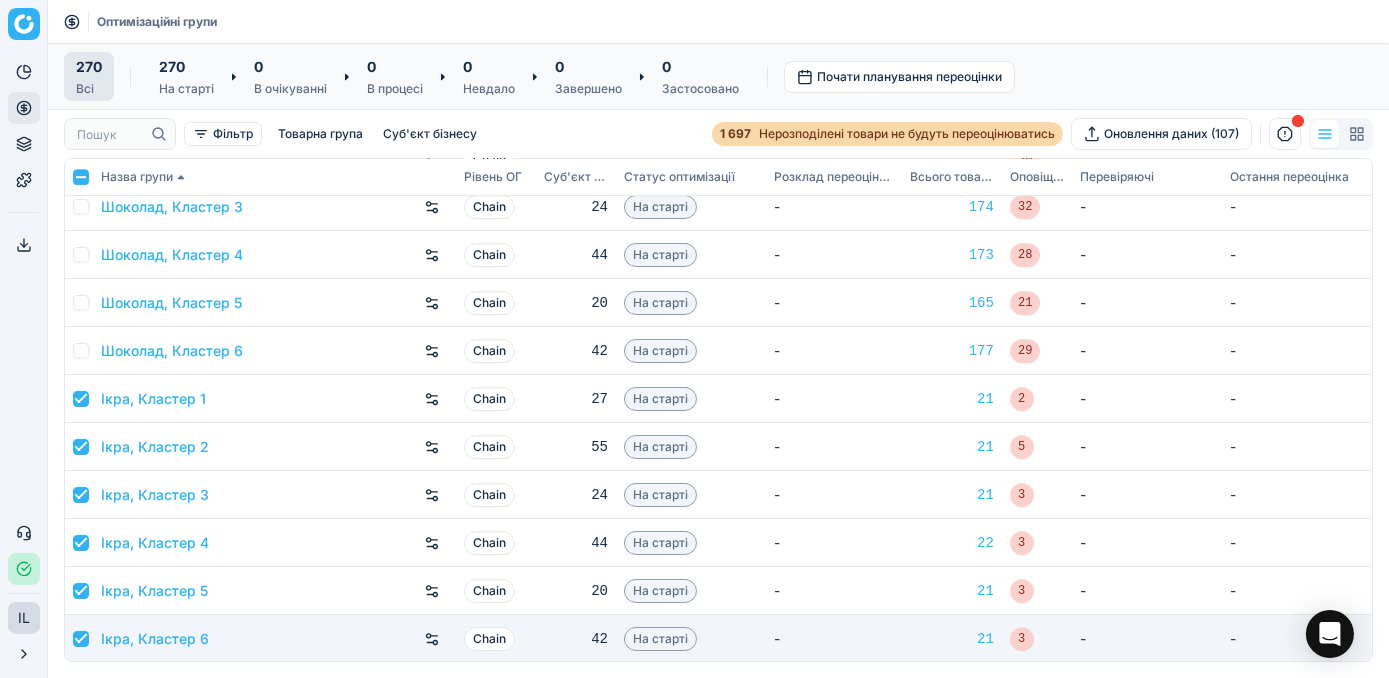 checkbox on "true" 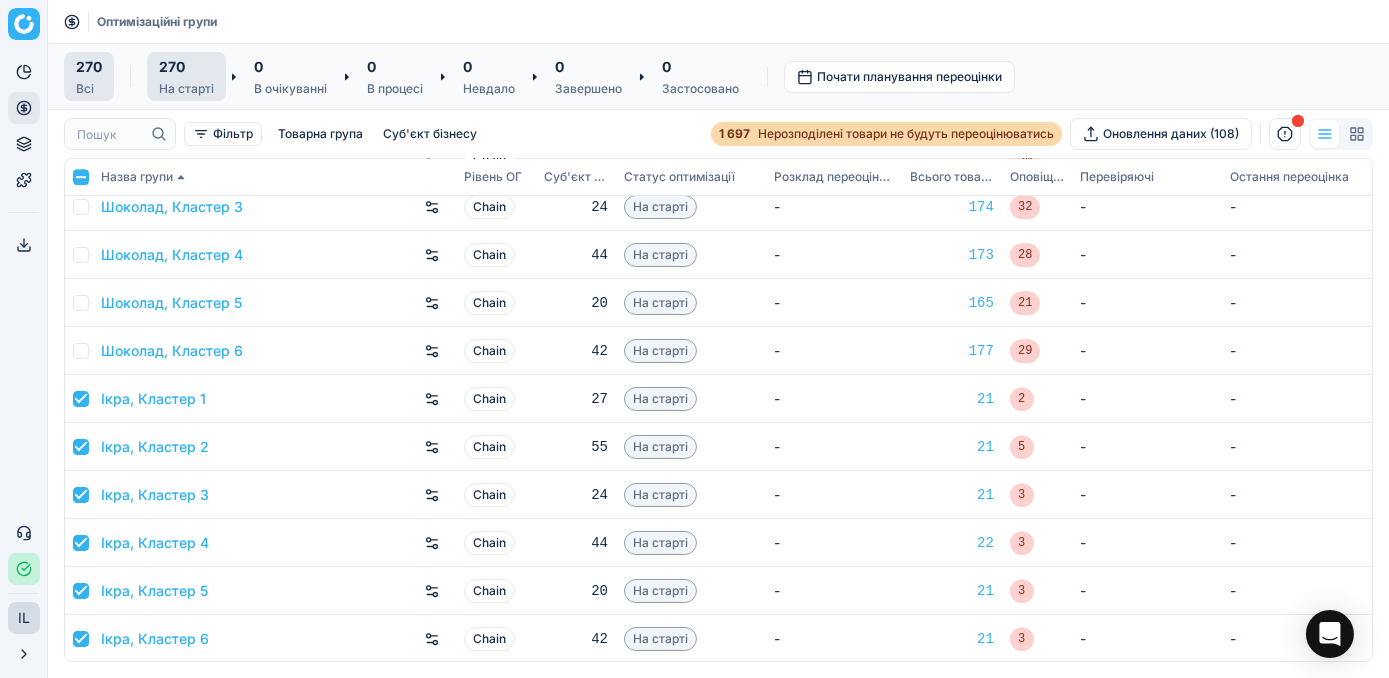 click on "270" at bounding box center (172, 66) 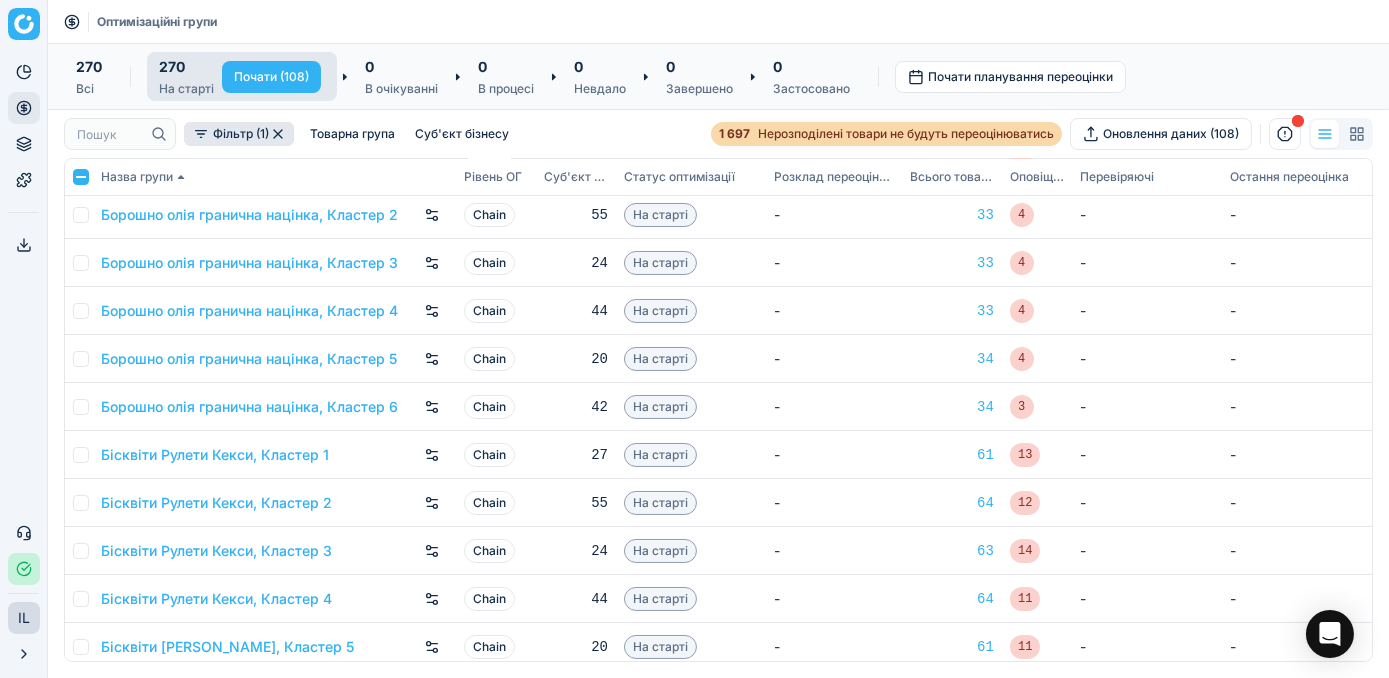 scroll, scrollTop: 0, scrollLeft: 0, axis: both 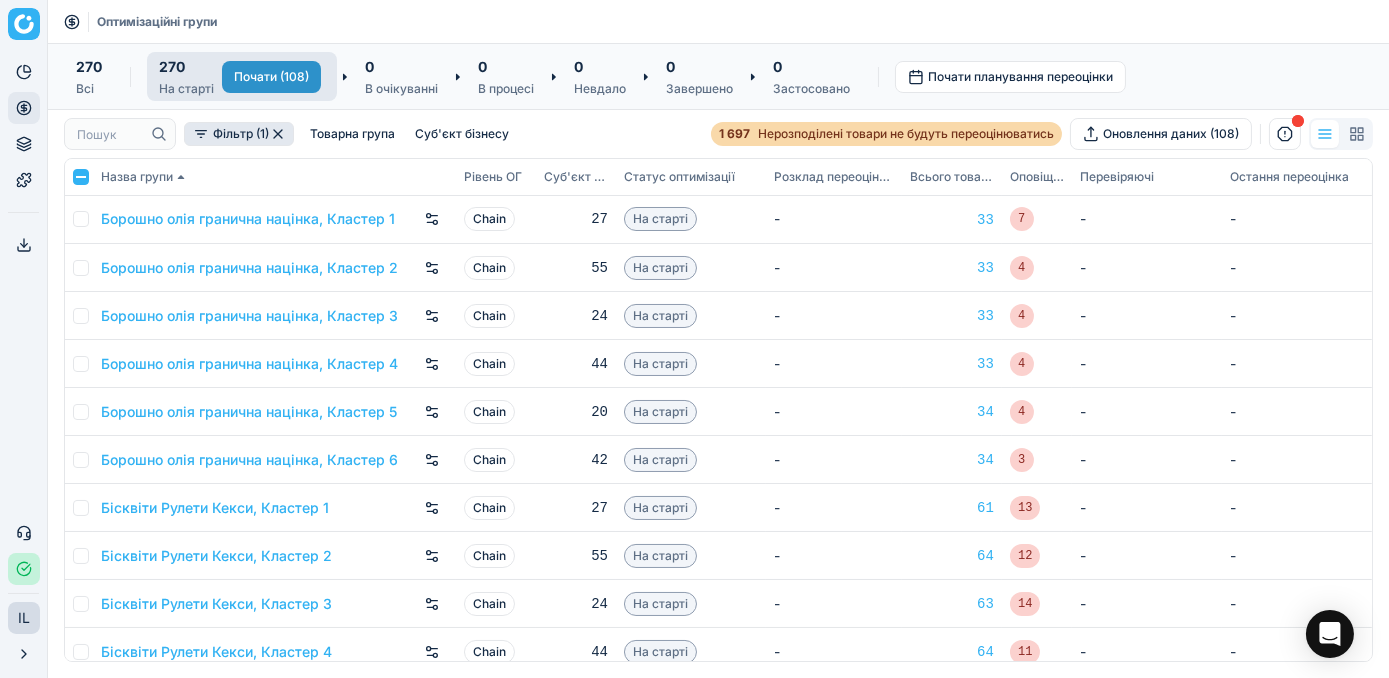 click on "Почати   (108)" at bounding box center (271, 77) 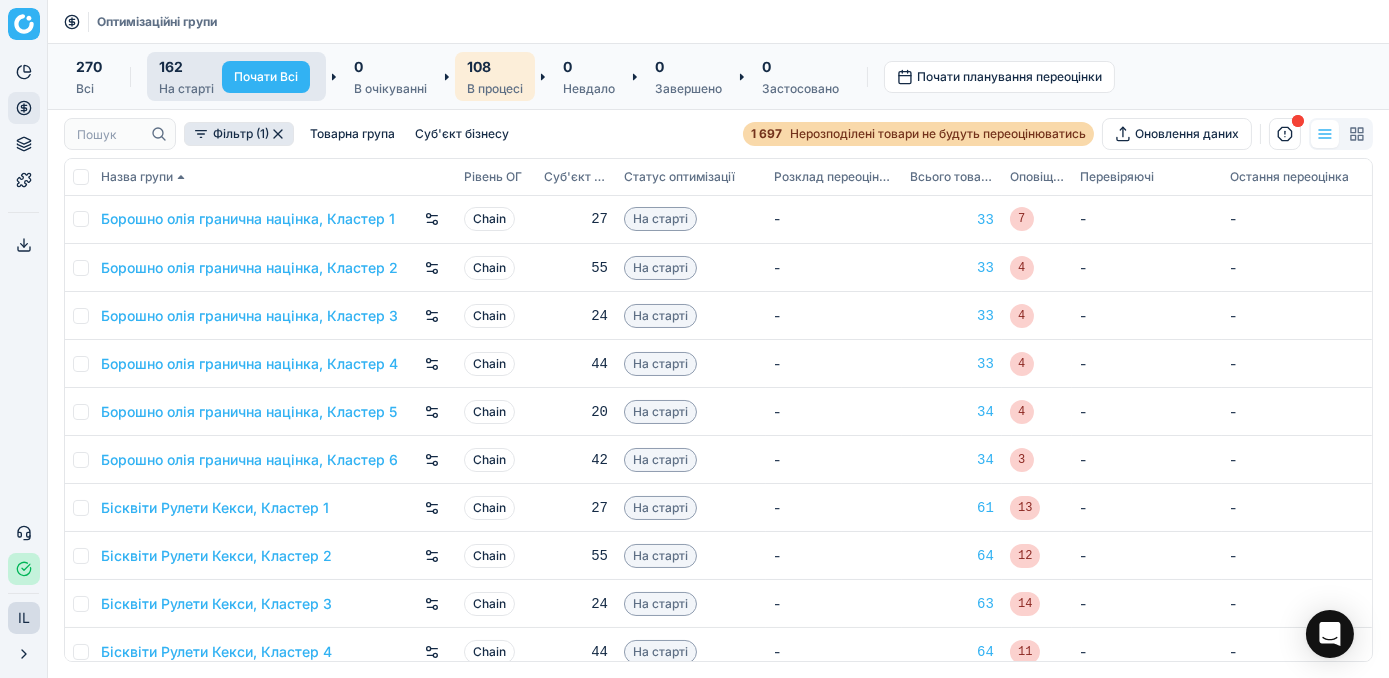 click on "108" at bounding box center [495, 66] 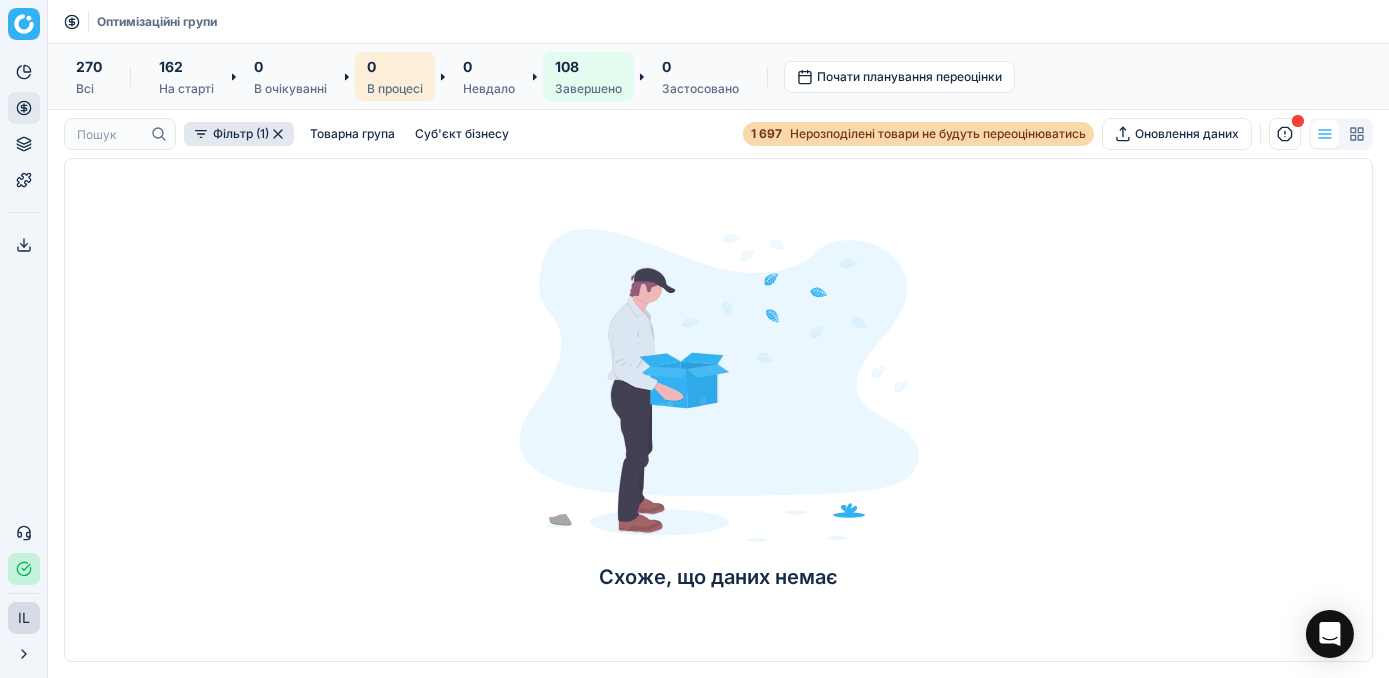 click on "108" at bounding box center (588, 66) 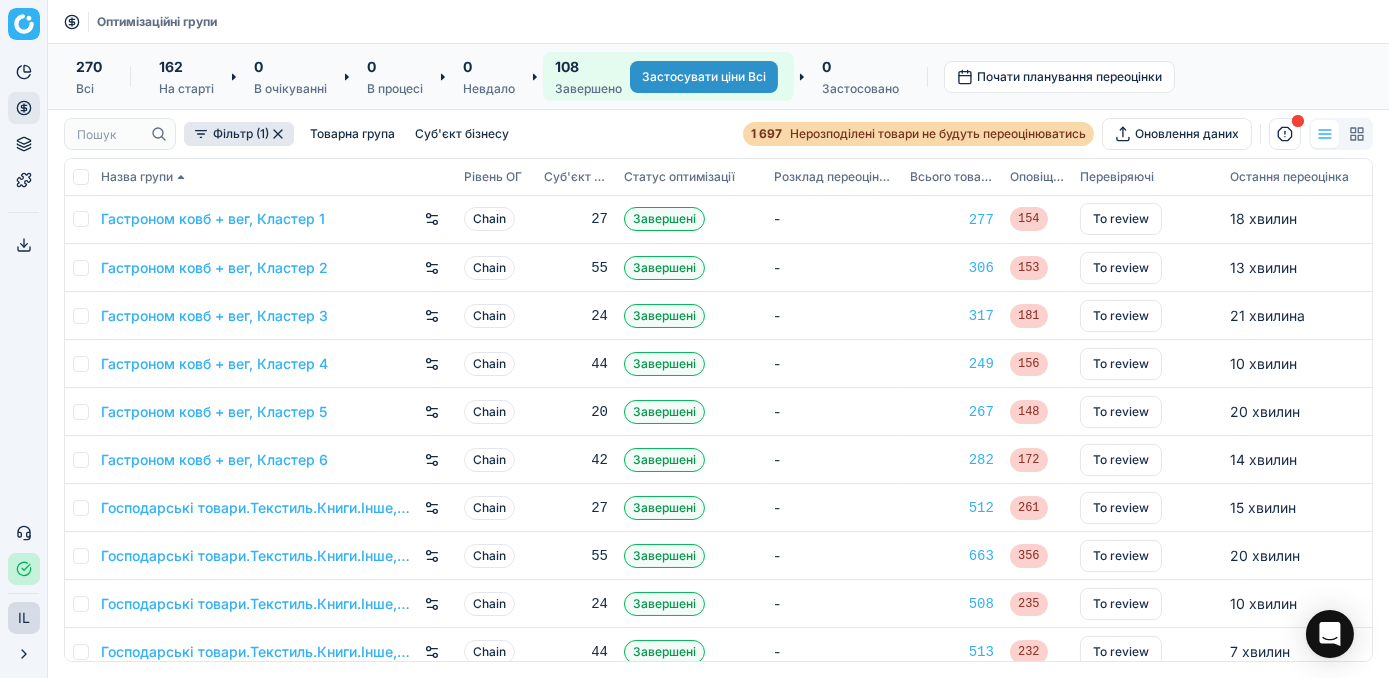 click on "Застосувати ціни   Всі" at bounding box center [704, 77] 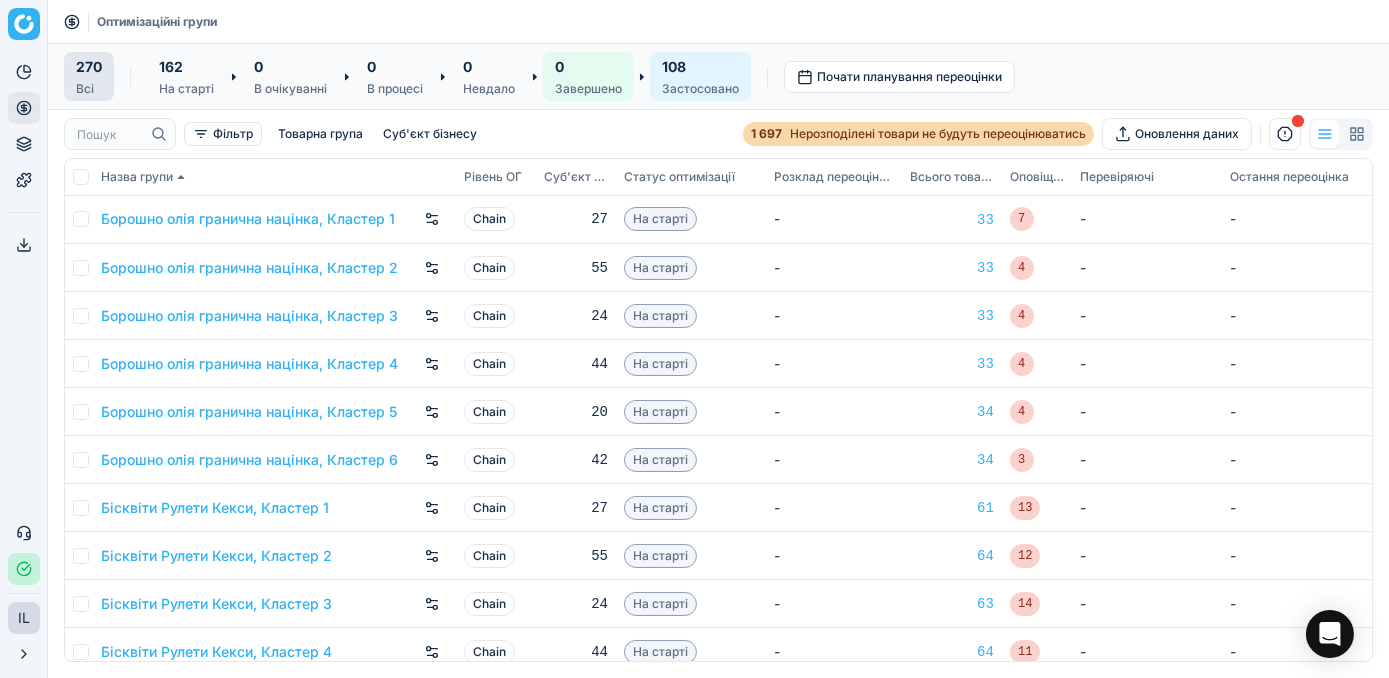 click on "108" at bounding box center (700, 66) 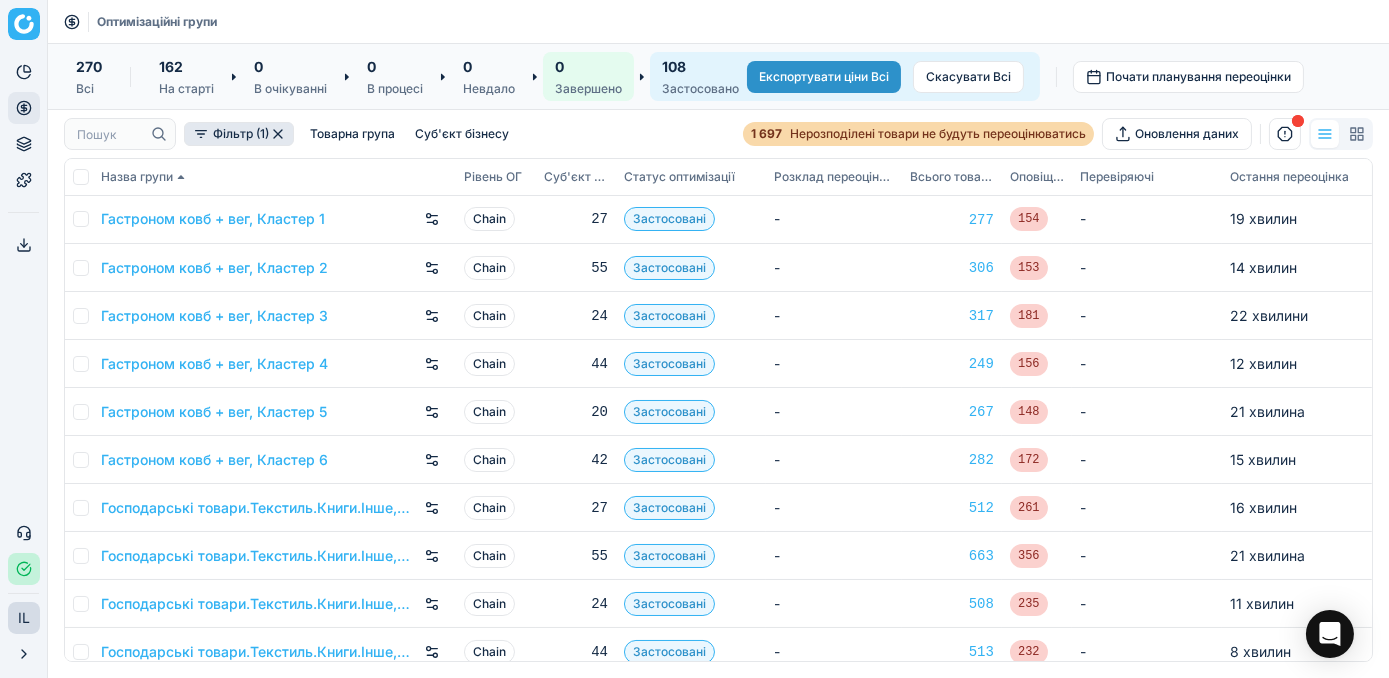 click on "Експортувати ціни   Всі" at bounding box center [824, 77] 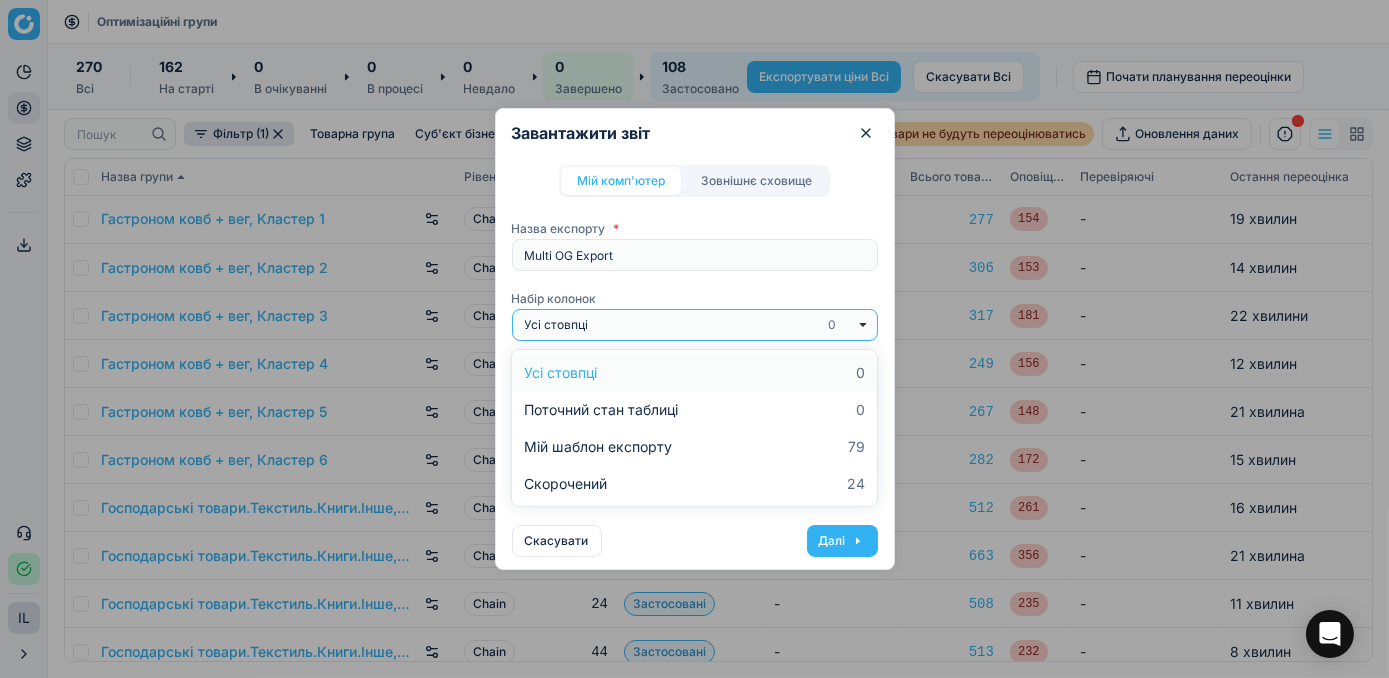 click 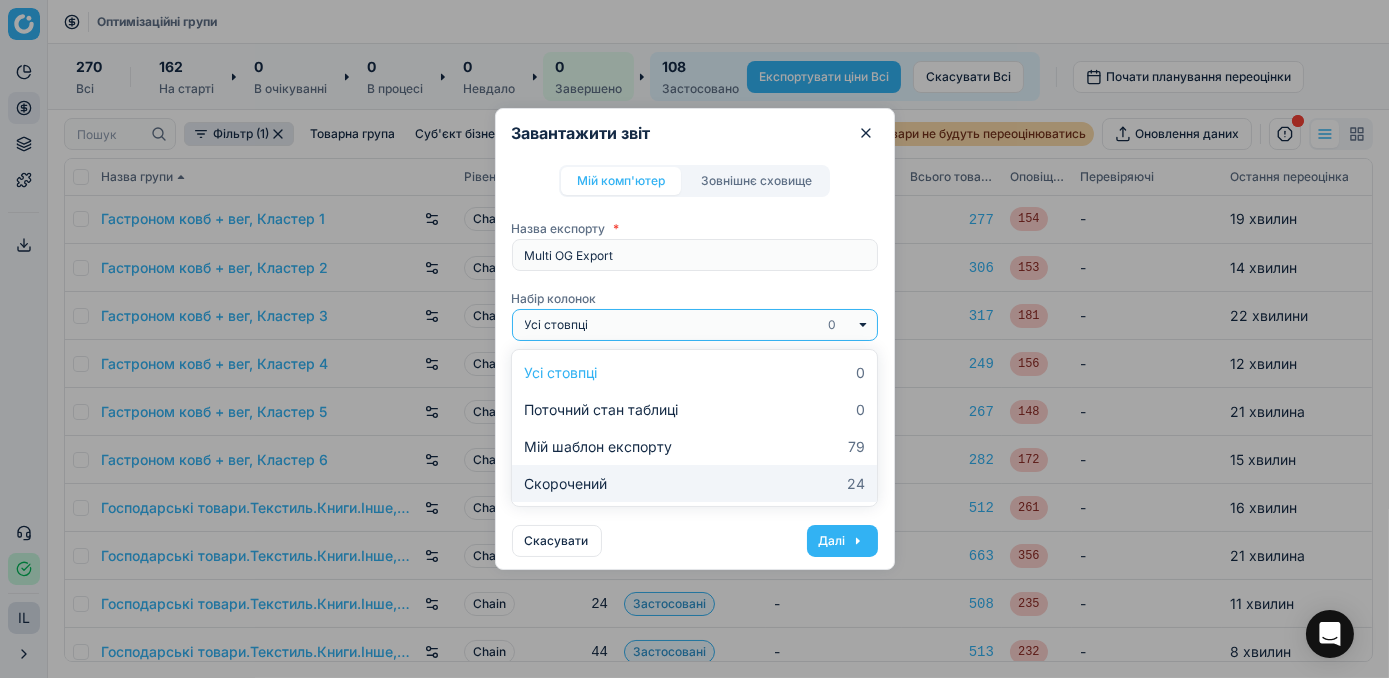 click on "Скорочений 24" at bounding box center [694, 483] 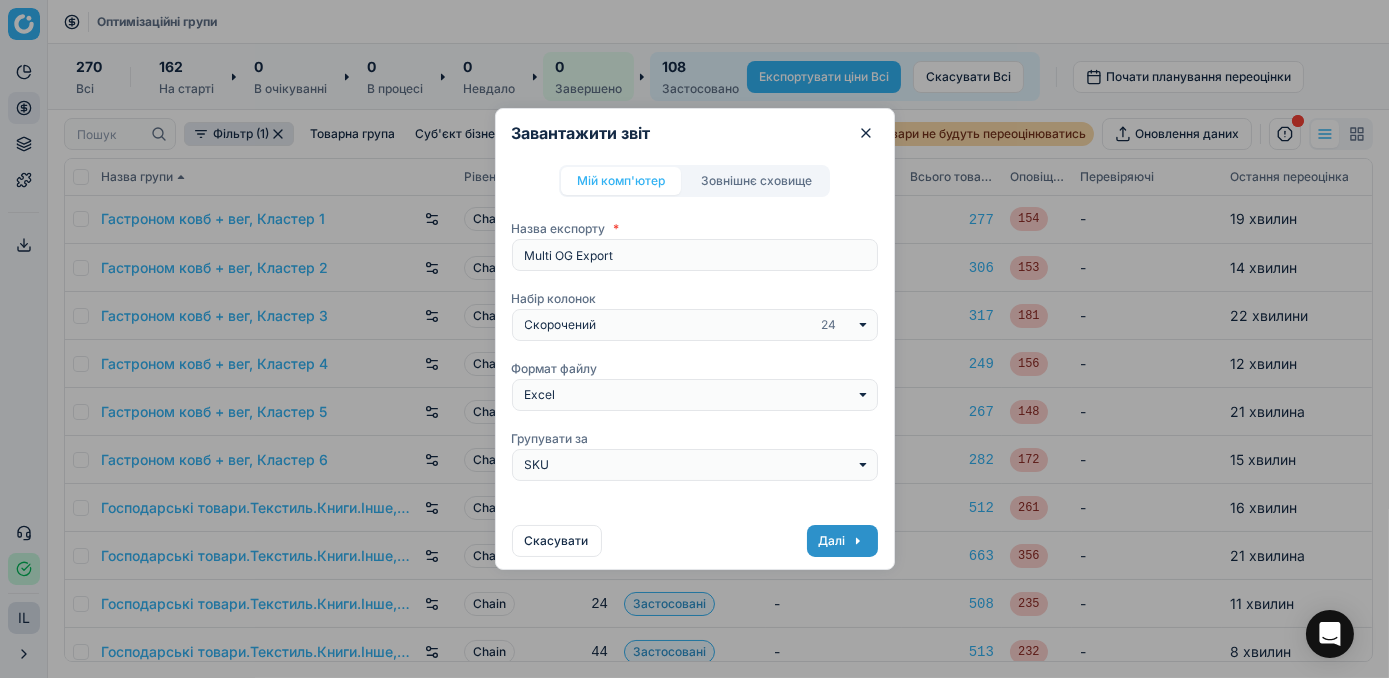 click on "Далі" at bounding box center [842, 541] 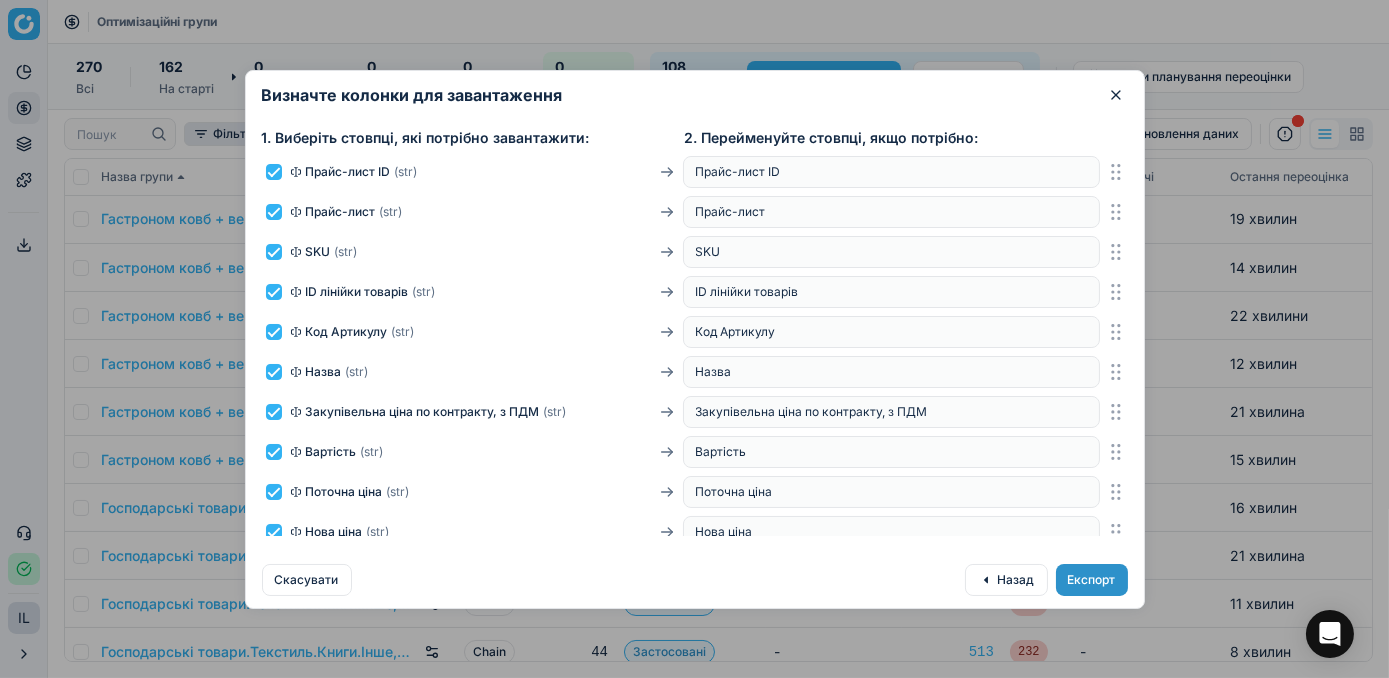 click on "Експорт" at bounding box center (1092, 580) 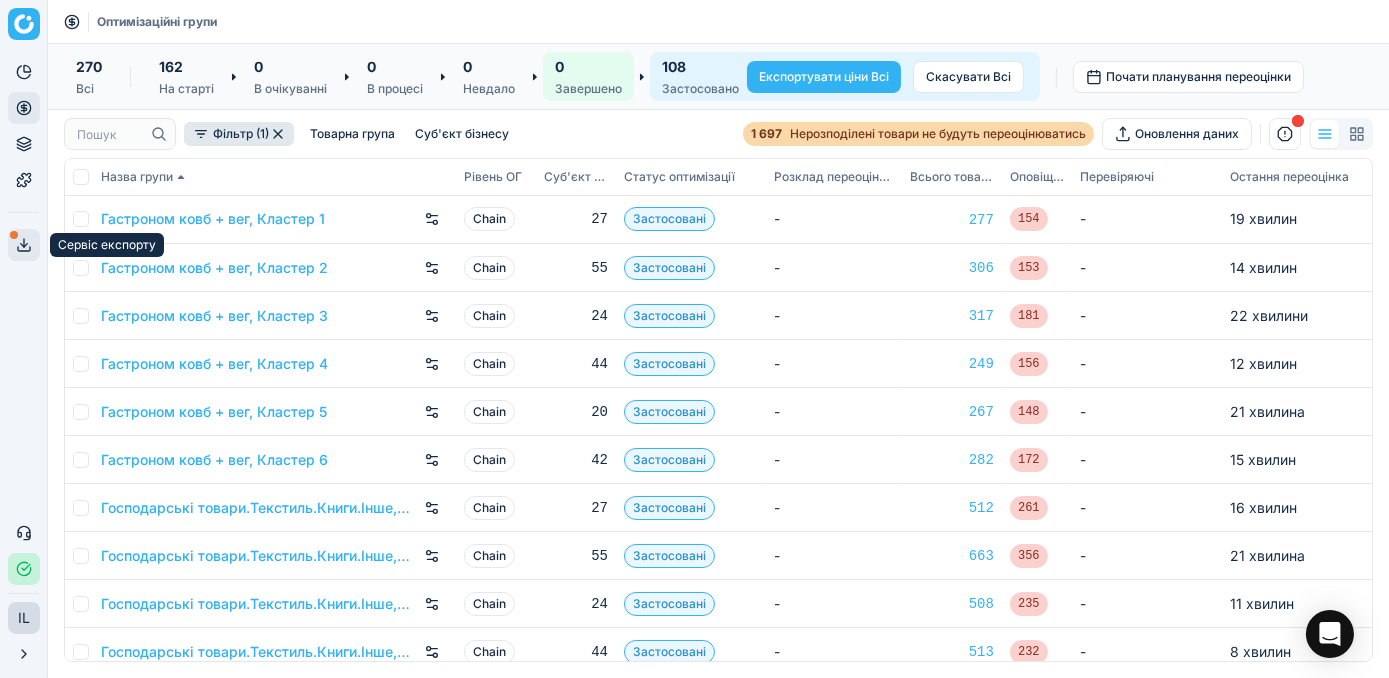 click 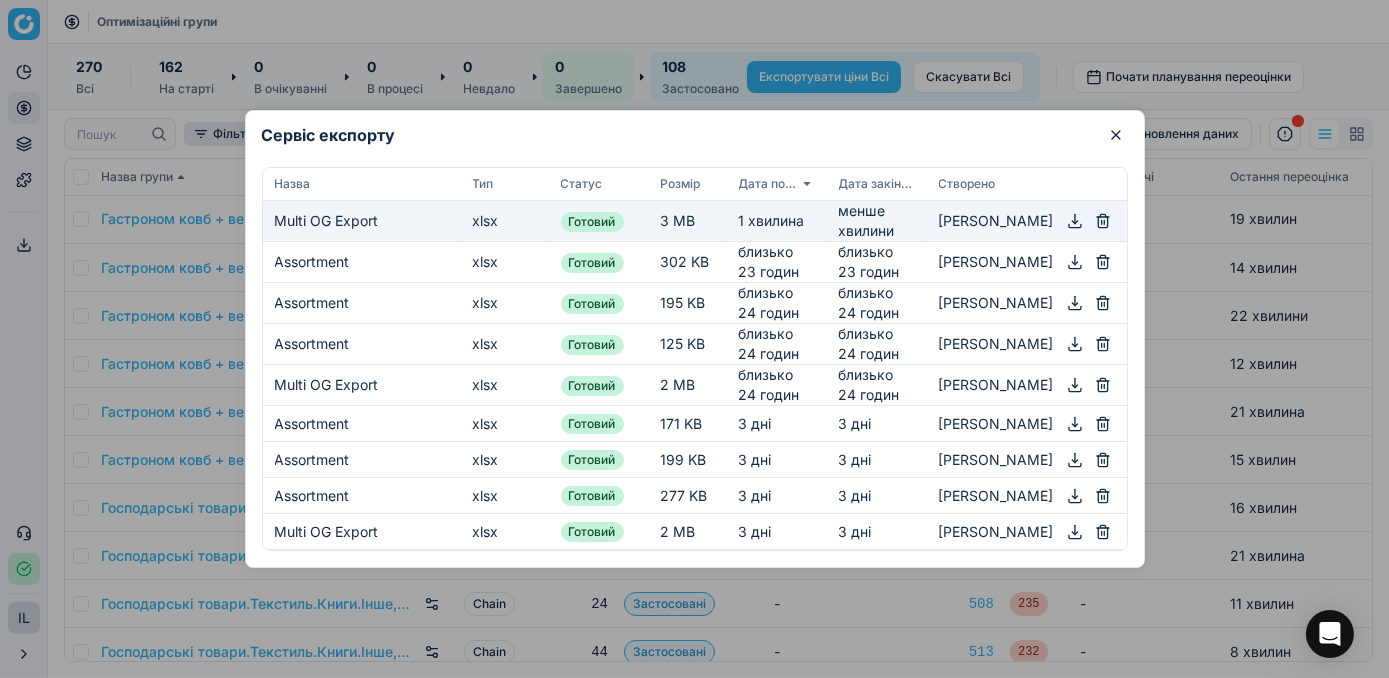 click 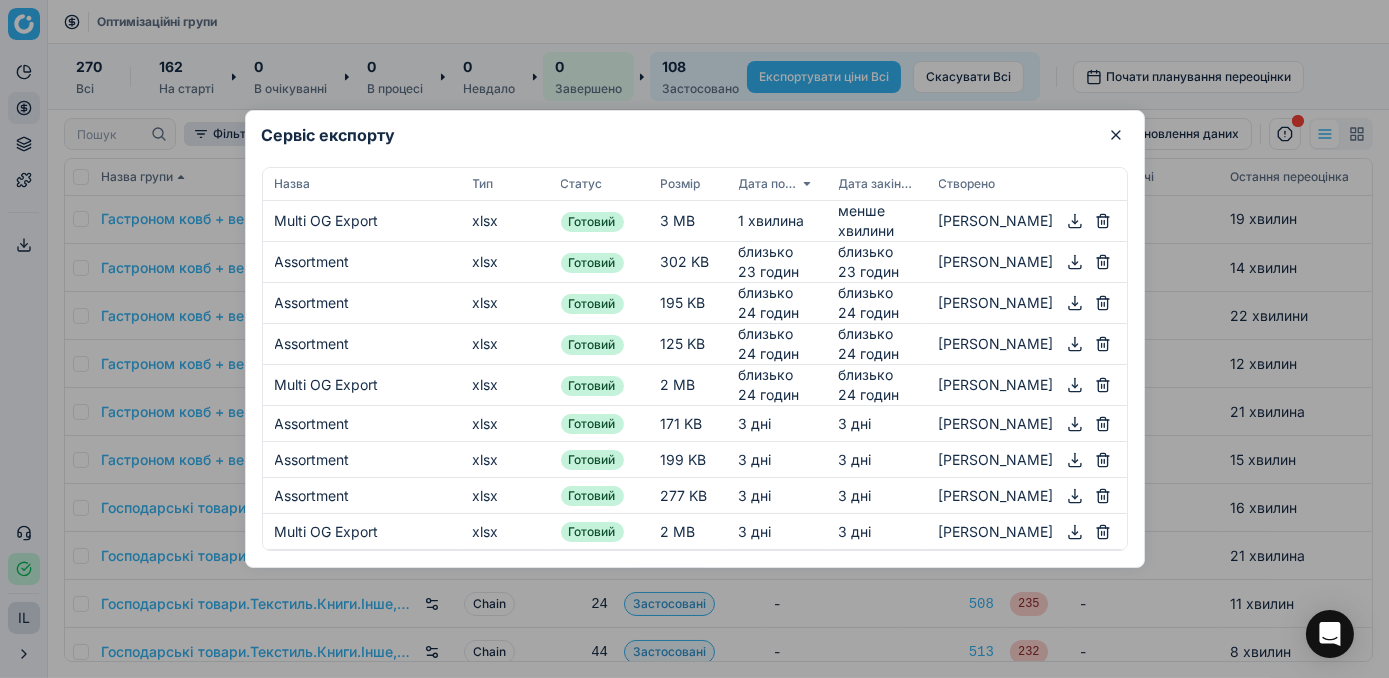 click at bounding box center (694, 339) 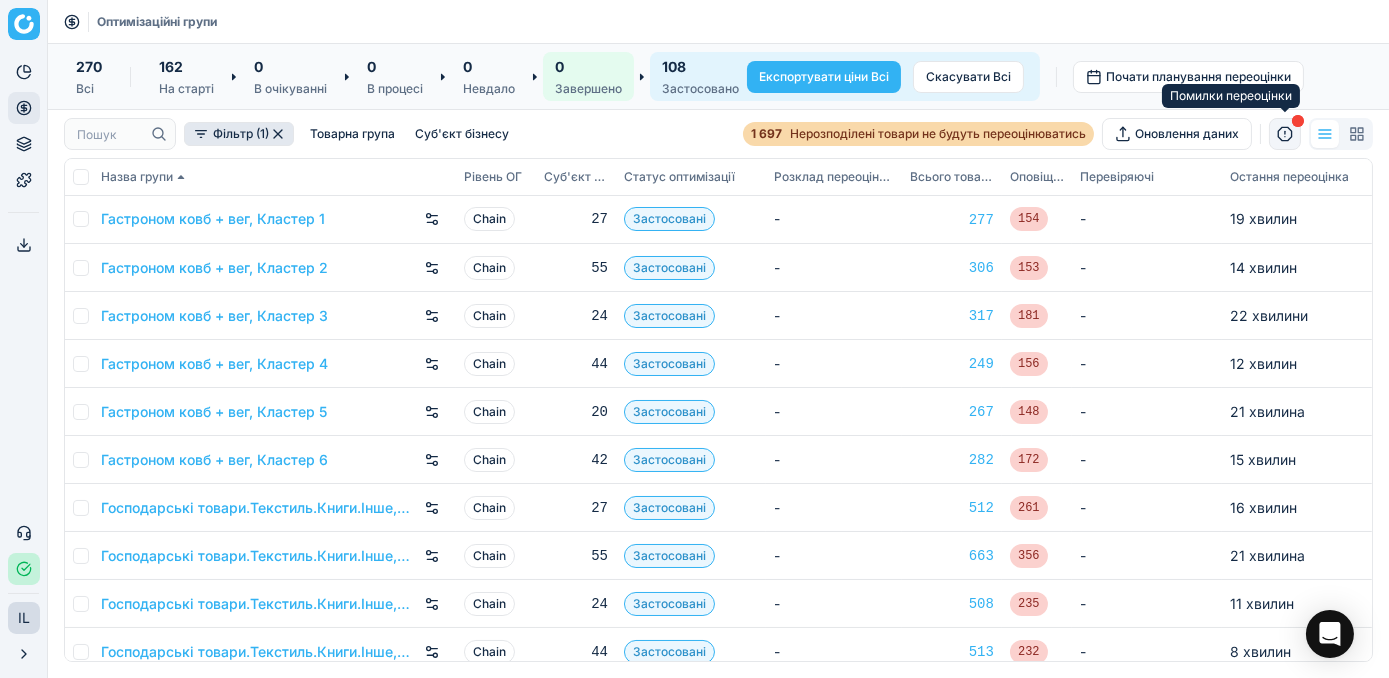 click 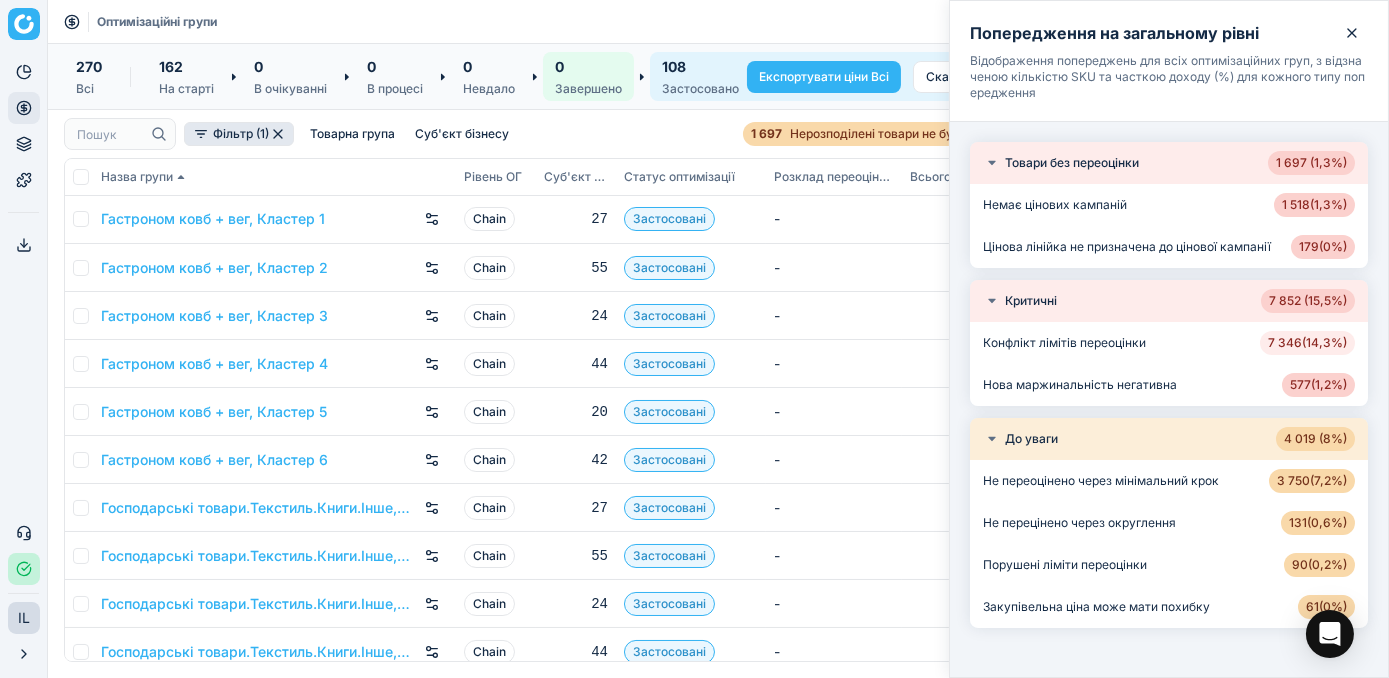 click on "7 346  ( 14,3% )" at bounding box center [1307, 343] 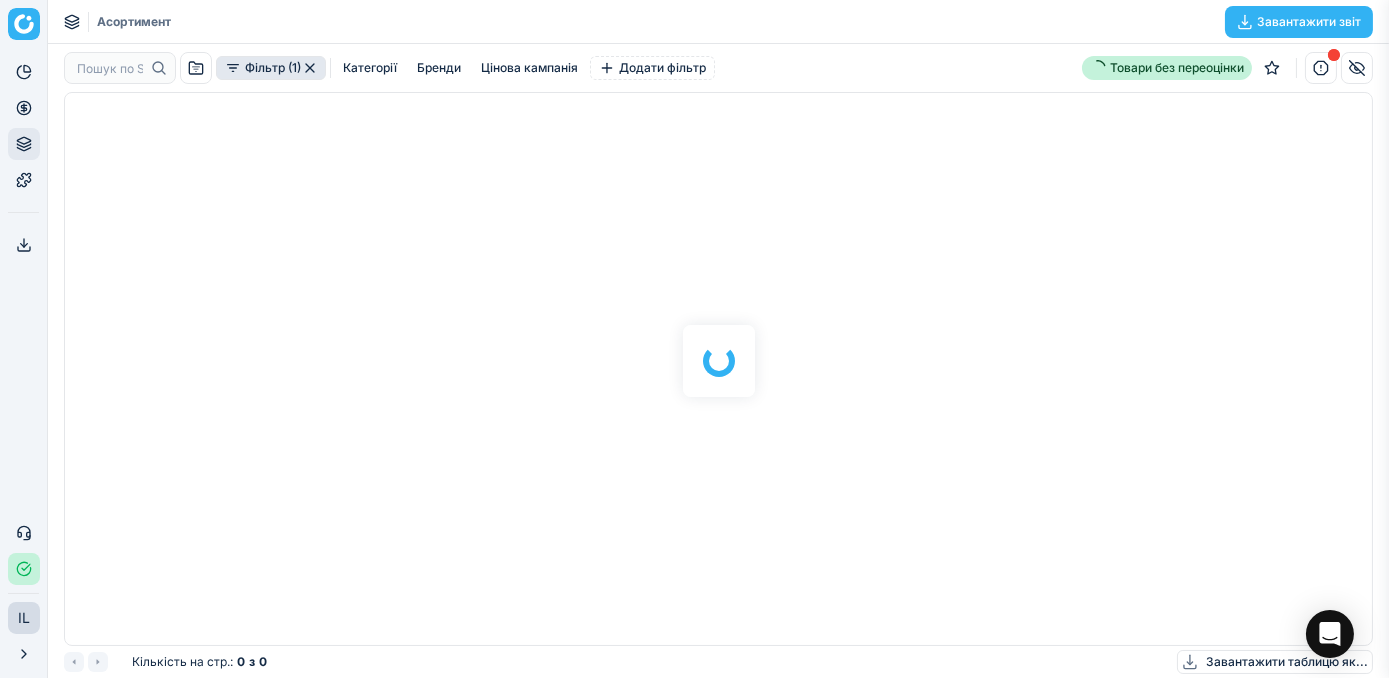 scroll, scrollTop: 2, scrollLeft: 2, axis: both 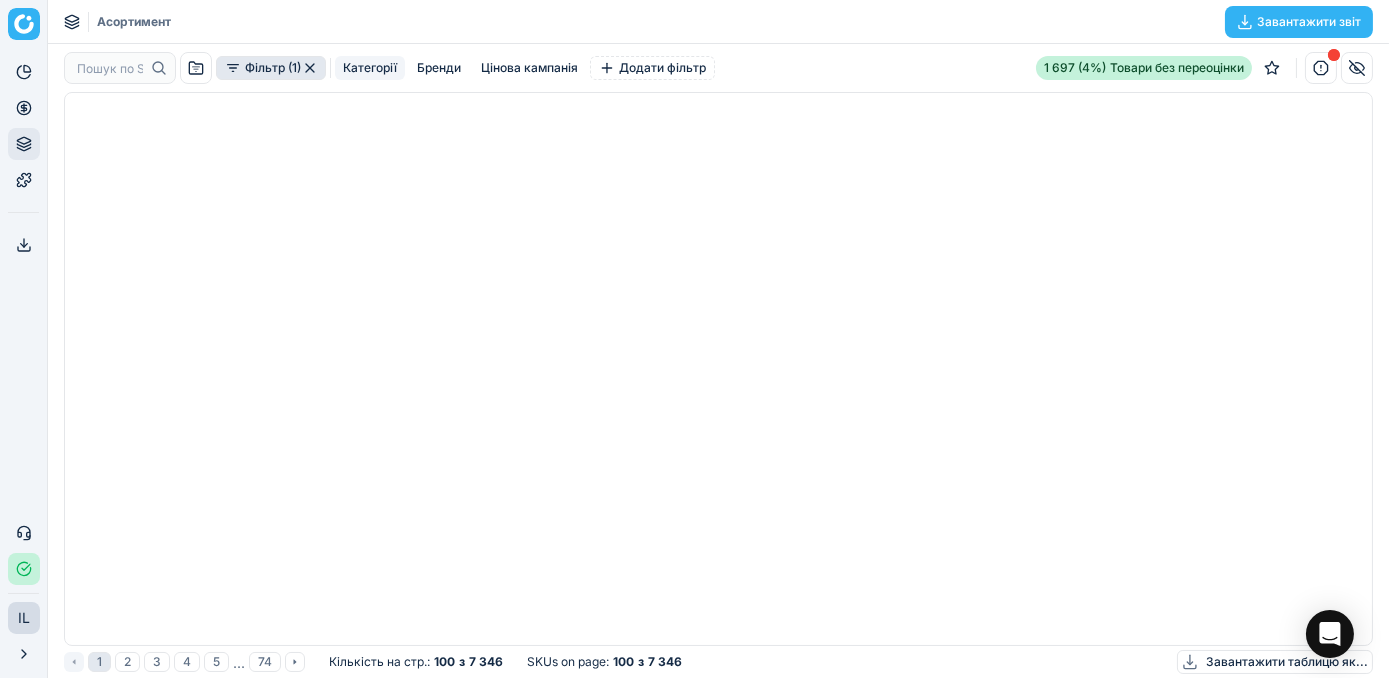 click on "Категорії" at bounding box center (370, 68) 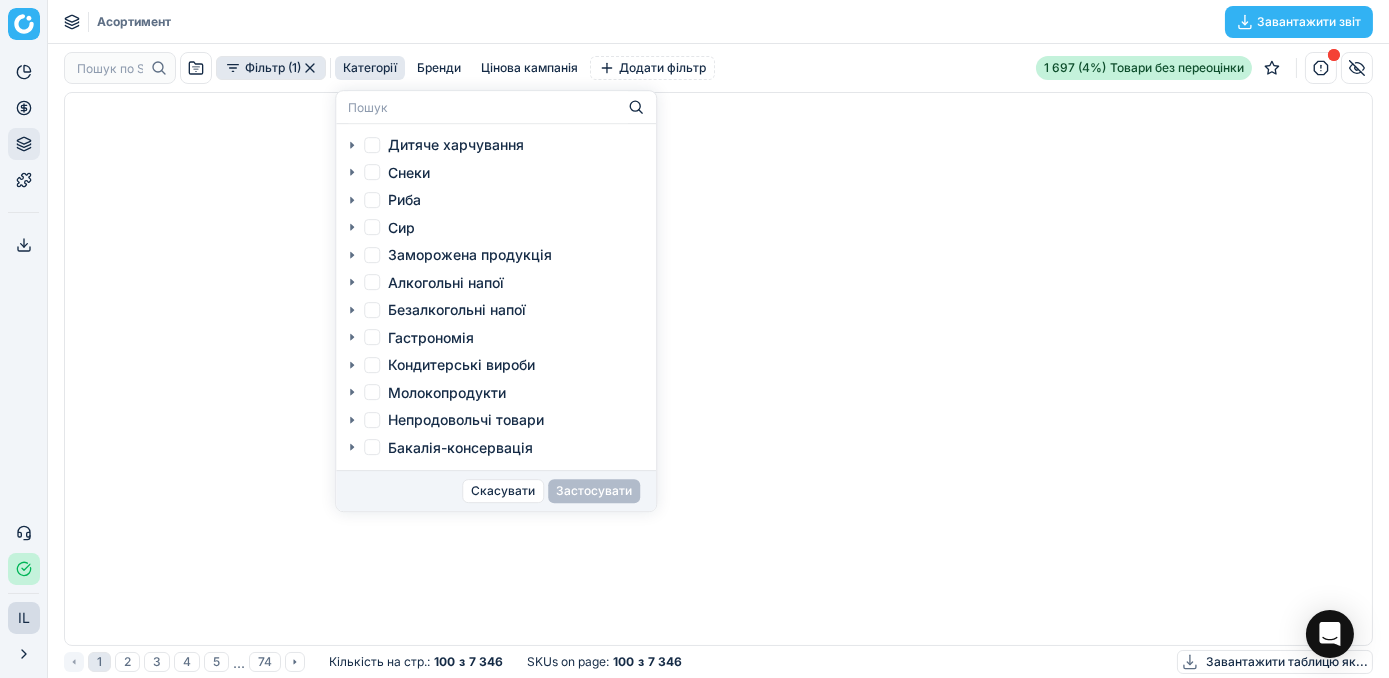 click on "Риба" at bounding box center (372, 200) 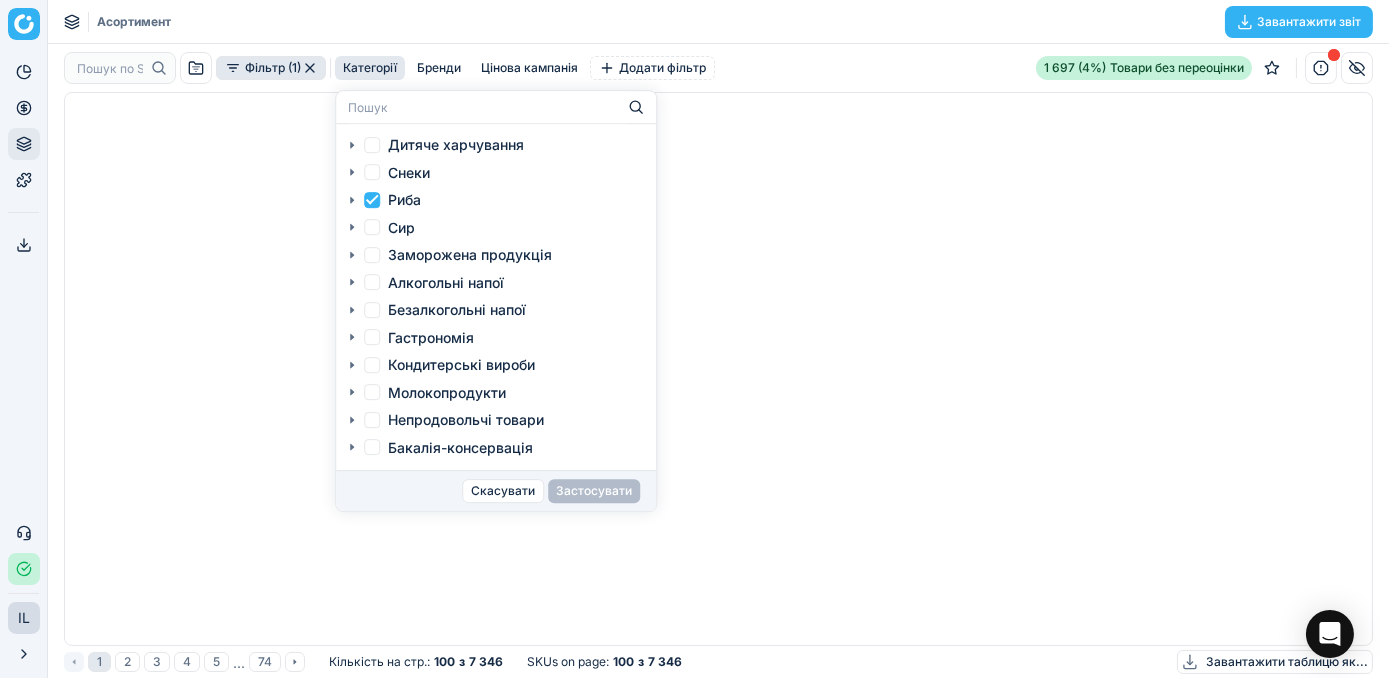 checkbox on "true" 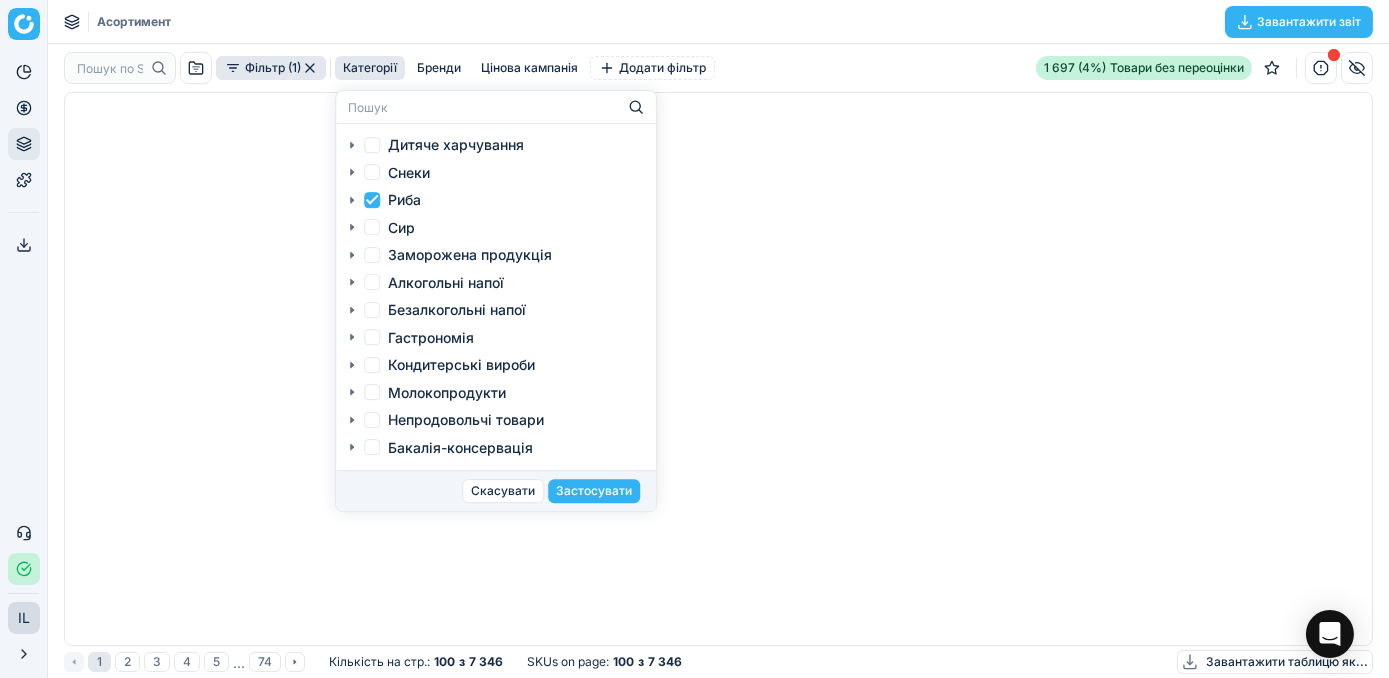 click on "Заморожена продукція" at bounding box center [372, 255] 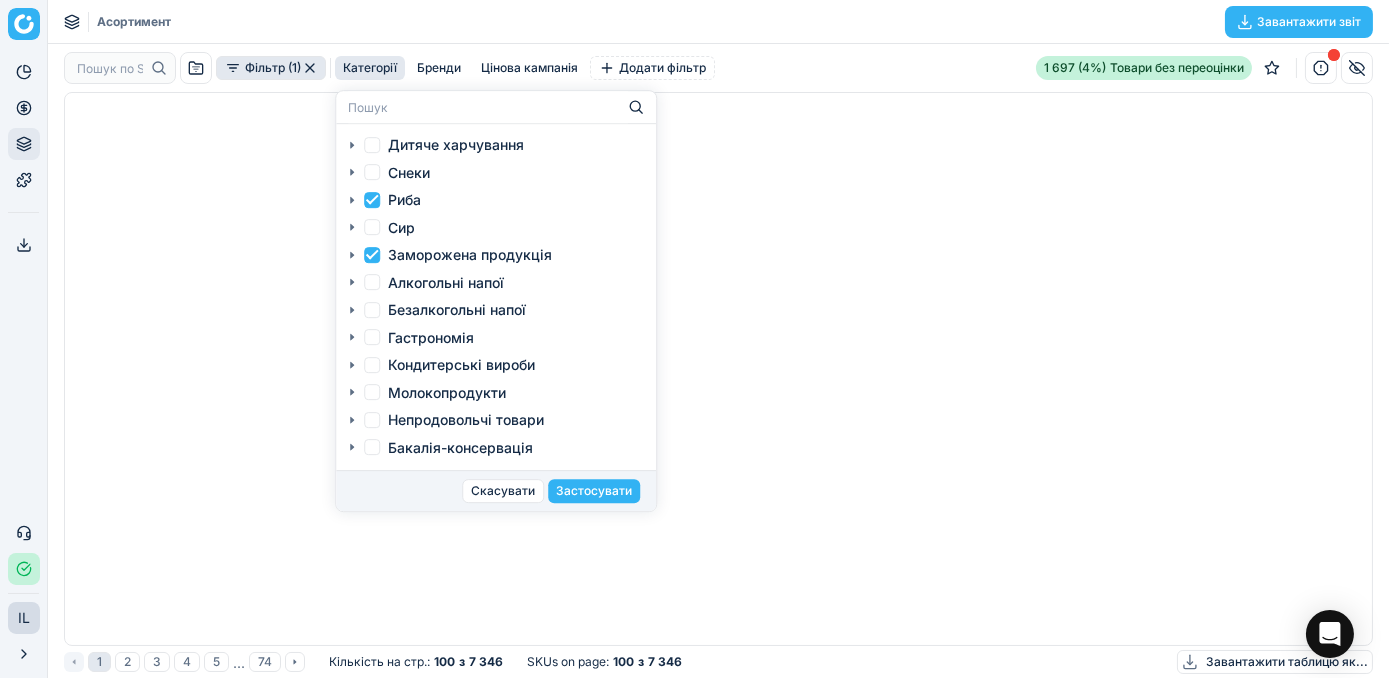 checkbox on "true" 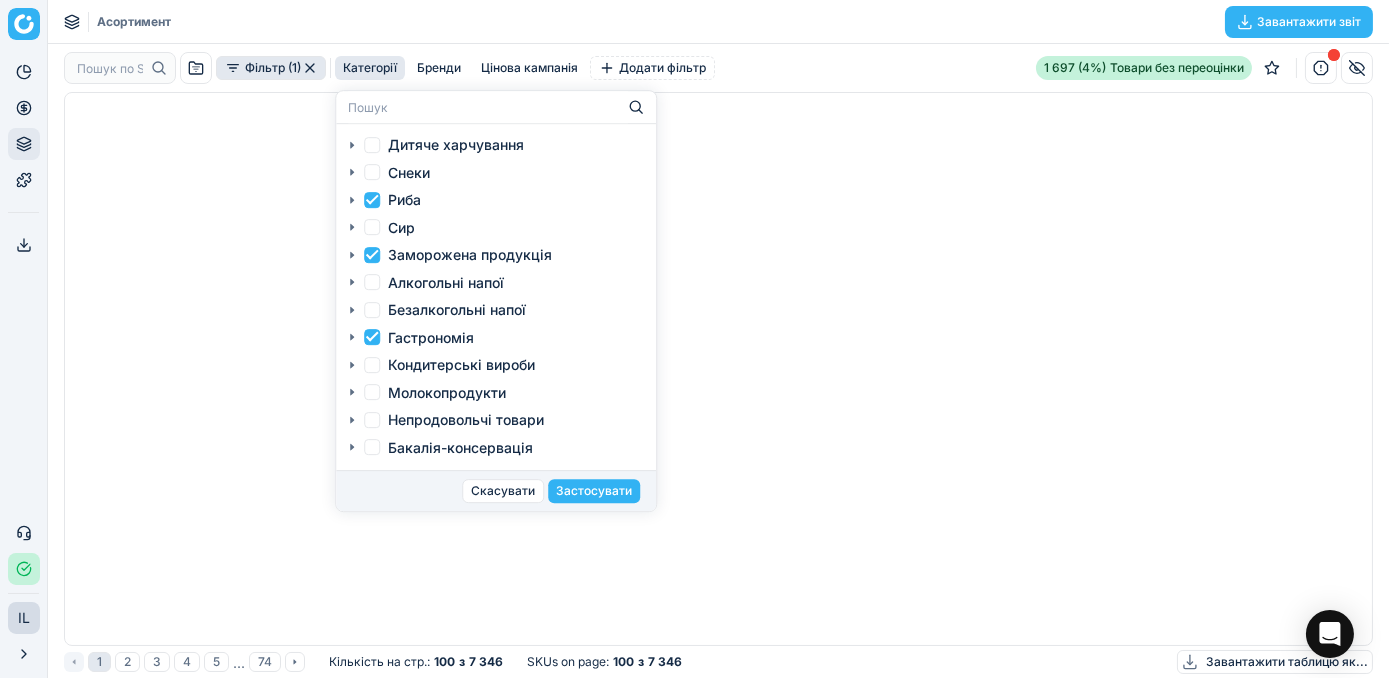 checkbox on "true" 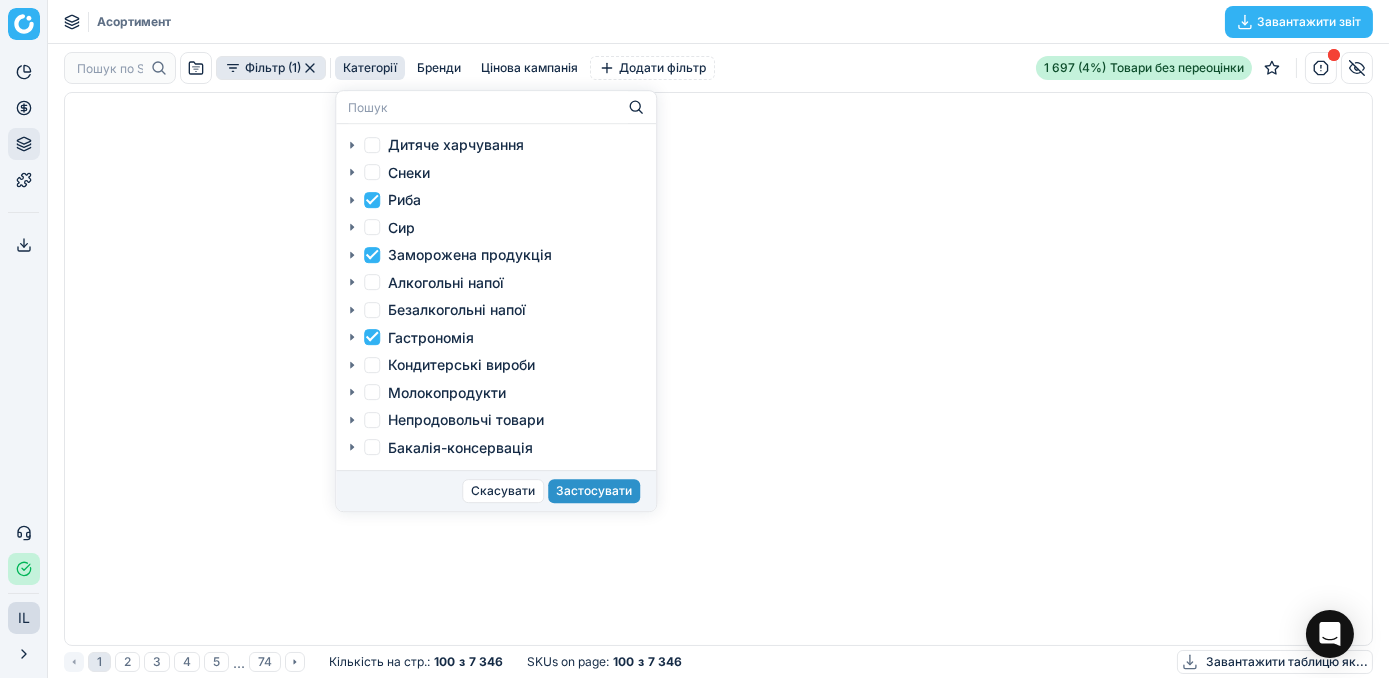 click on "Застосувати" at bounding box center [594, 491] 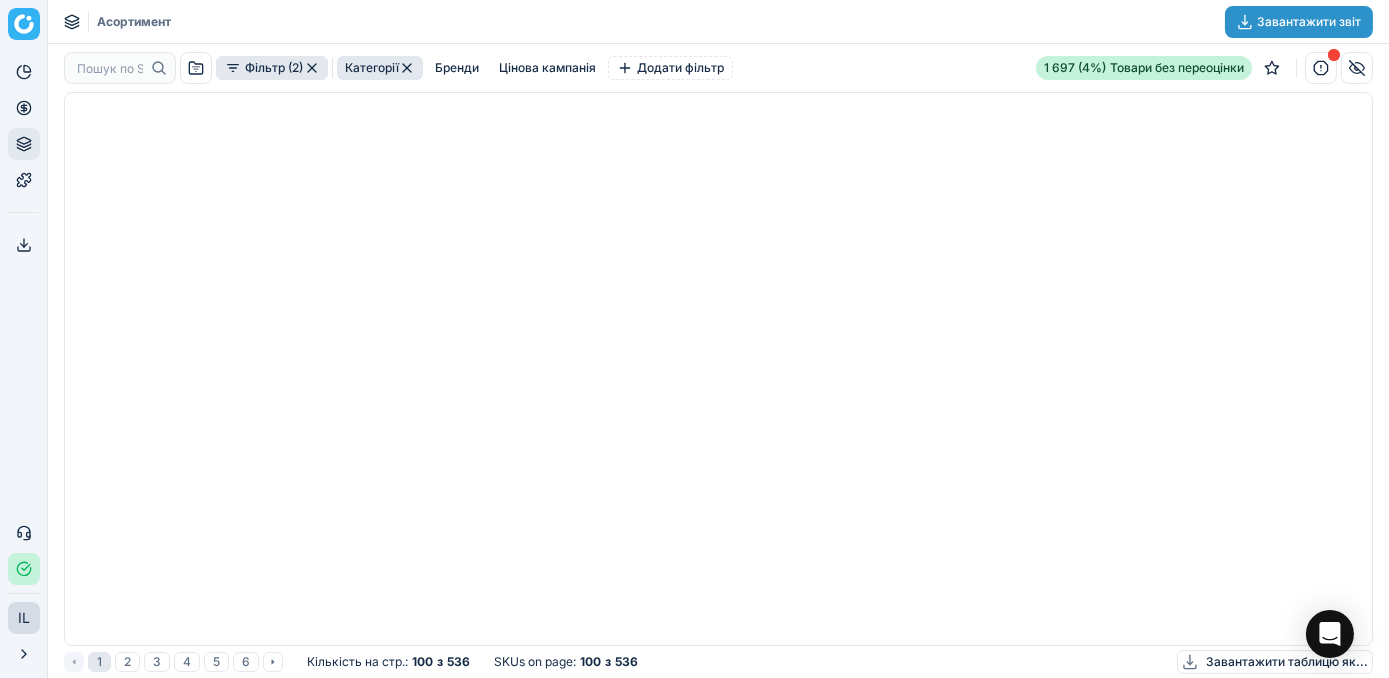 click 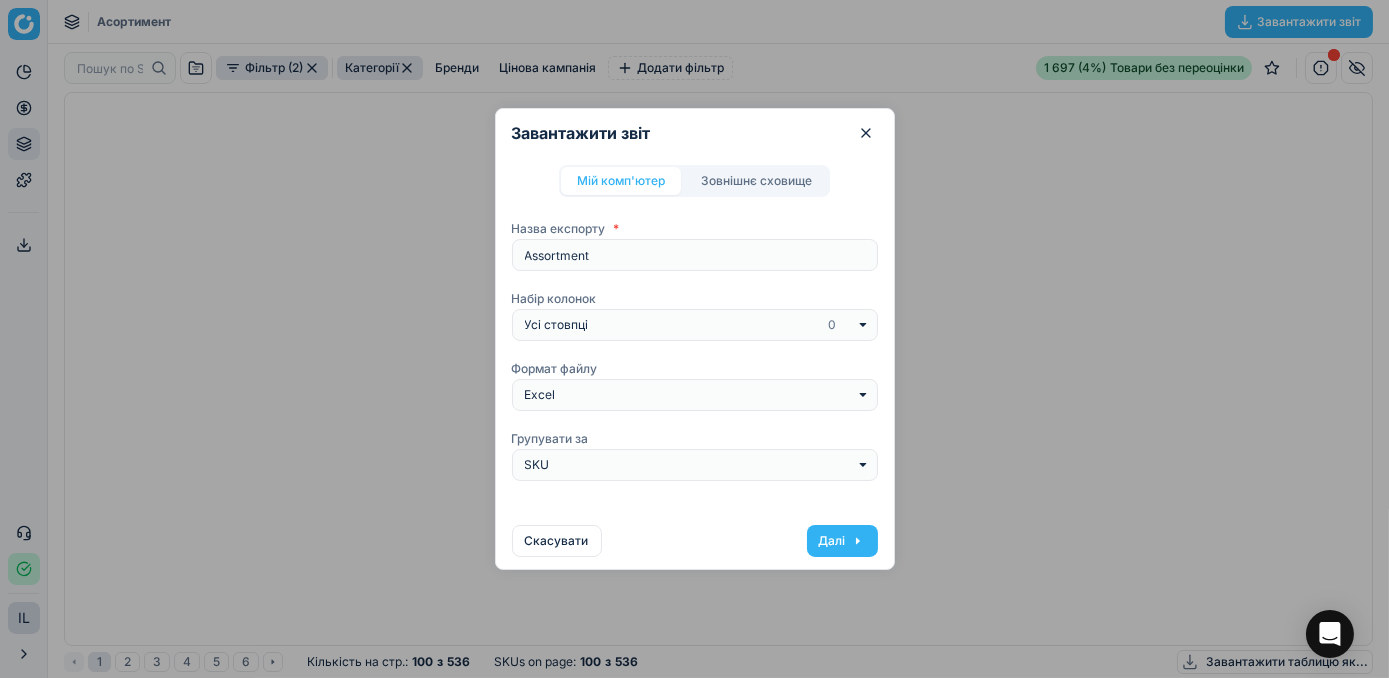 drag, startPoint x: 939, startPoint y: 286, endPoint x: 610, endPoint y: 137, distance: 361.16754 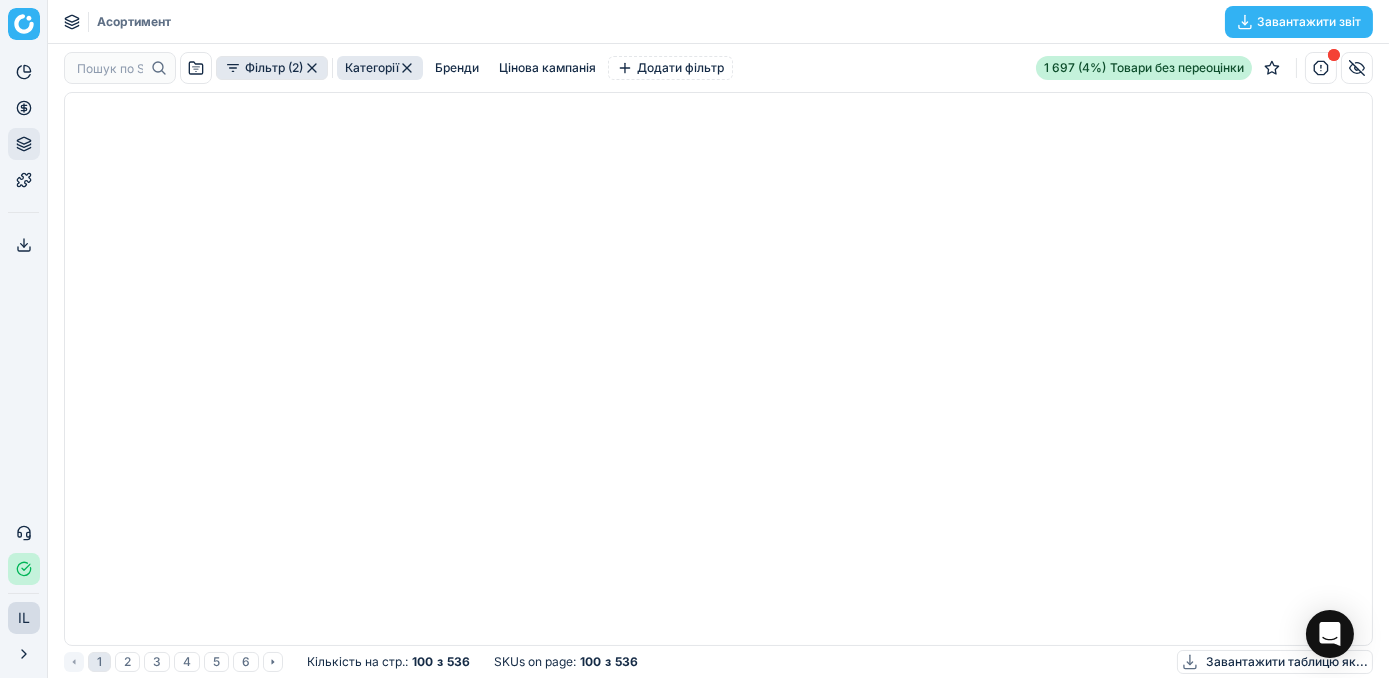click on "Фільтр   (2)" at bounding box center [272, 68] 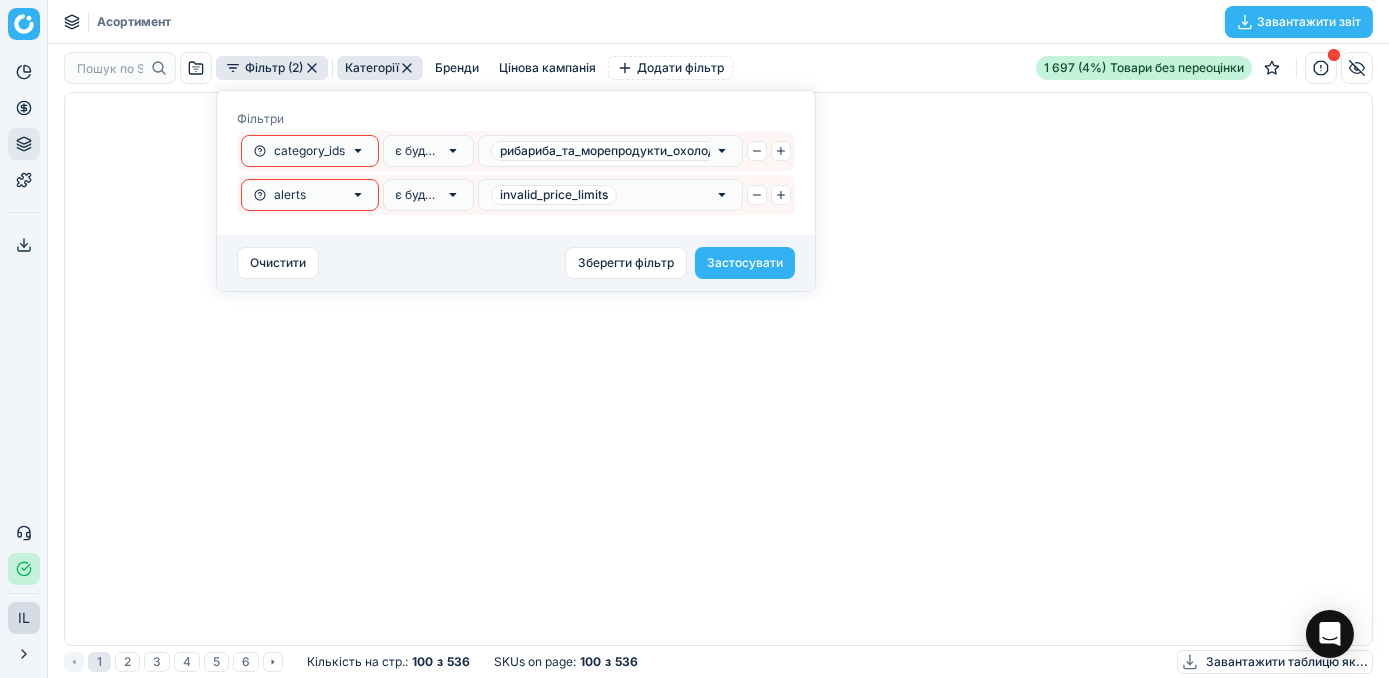 type 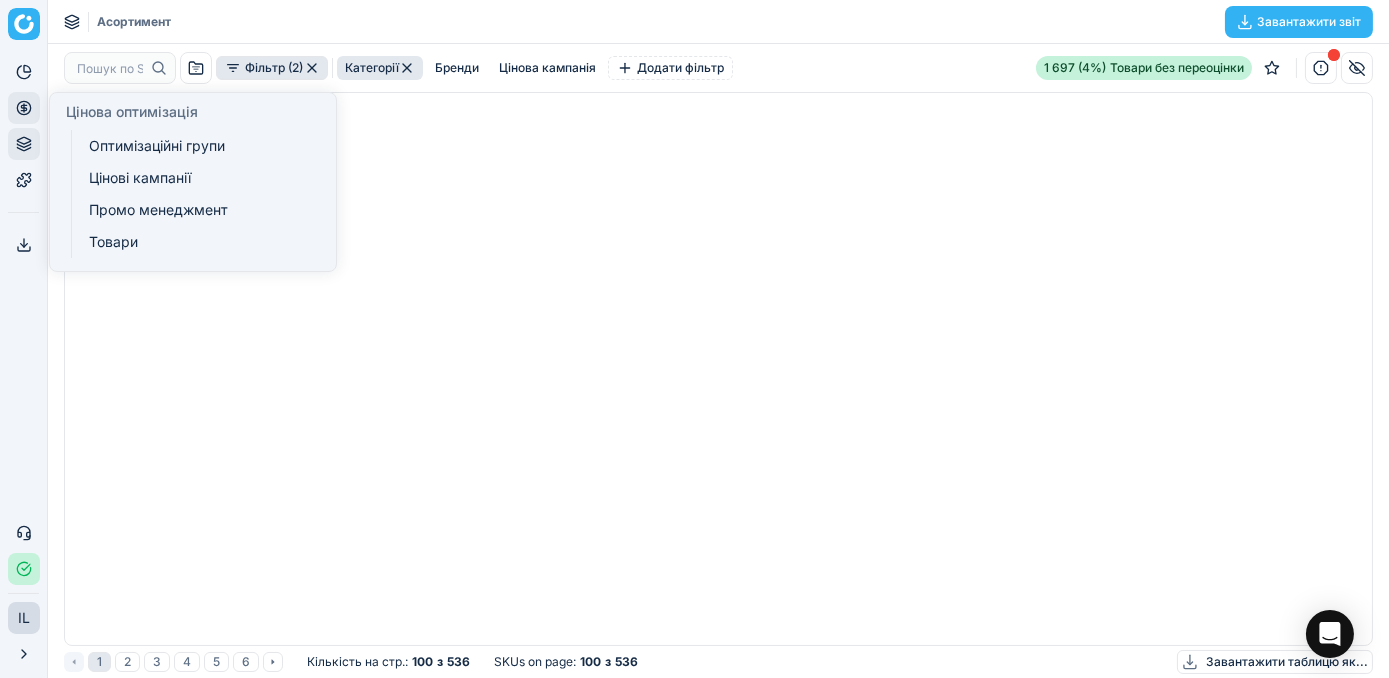 click 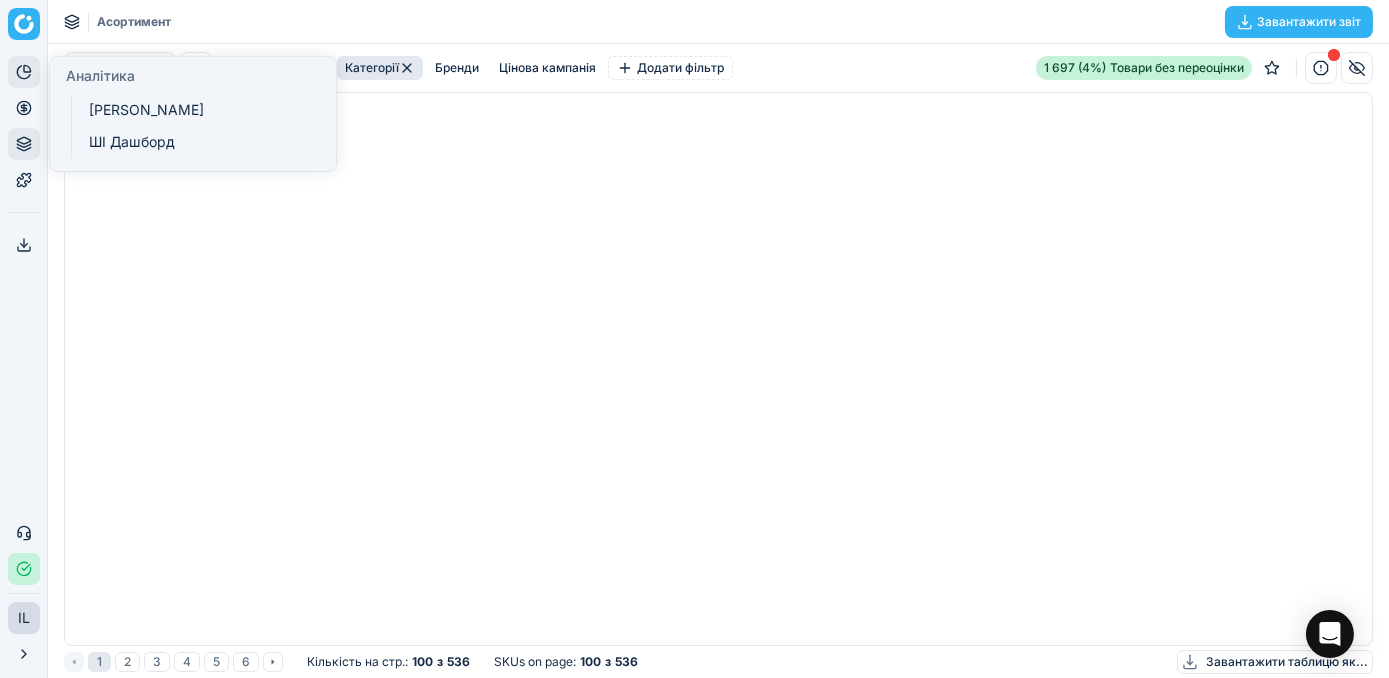 click 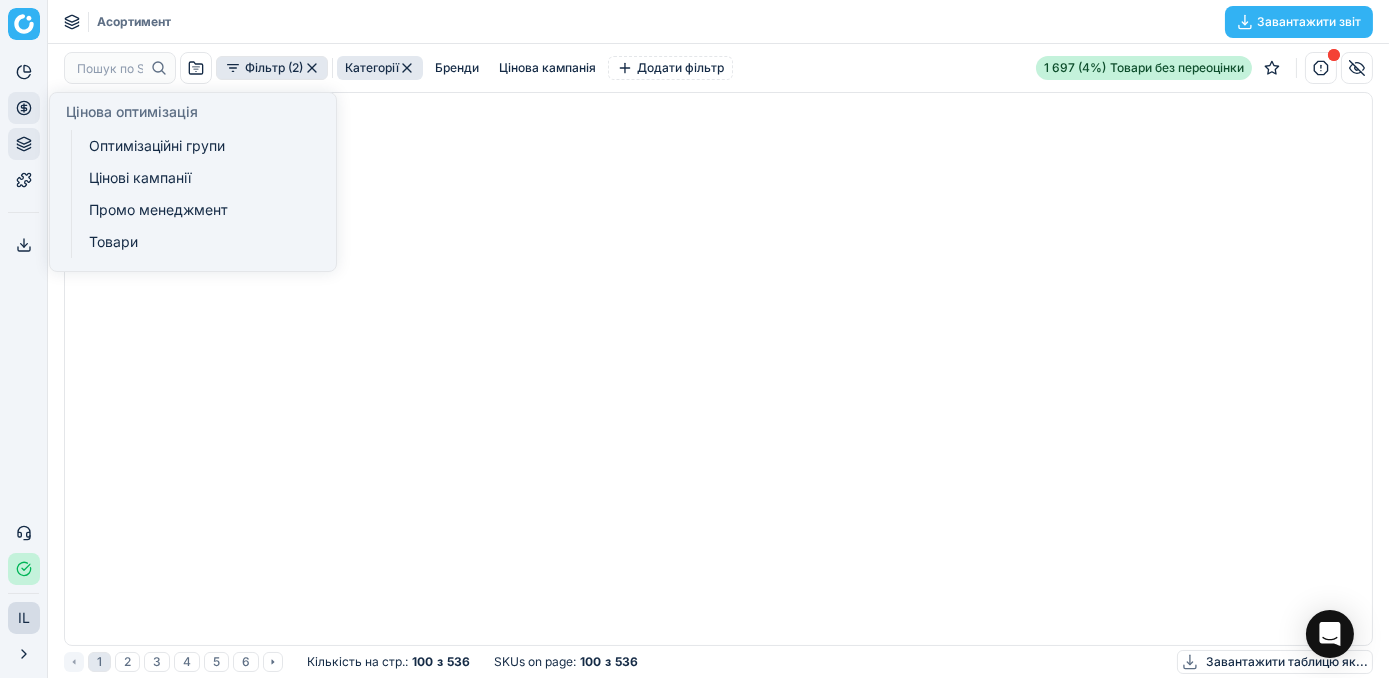 click 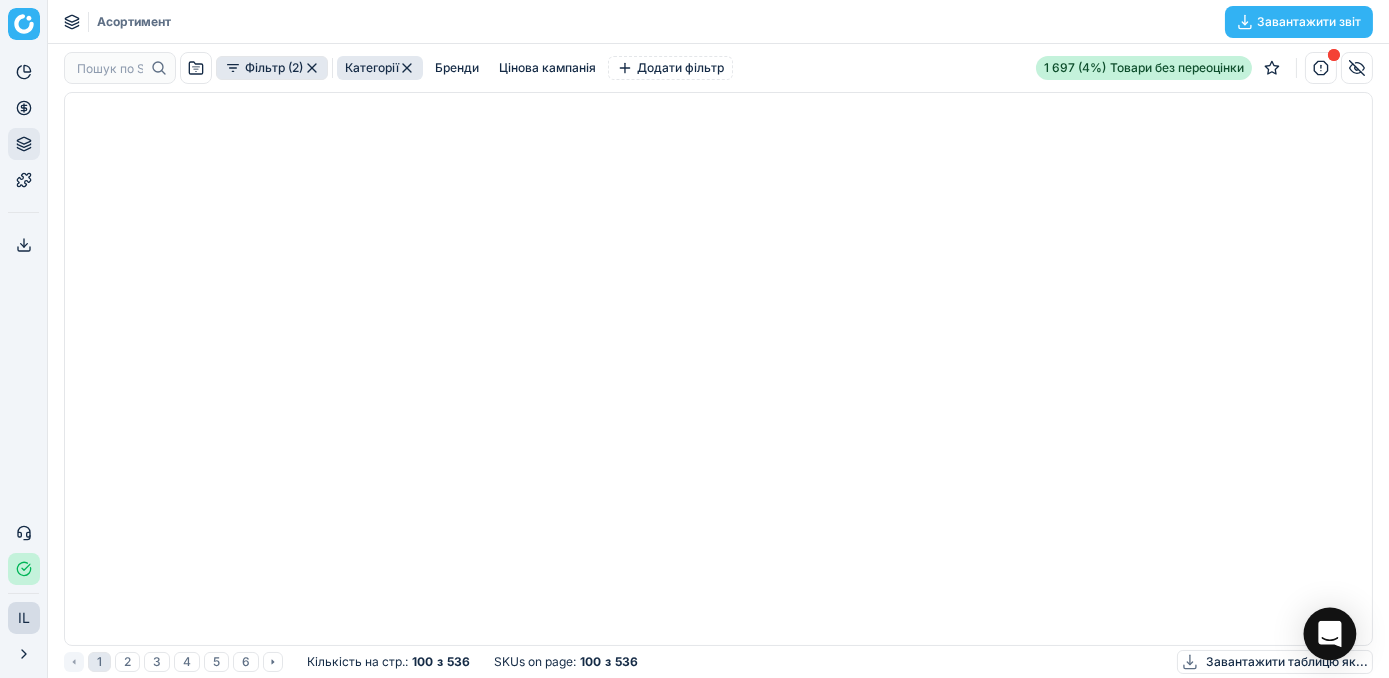 click 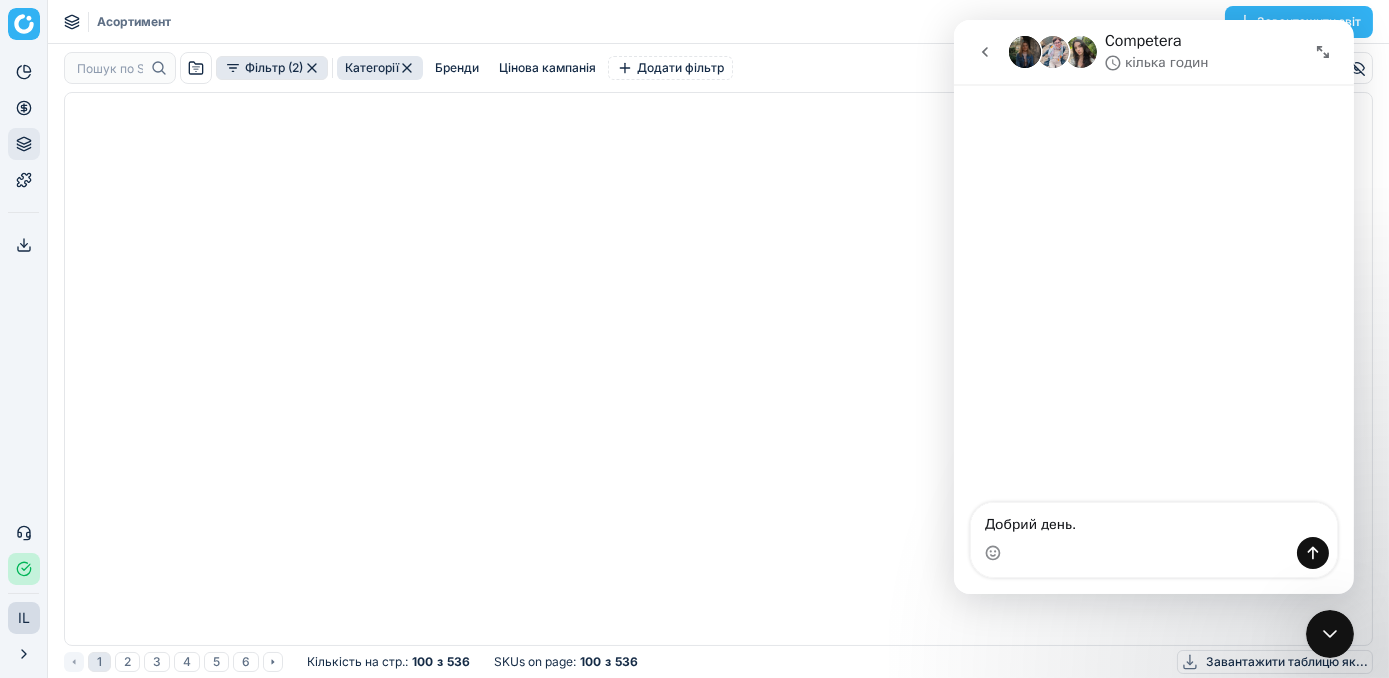scroll, scrollTop: 0, scrollLeft: 0, axis: both 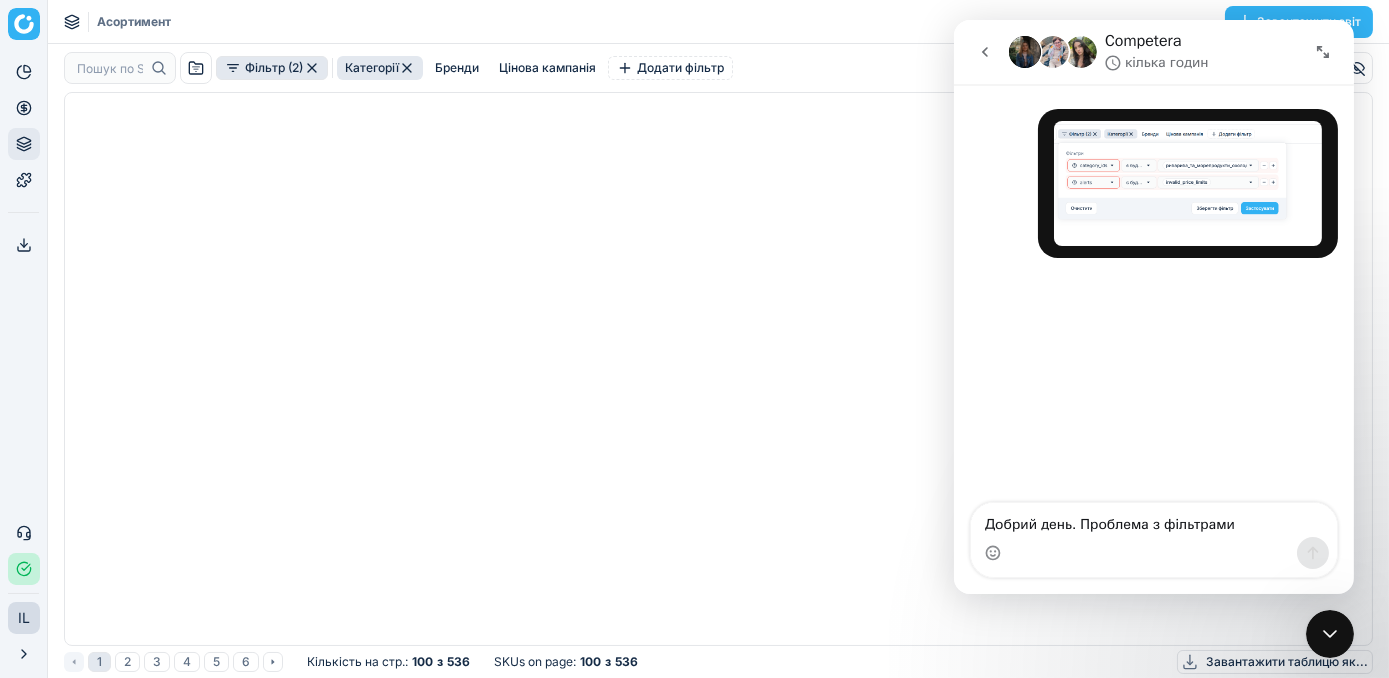 type on "Добрий день. Проблема з фільтрами" 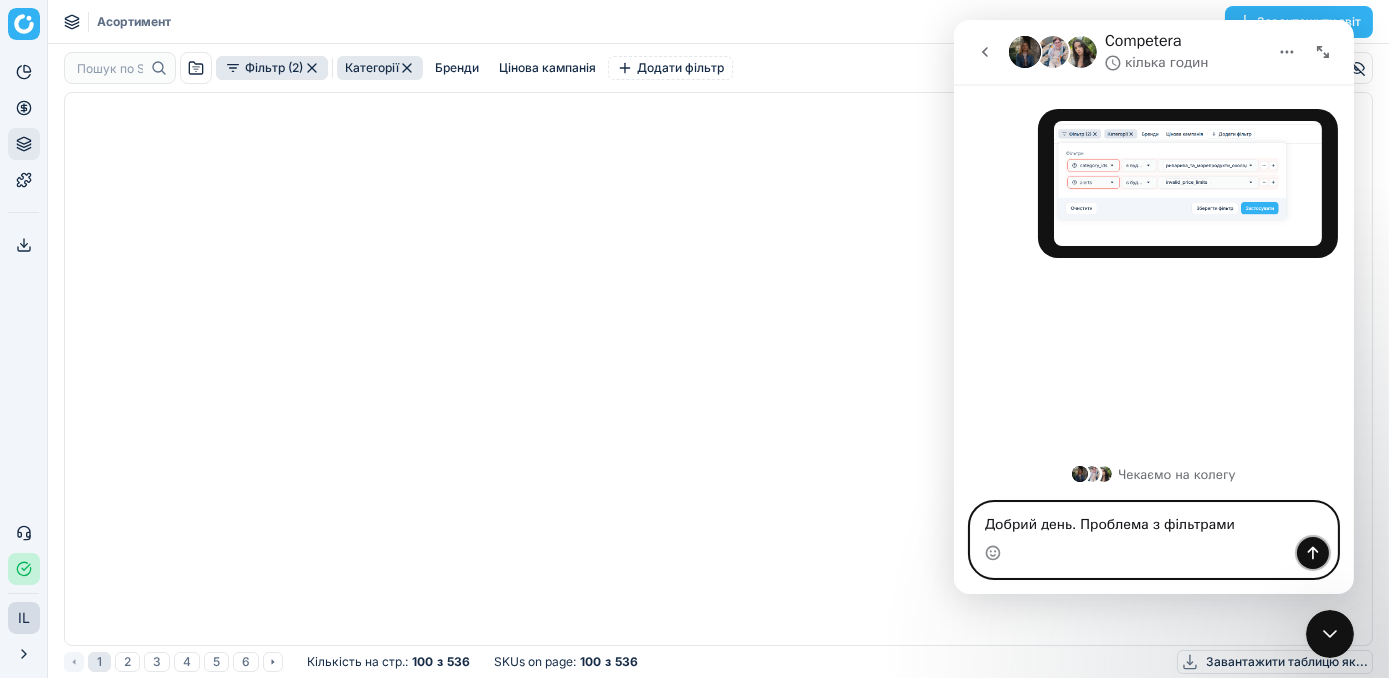 click 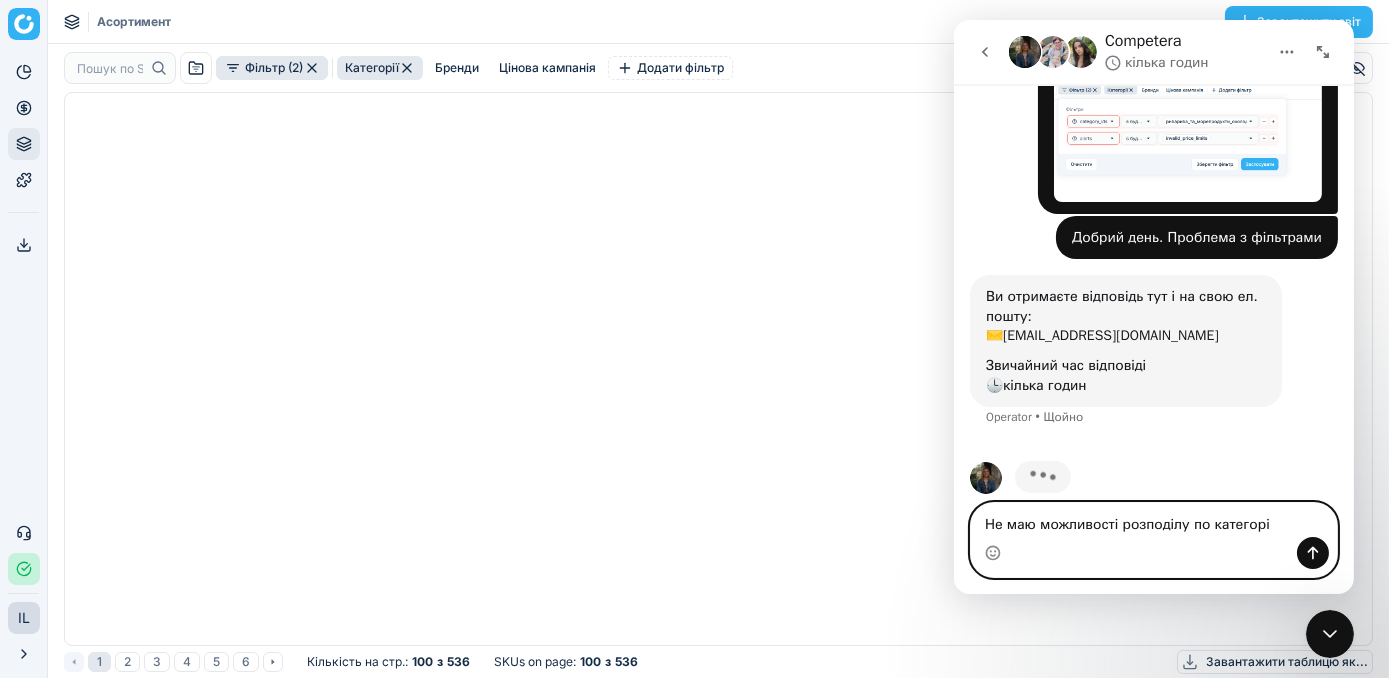 scroll, scrollTop: 121, scrollLeft: 0, axis: vertical 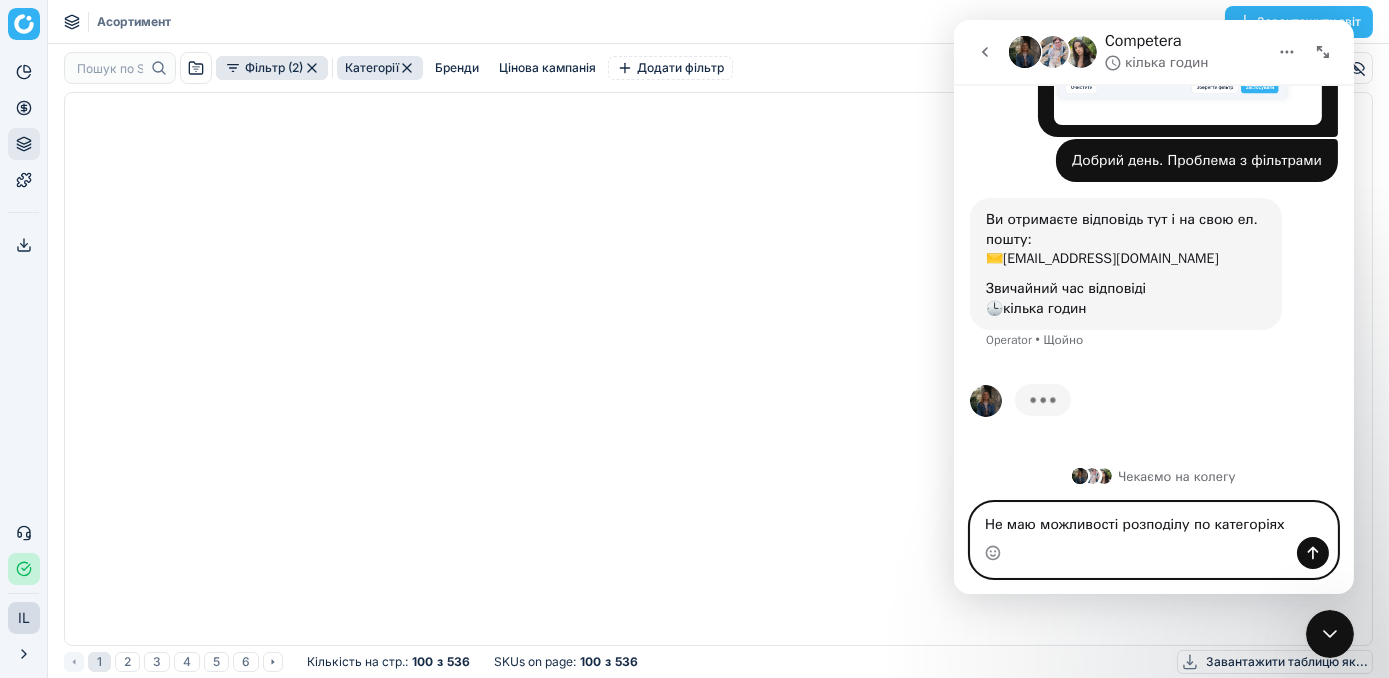 type on "Не маю можливості розподілу по категоріях" 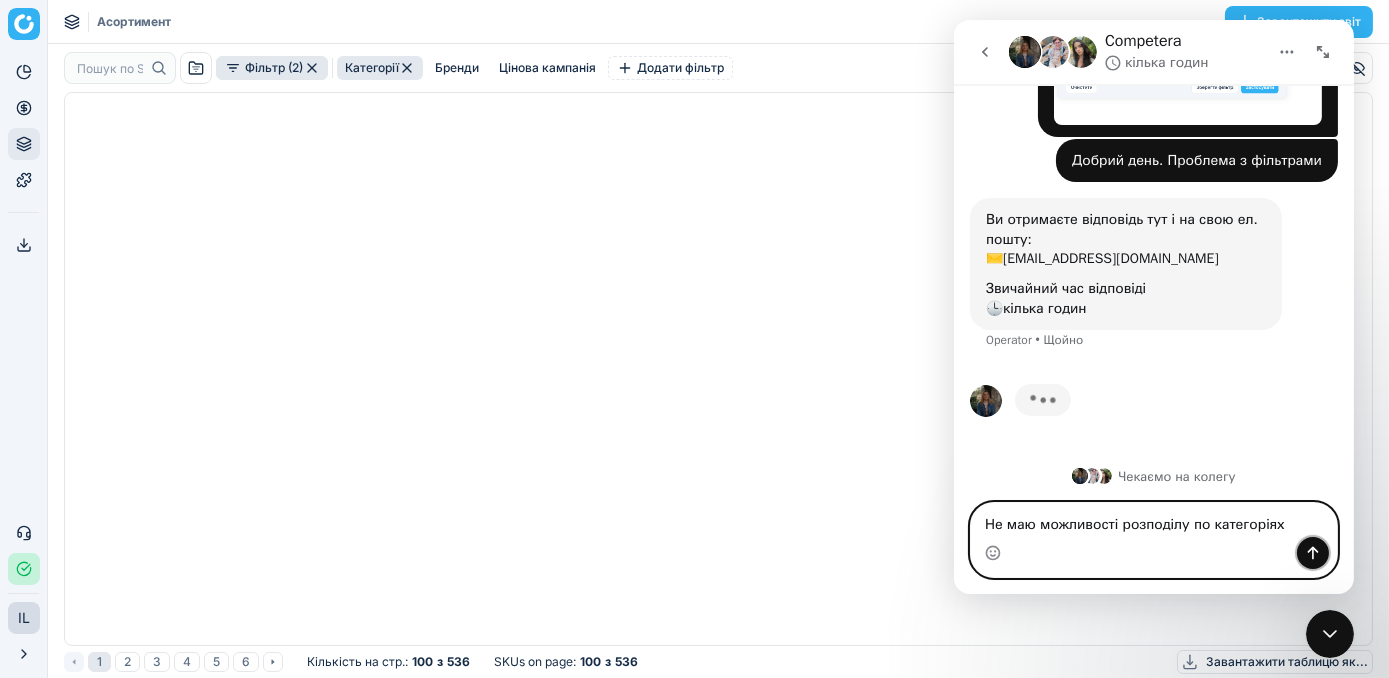 click 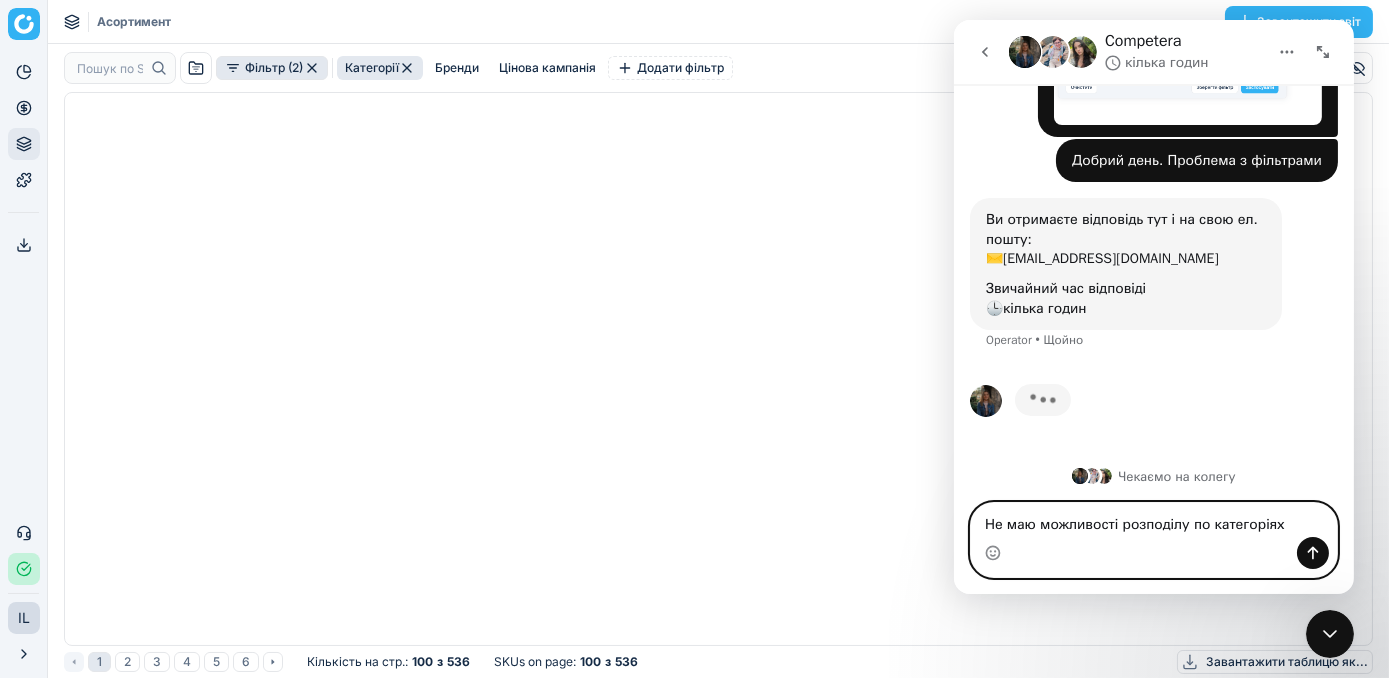type 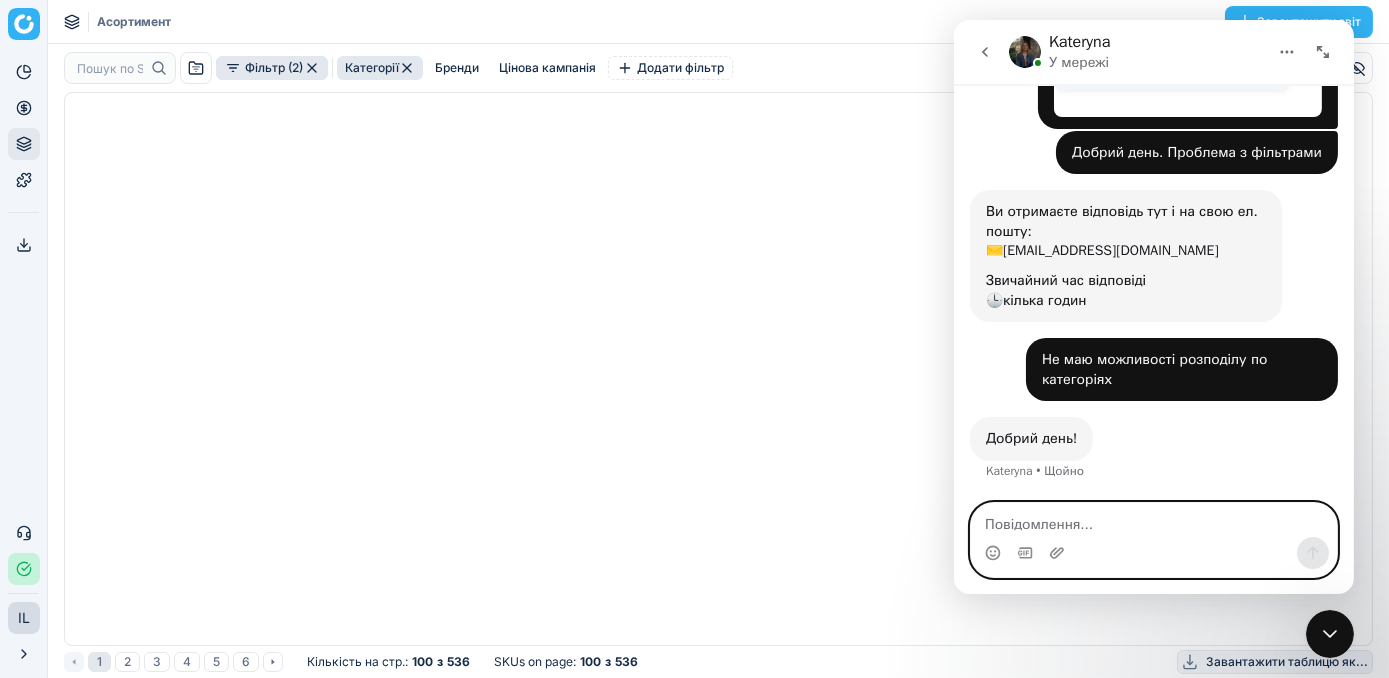 scroll, scrollTop: 127, scrollLeft: 0, axis: vertical 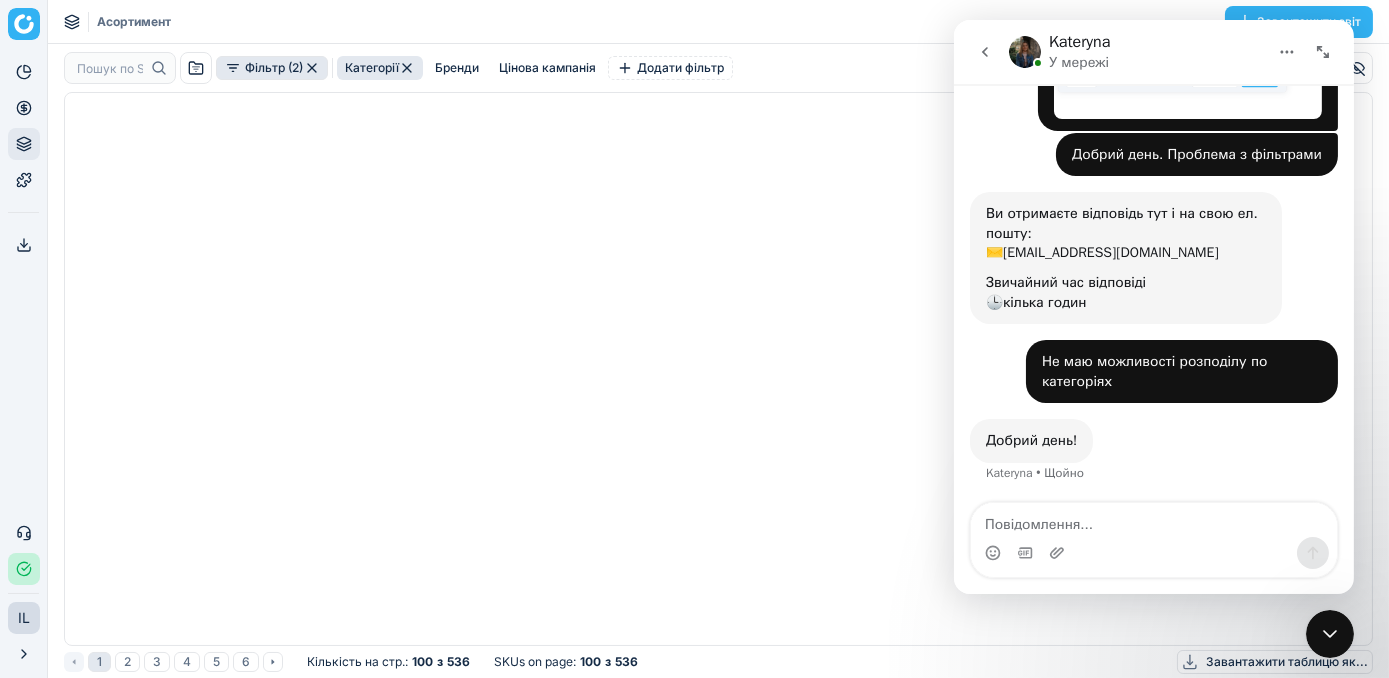 click at bounding box center (718, 369) 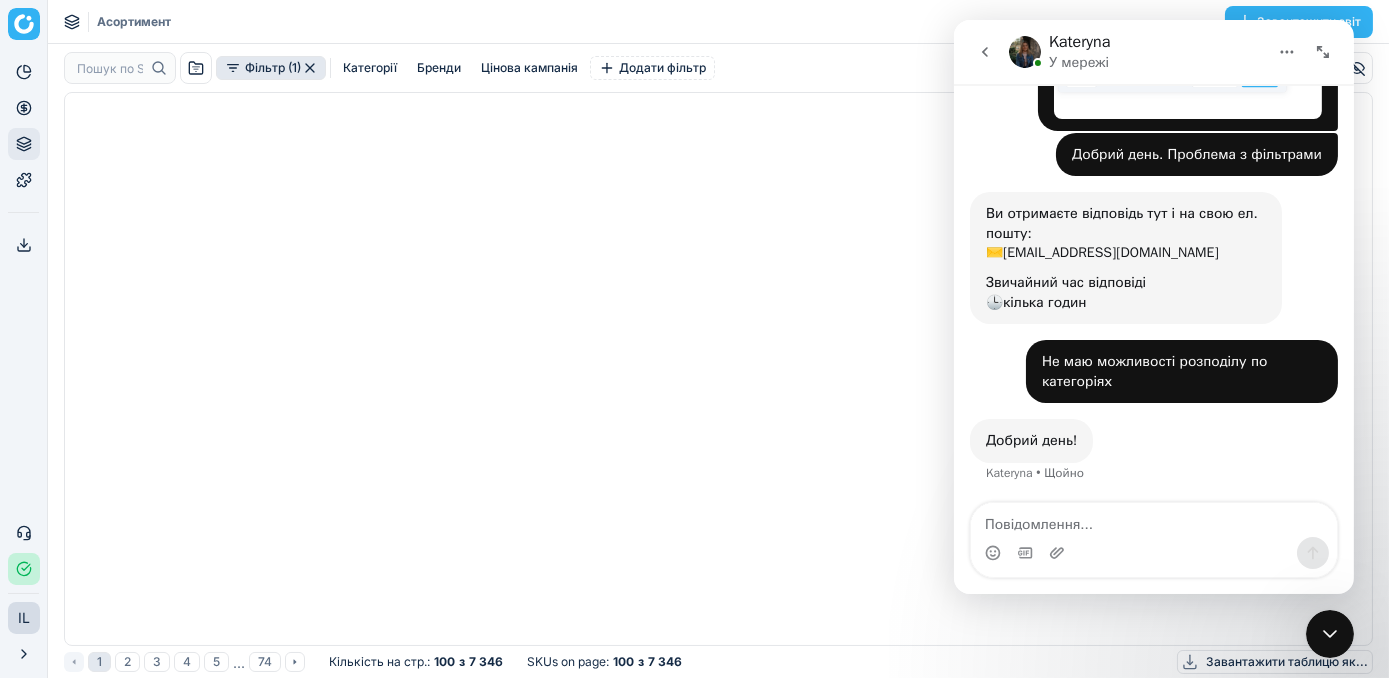 click at bounding box center (1329, 633) 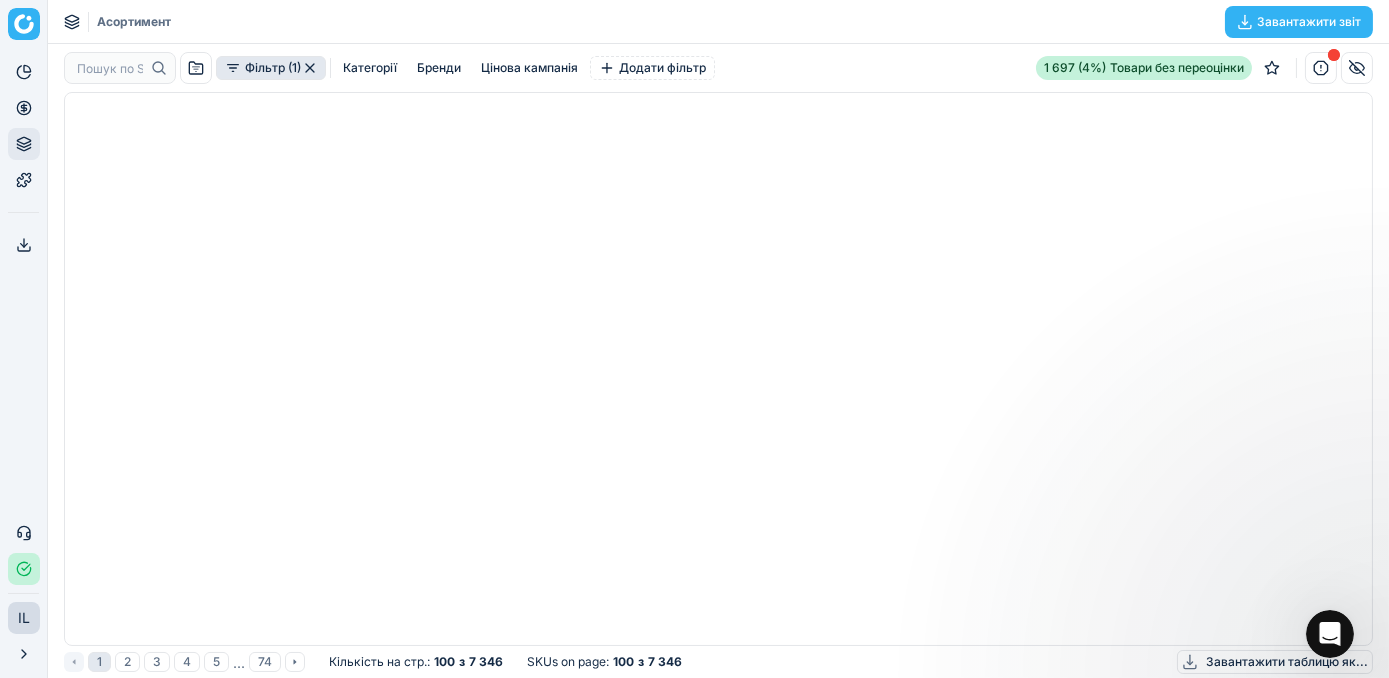 scroll, scrollTop: 0, scrollLeft: 0, axis: both 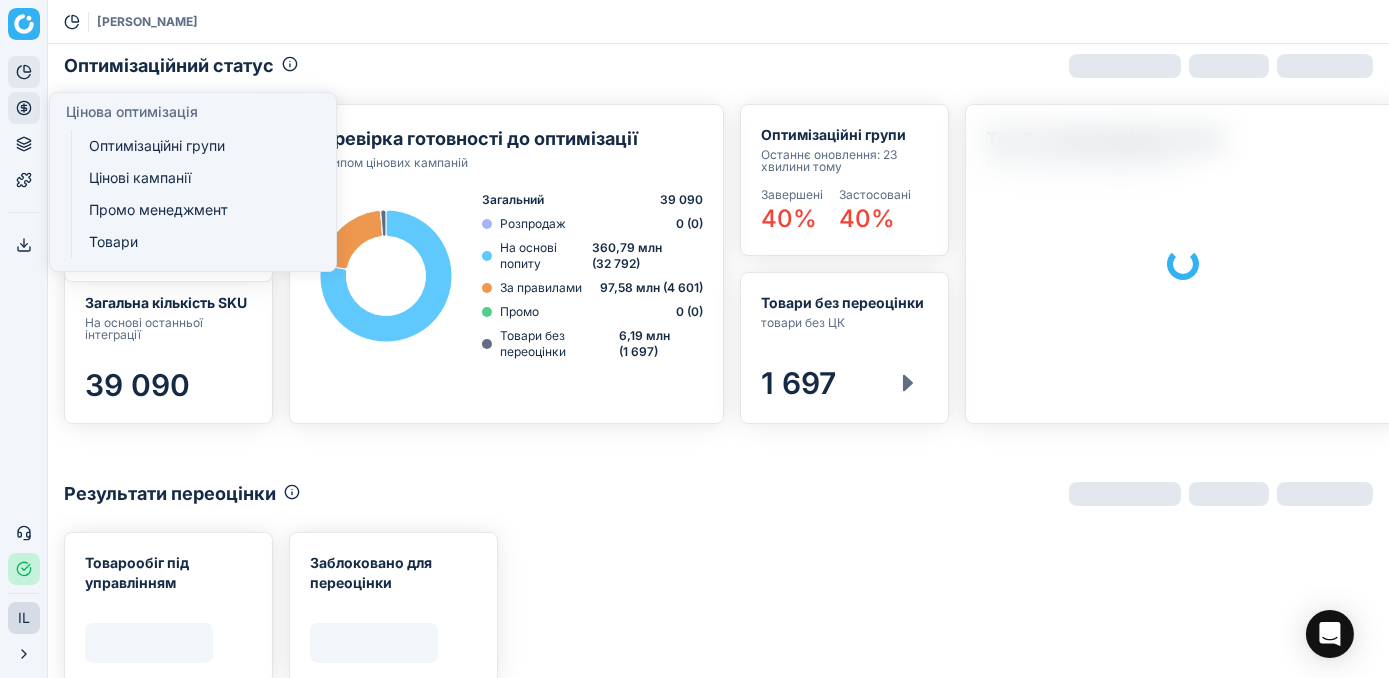 click 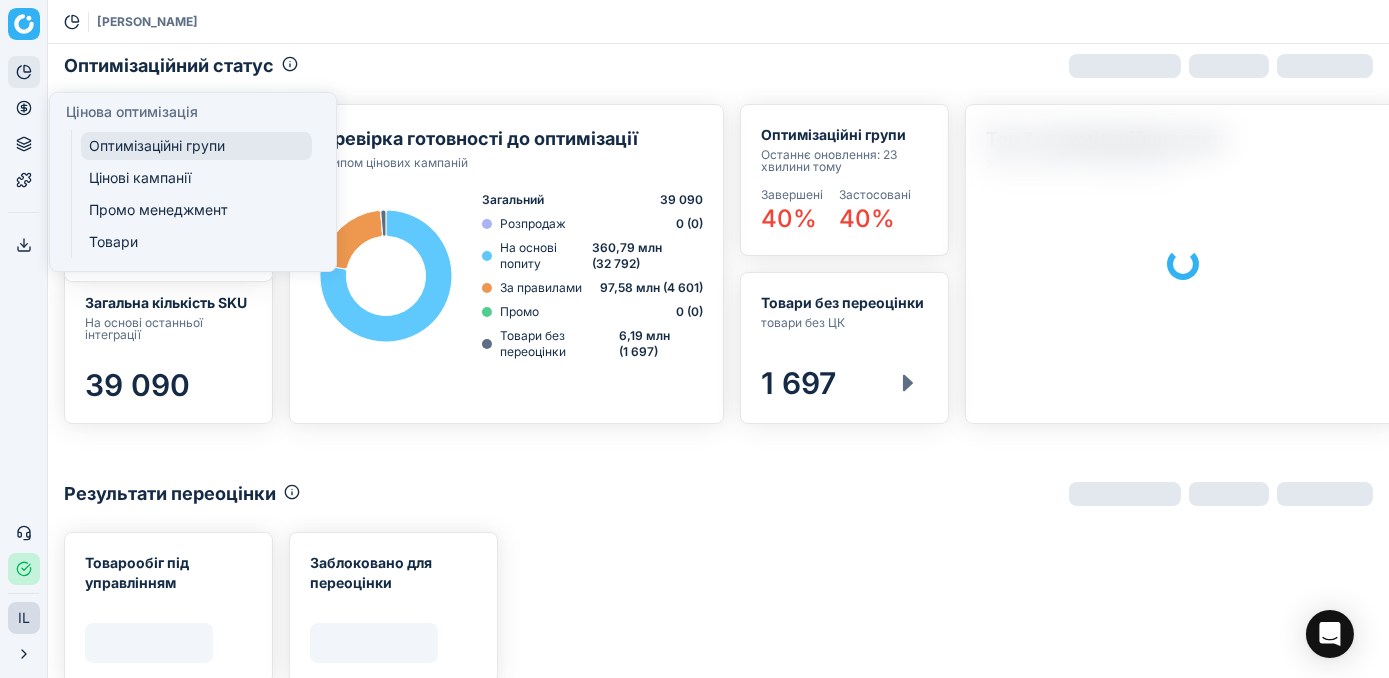 scroll, scrollTop: 356, scrollLeft: 1306, axis: both 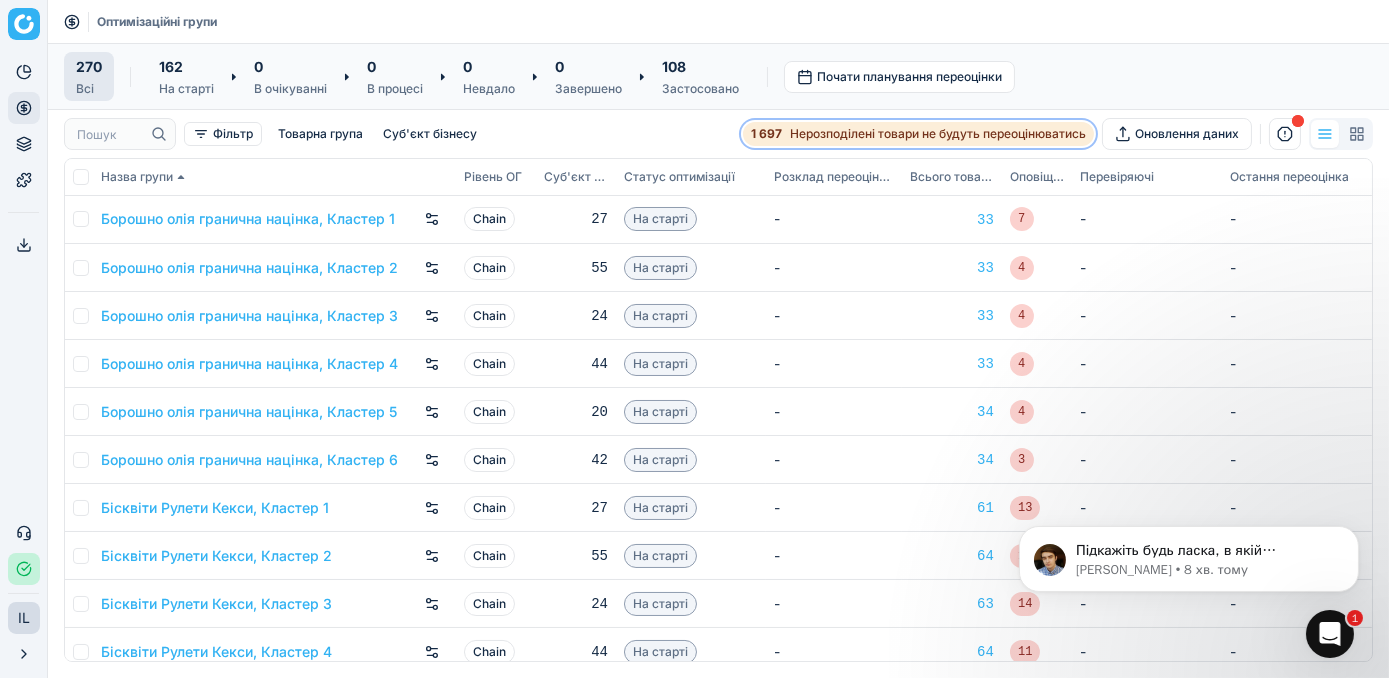 click on "Нерозподілені товари не будуть переоцінюватись" at bounding box center [938, 134] 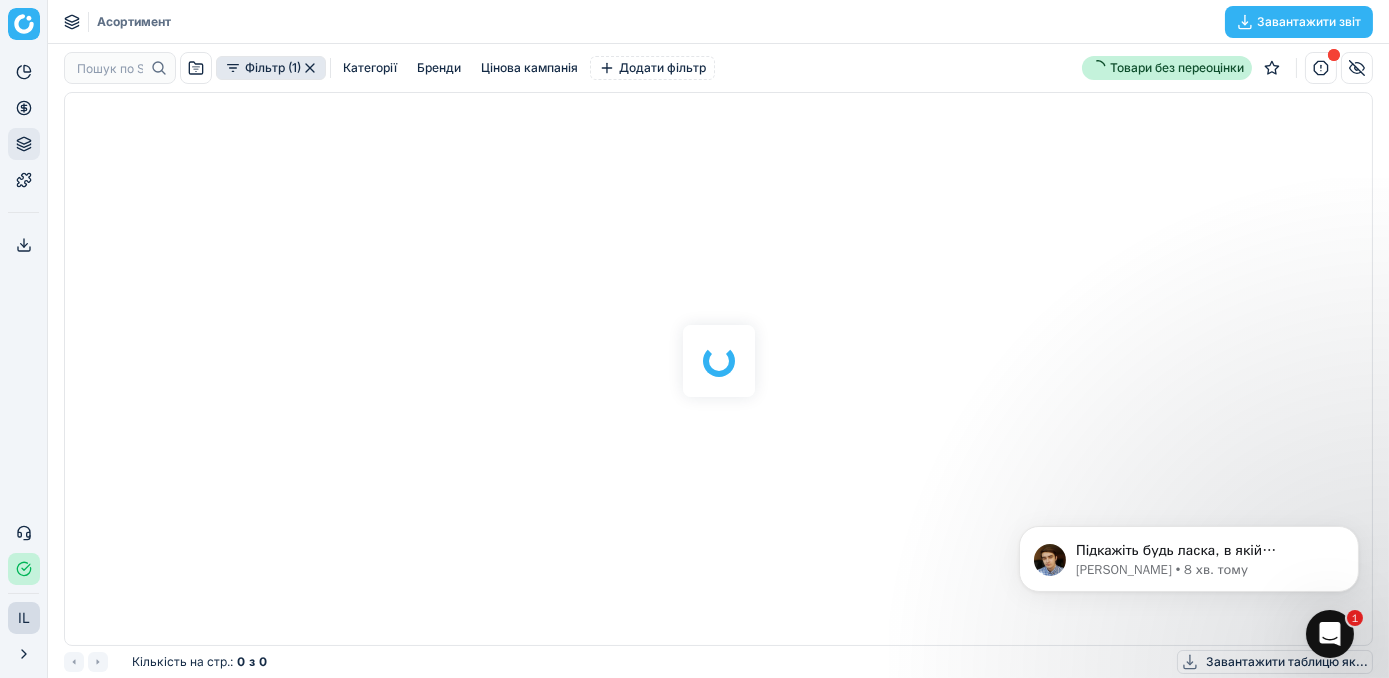 scroll, scrollTop: 2, scrollLeft: 2, axis: both 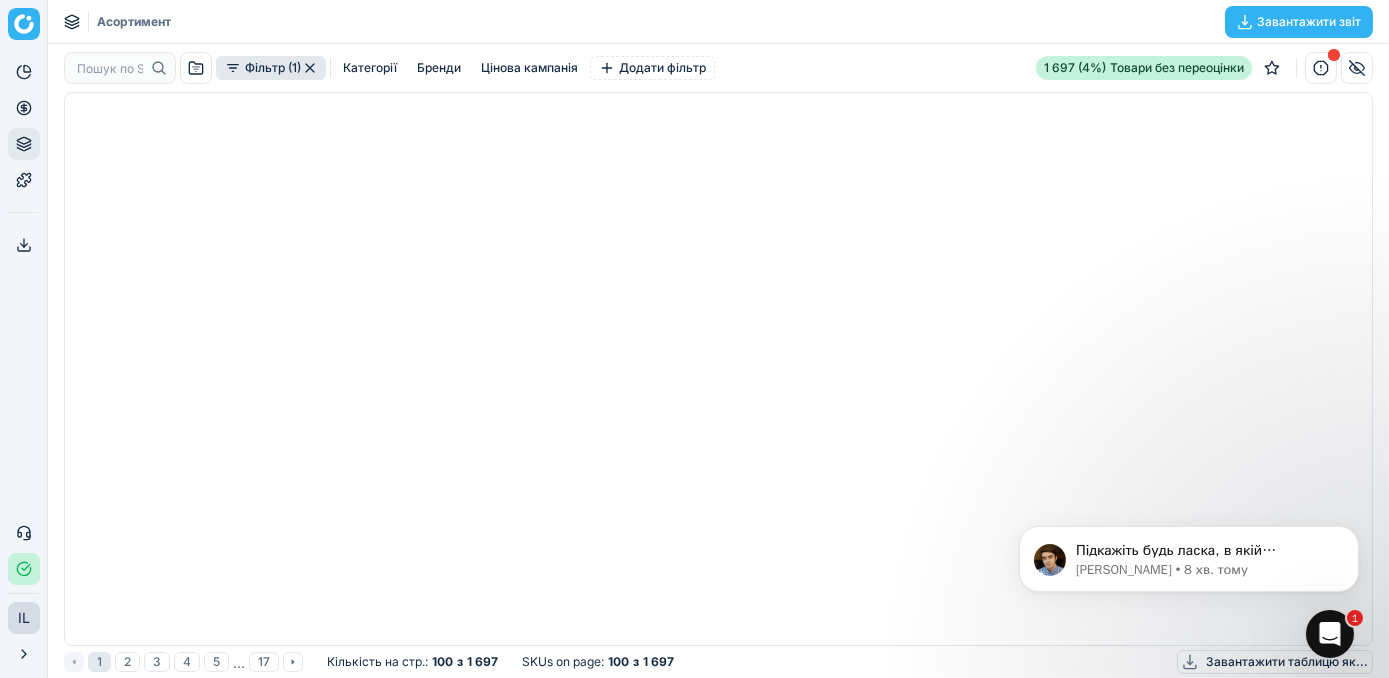 click 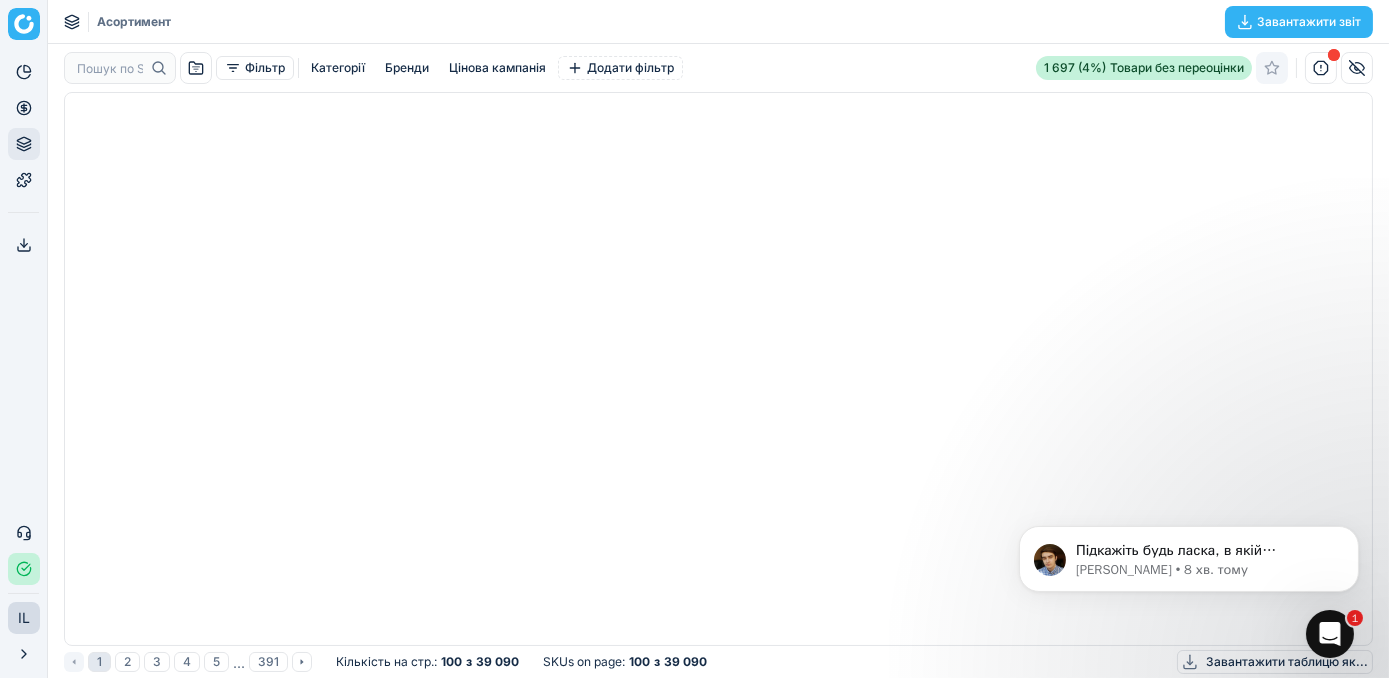 click 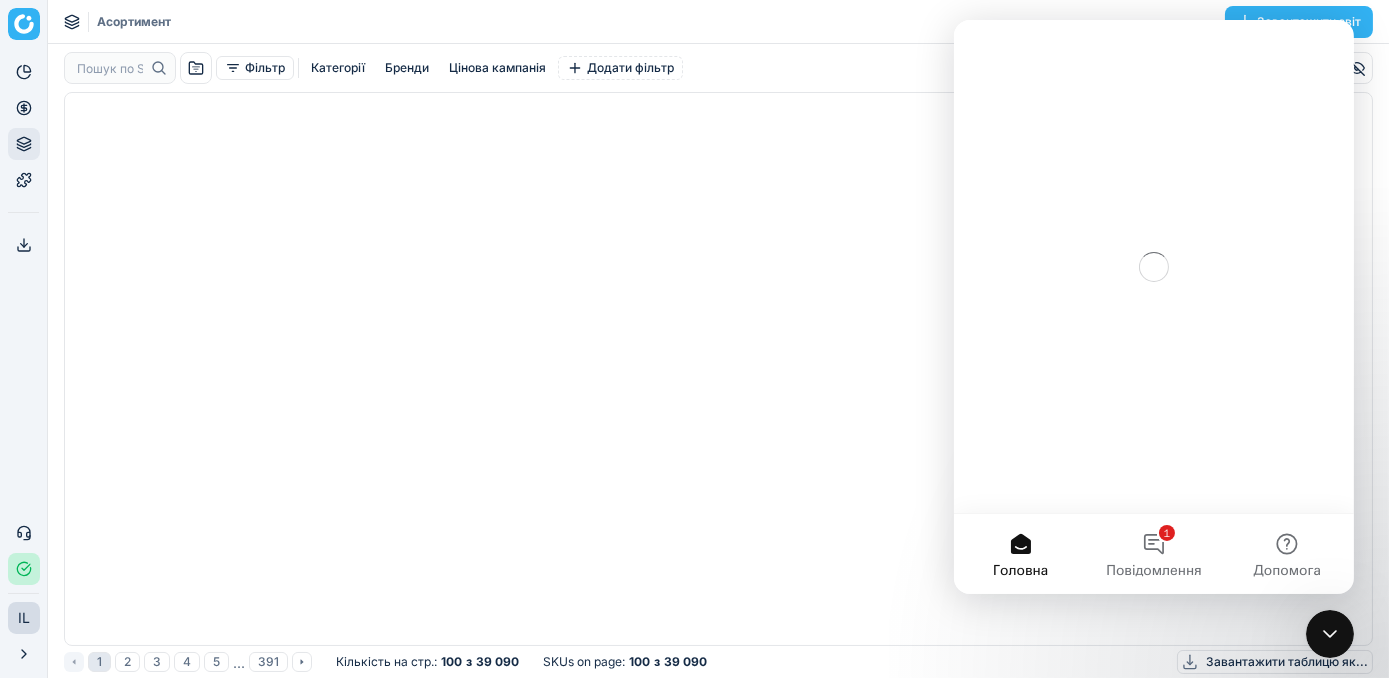 scroll, scrollTop: 0, scrollLeft: 0, axis: both 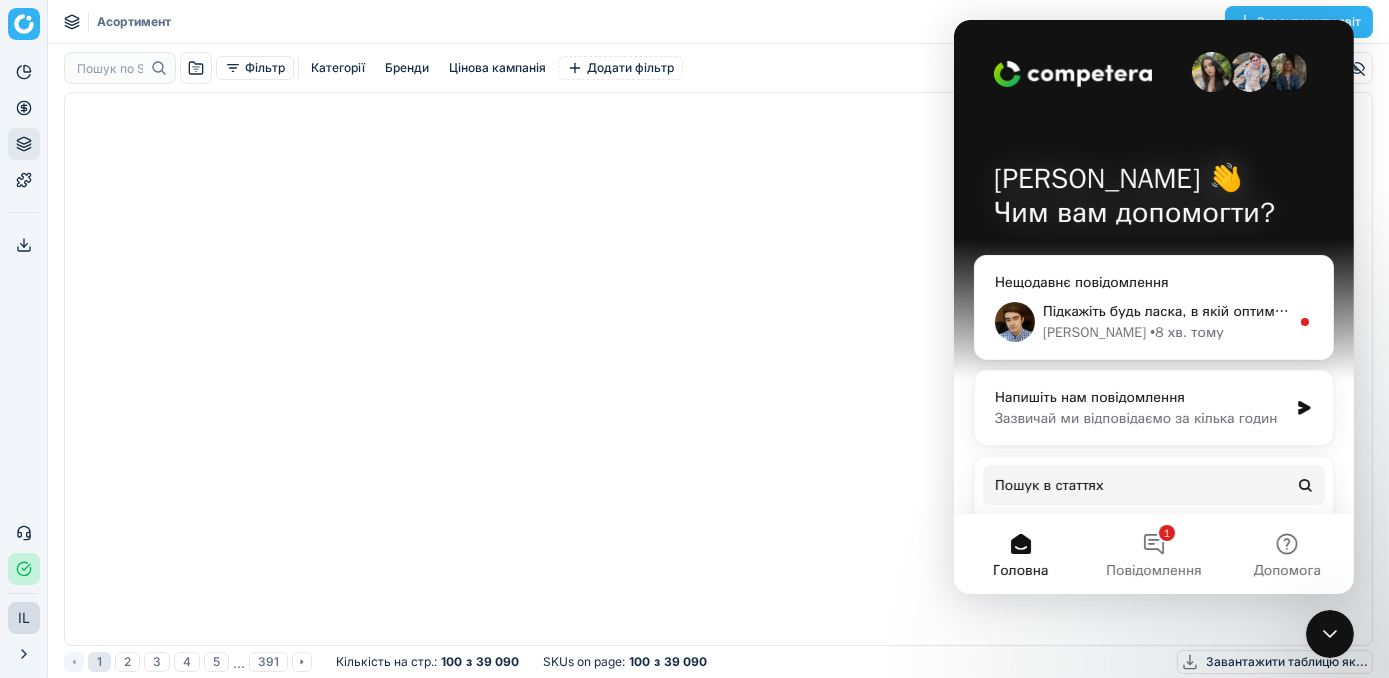 click 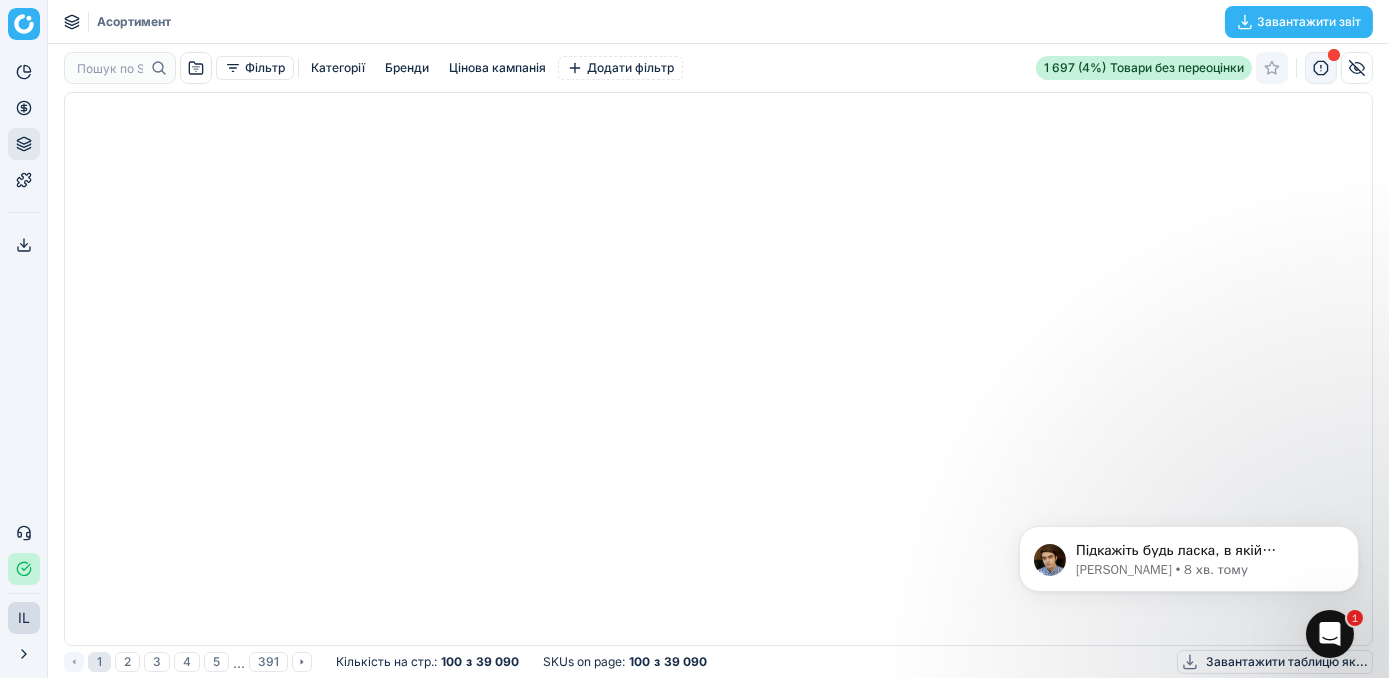 scroll, scrollTop: 0, scrollLeft: 0, axis: both 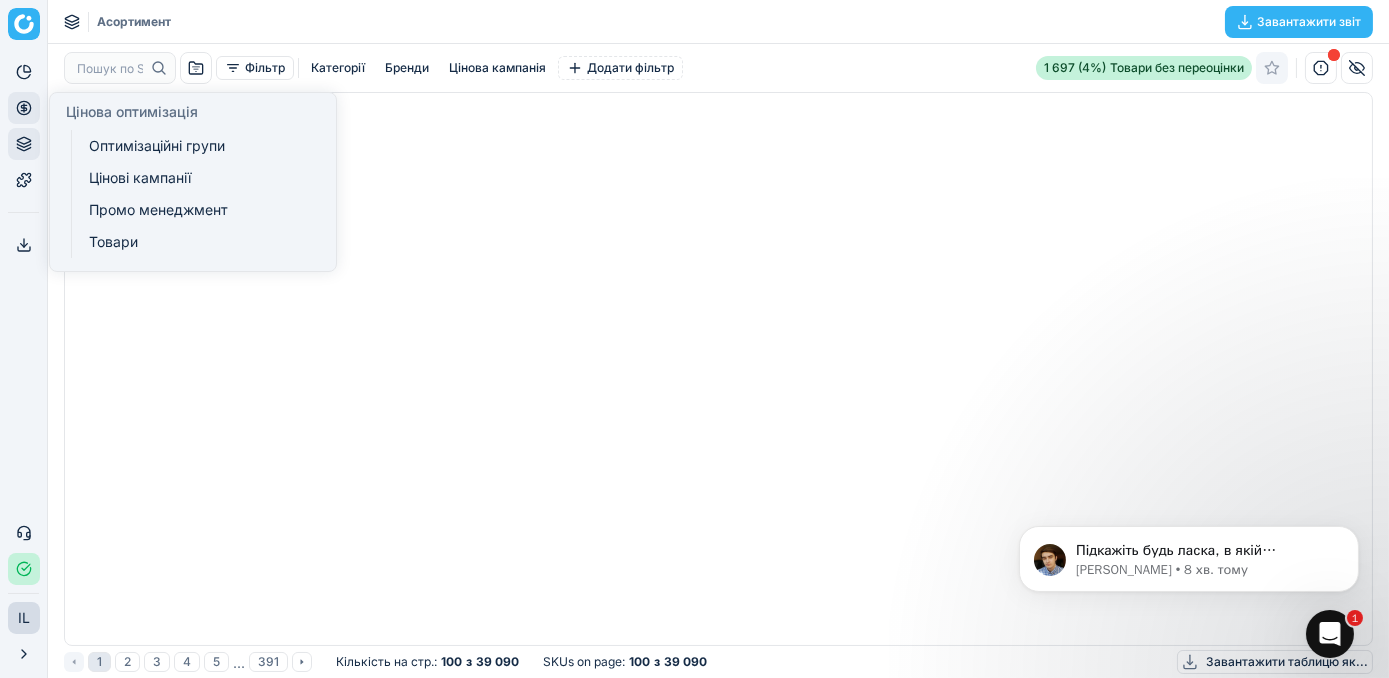 click 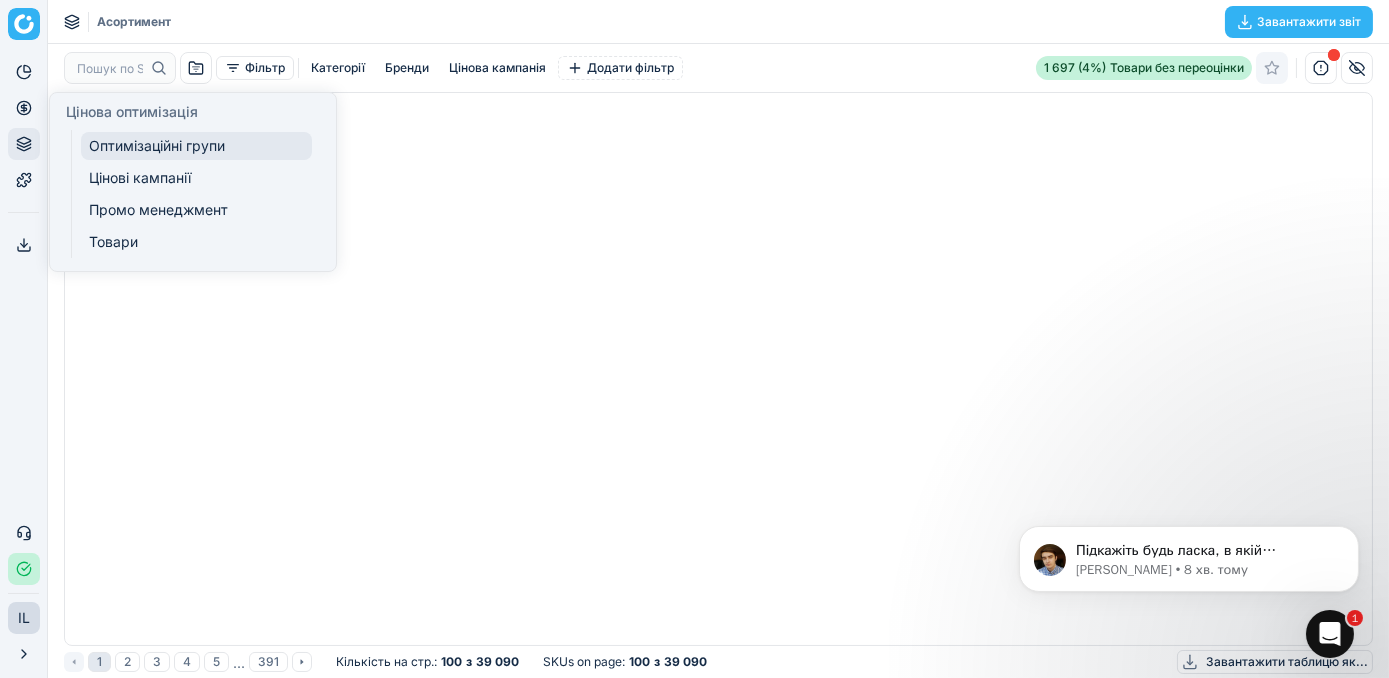 click on "Оптимізаційні групи" at bounding box center [196, 146] 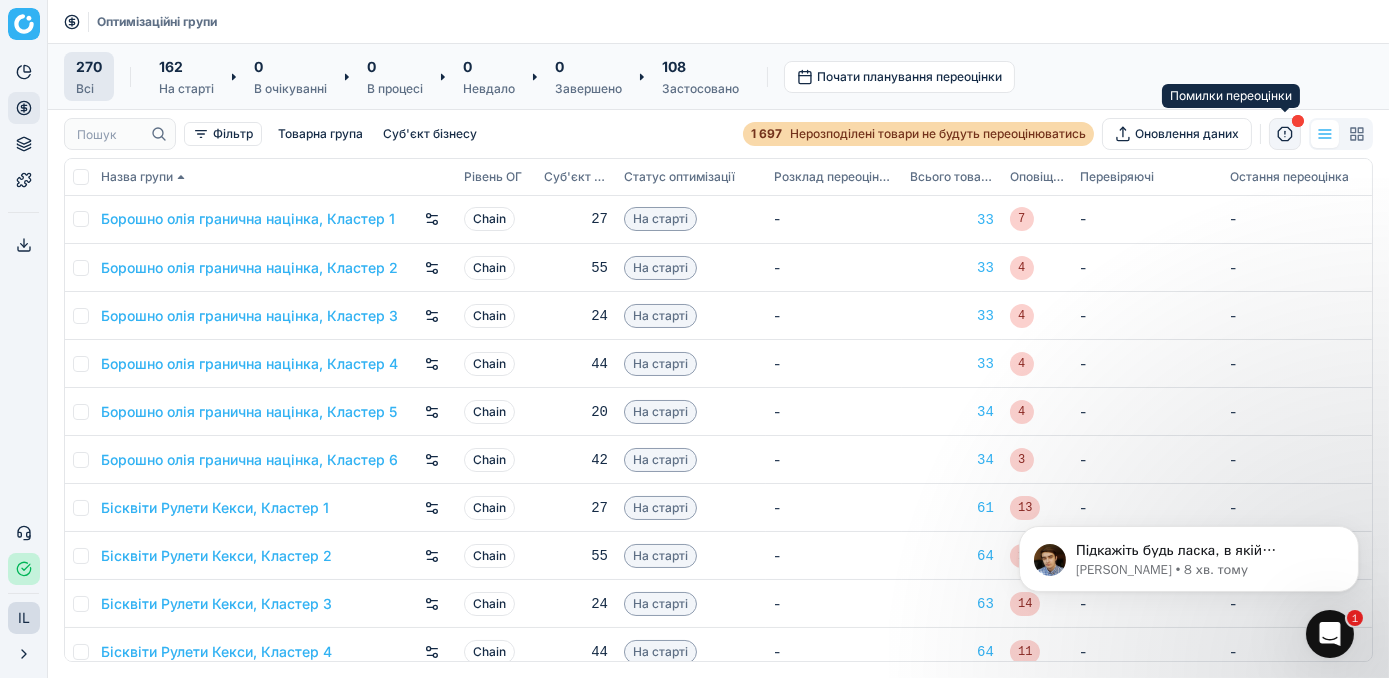 click 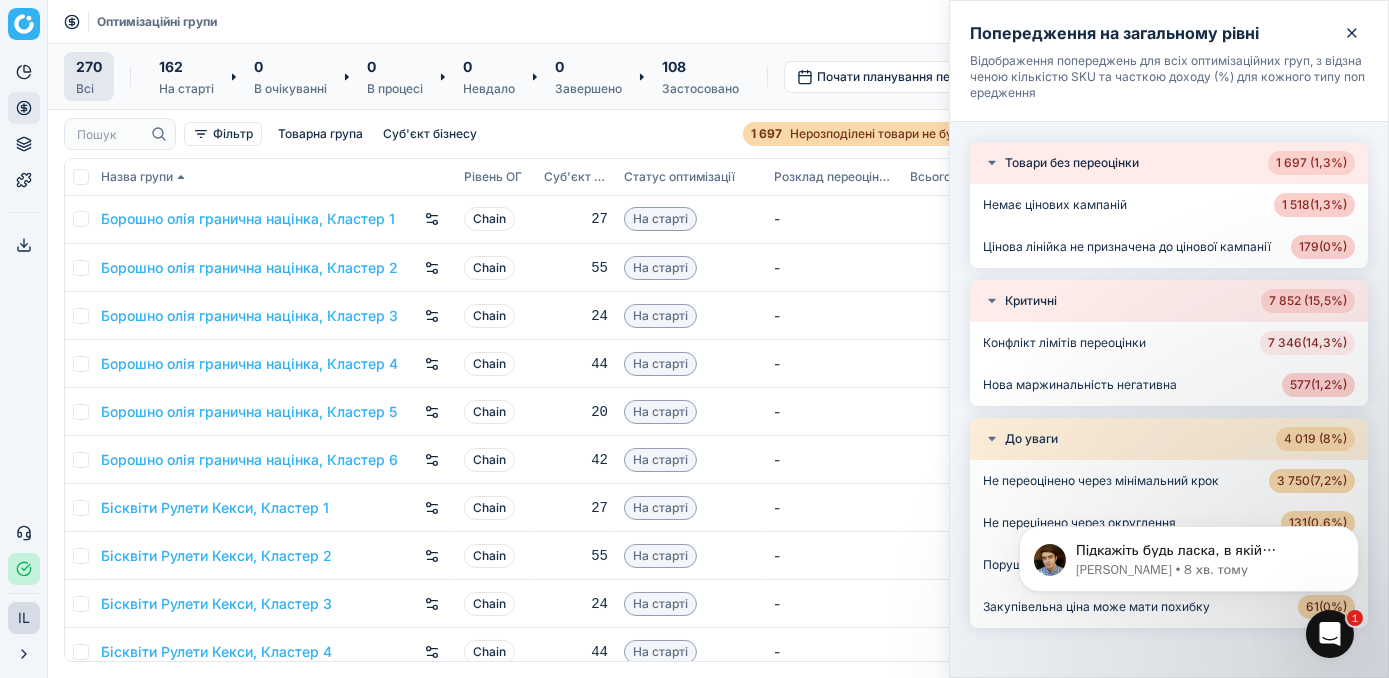 click on "7 346  ( 14,3% )" at bounding box center [1307, 343] 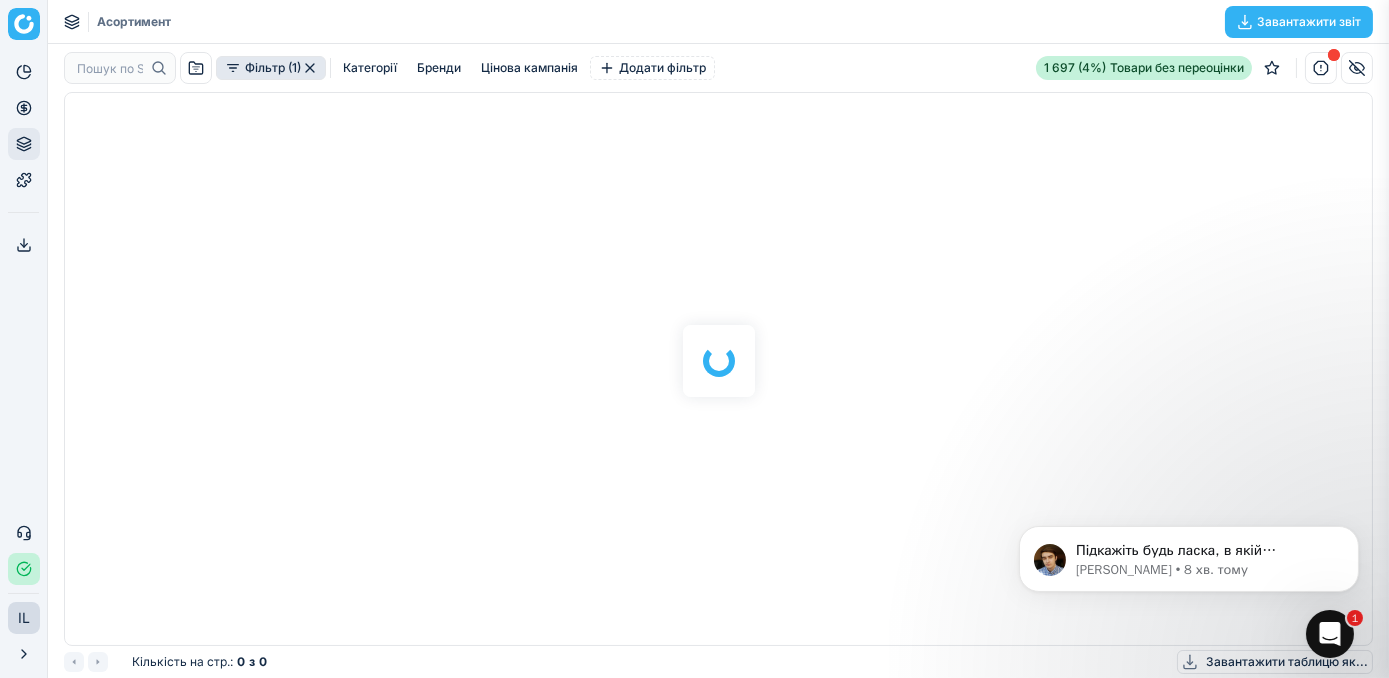 scroll, scrollTop: 538, scrollLeft: 1293, axis: both 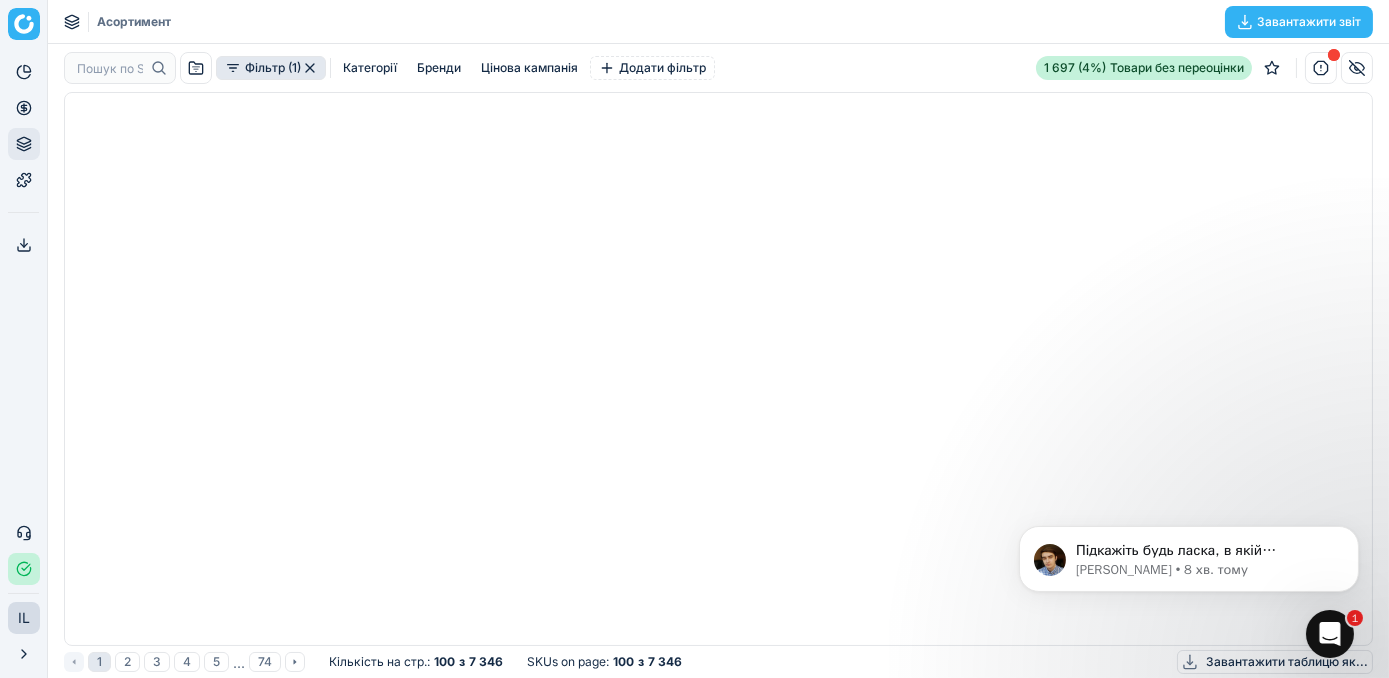 click 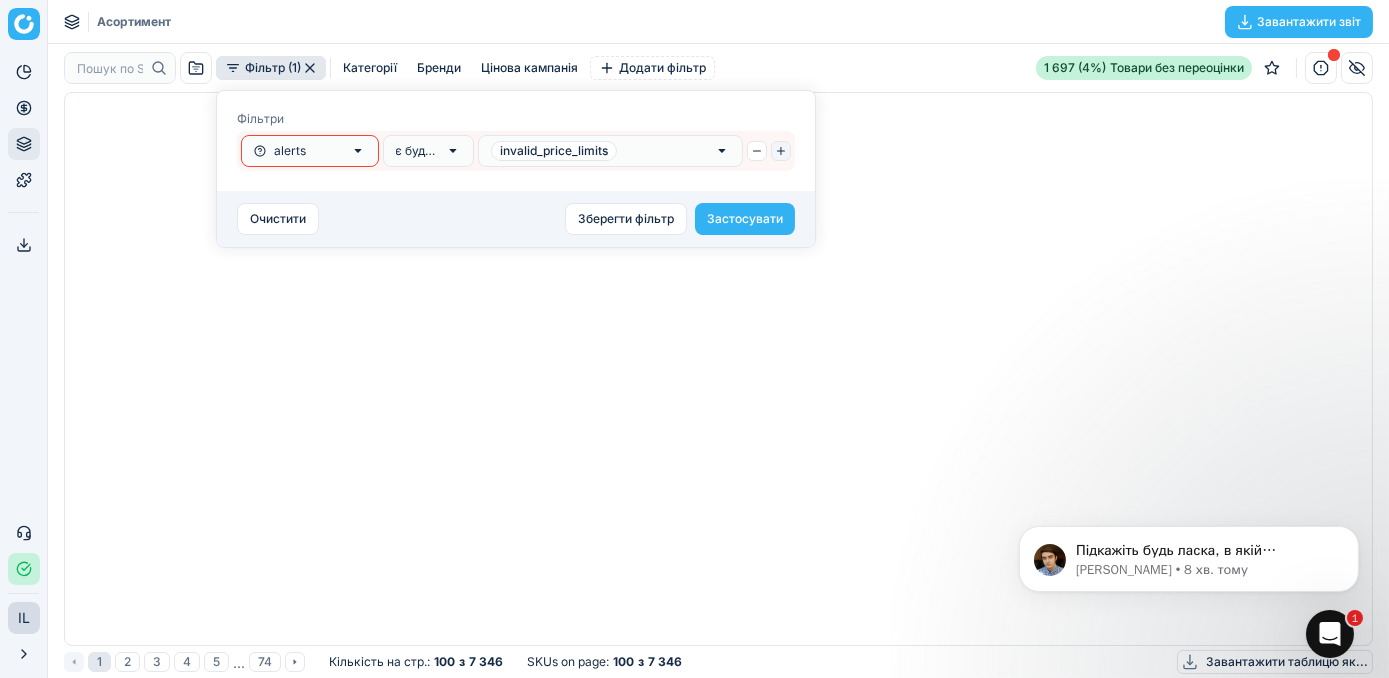 click at bounding box center [781, 151] 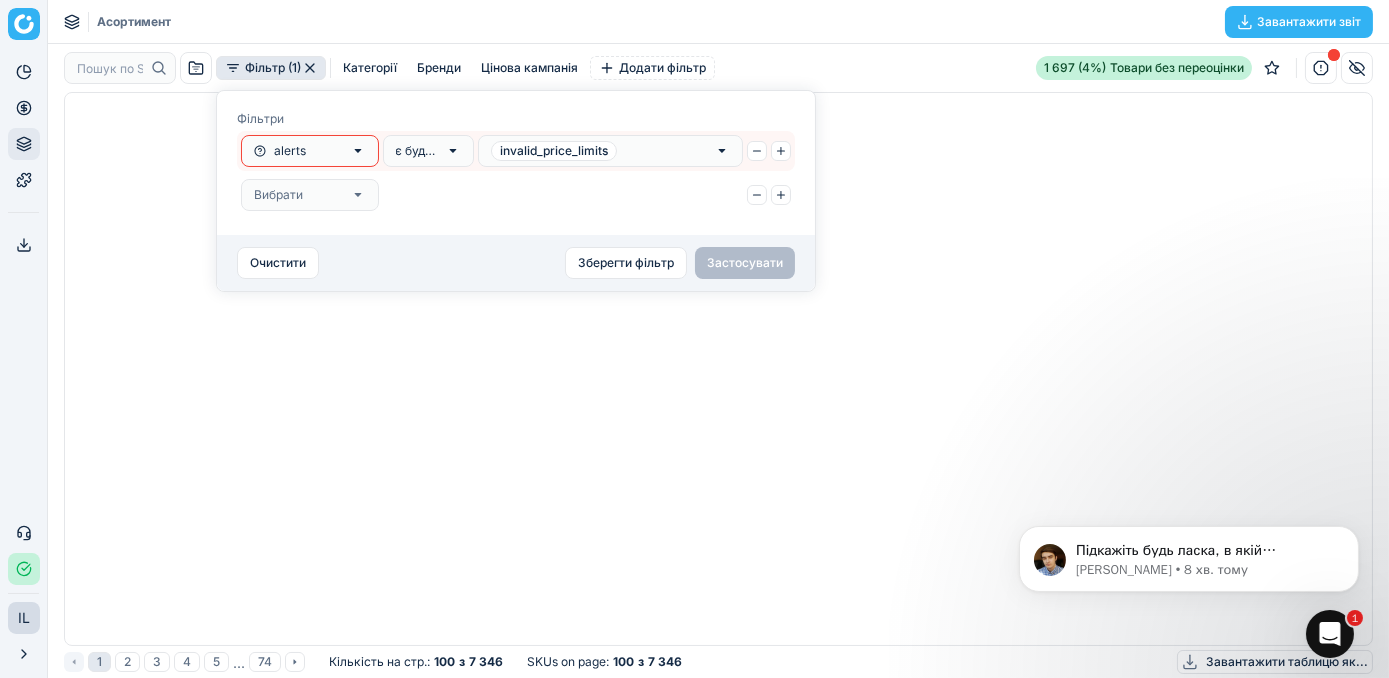 click 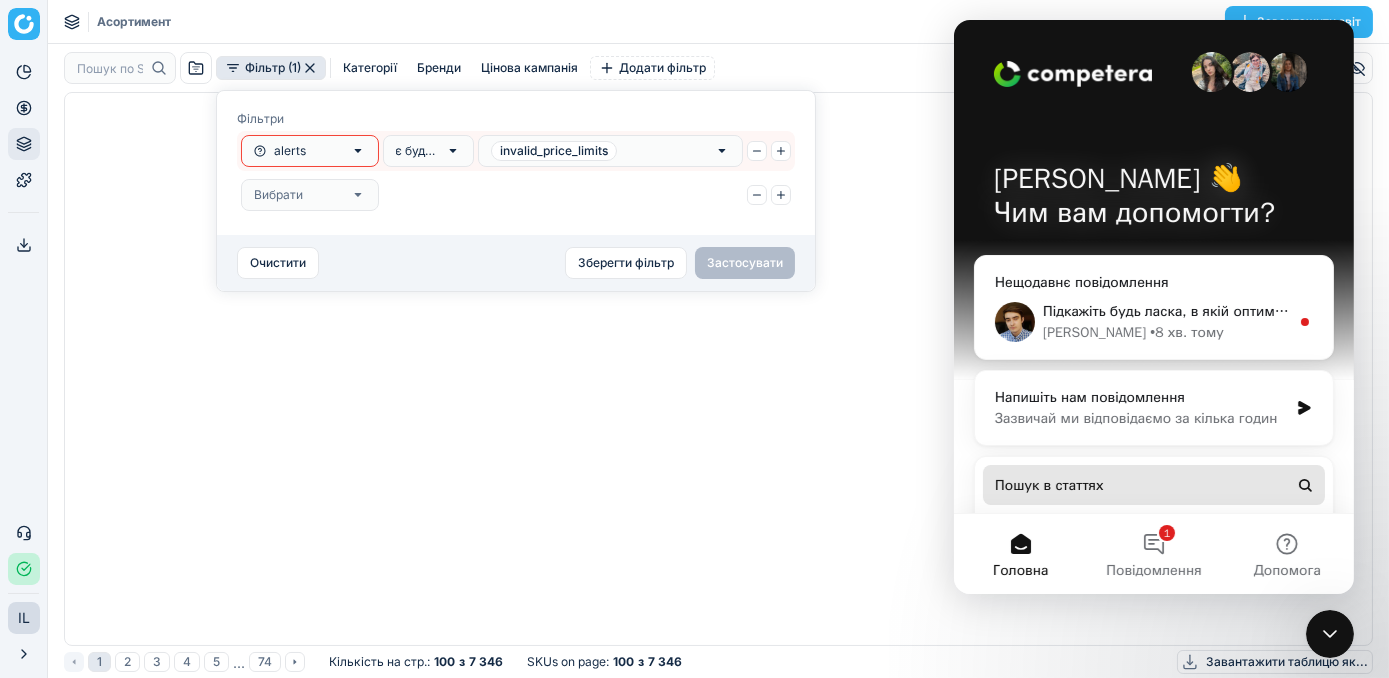 click on "Пошук в статтях" at bounding box center [1153, 485] 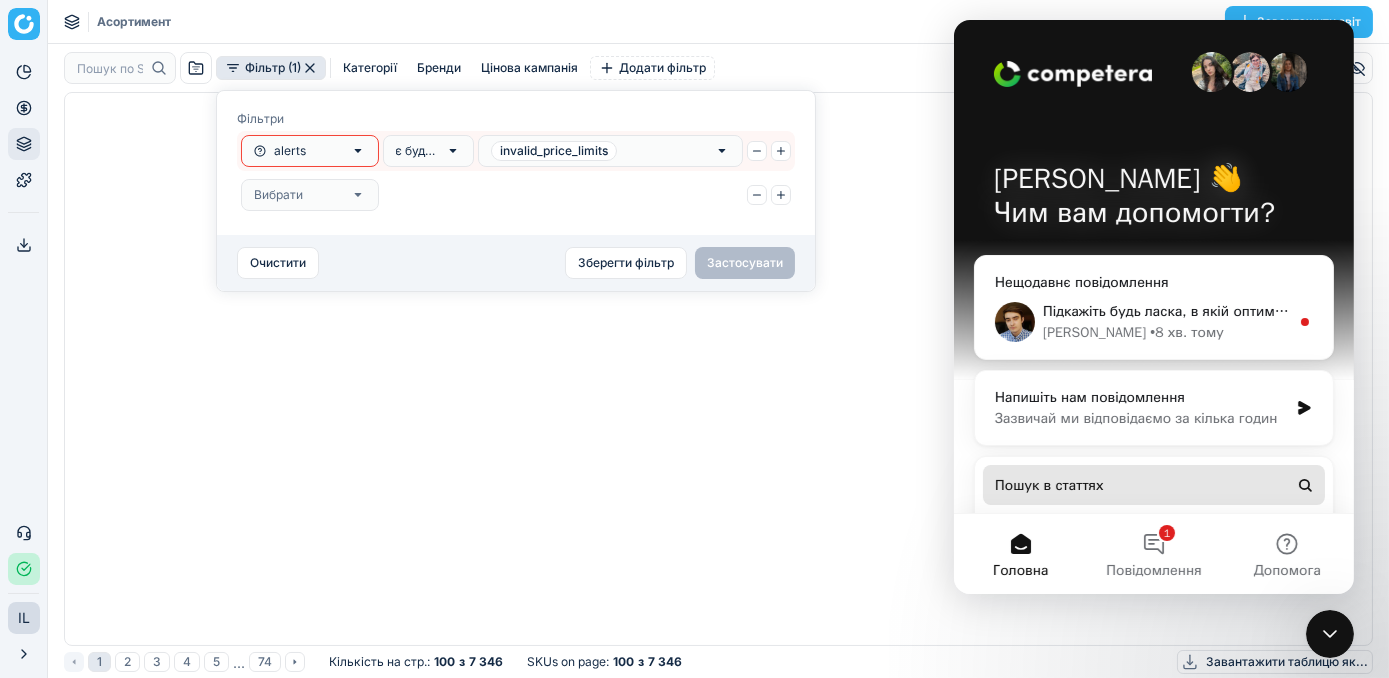scroll, scrollTop: 0, scrollLeft: 0, axis: both 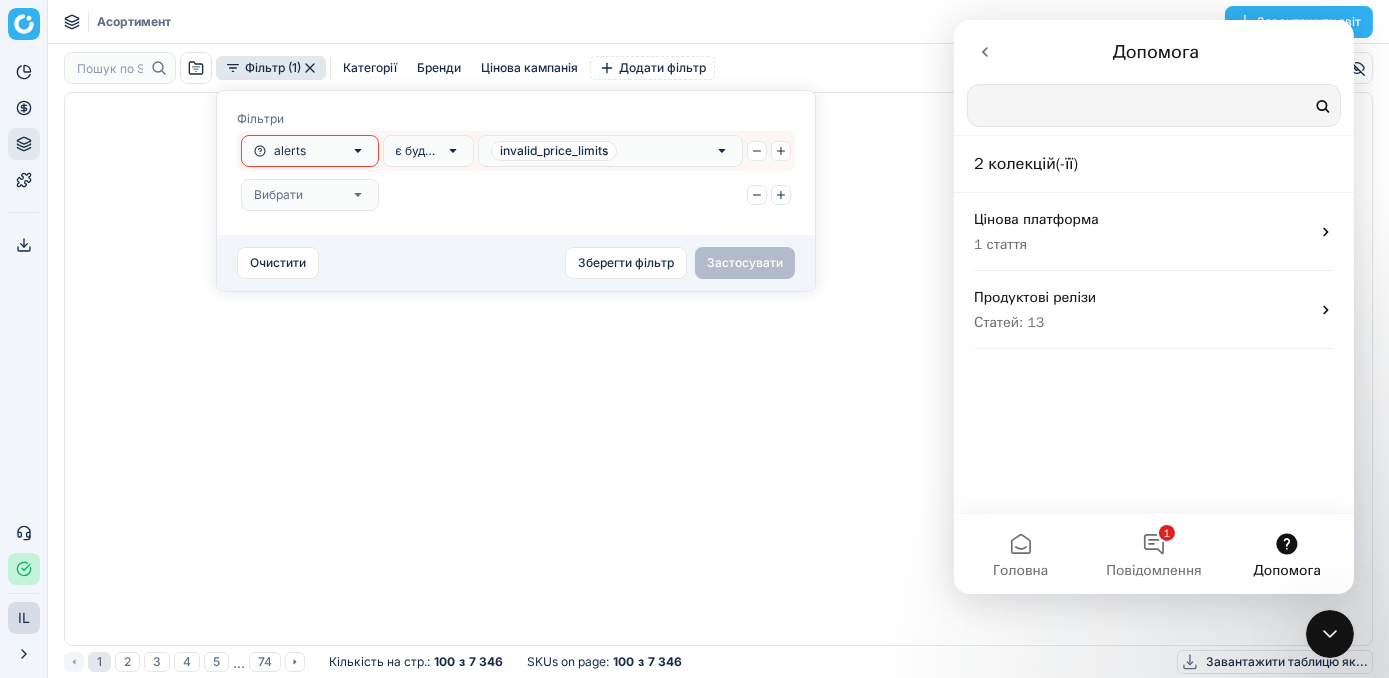 click at bounding box center [984, 52] 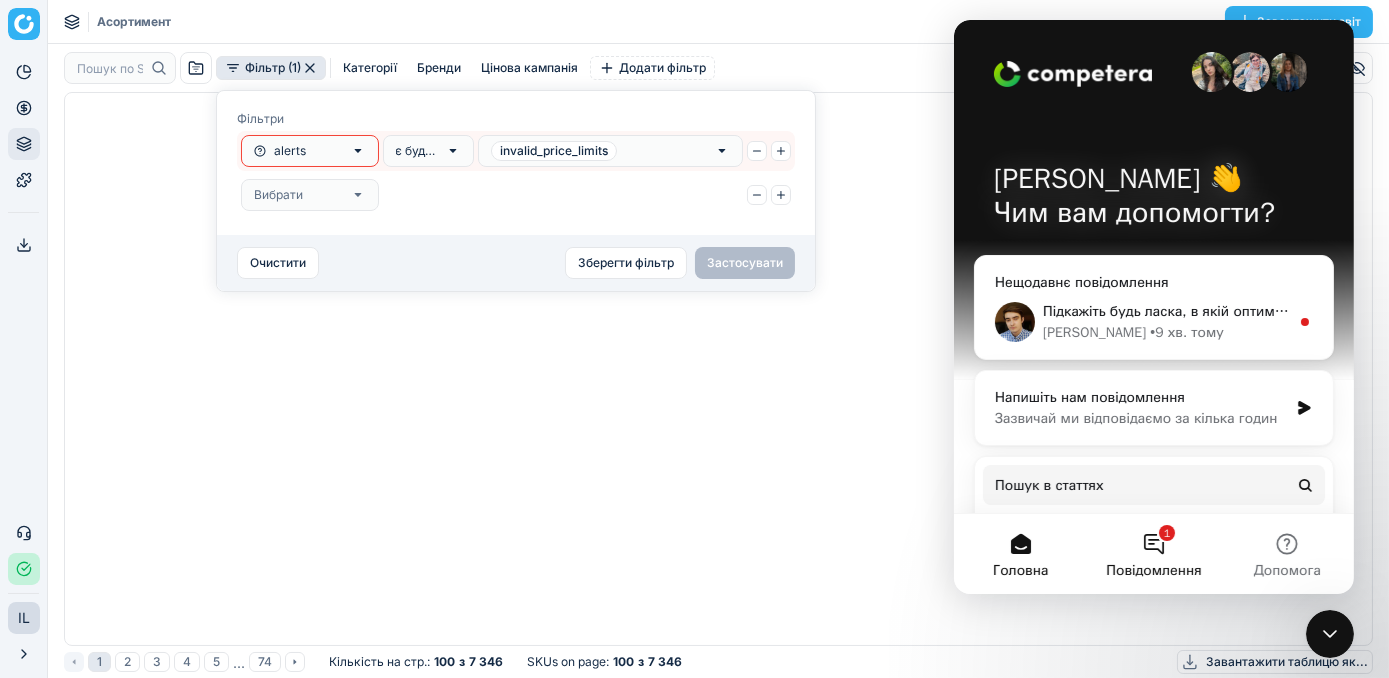 click on "1 Повідомлення" at bounding box center [1152, 554] 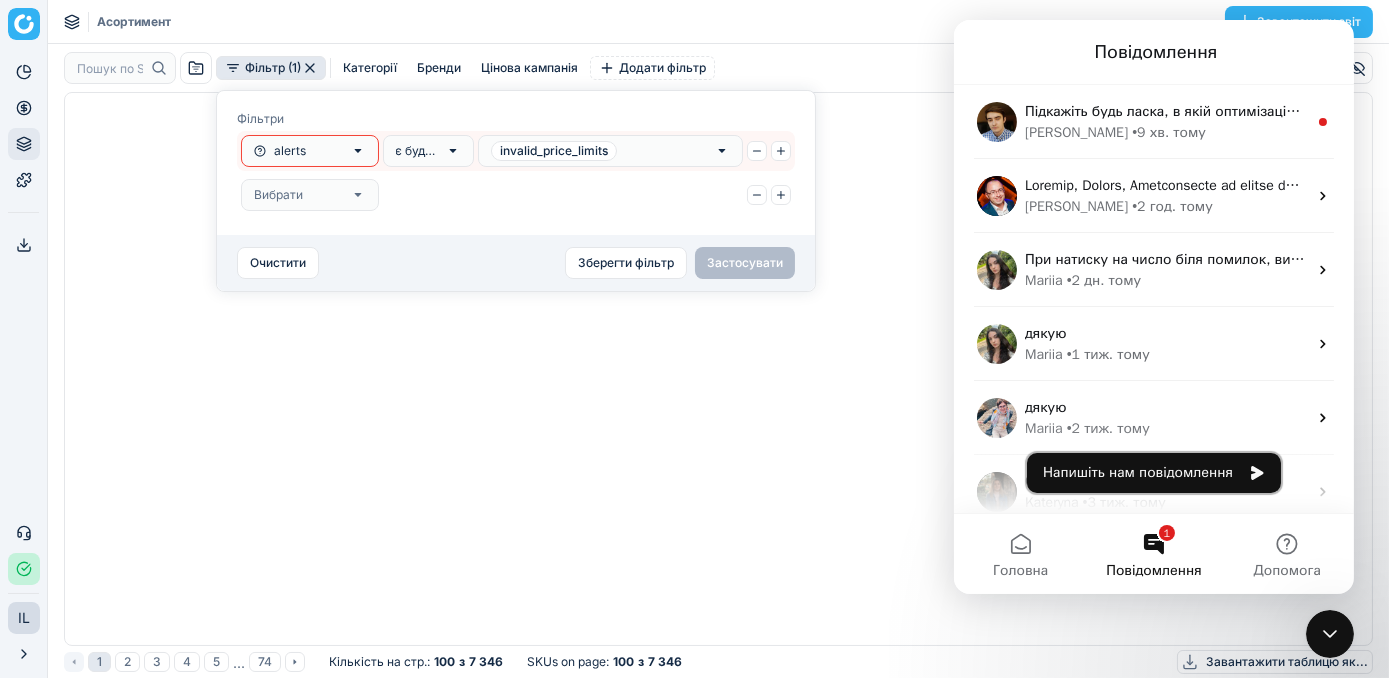 click on "Напишіть нам повідомлення" at bounding box center (1153, 473) 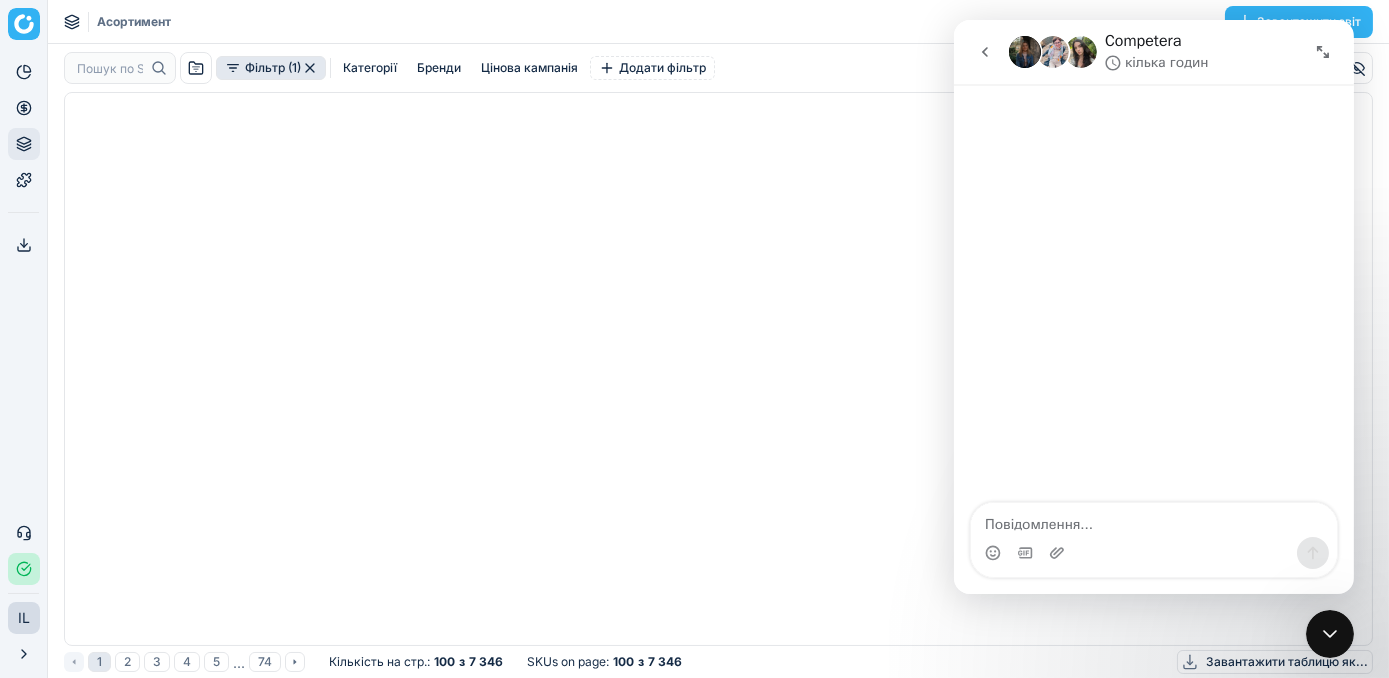 click at bounding box center [718, 369] 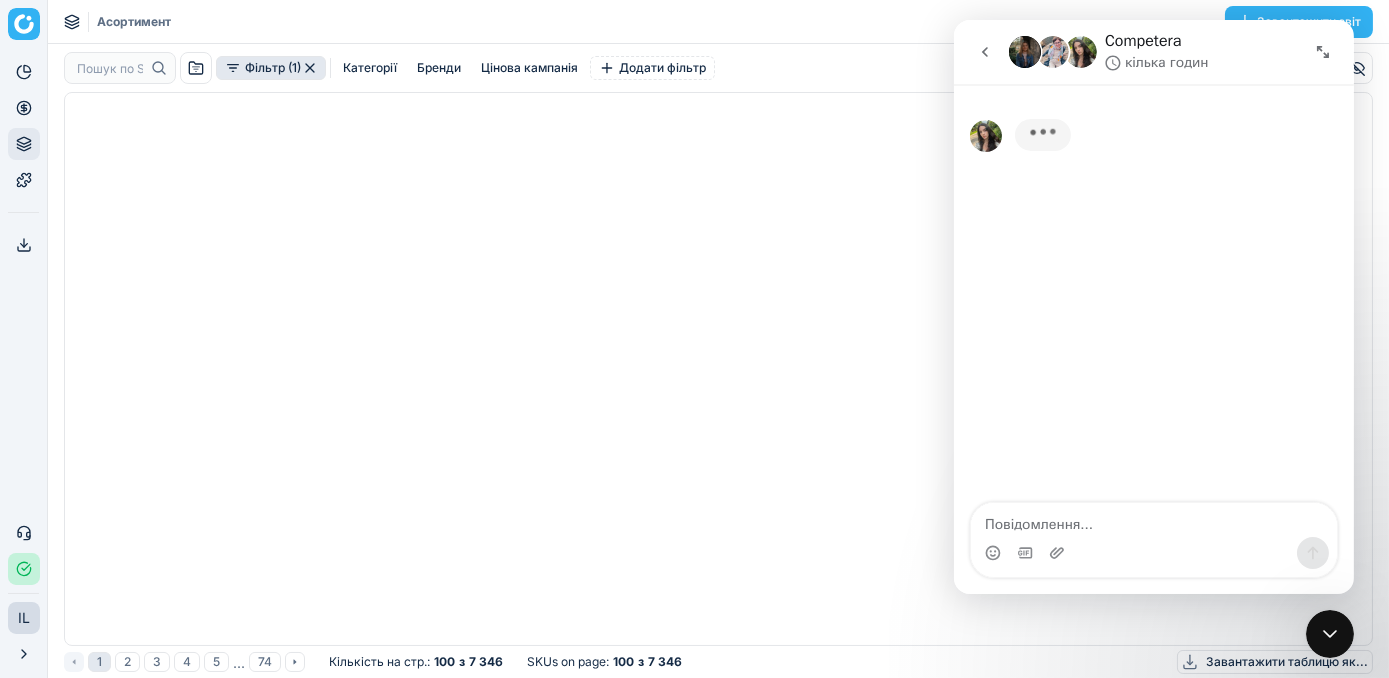 click 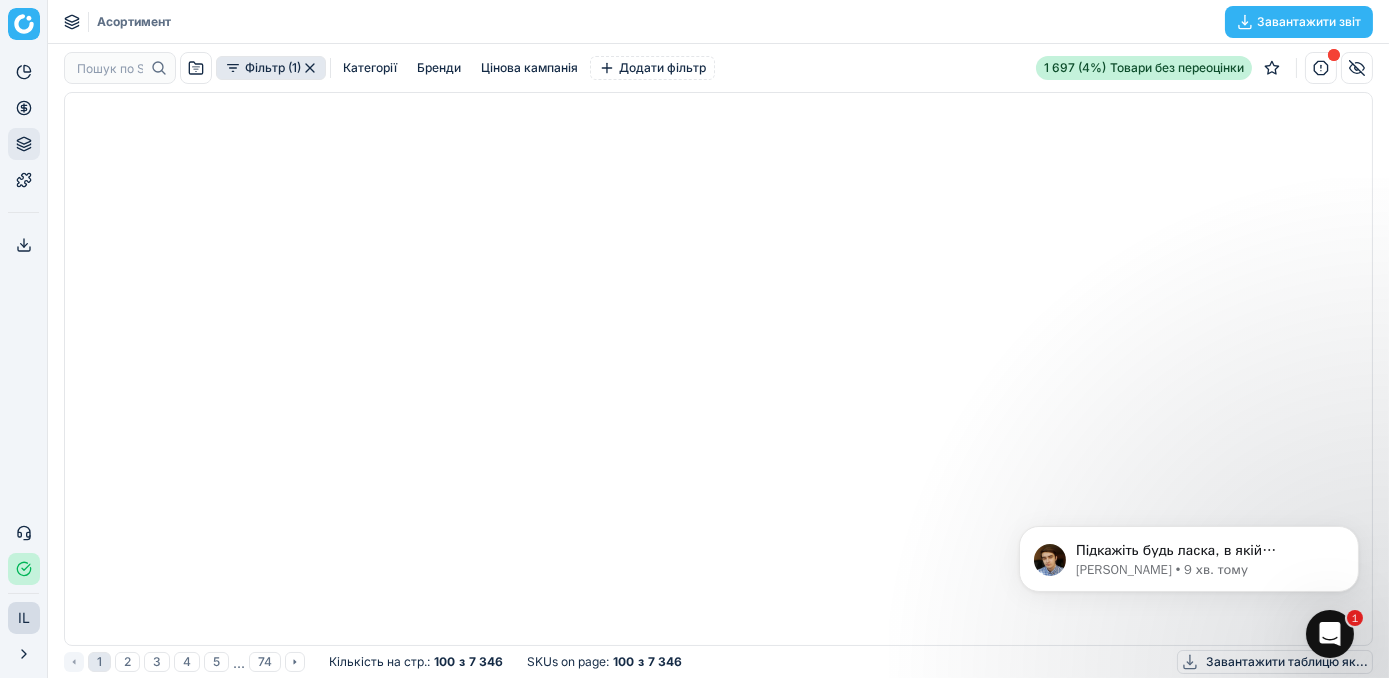 scroll, scrollTop: 0, scrollLeft: 0, axis: both 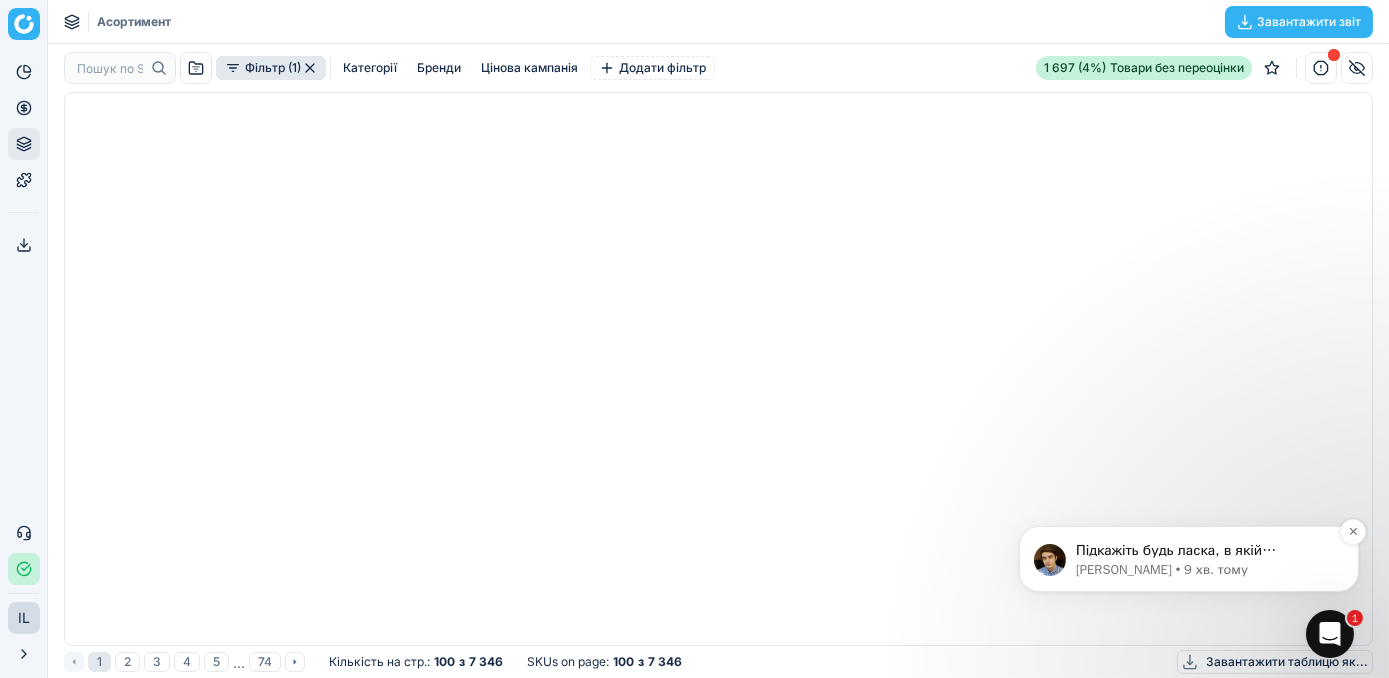 click at bounding box center (1049, 559) 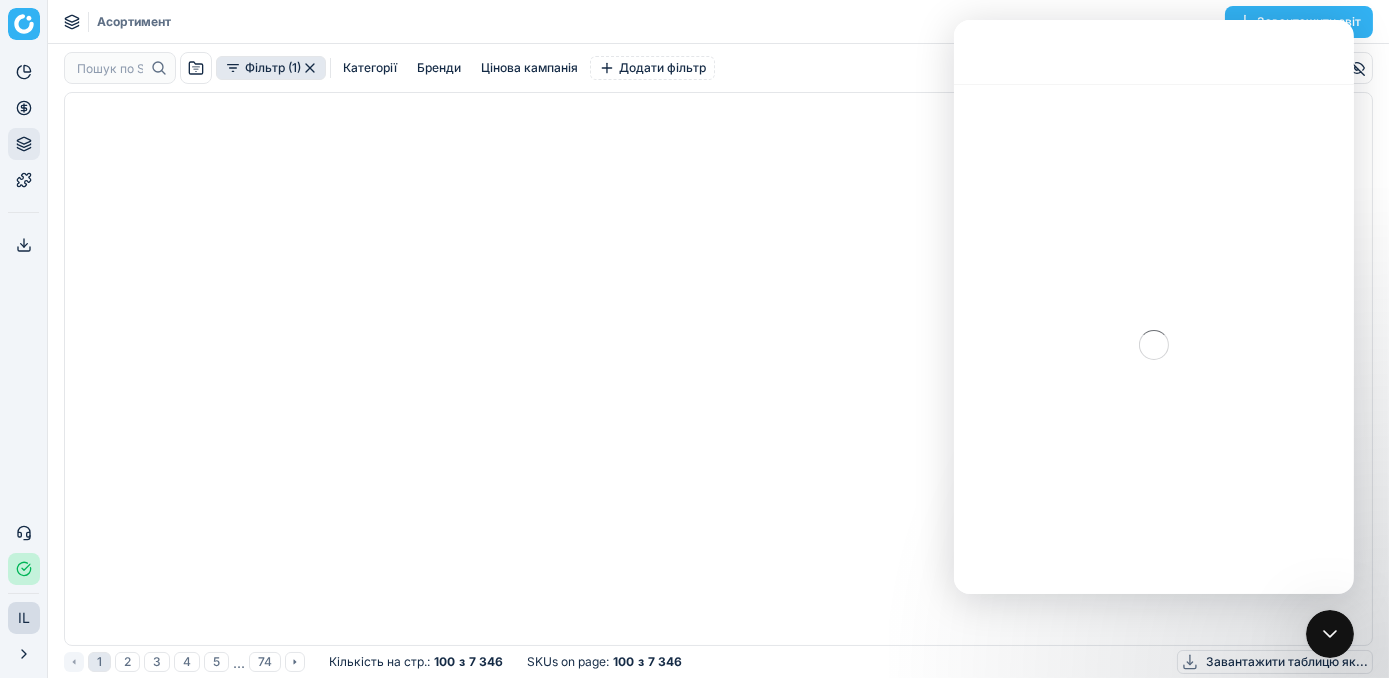 scroll, scrollTop: 2, scrollLeft: 0, axis: vertical 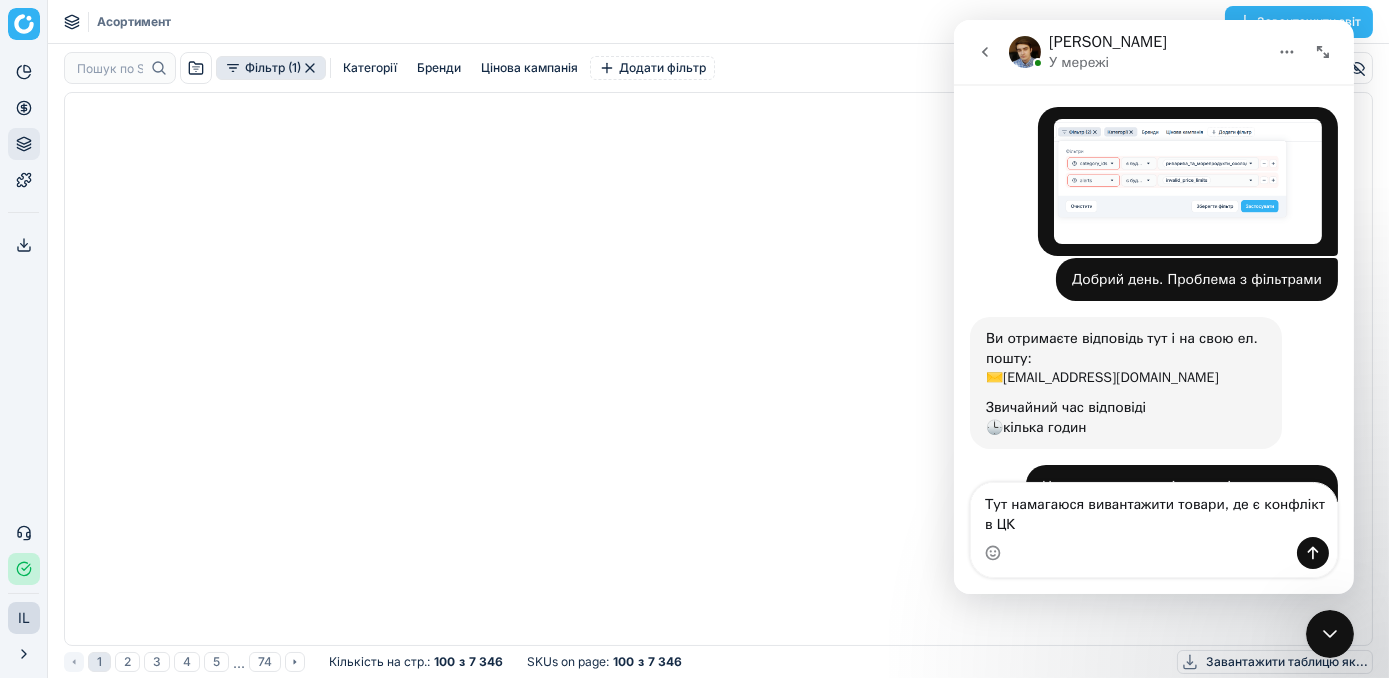 type on "Тут намагаюся вивантажити товари, де є конфлікт в ЦК" 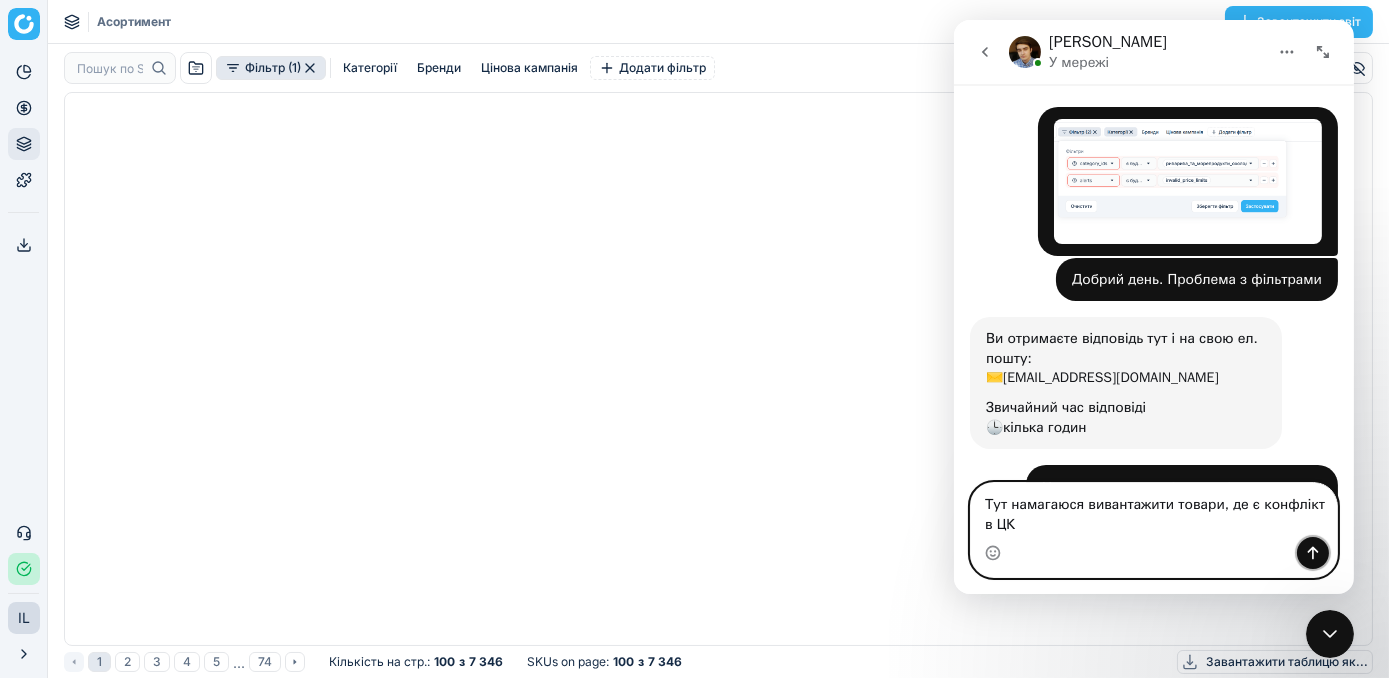 click at bounding box center (1312, 553) 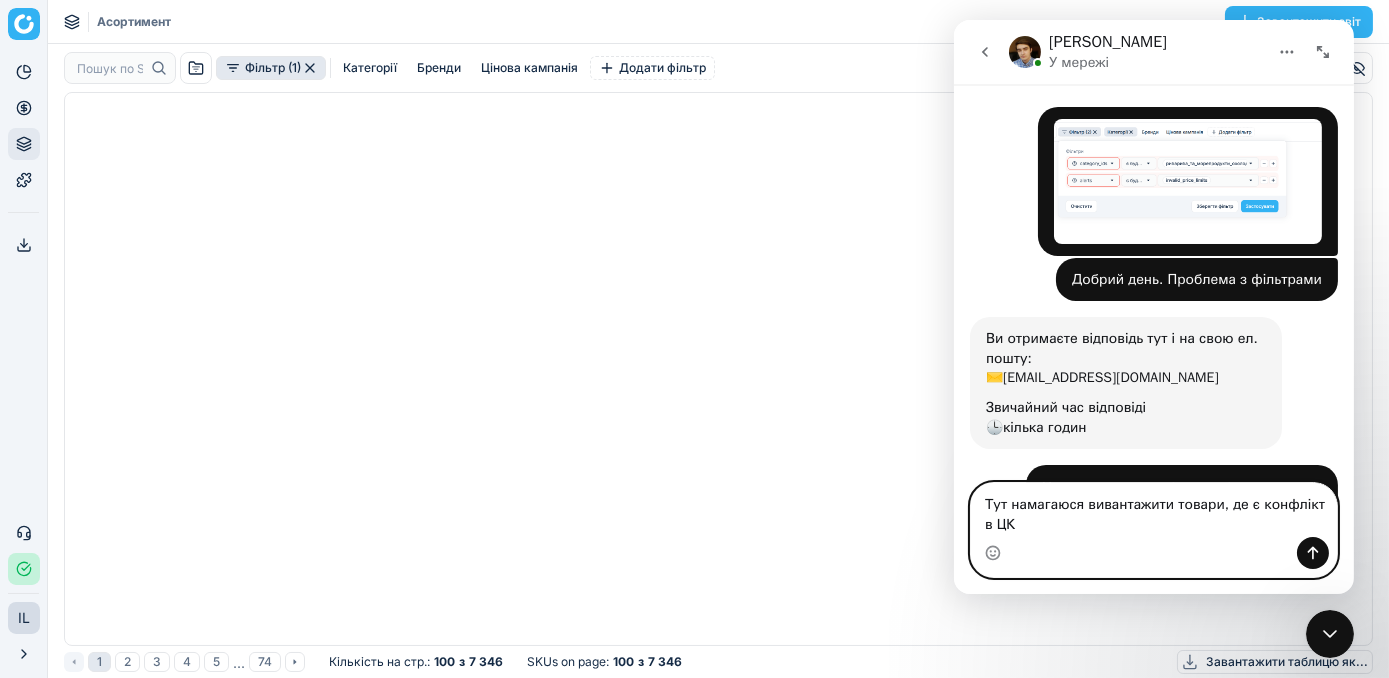 type 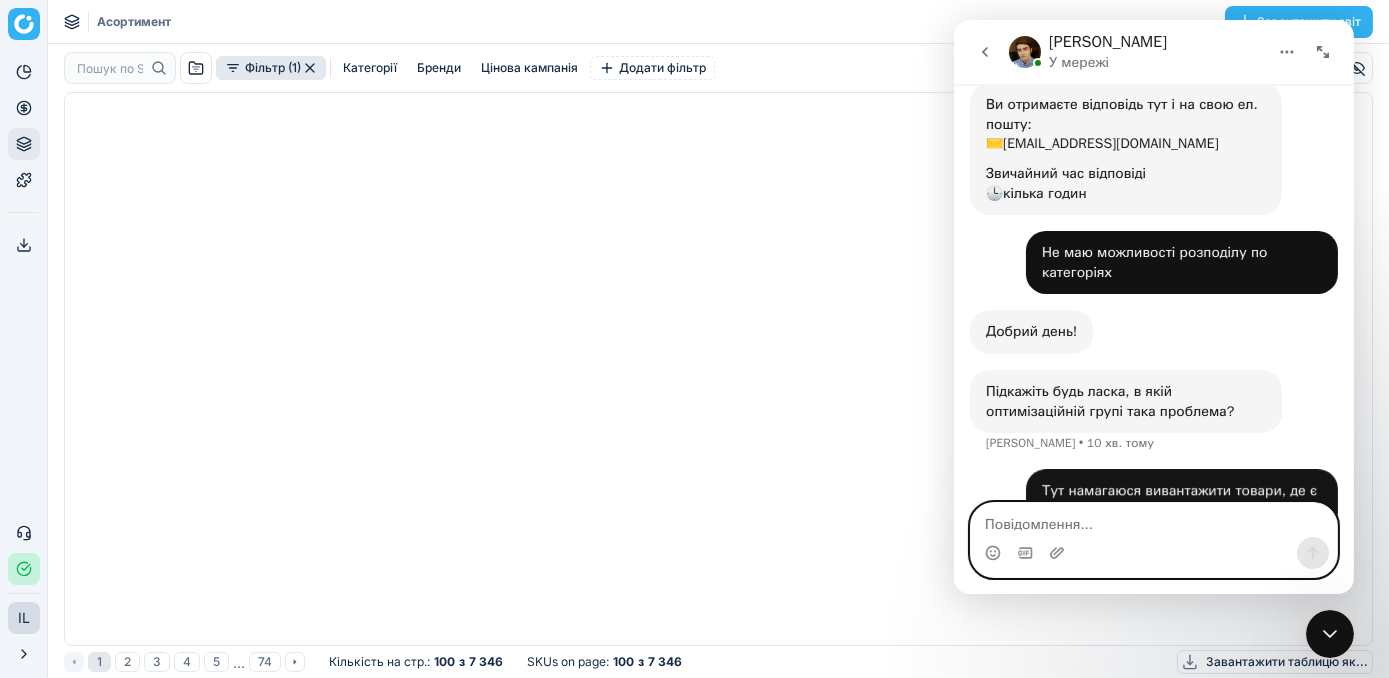 scroll, scrollTop: 285, scrollLeft: 0, axis: vertical 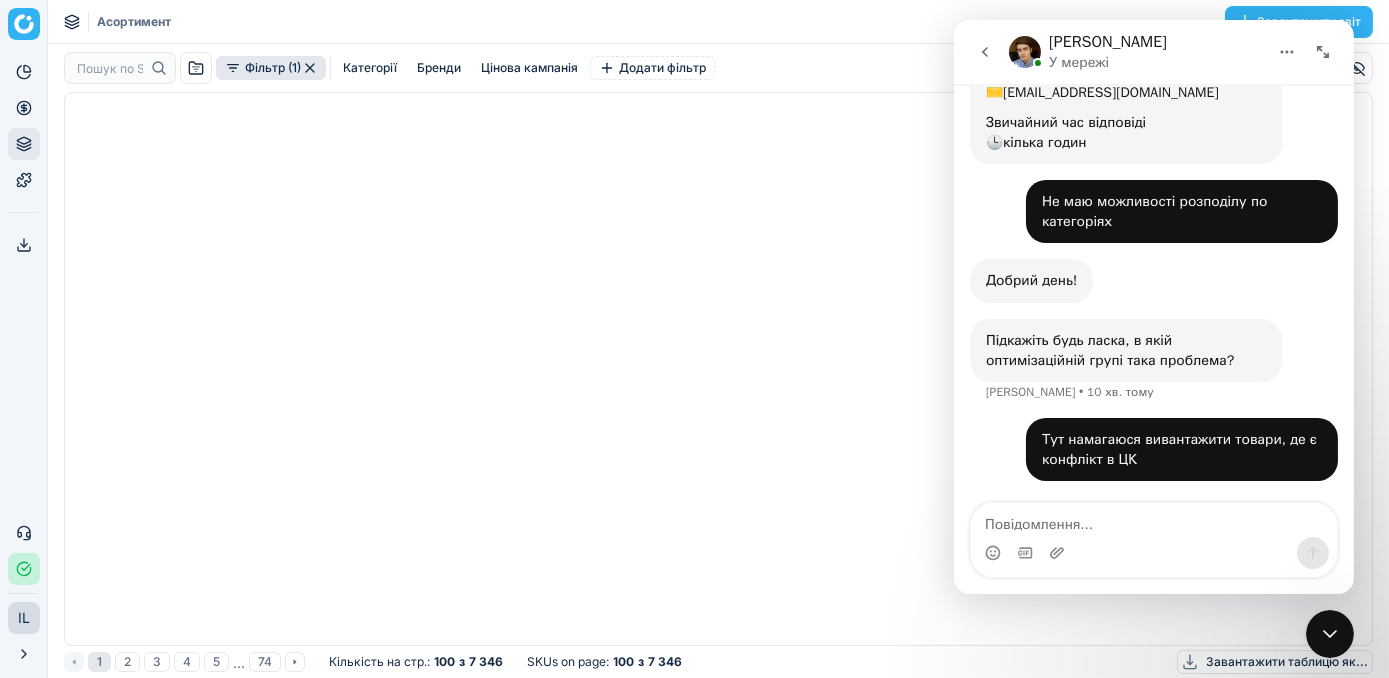 click 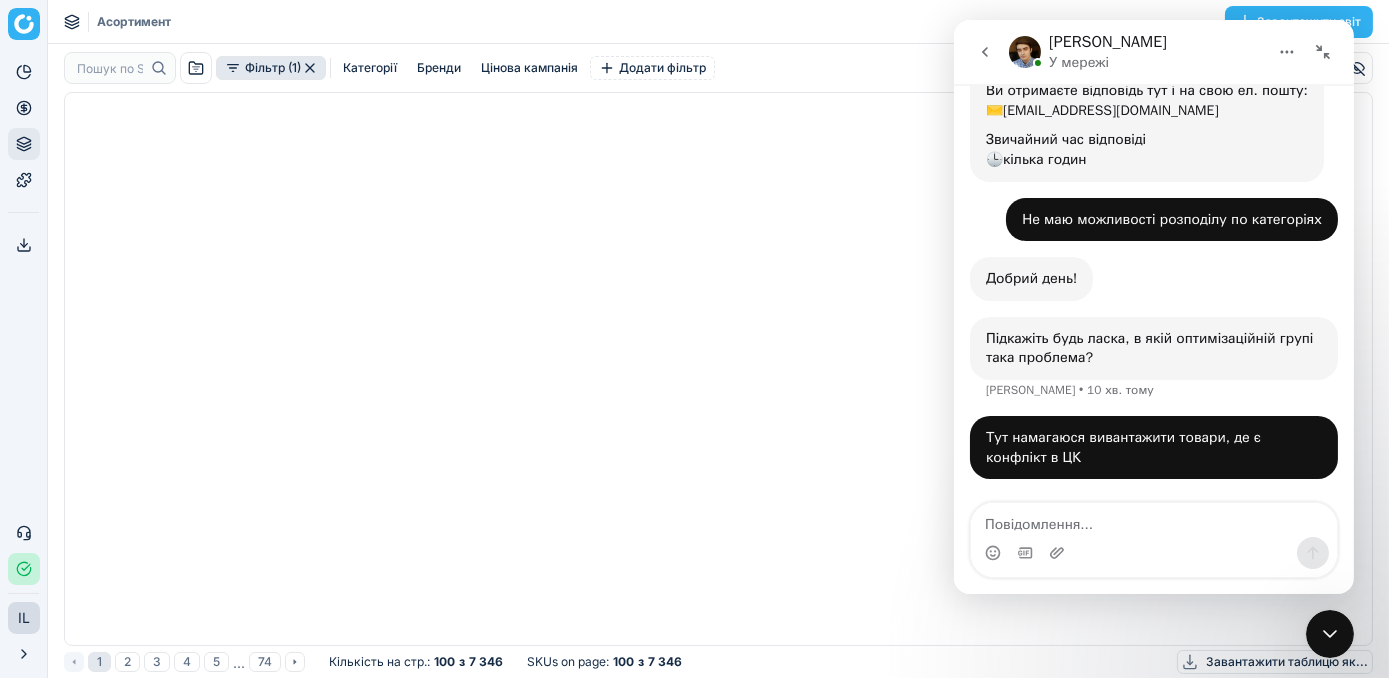 scroll, scrollTop: 207, scrollLeft: 0, axis: vertical 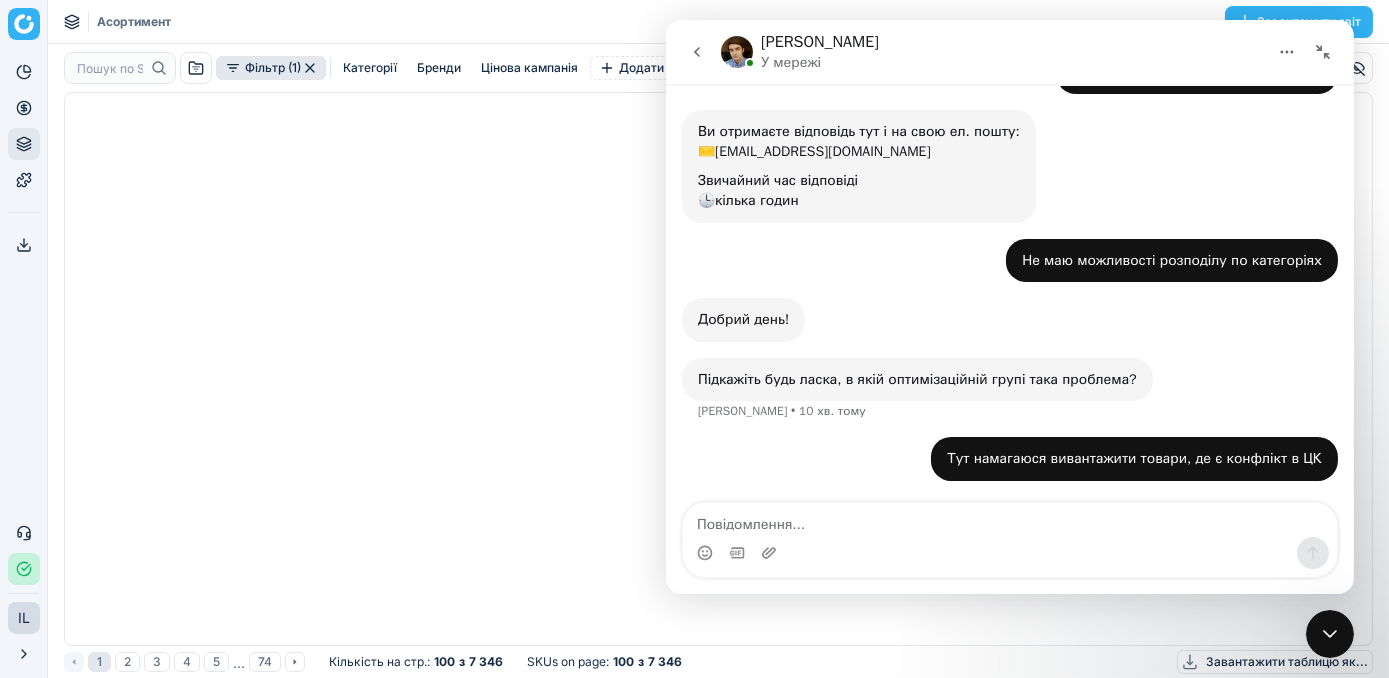 click 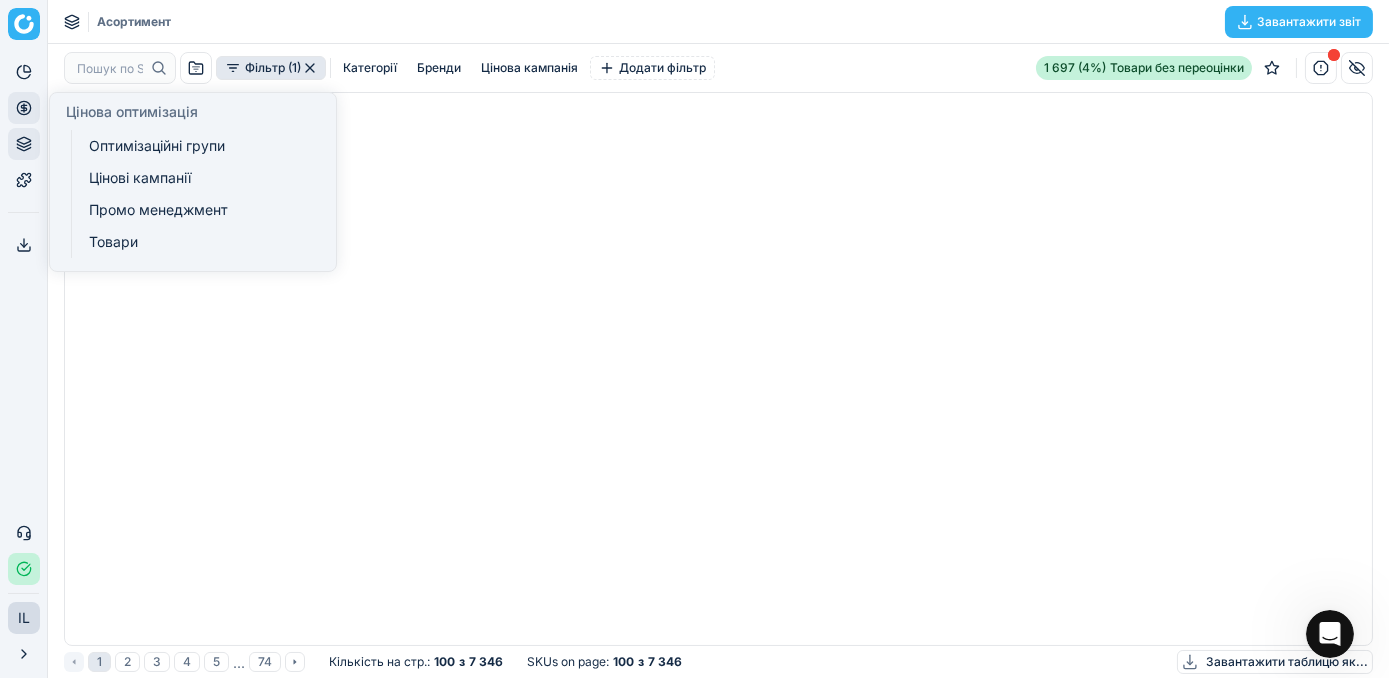 click 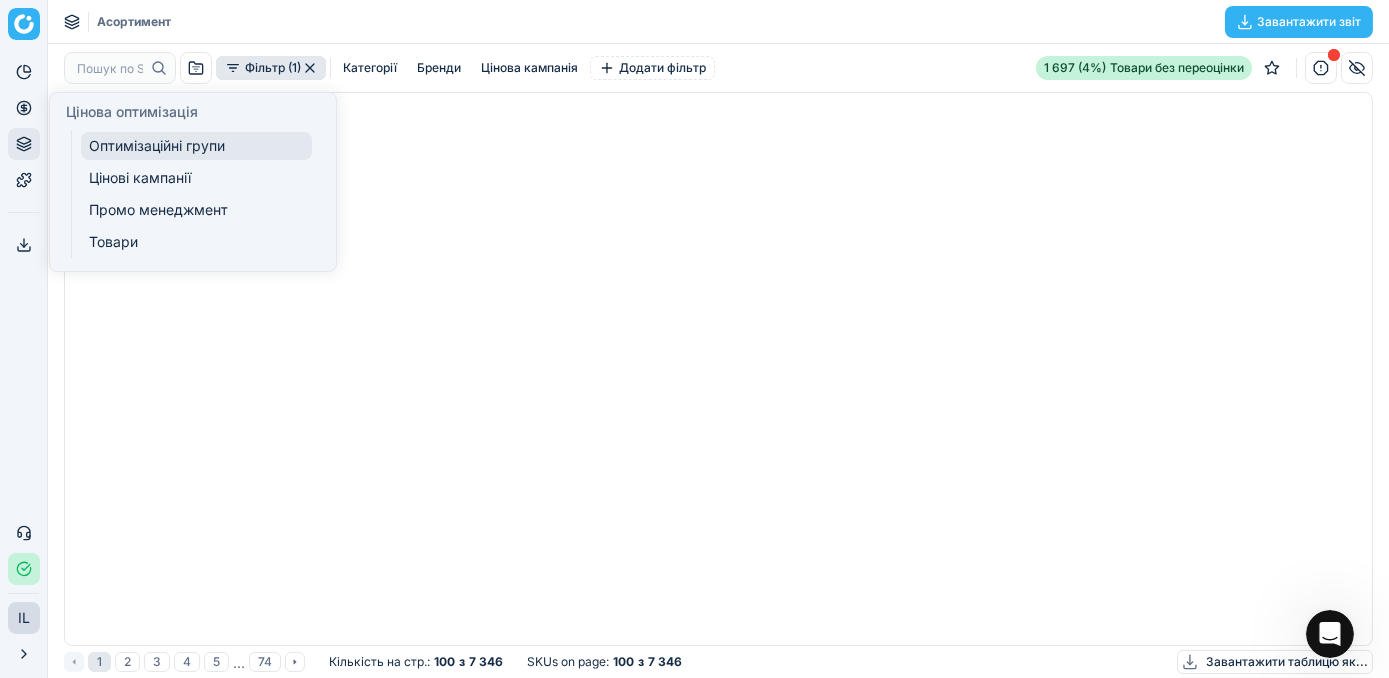 click on "Оптимізаційні групи" at bounding box center [196, 146] 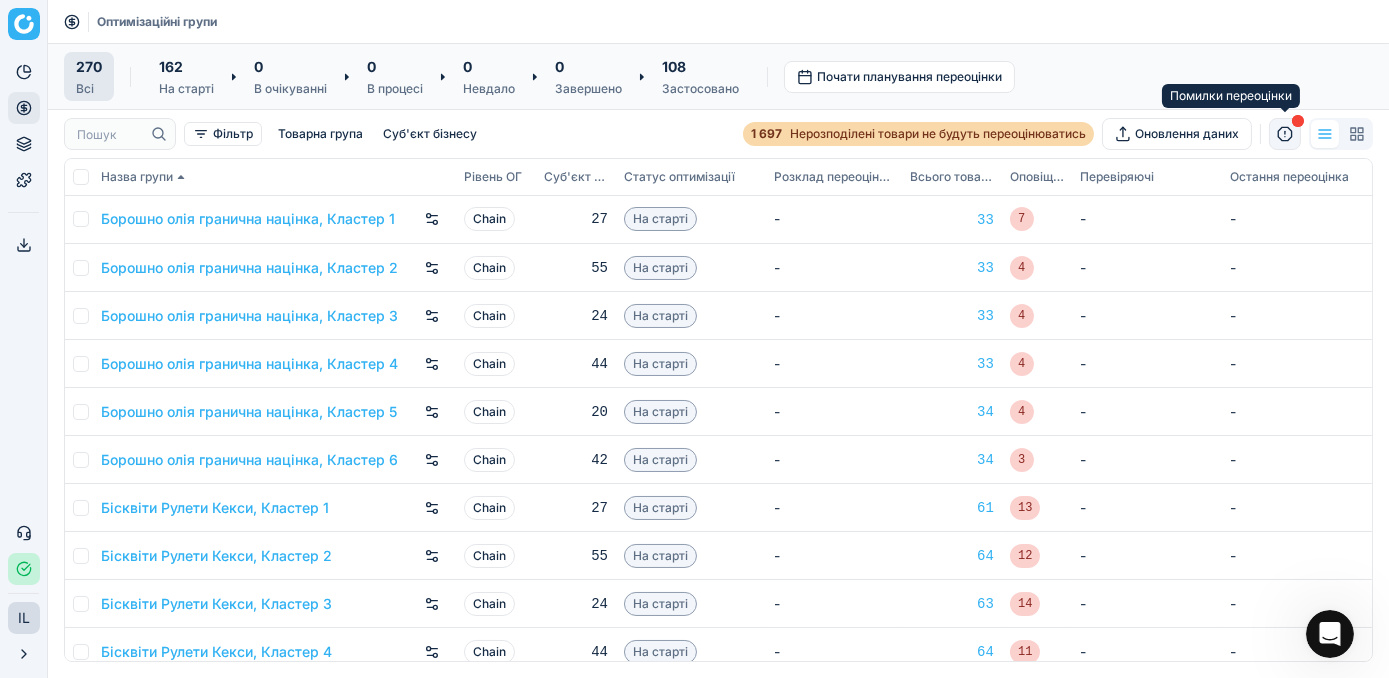 click 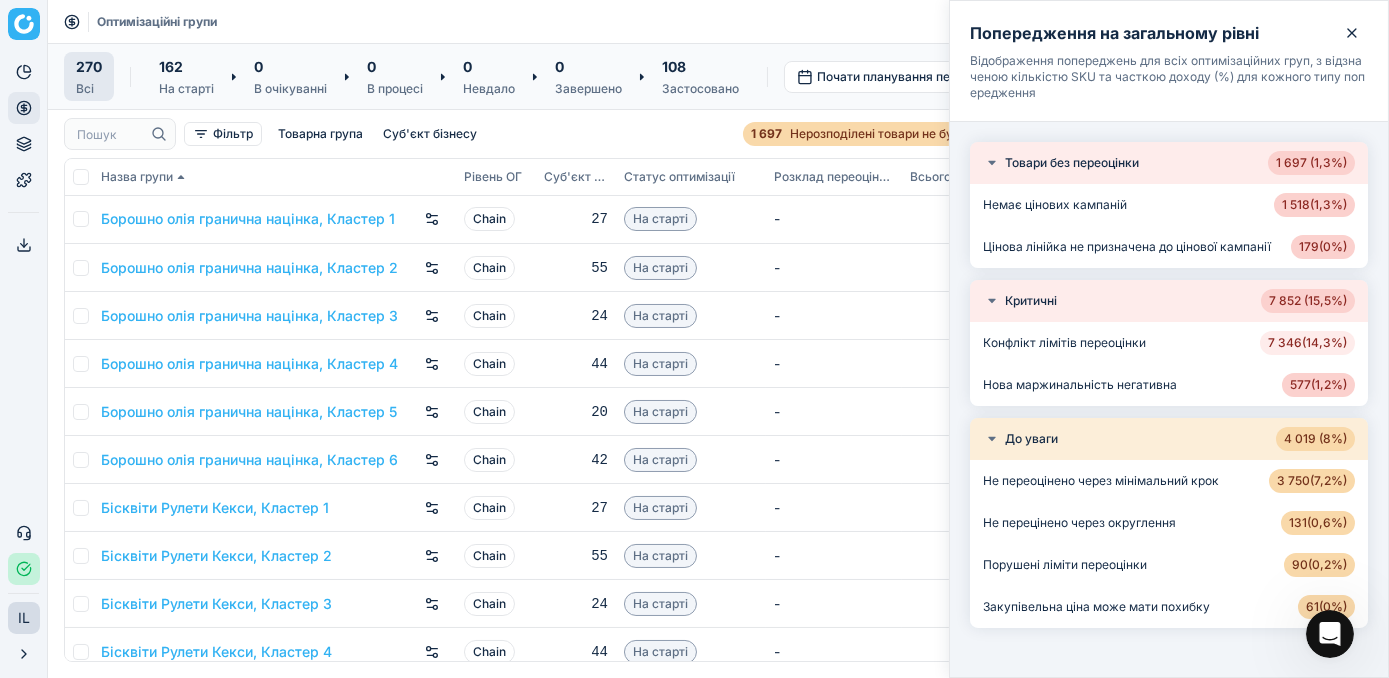 type 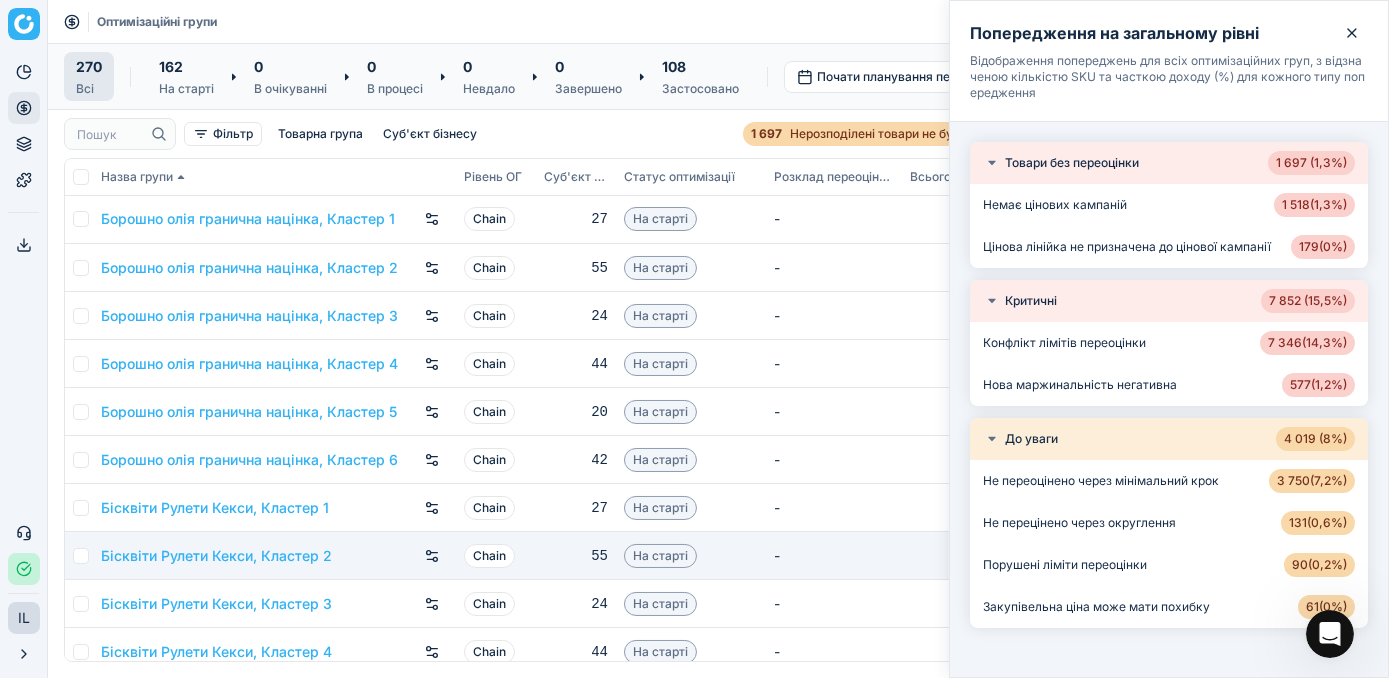 click on "64" at bounding box center (952, 556) 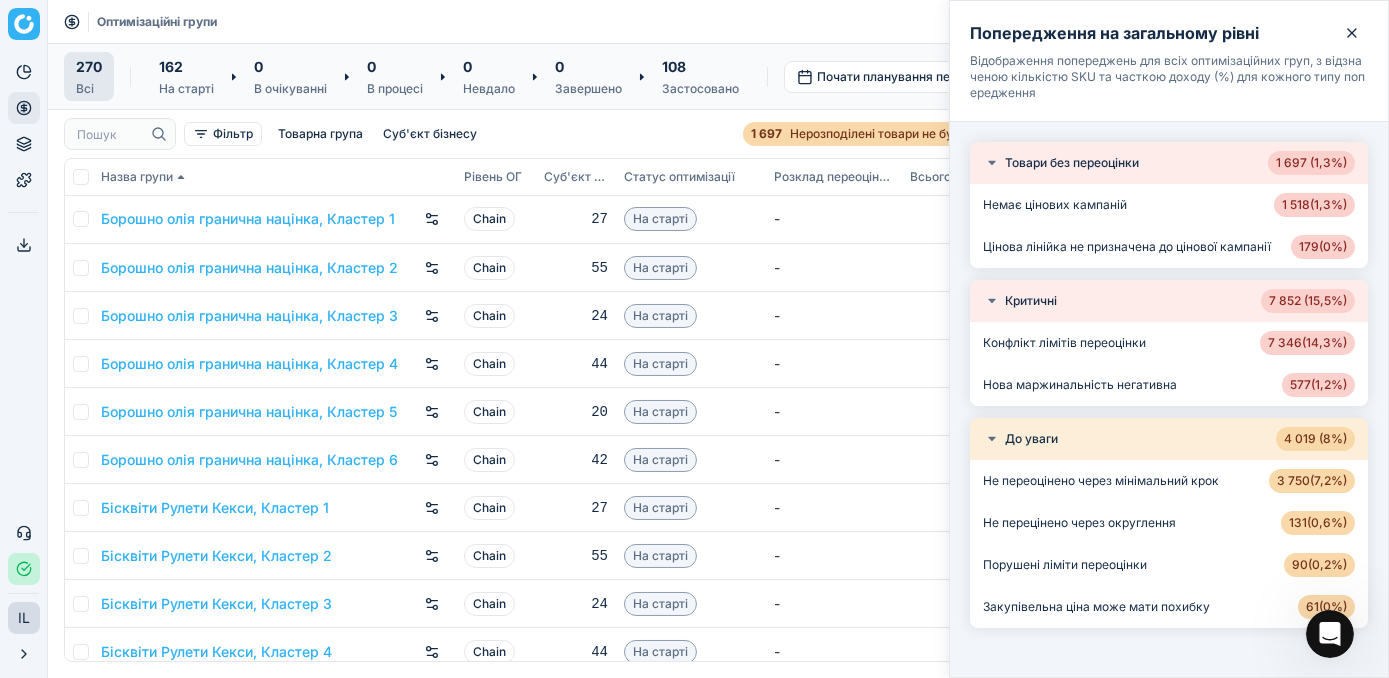 click 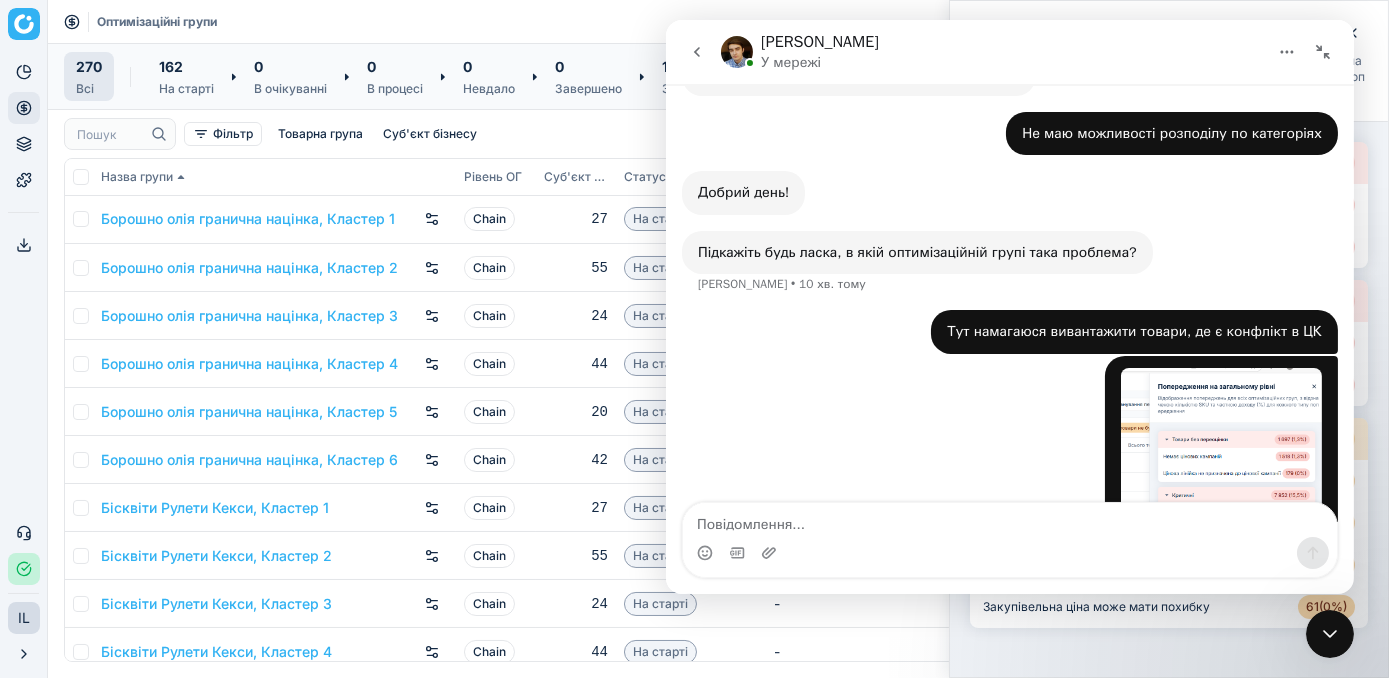 scroll, scrollTop: 501, scrollLeft: 0, axis: vertical 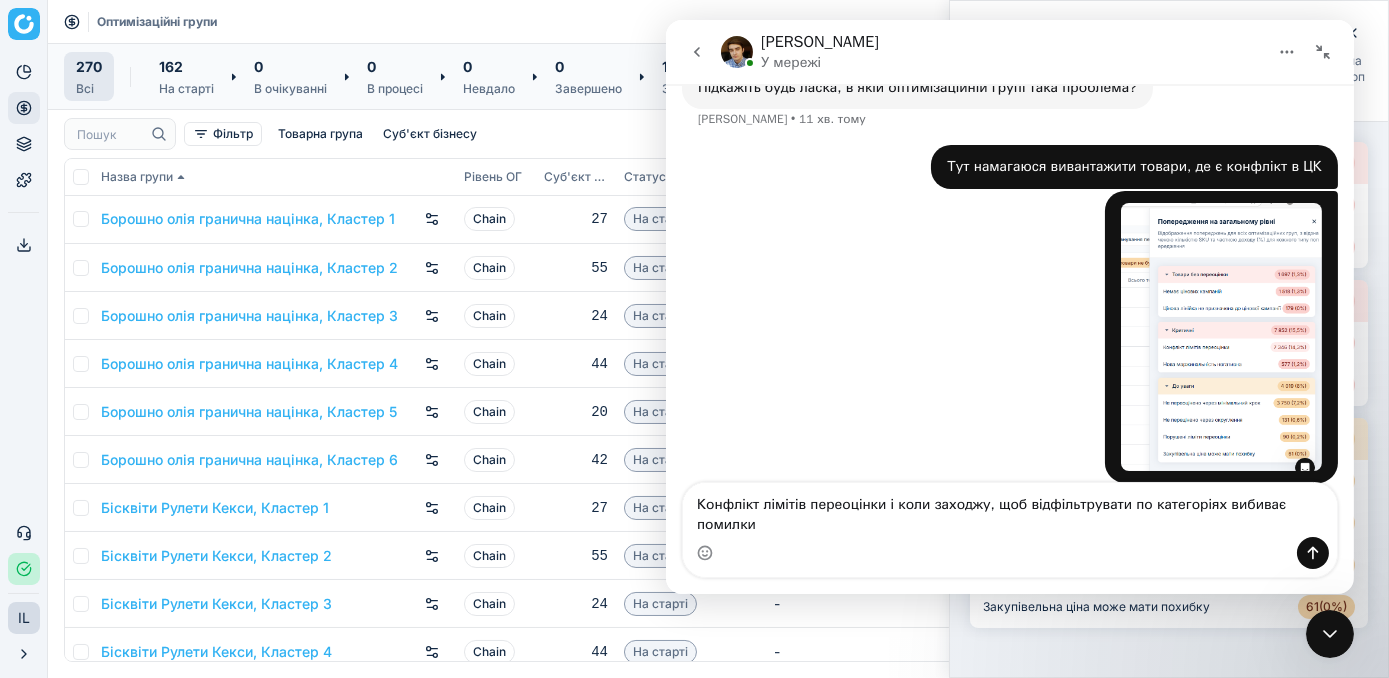 type on "Конфлікт лімітів переоцінки і коли заходжу, щоб відфільтрувати по категоріях вибиває помилки" 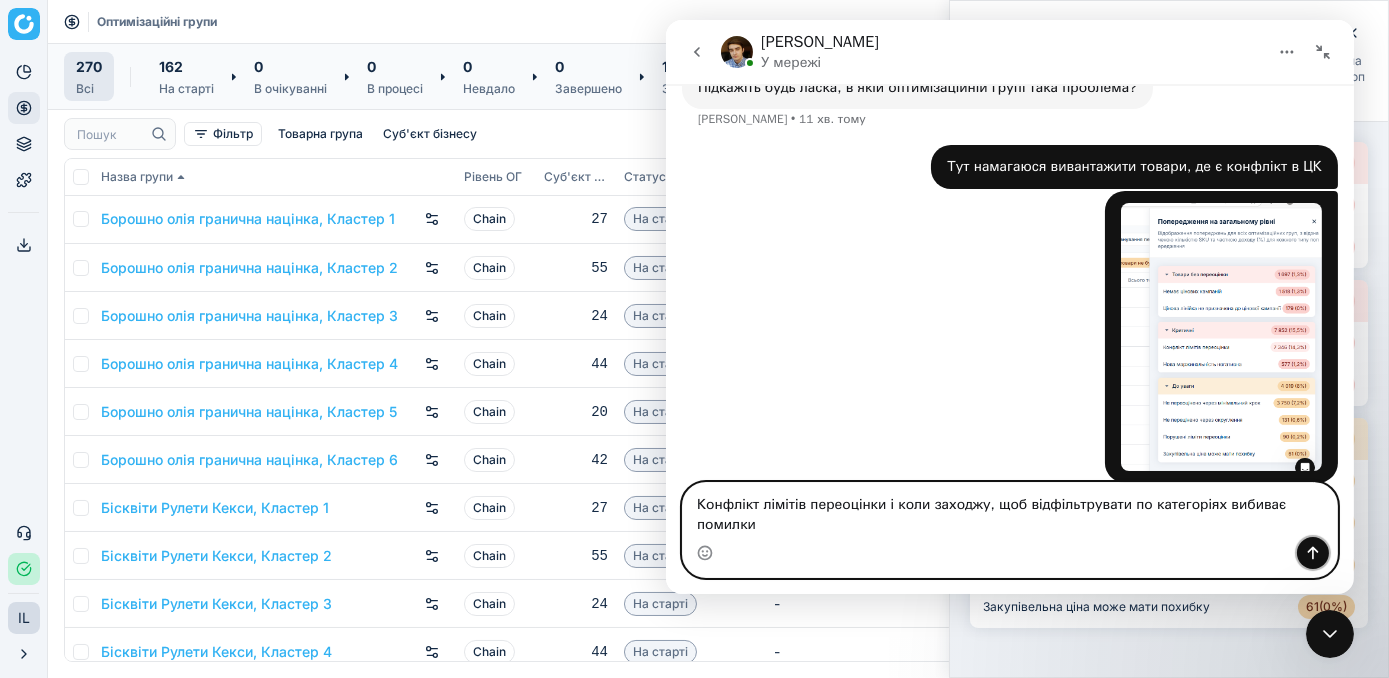 click 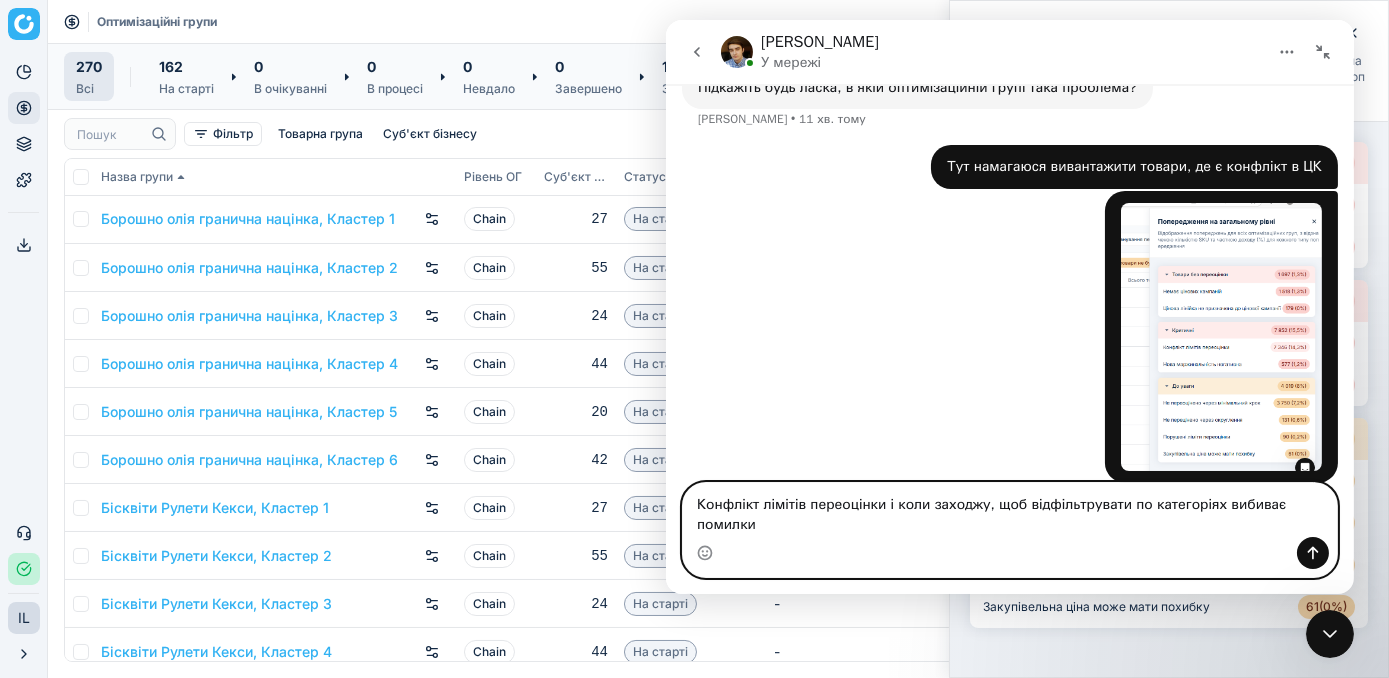 type 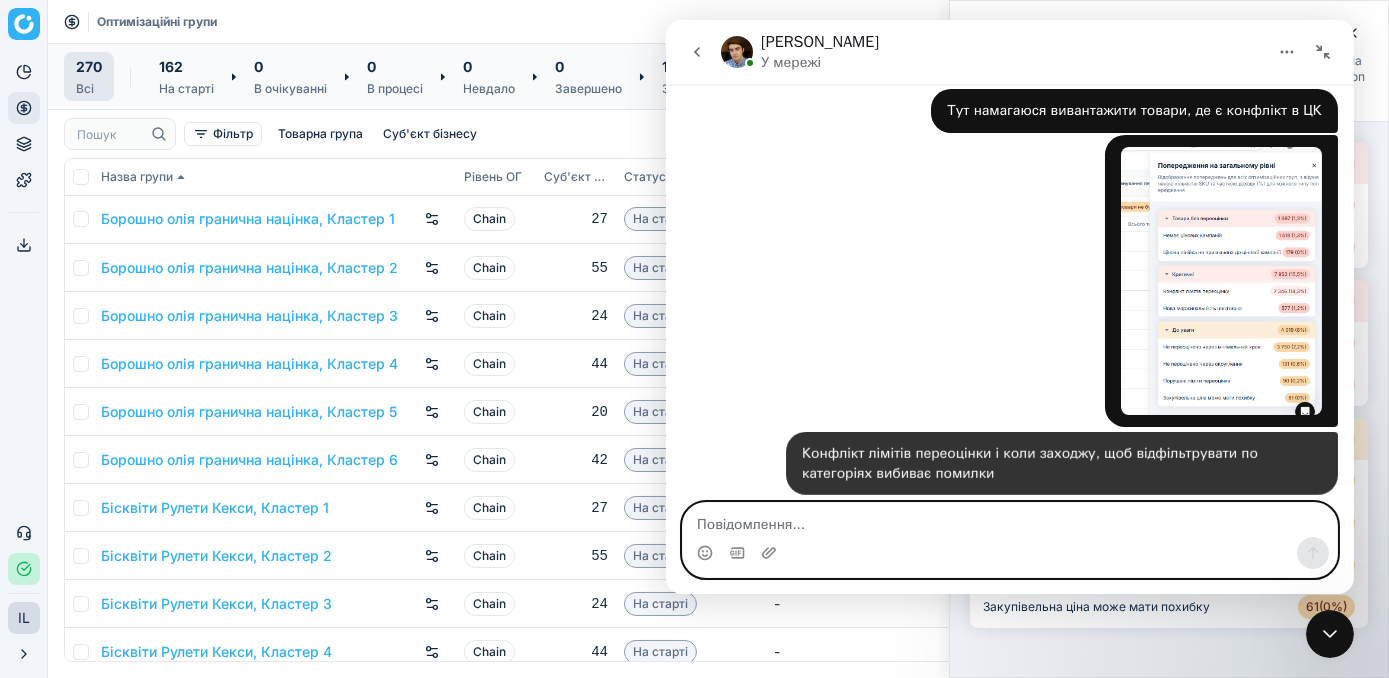 scroll, scrollTop: 566, scrollLeft: 0, axis: vertical 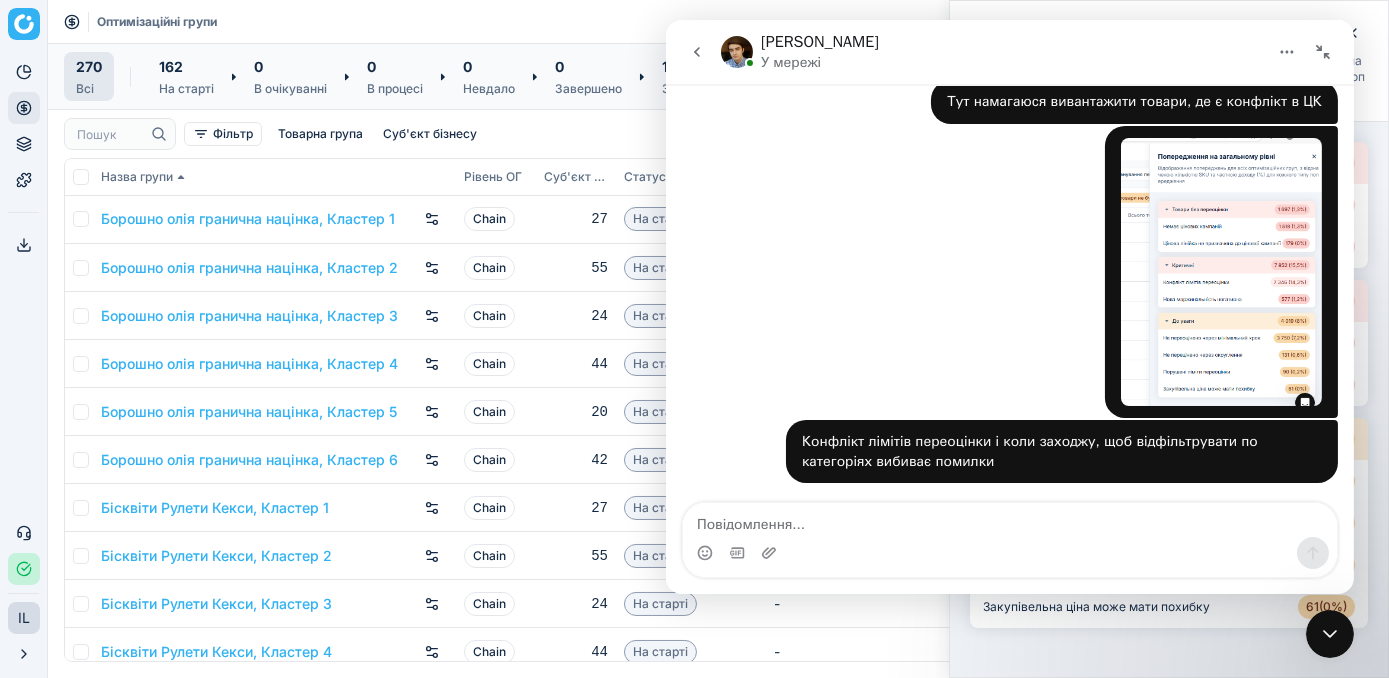 click 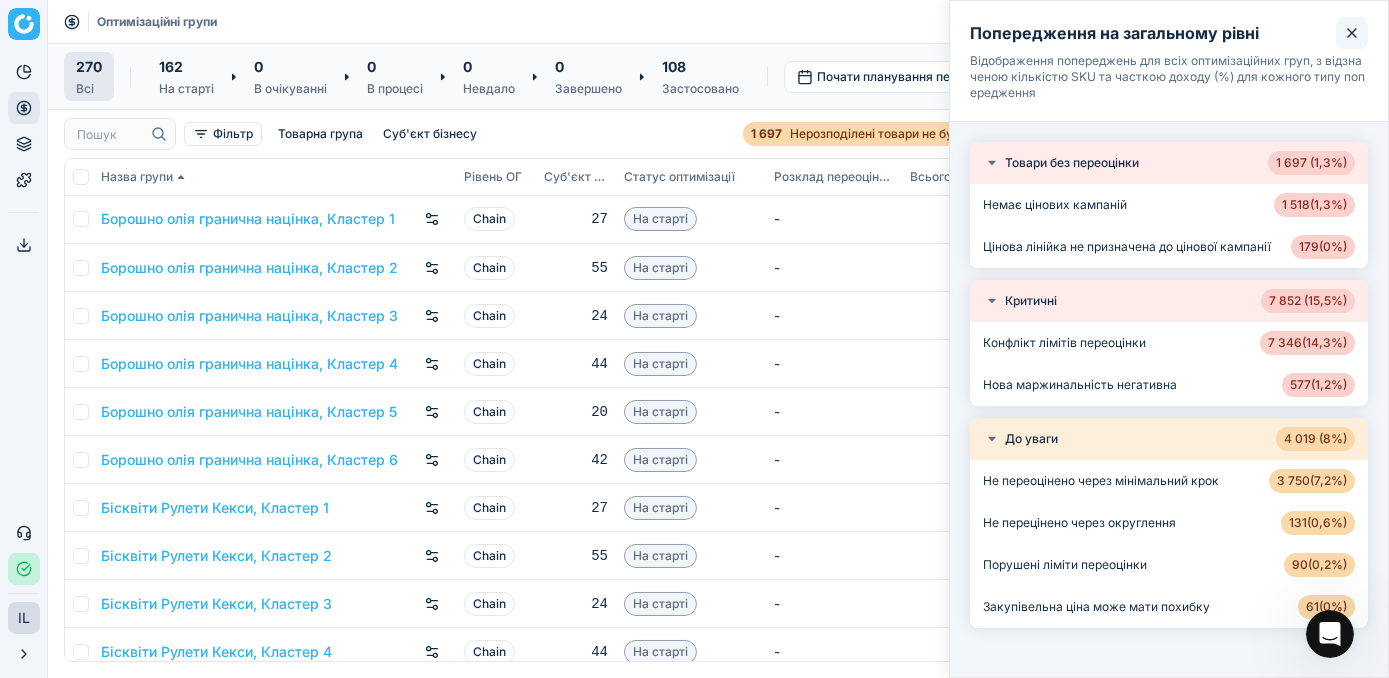 click 